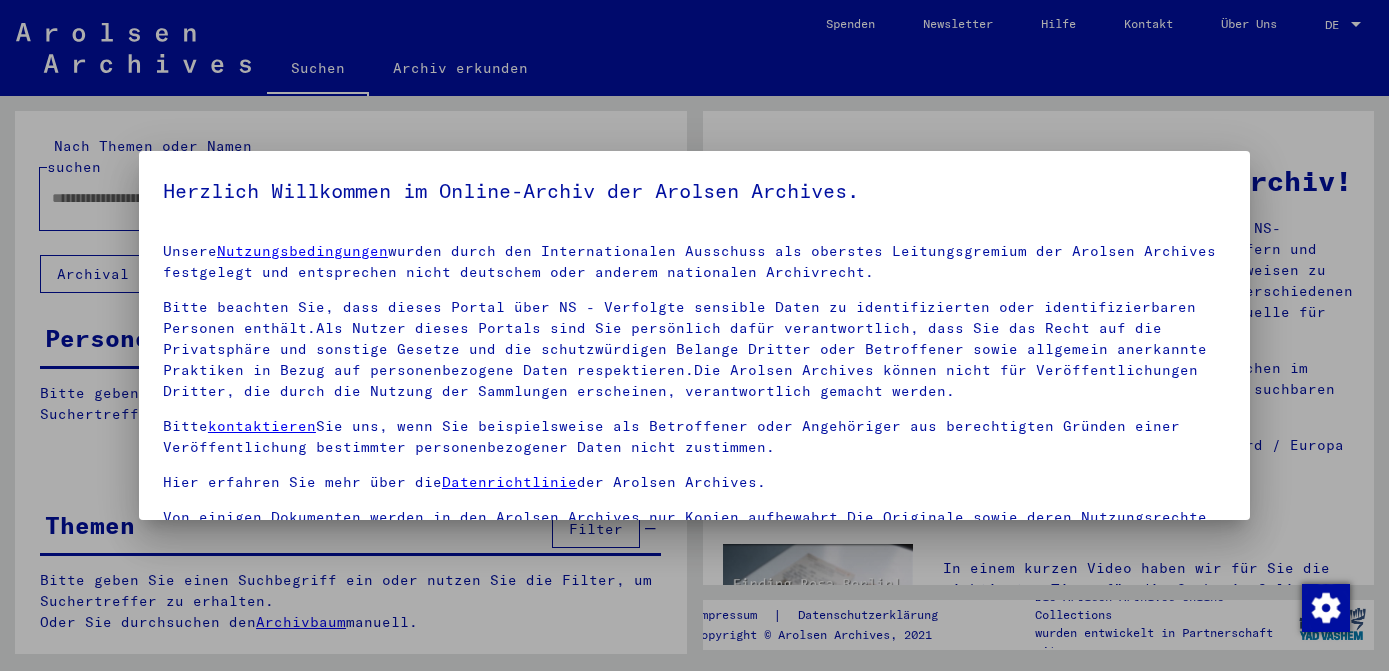 scroll, scrollTop: 0, scrollLeft: 0, axis: both 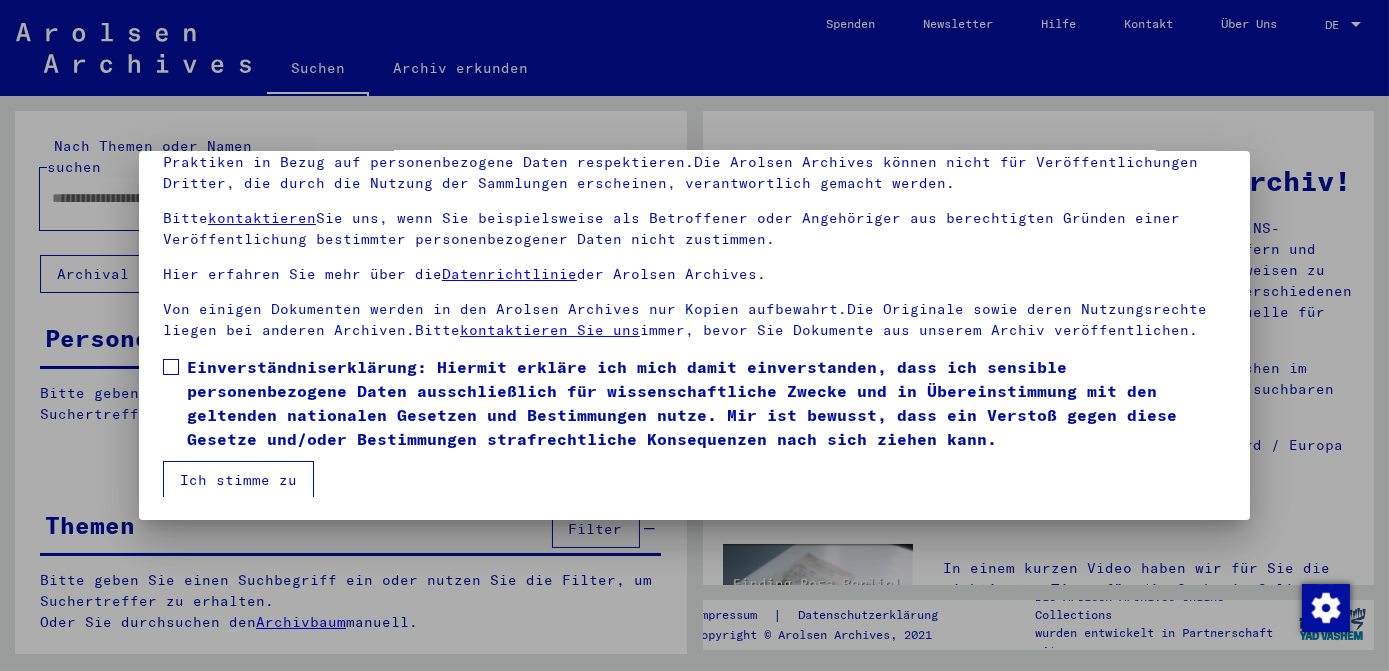 click at bounding box center (171, 367) 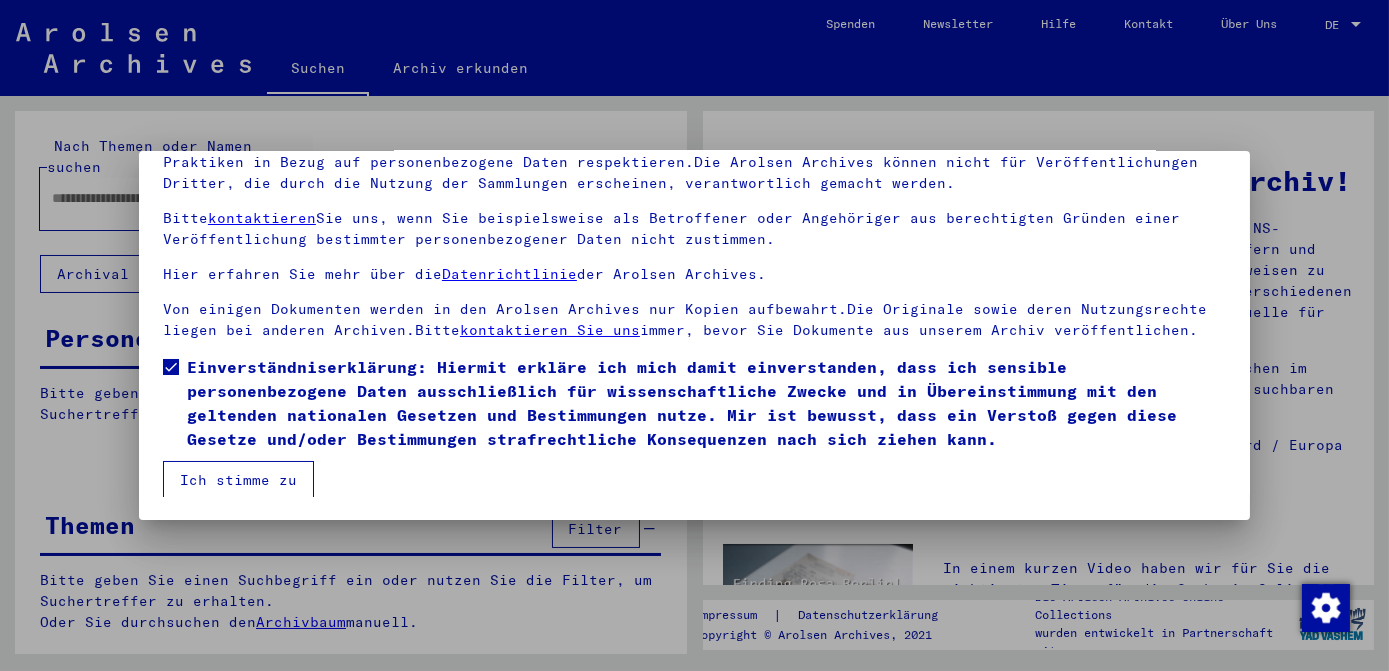 click on "Ich stimme zu" at bounding box center [238, 480] 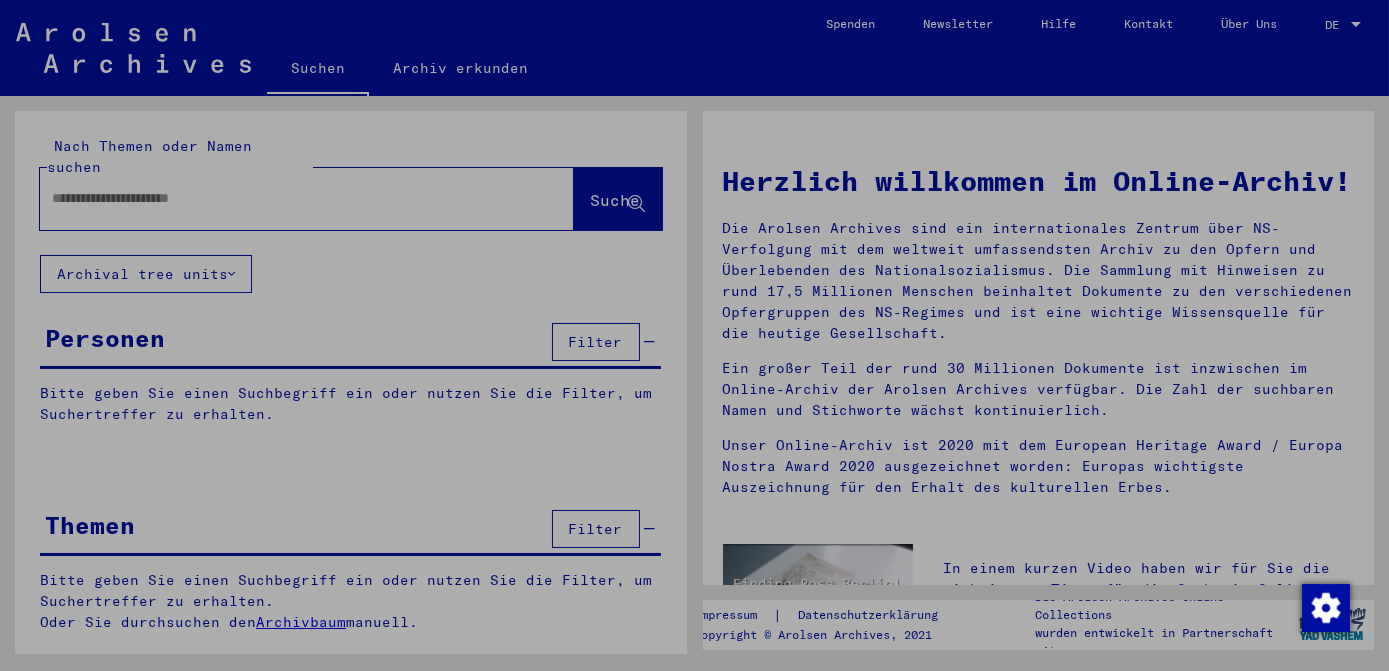 click on "Ich stimme zu" at bounding box center [238, 480] 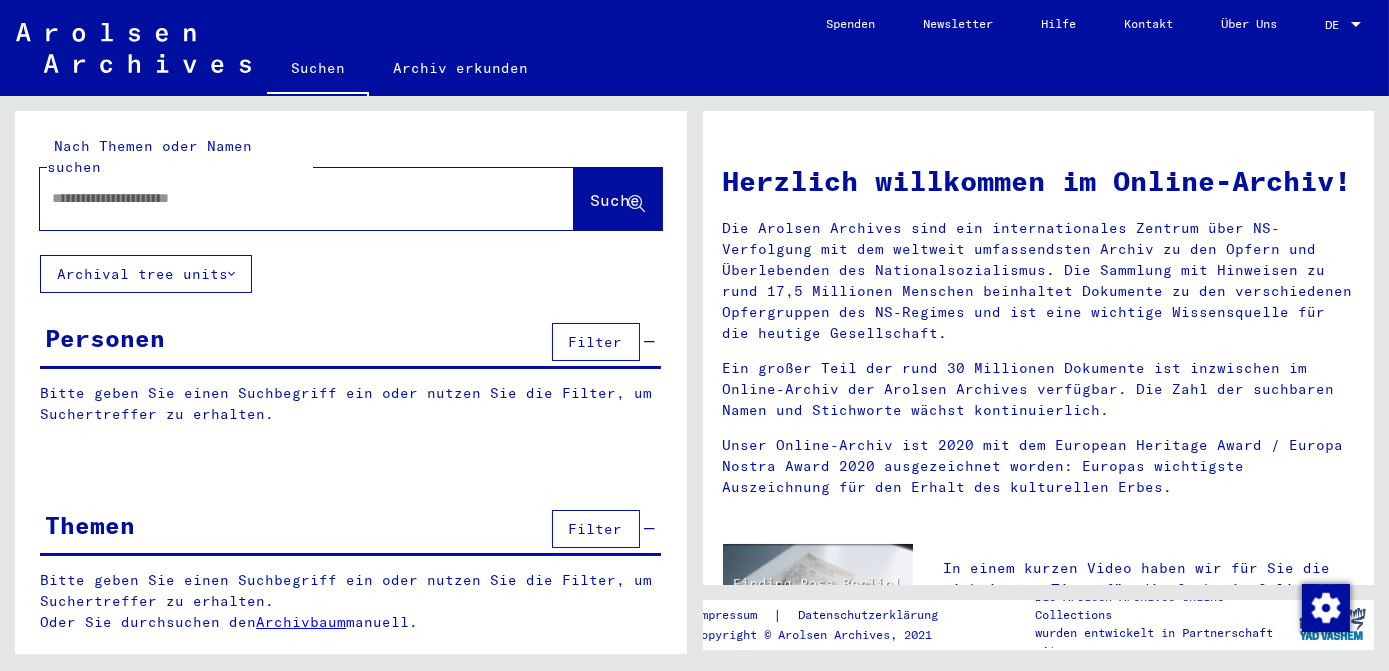click at bounding box center (283, 198) 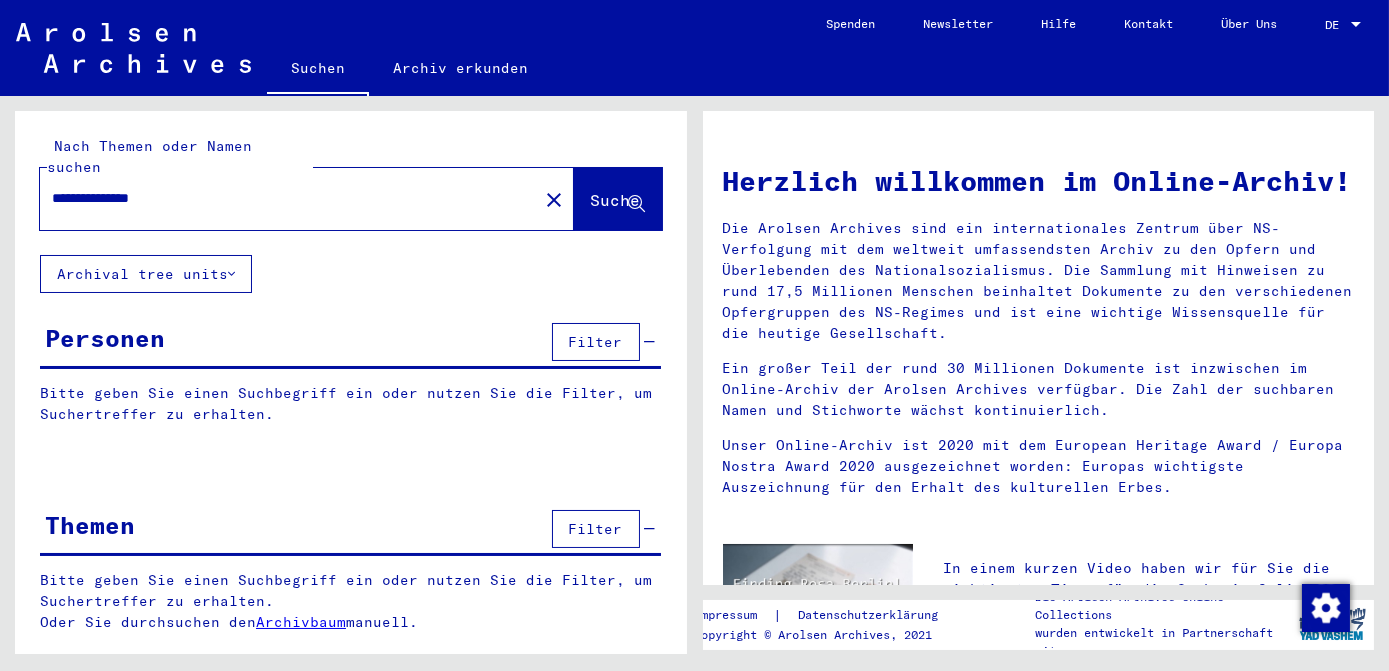 click on "**********" at bounding box center (283, 198) 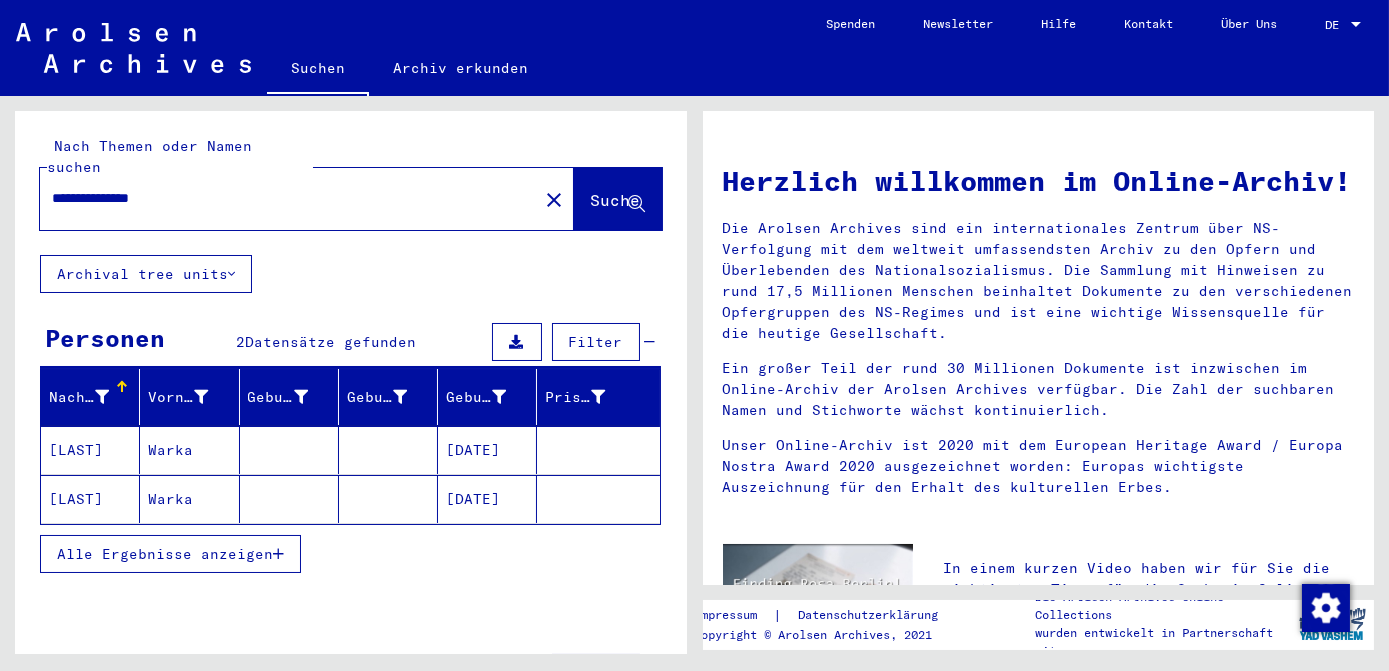 click on "Alle Ergebnisse anzeigen" at bounding box center [165, 554] 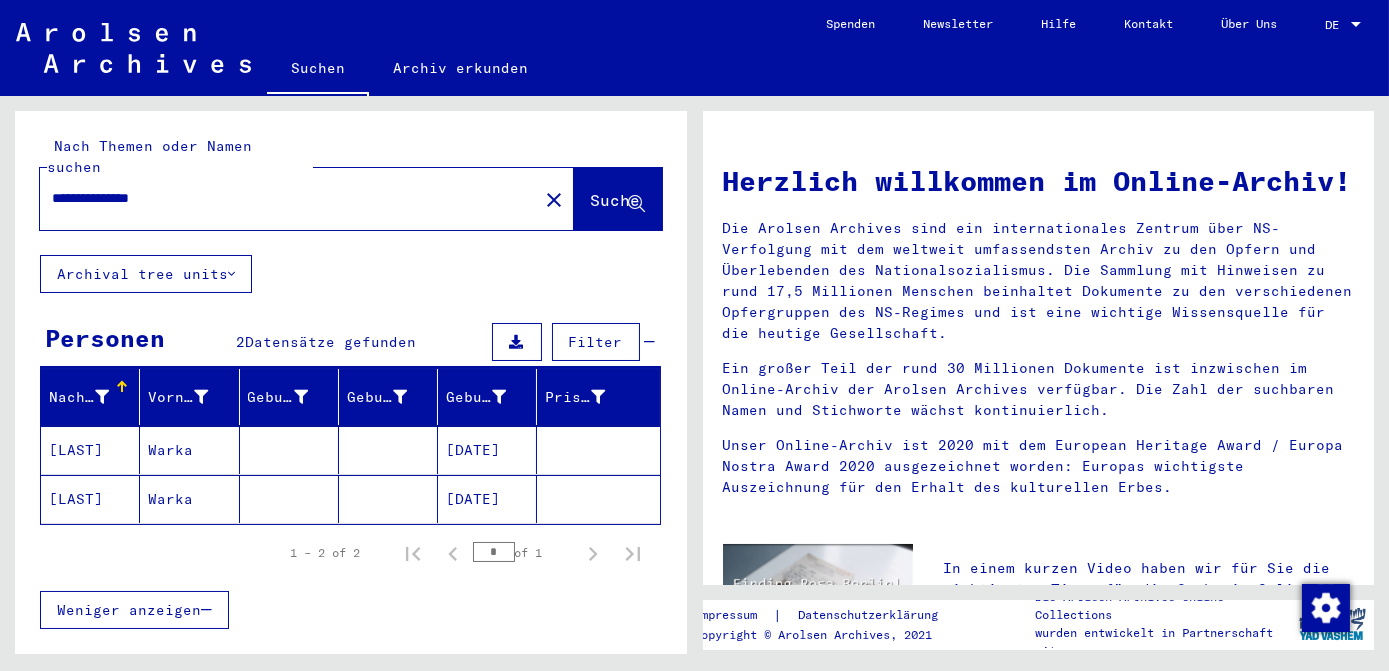 click on "[DATE]" at bounding box center (487, 499) 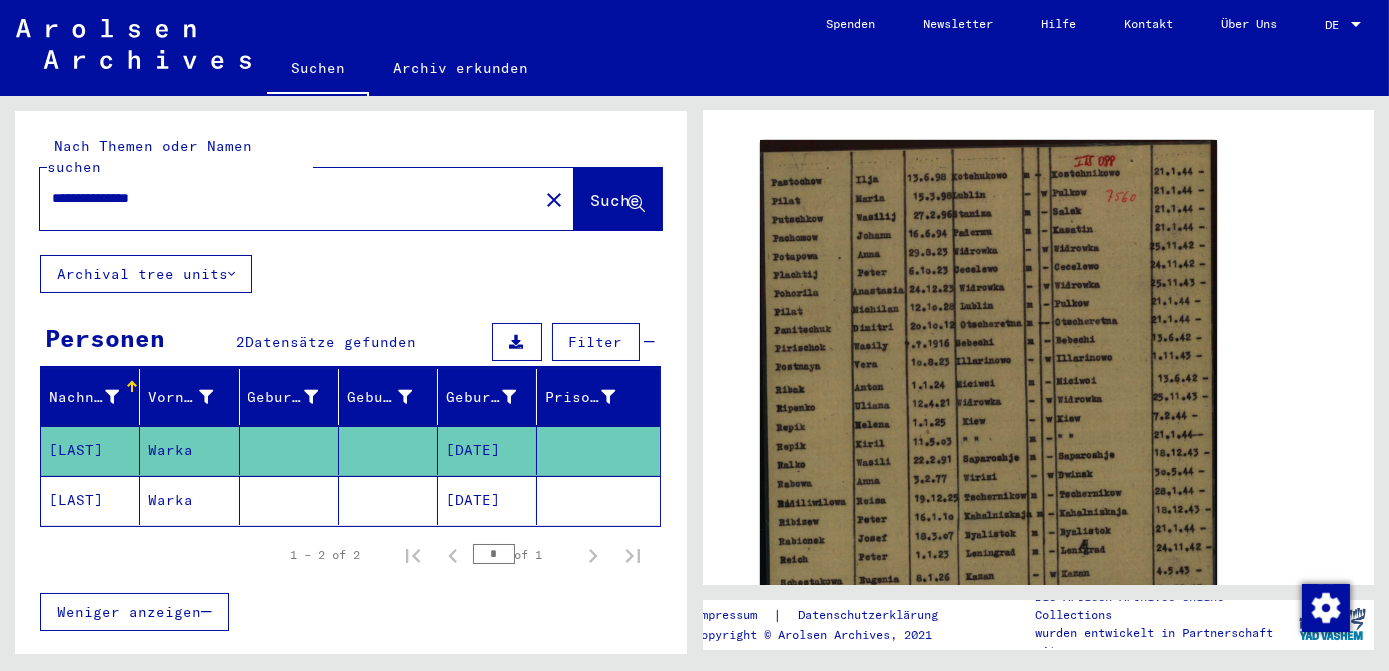 scroll, scrollTop: 363, scrollLeft: 0, axis: vertical 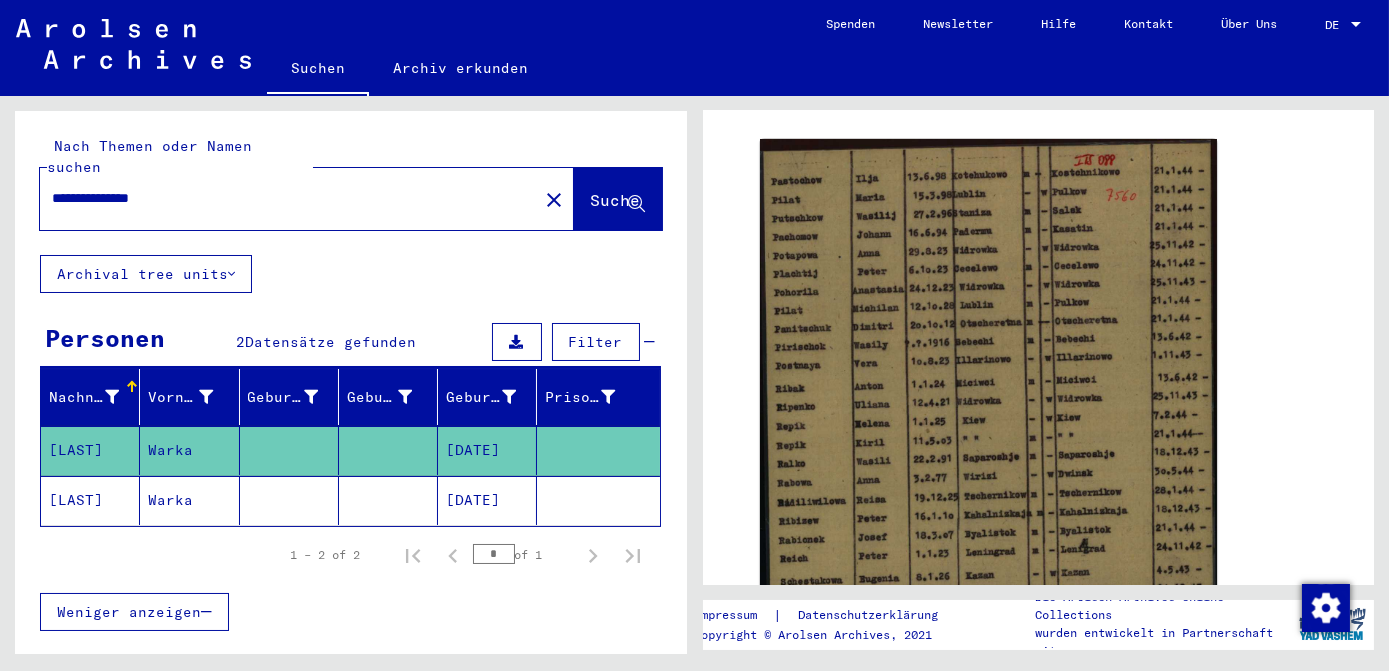 click on "[DATE]" 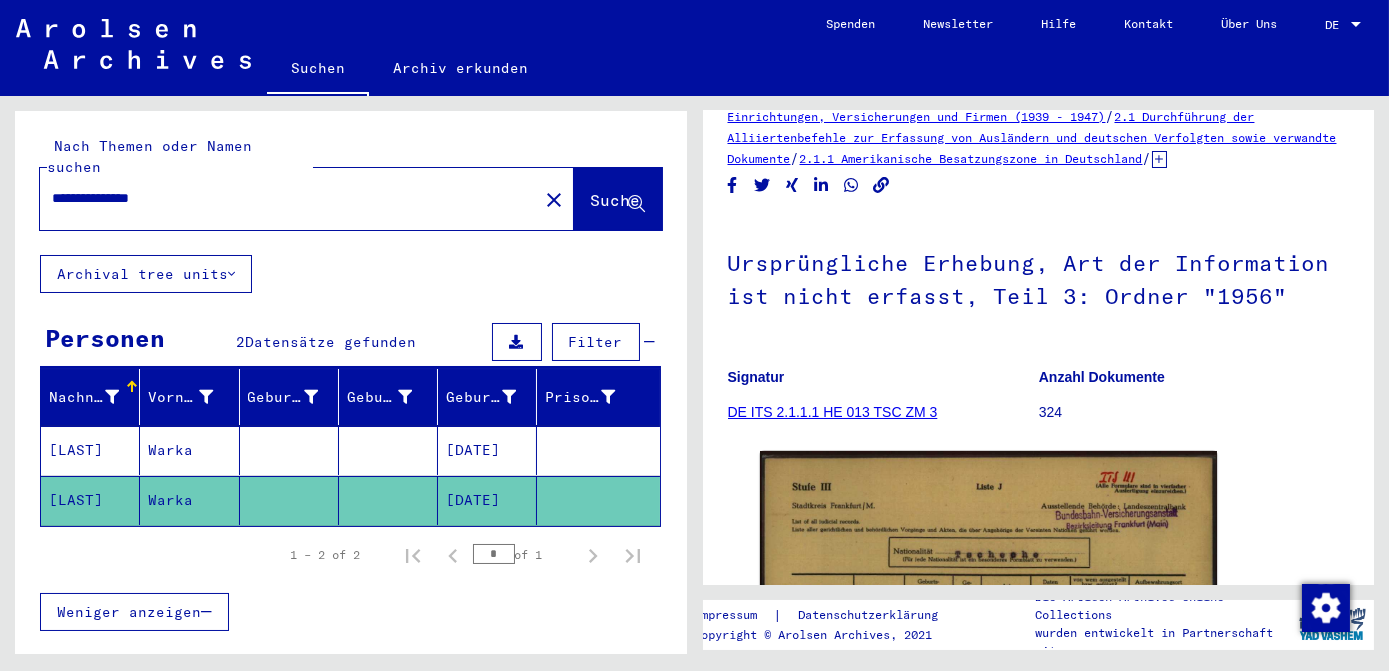 scroll, scrollTop: 95, scrollLeft: 0, axis: vertical 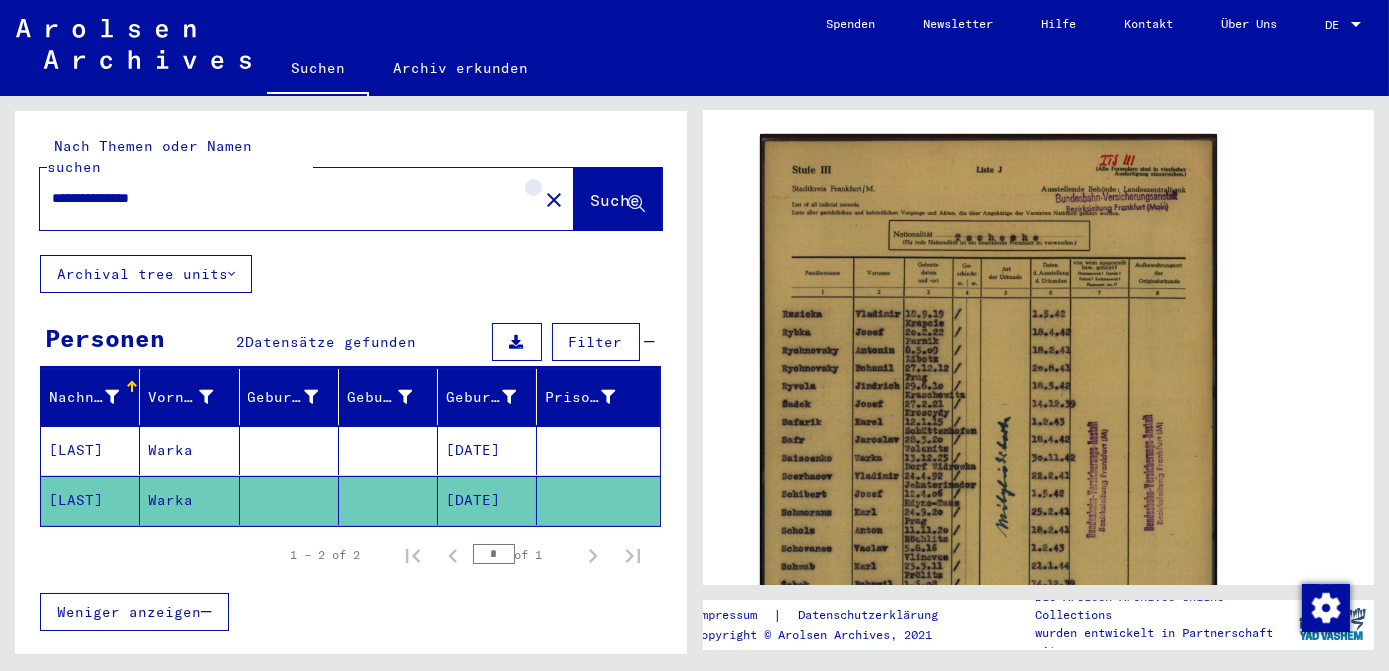 click on "close" 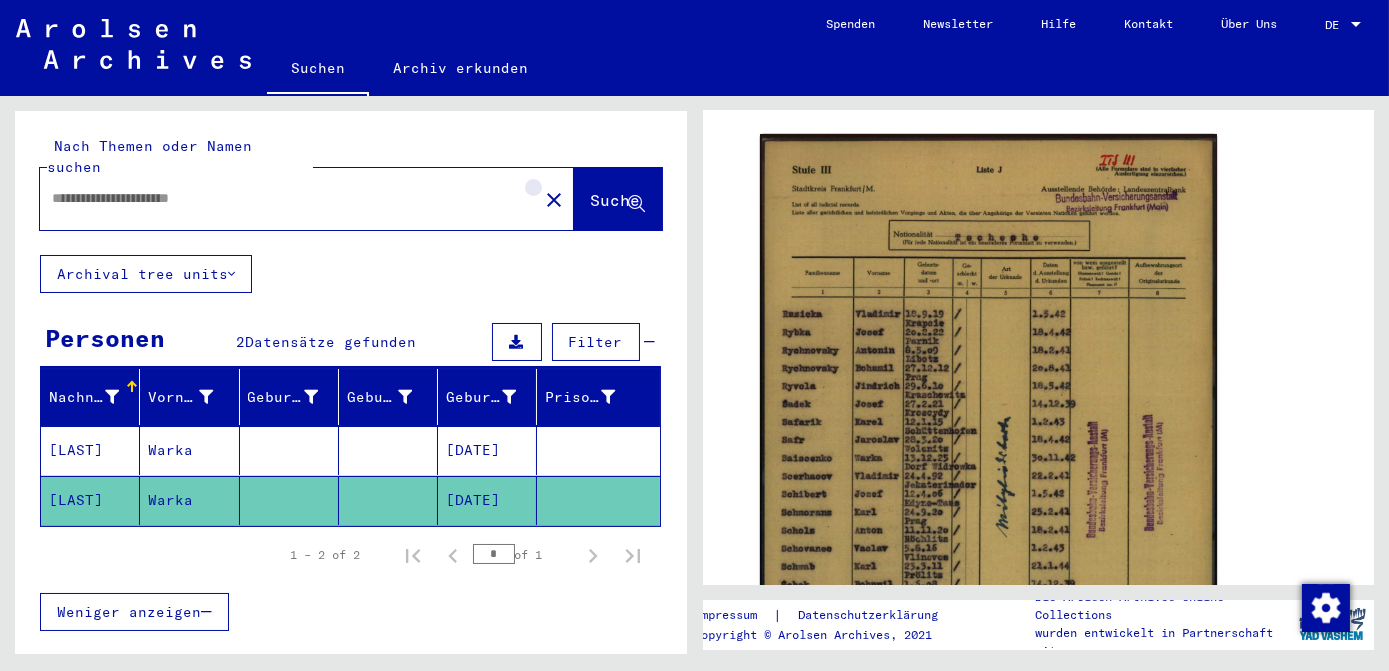 scroll, scrollTop: 0, scrollLeft: 0, axis: both 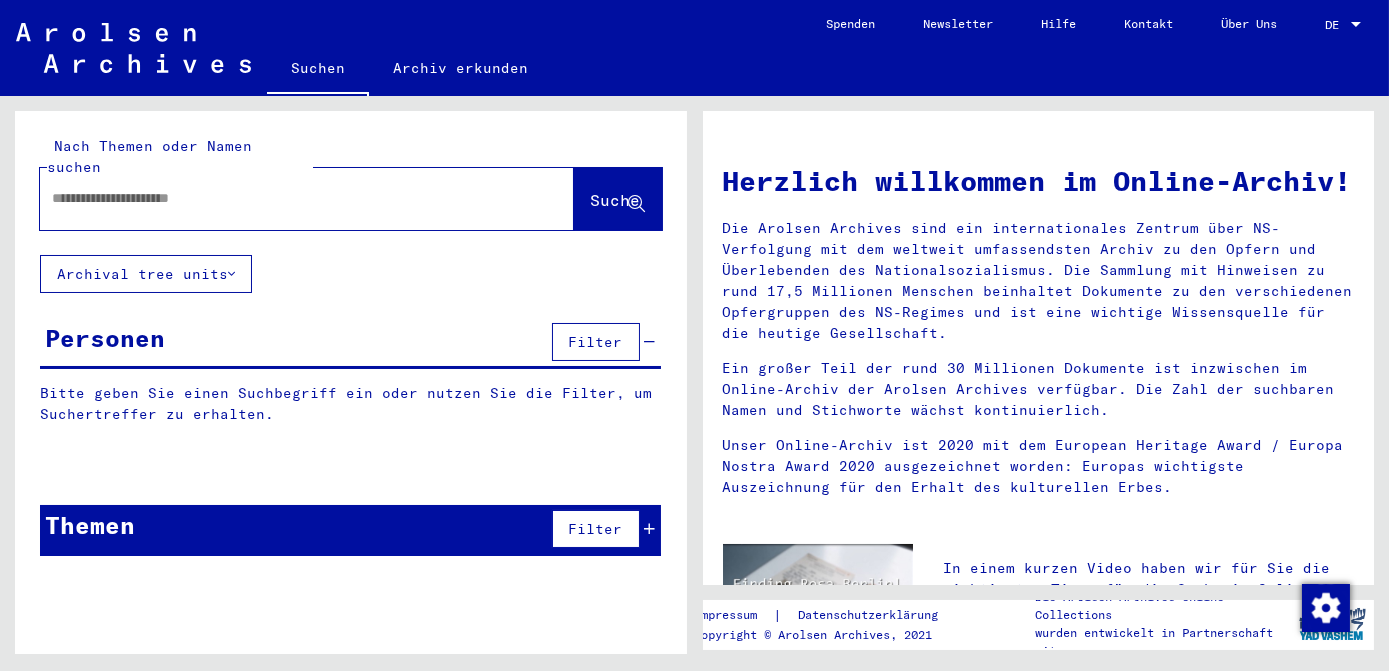 click at bounding box center [283, 198] 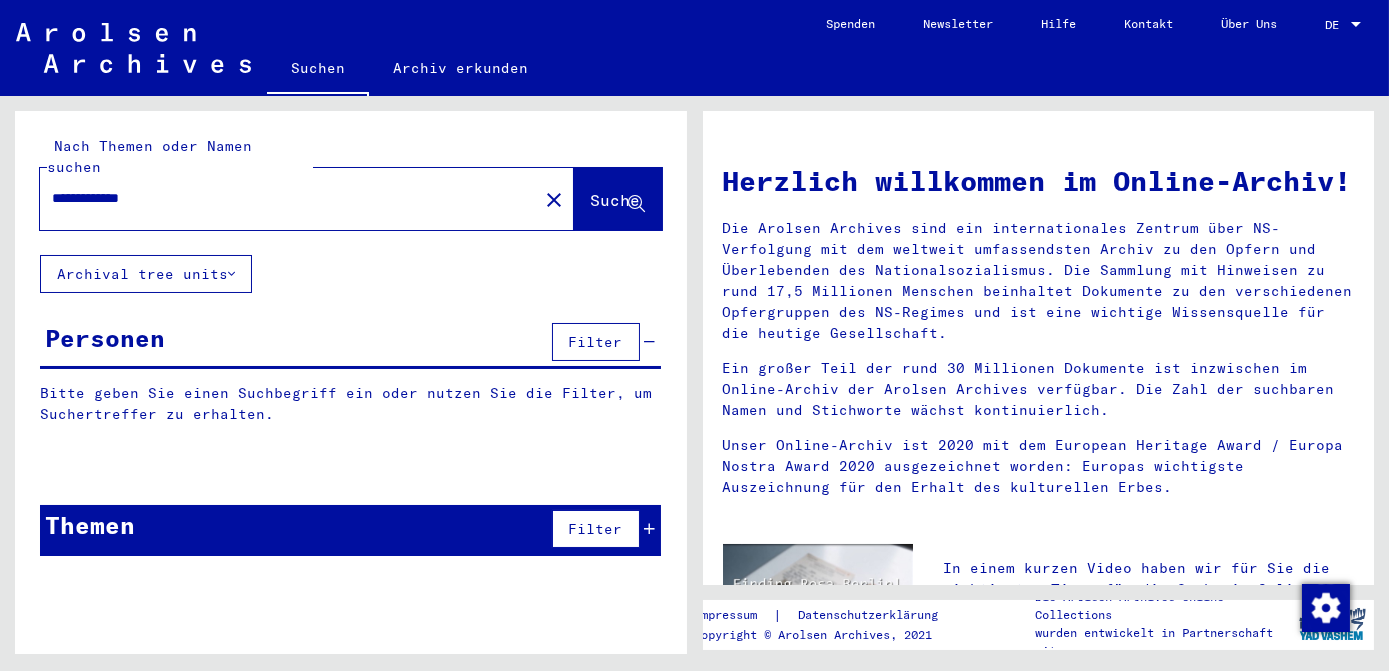 click on "**********" at bounding box center (283, 198) 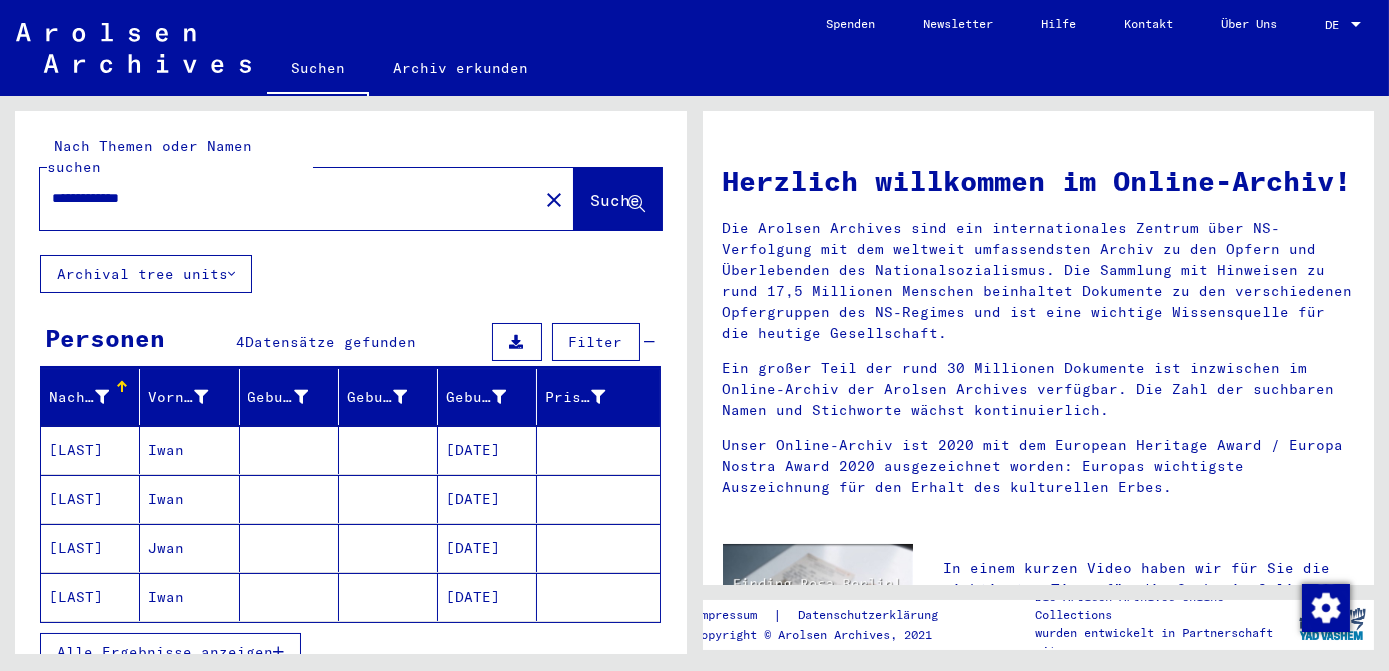 click on "Alle Ergebnisse anzeigen" at bounding box center (165, 652) 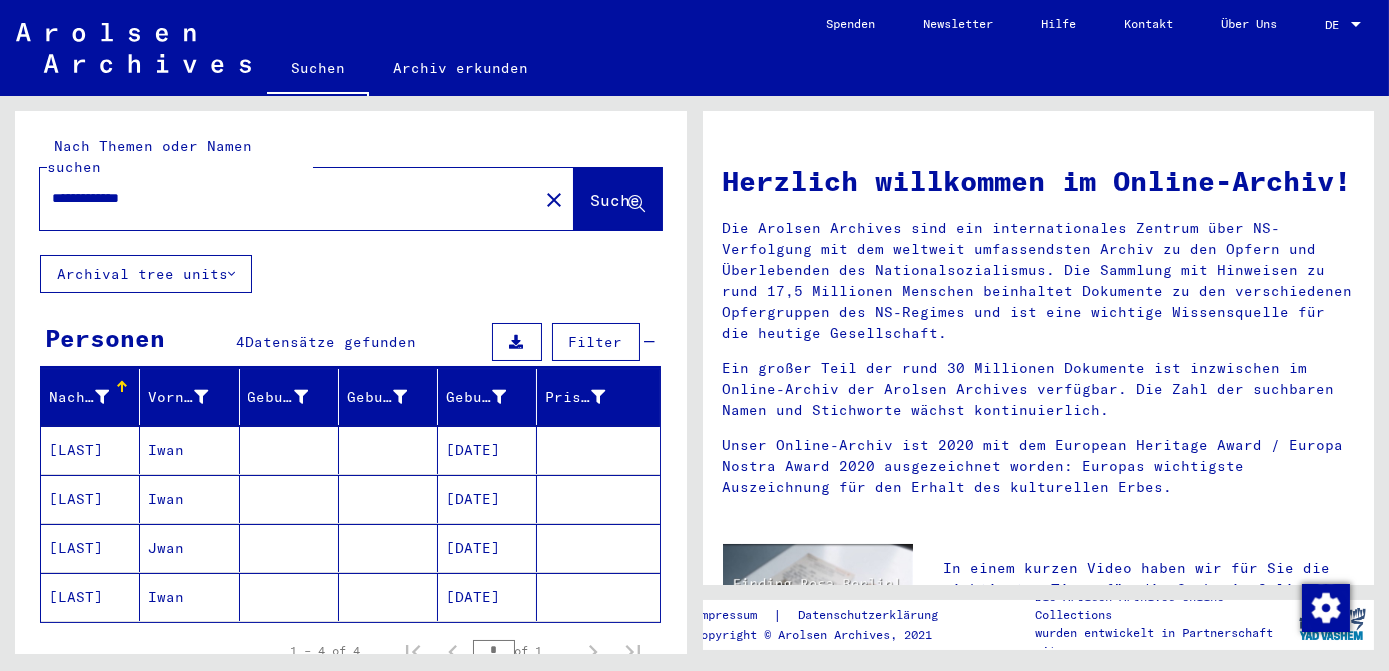 click on "[DATE]" at bounding box center [487, 499] 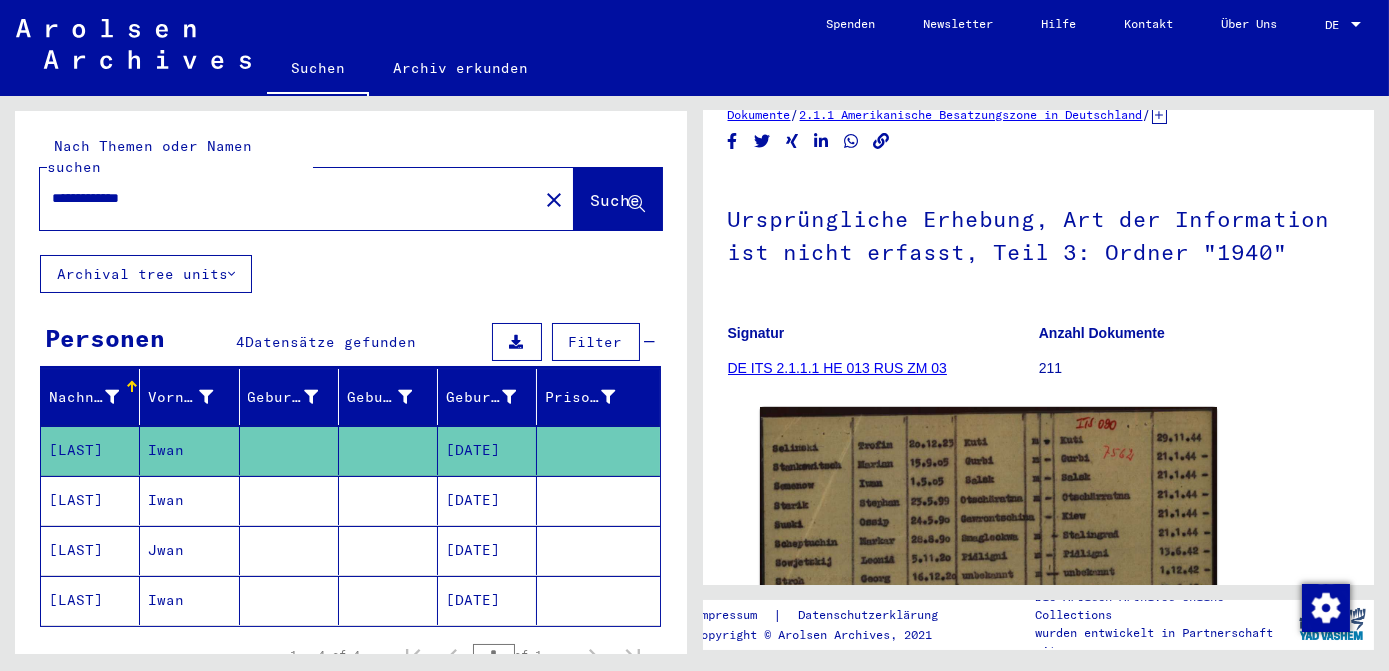 scroll, scrollTop: 360, scrollLeft: 0, axis: vertical 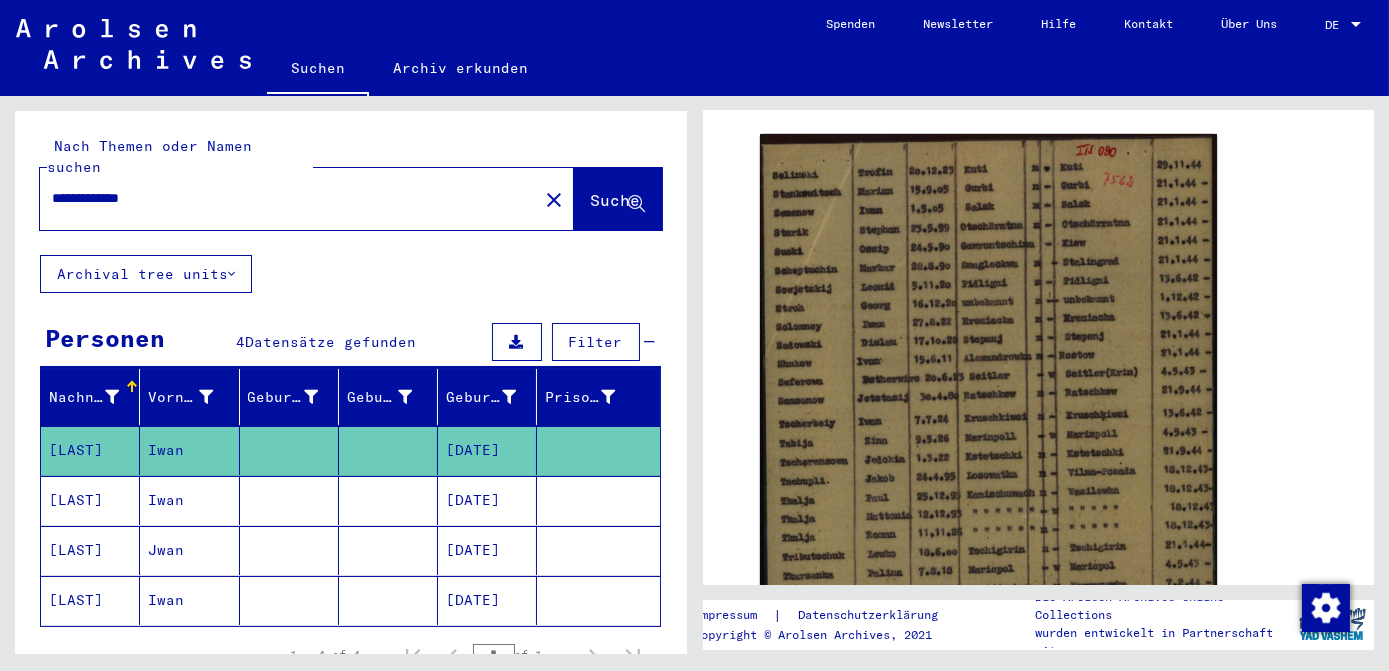 click on "[DATE]" at bounding box center (487, 550) 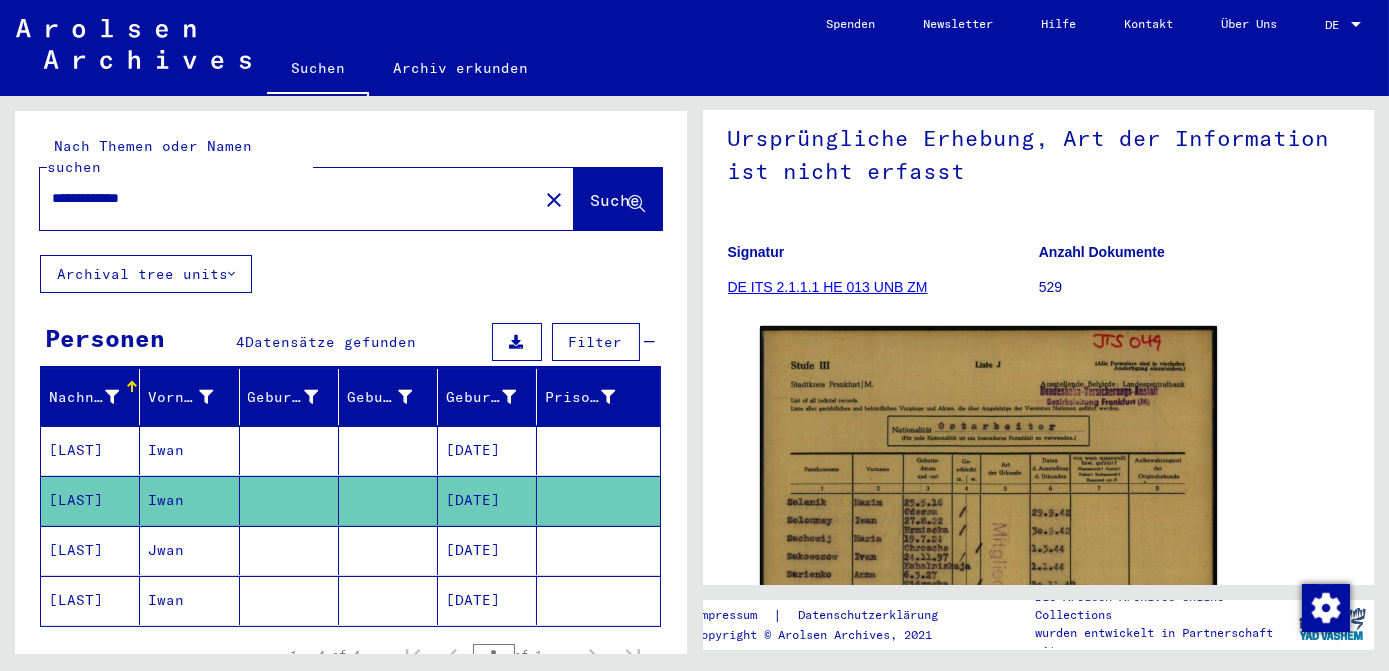 scroll, scrollTop: 186, scrollLeft: 0, axis: vertical 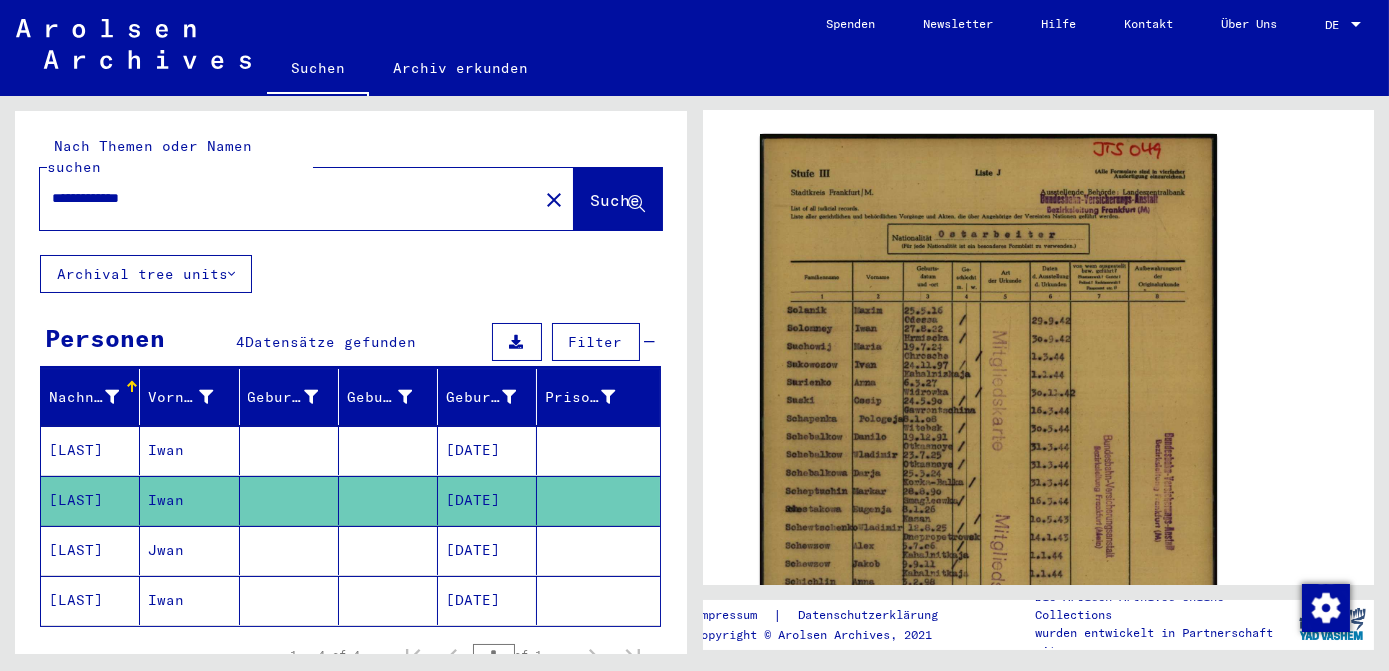 click on "[DATE]" at bounding box center (487, 600) 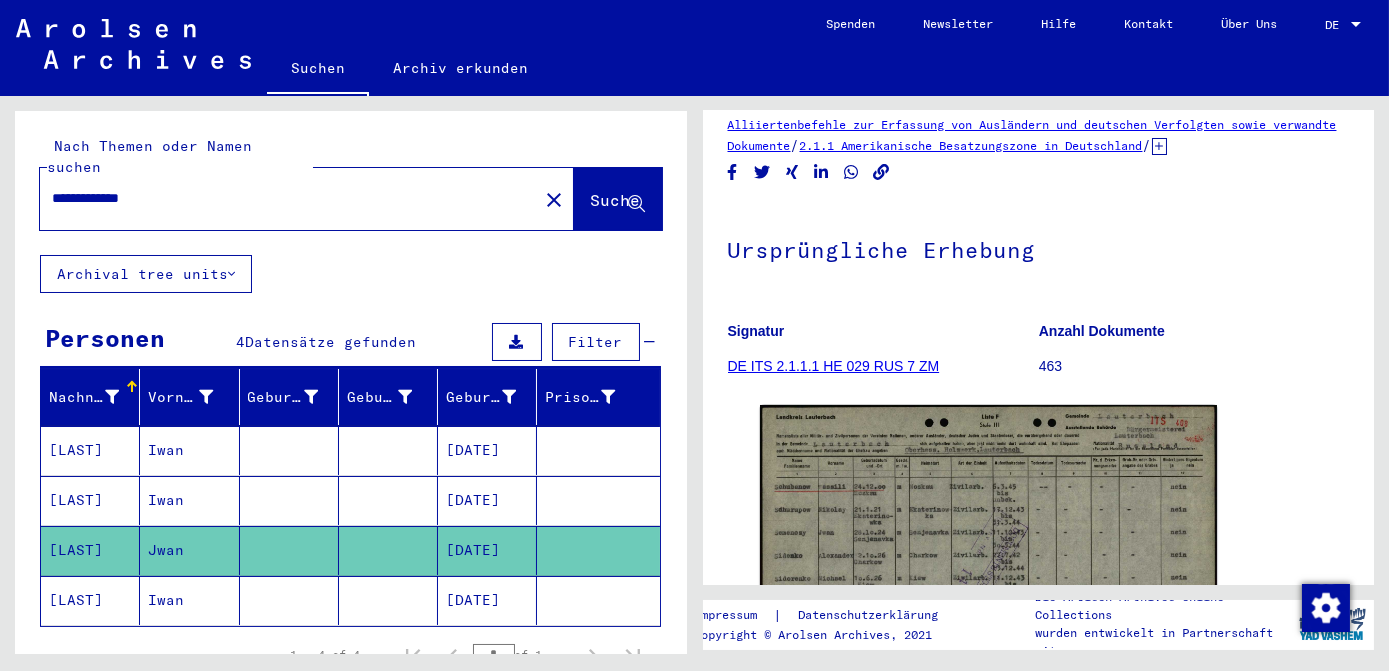scroll, scrollTop: 367, scrollLeft: 0, axis: vertical 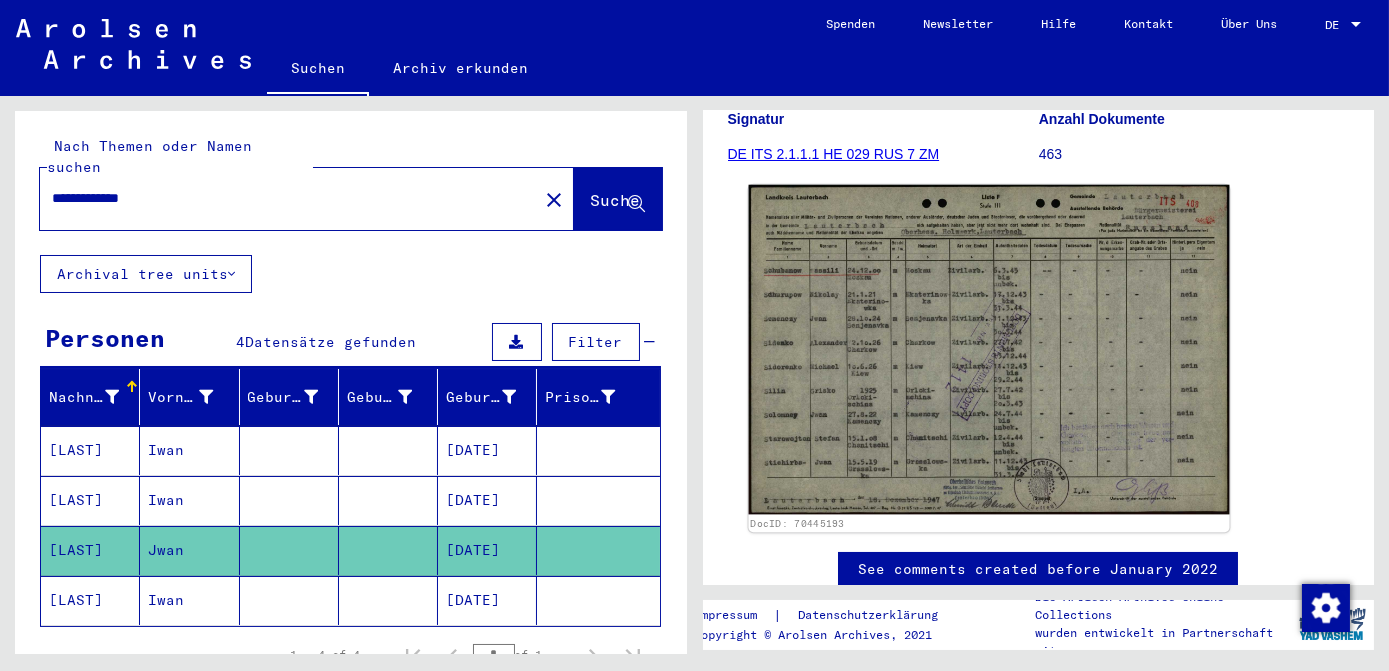 click 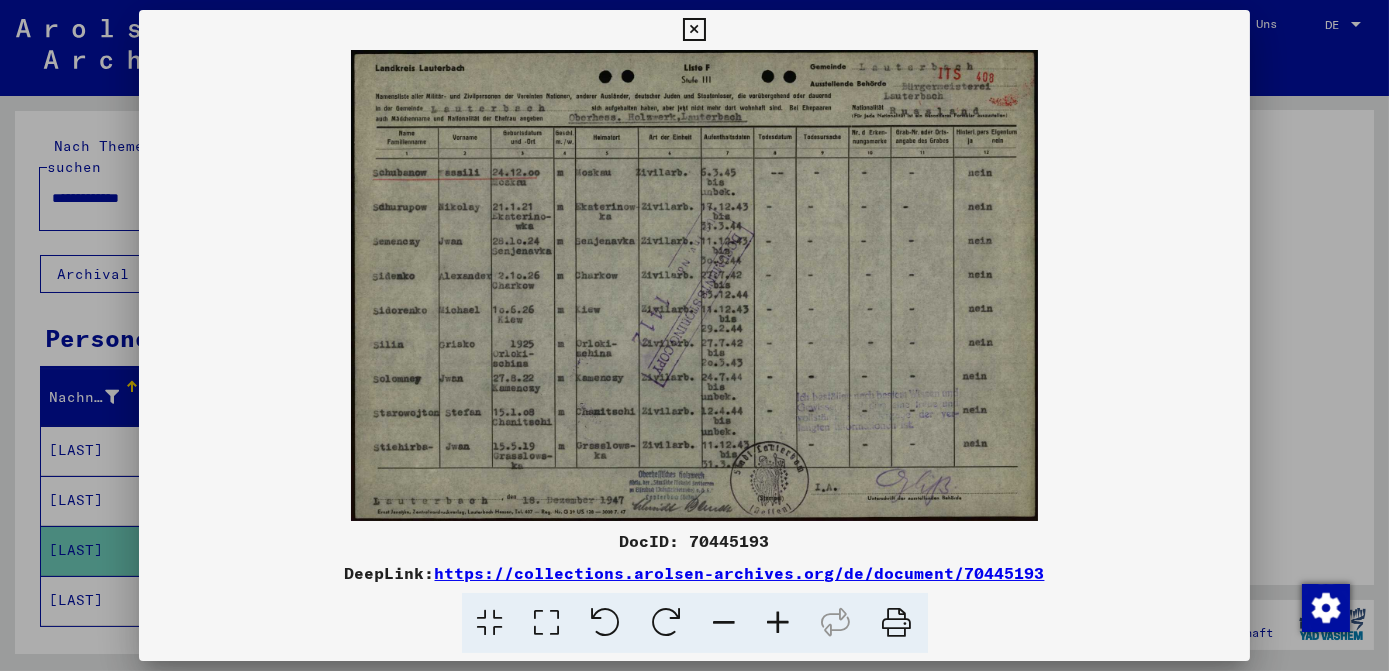 click at bounding box center (779, 623) 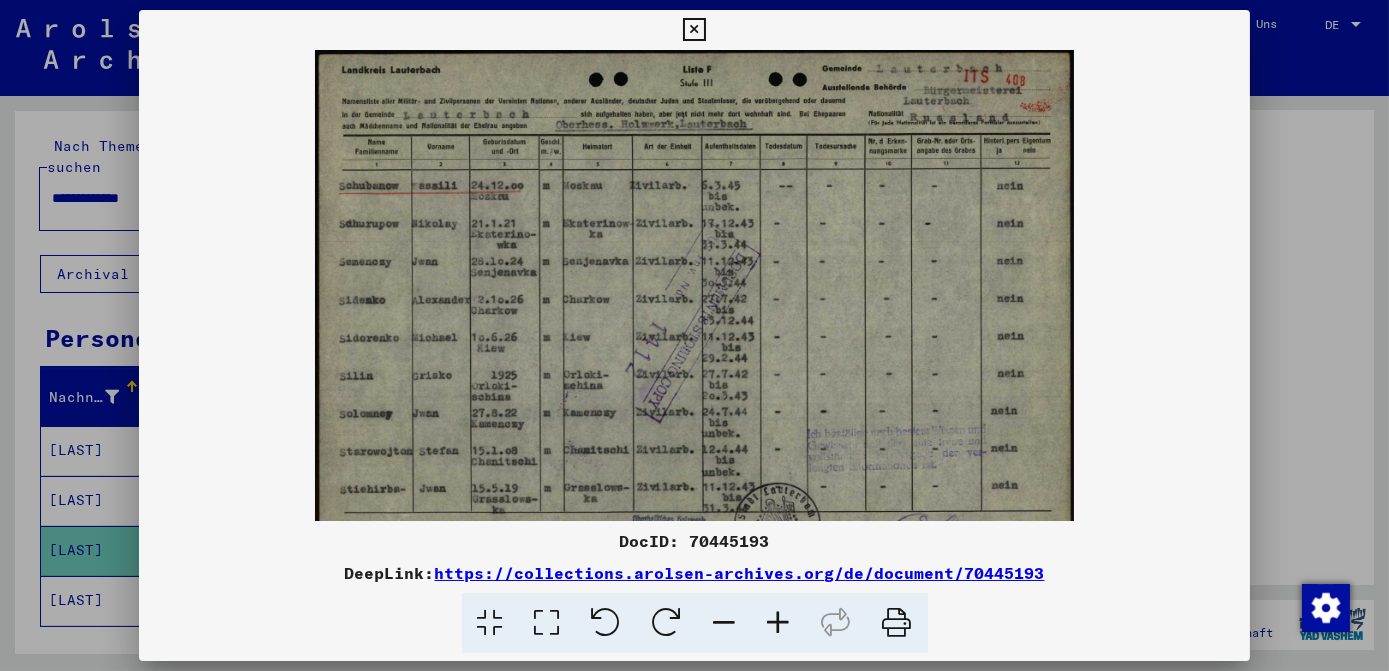 click at bounding box center (779, 623) 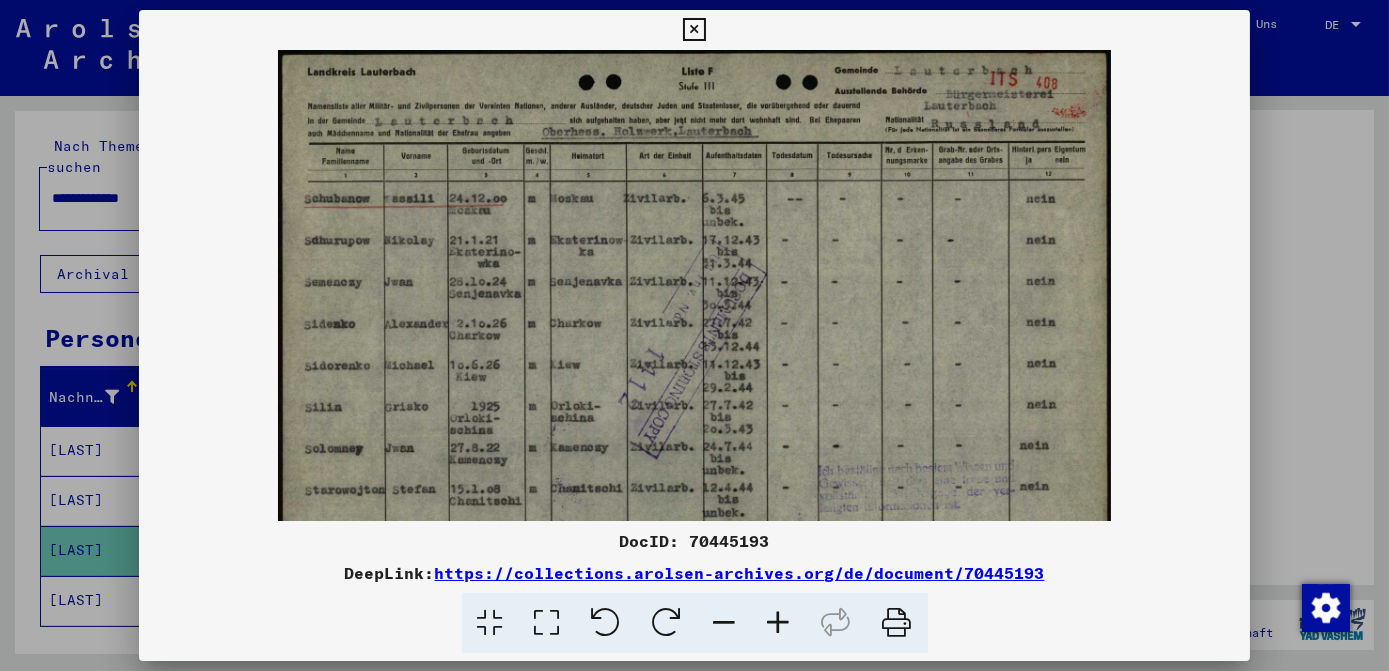 click at bounding box center [779, 623] 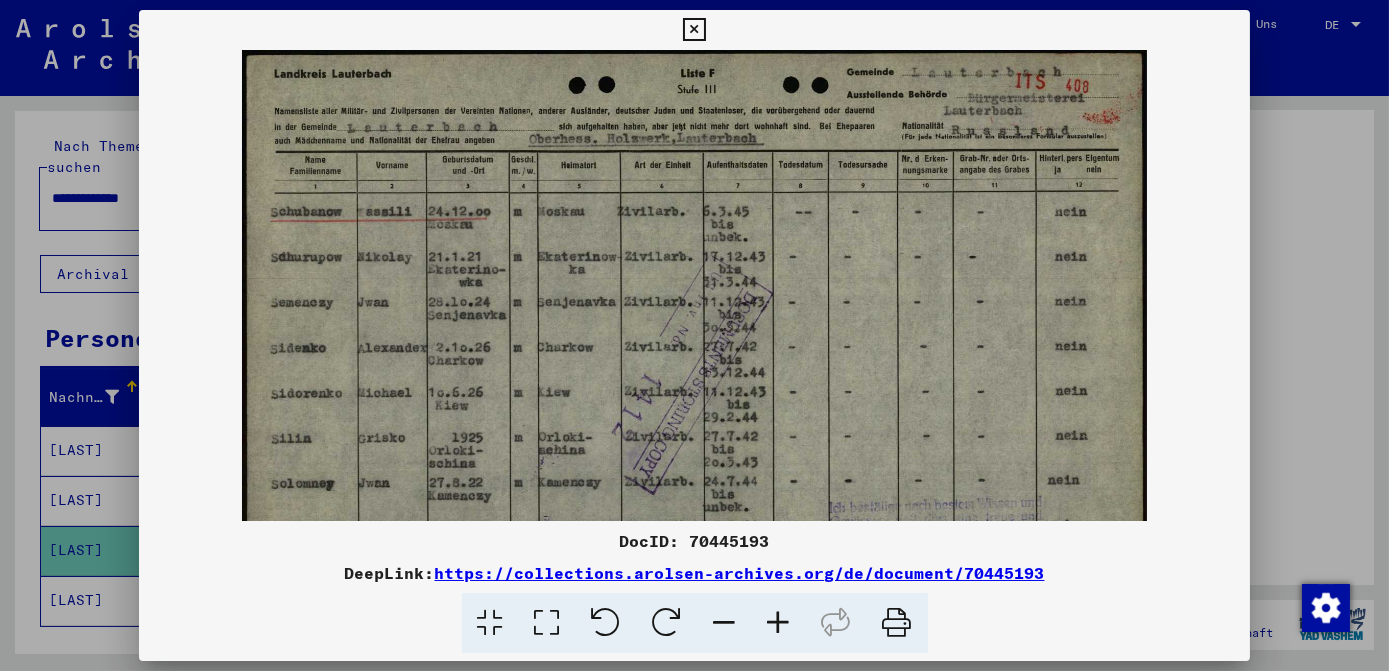 click at bounding box center [779, 623] 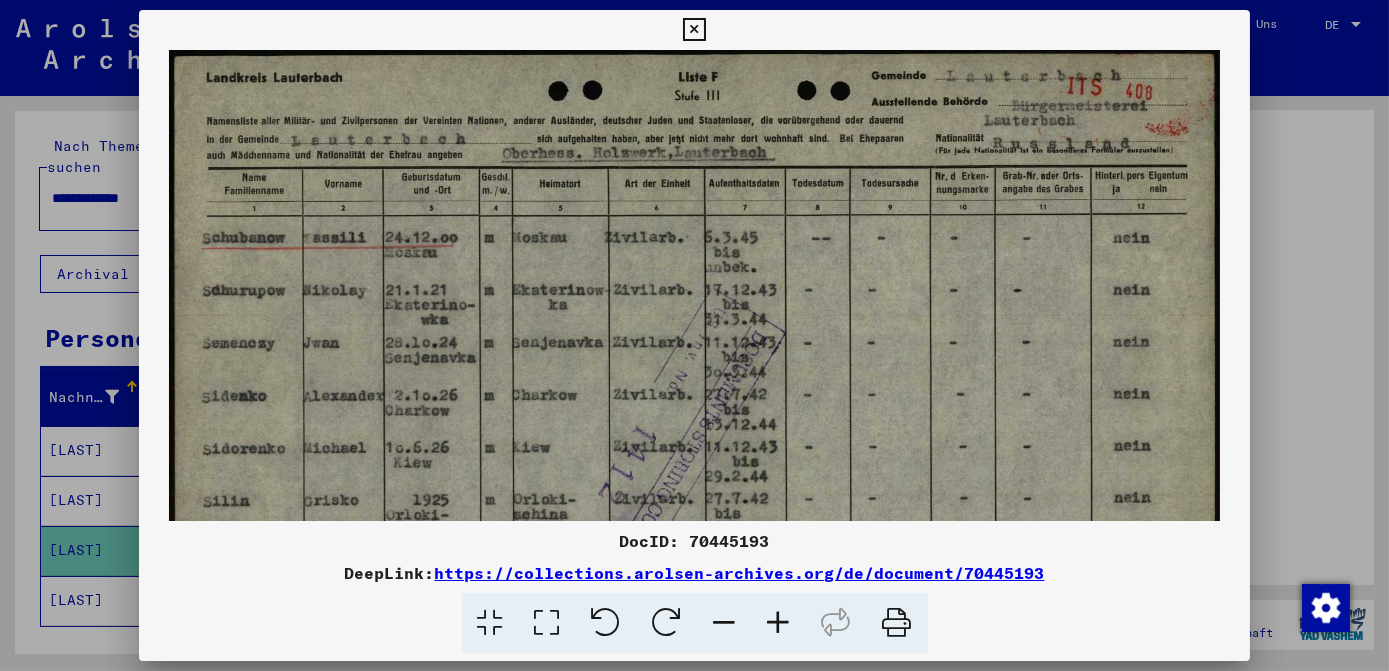 click at bounding box center (694, 410) 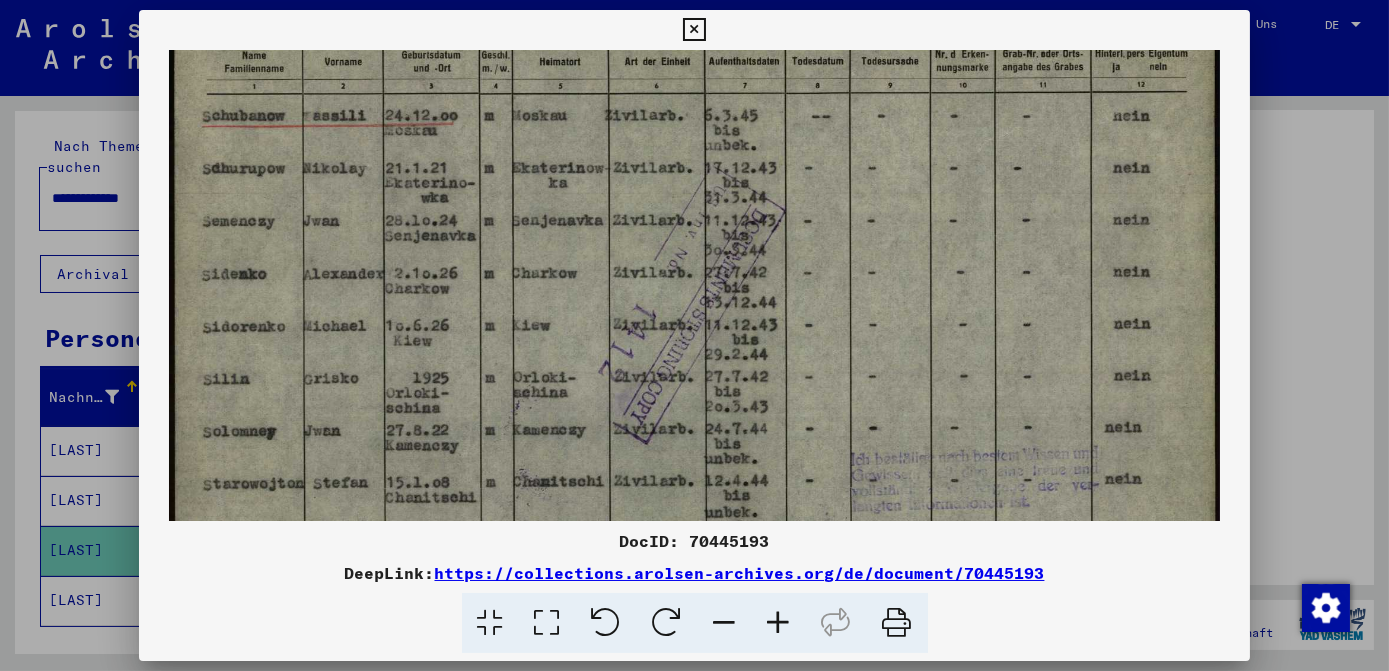 drag, startPoint x: 437, startPoint y: 241, endPoint x: 443, endPoint y: 219, distance: 22.803509 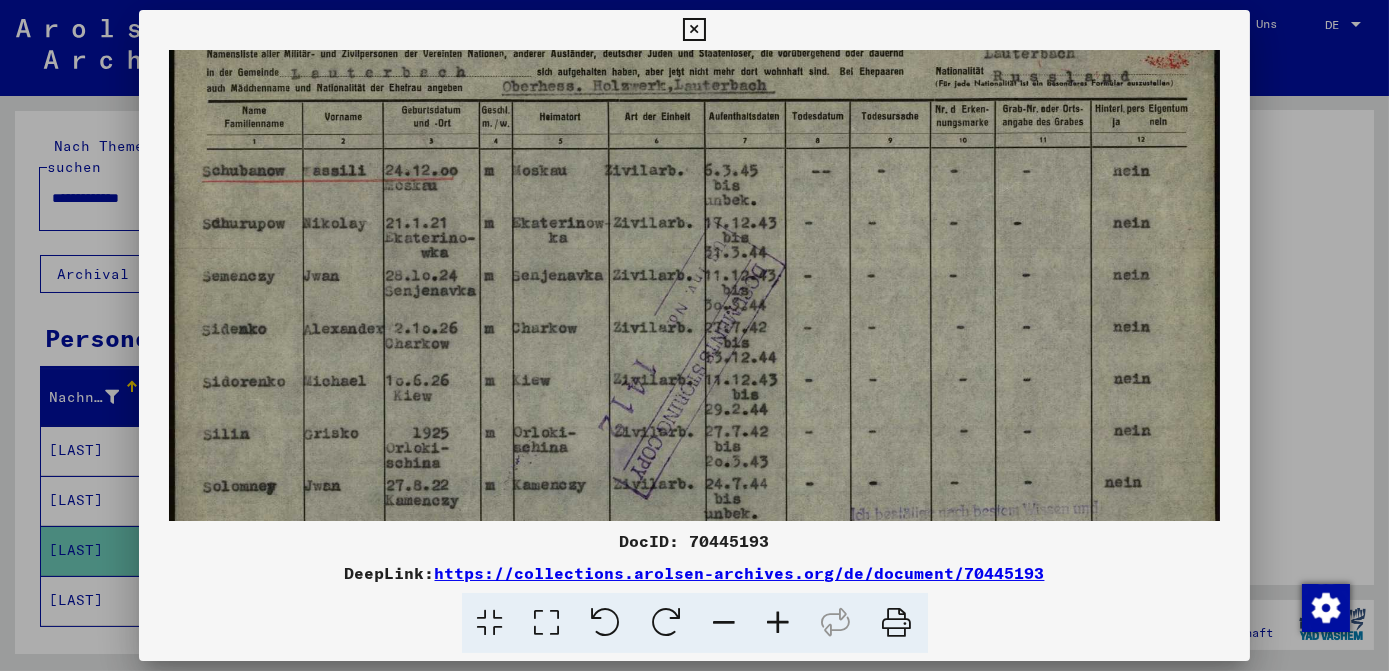 scroll, scrollTop: 0, scrollLeft: 0, axis: both 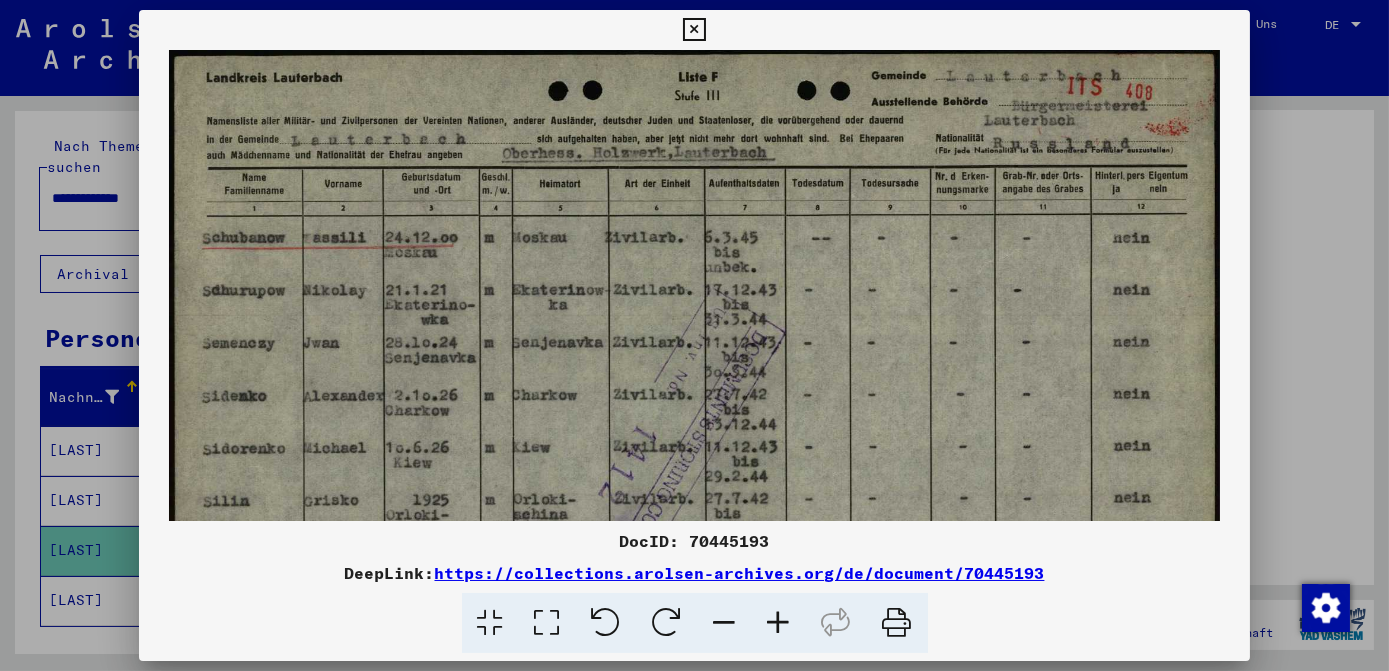 drag, startPoint x: 768, startPoint y: 274, endPoint x: 773, endPoint y: 467, distance: 193.06476 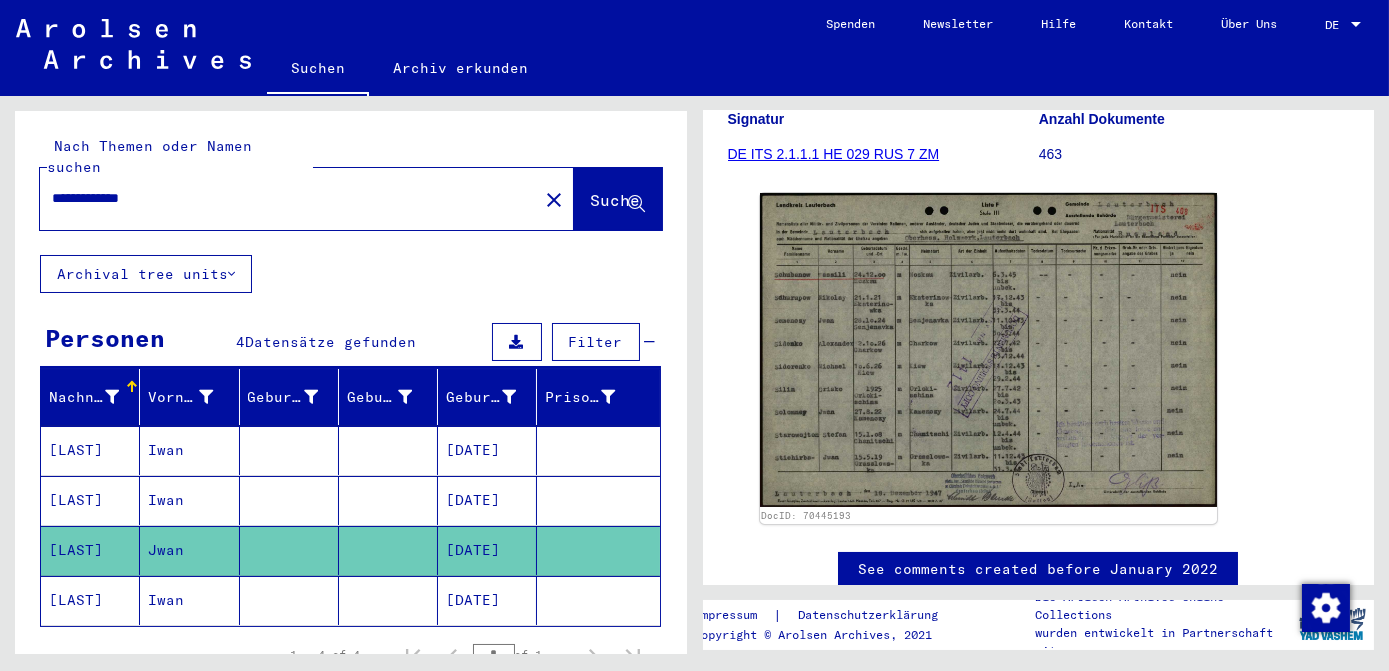 click on "[DATE]" 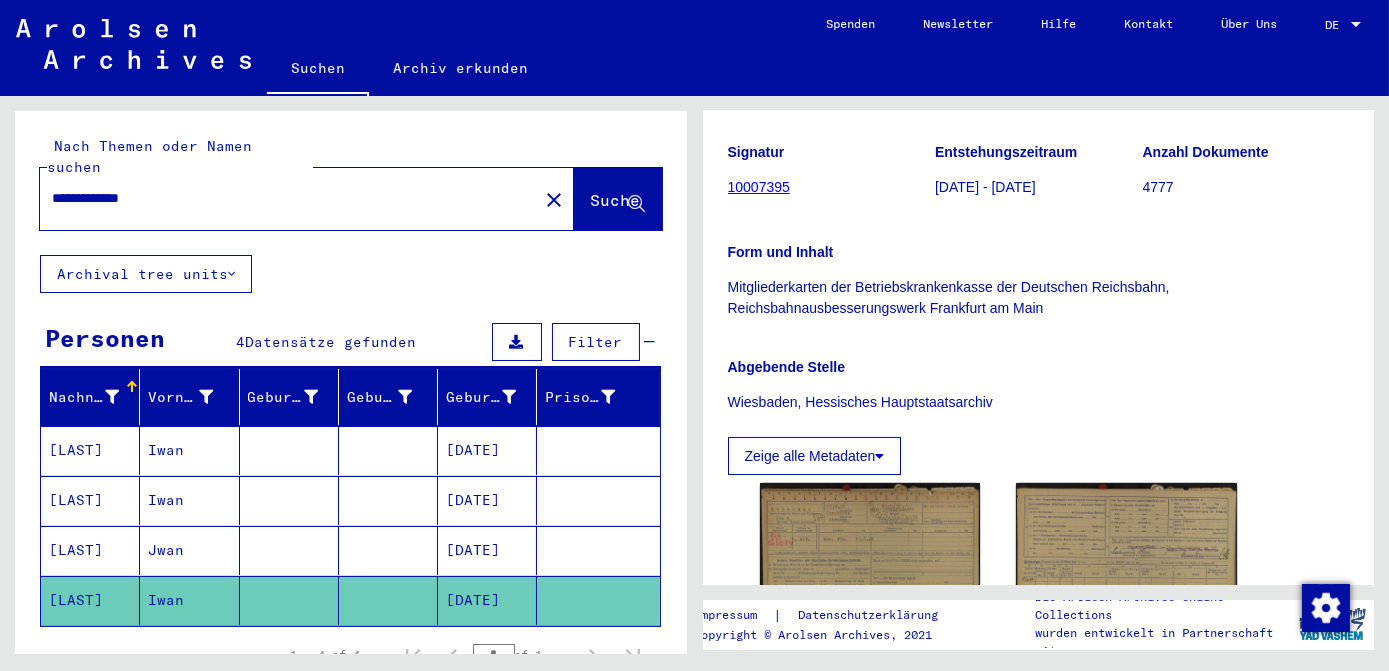 scroll, scrollTop: 0, scrollLeft: 0, axis: both 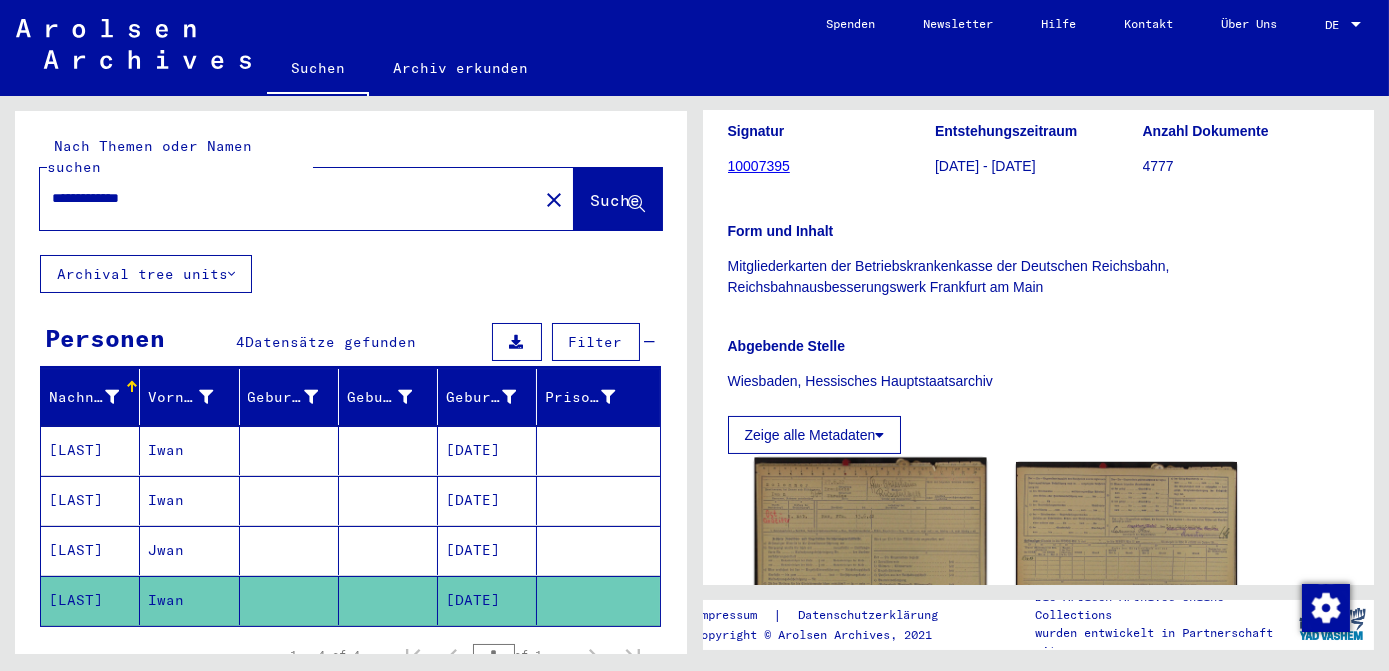click 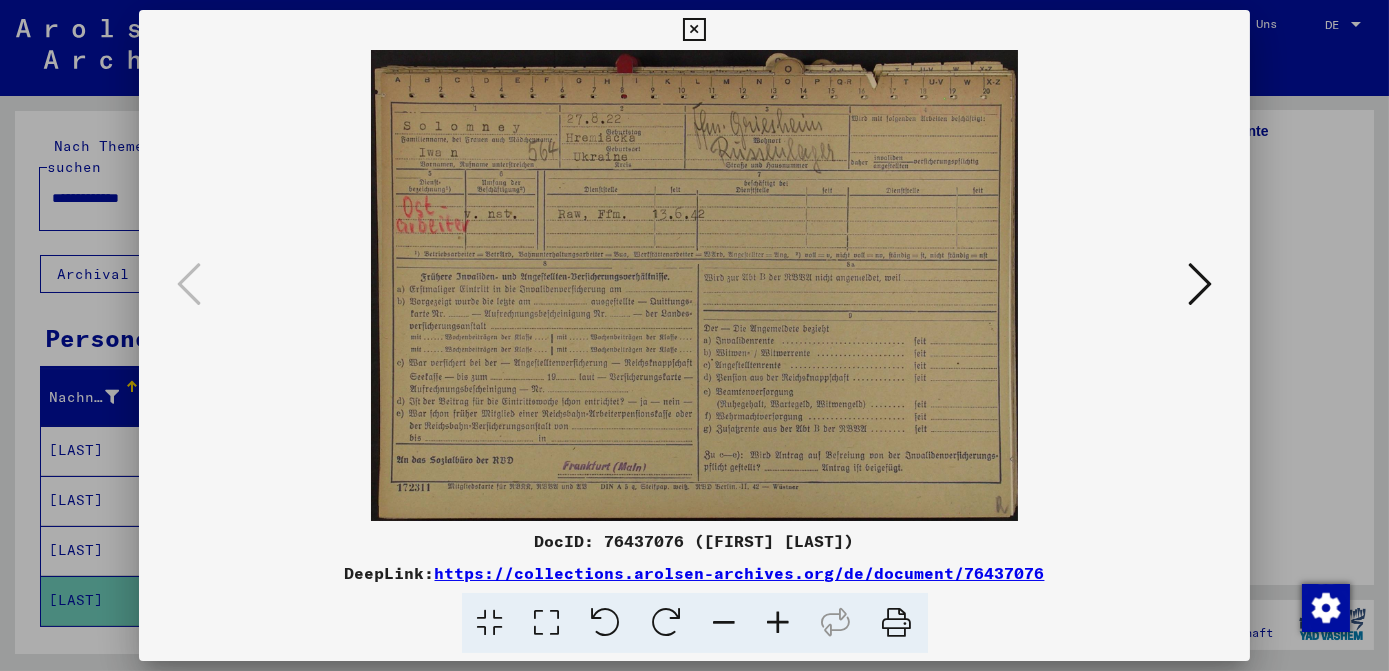 click at bounding box center (694, 30) 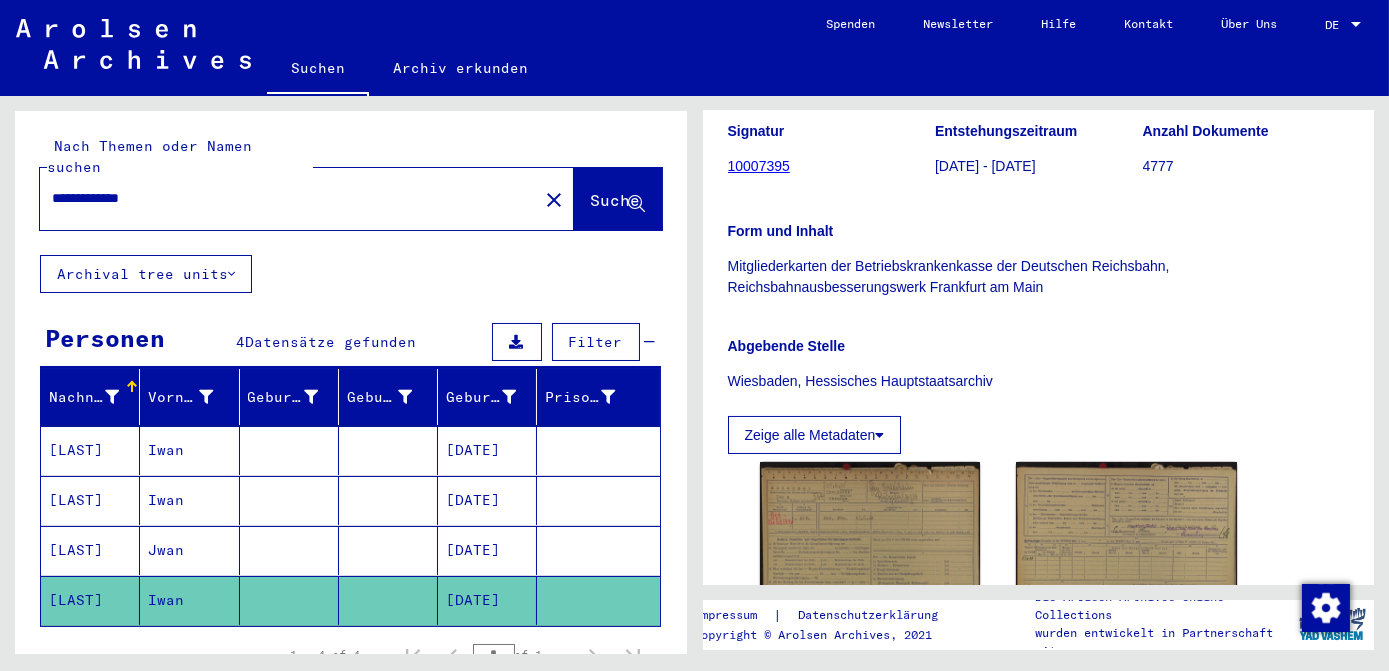 click on "close" 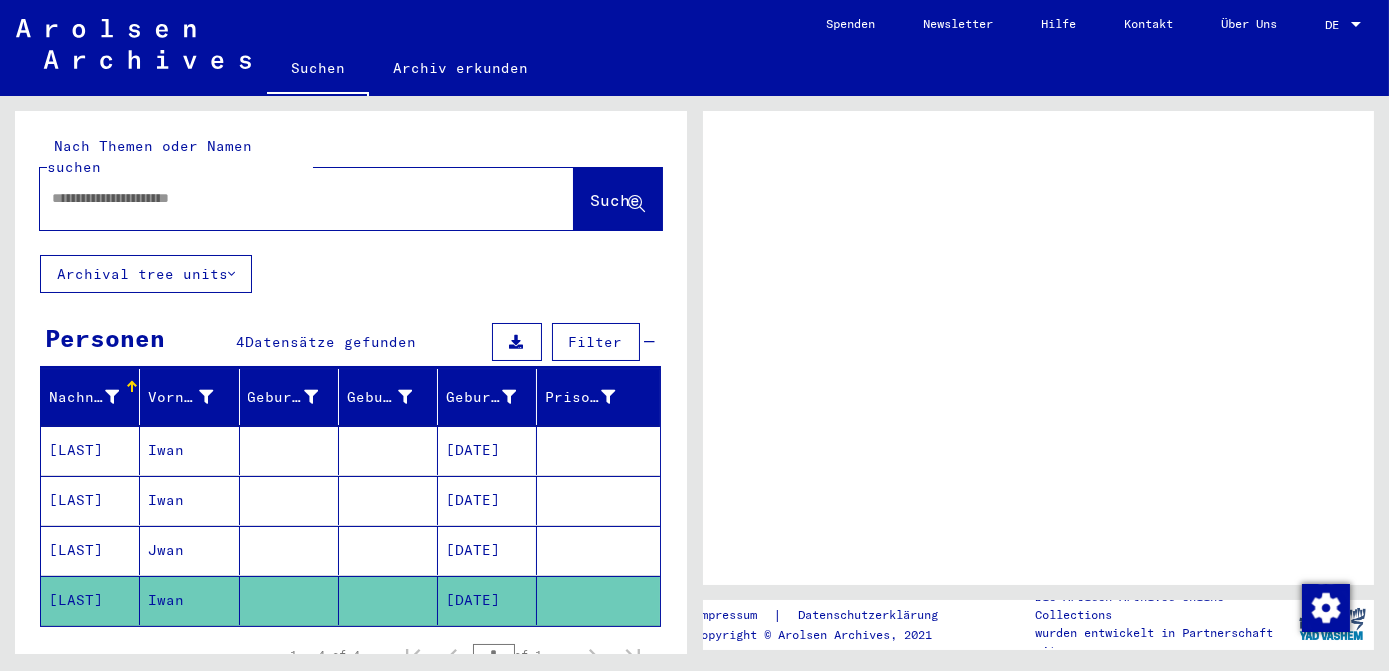 click 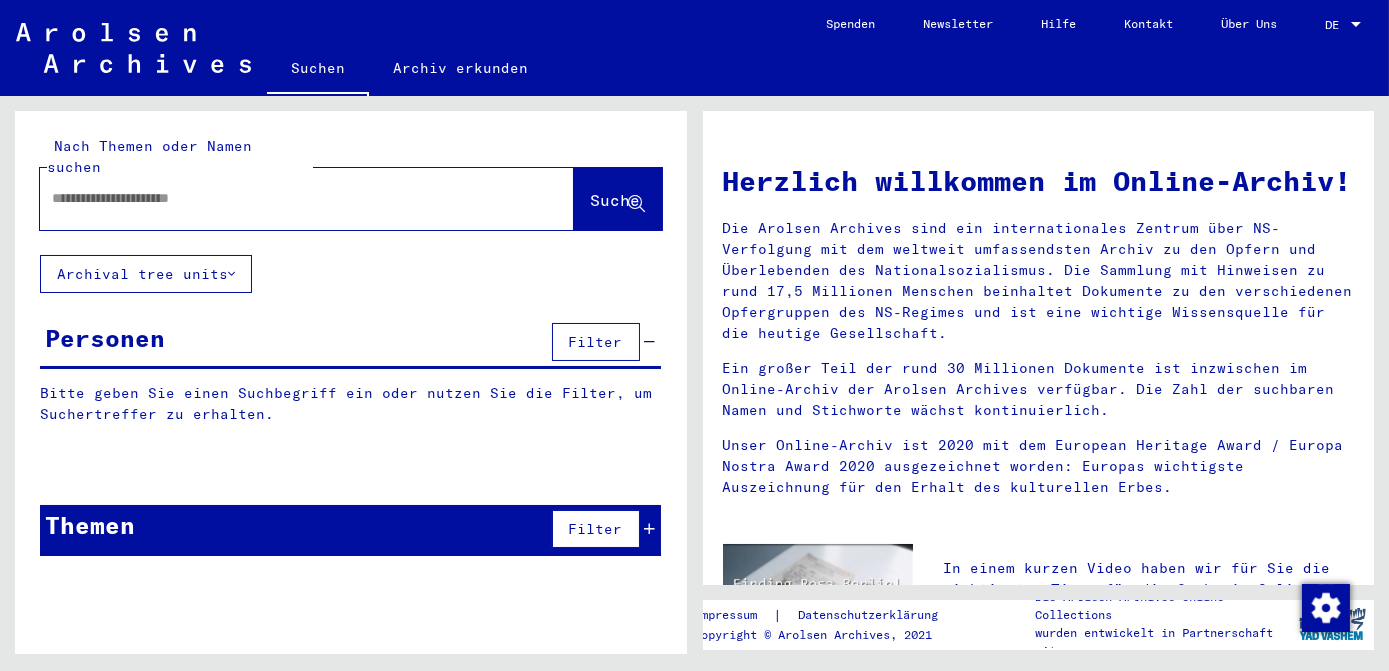 click at bounding box center [283, 198] 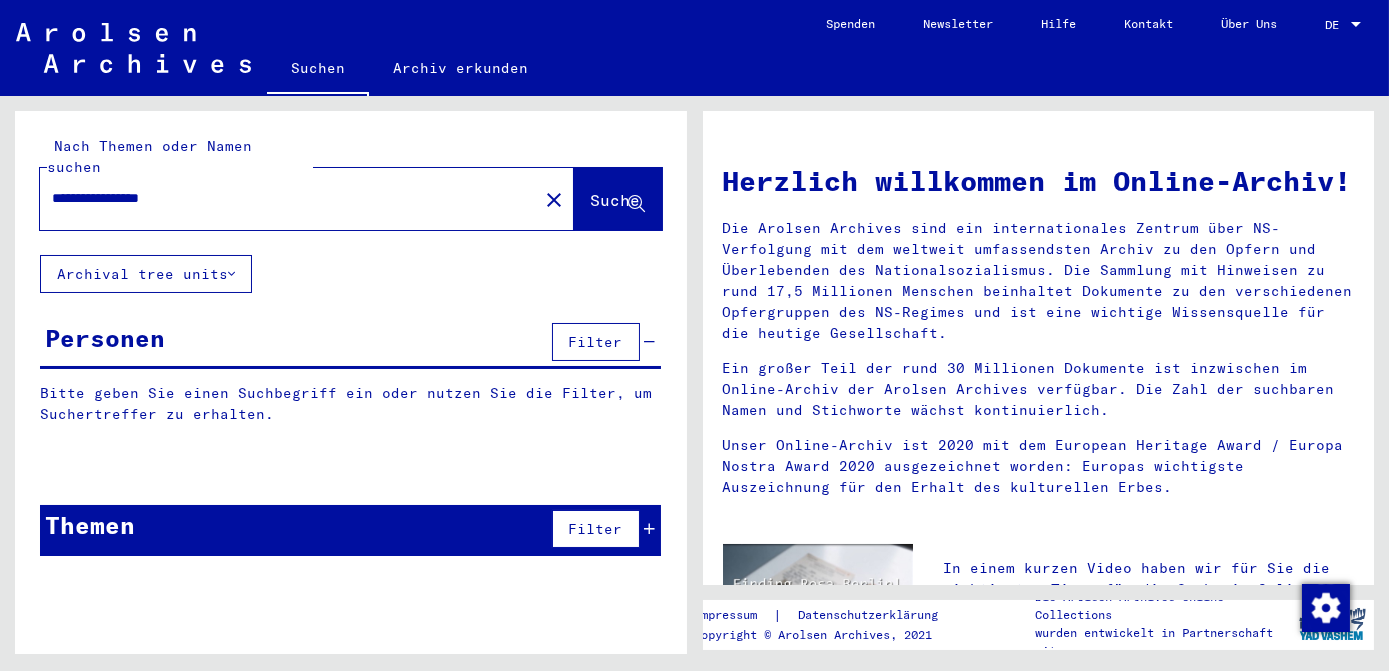 click on "**********" at bounding box center [283, 198] 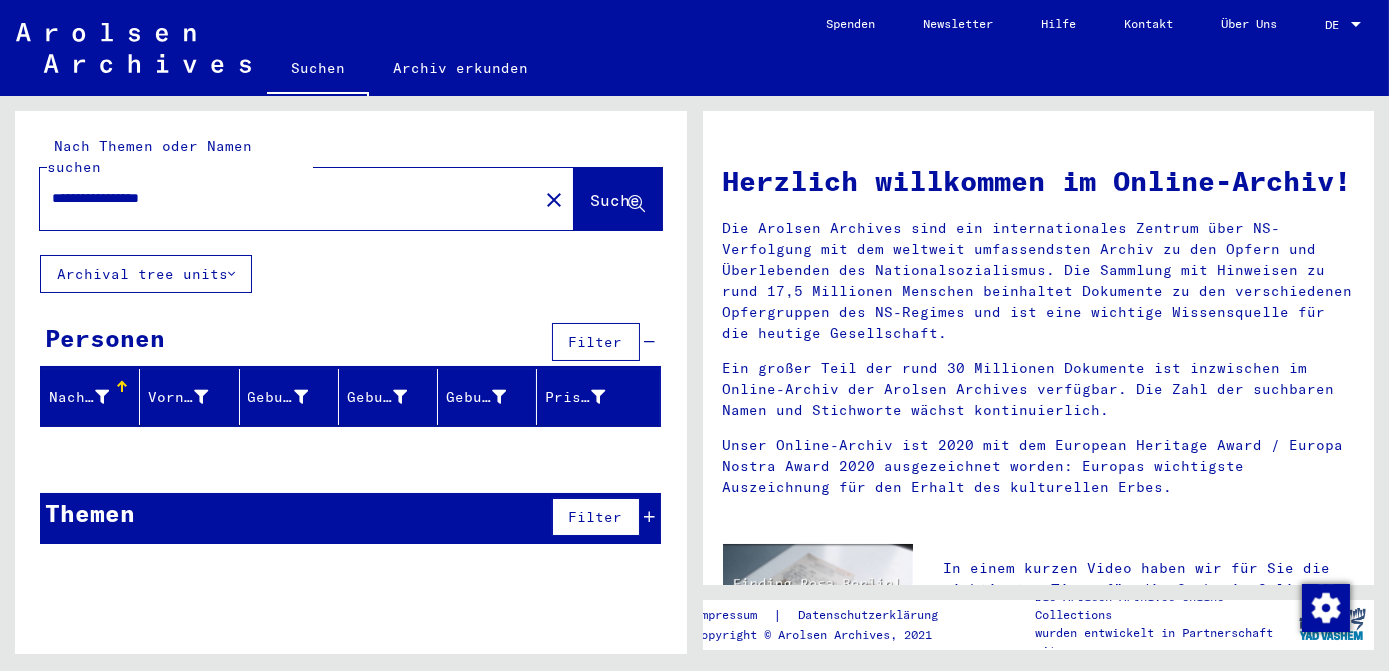 click on "**********" at bounding box center [283, 198] 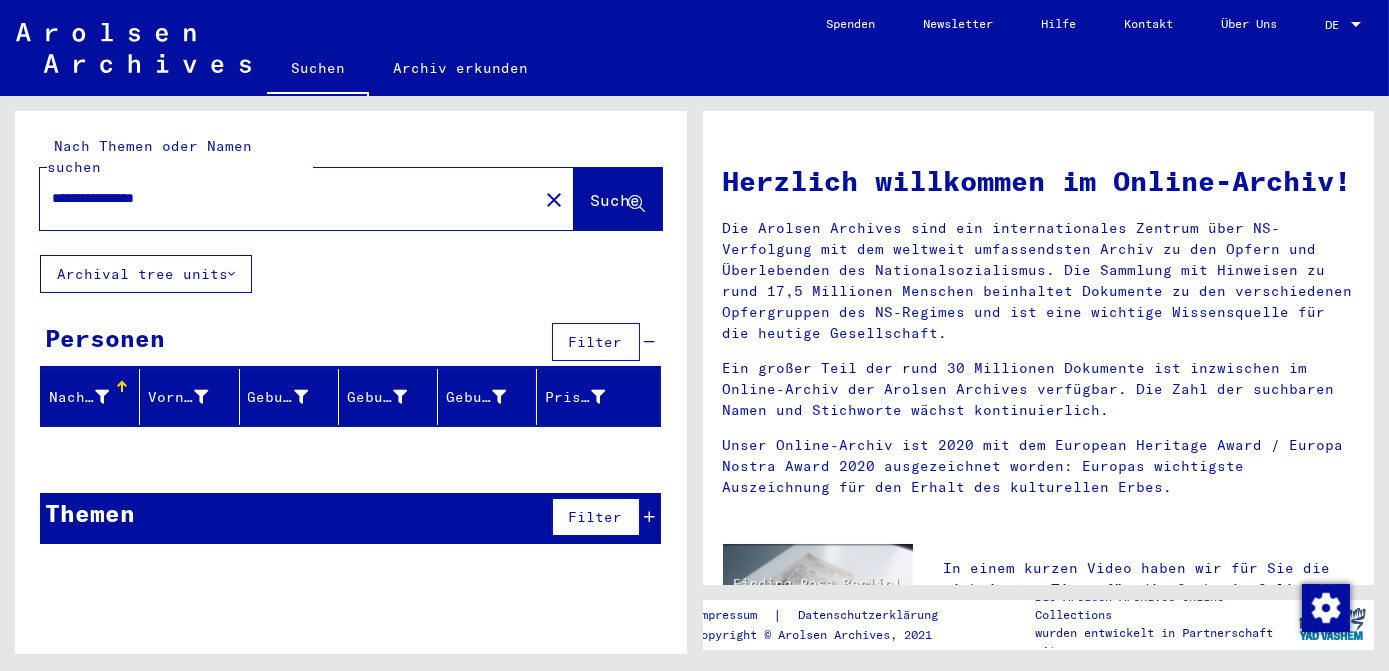 click on "**********" at bounding box center [283, 198] 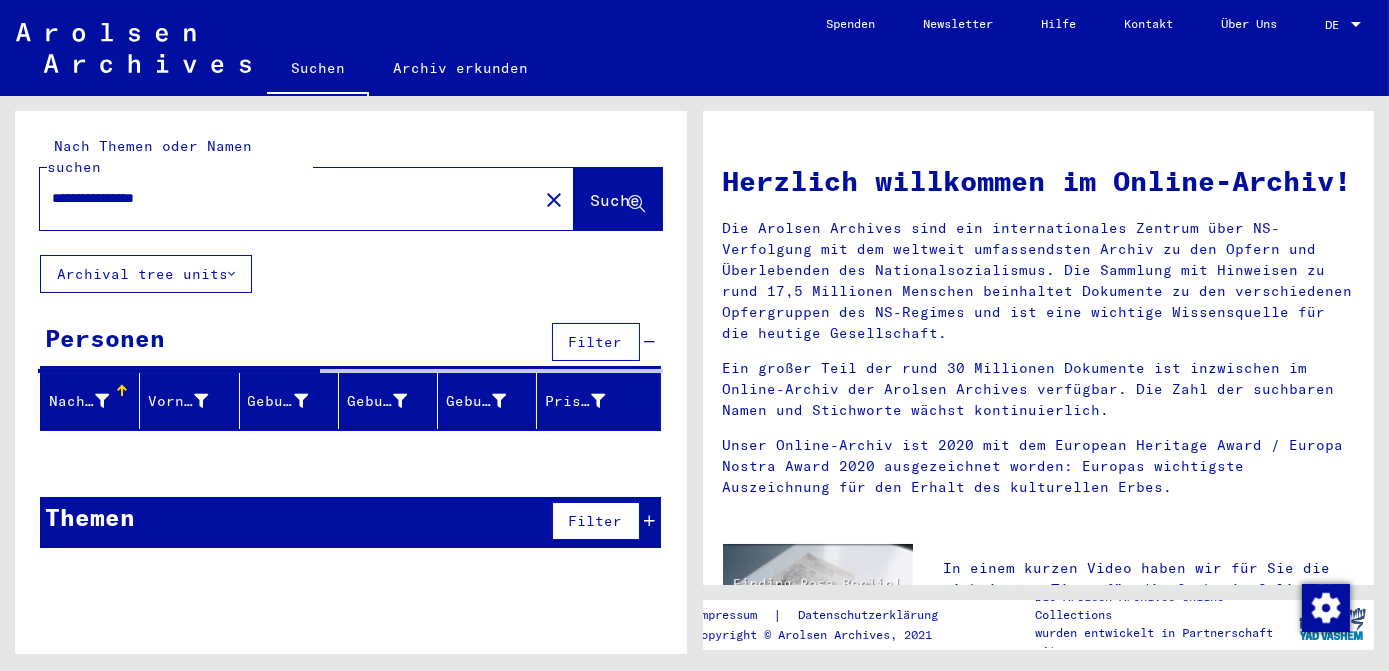 click on "**********" at bounding box center [283, 198] 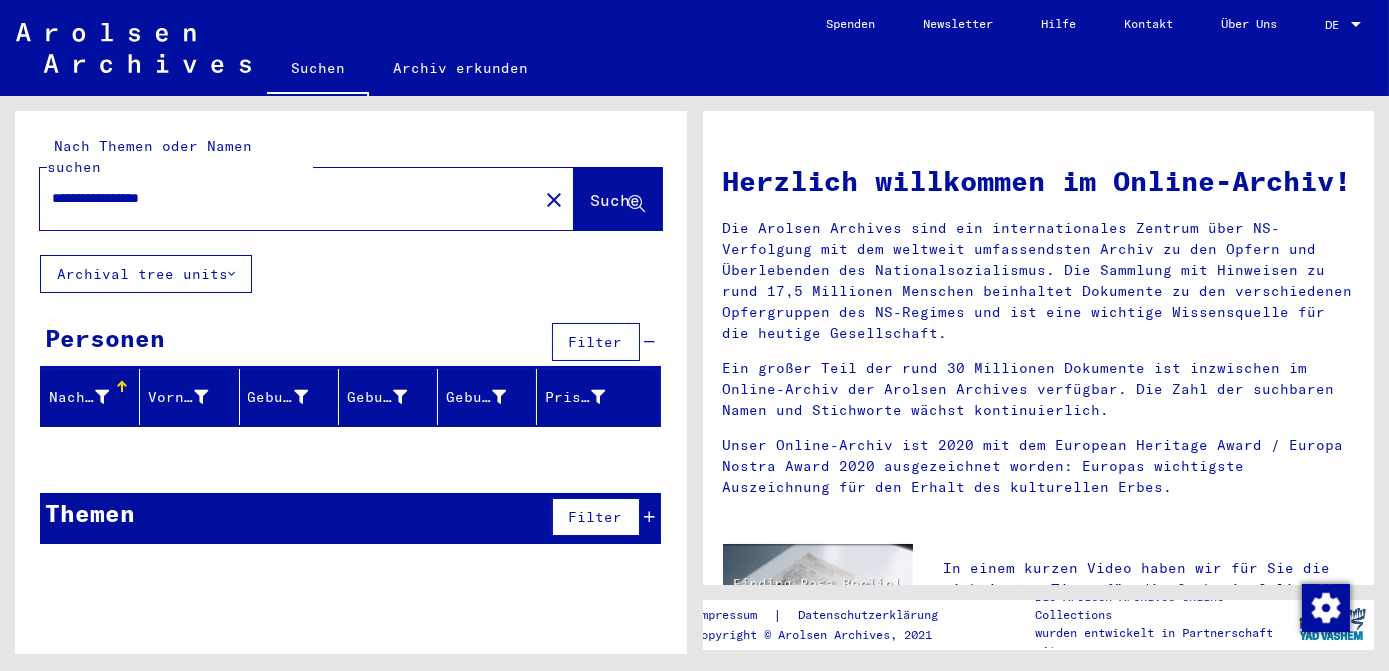 type on "**********" 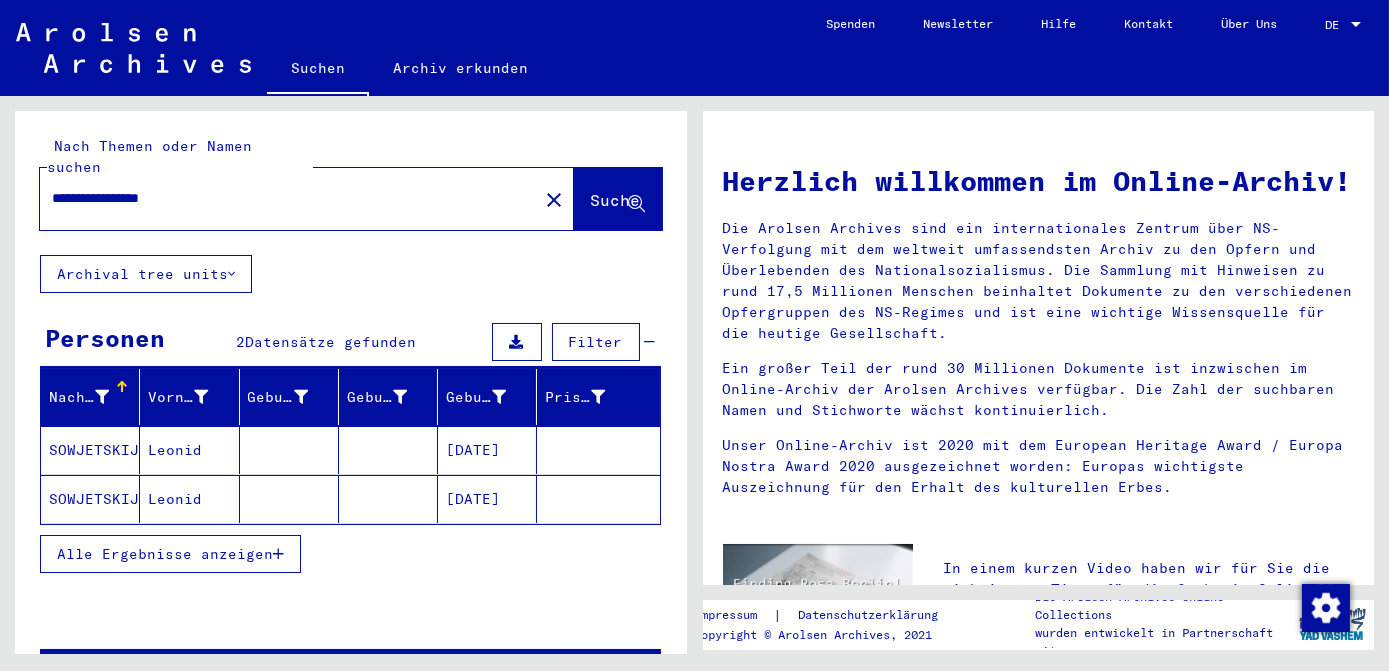 click on "Alle Ergebnisse anzeigen" at bounding box center (165, 554) 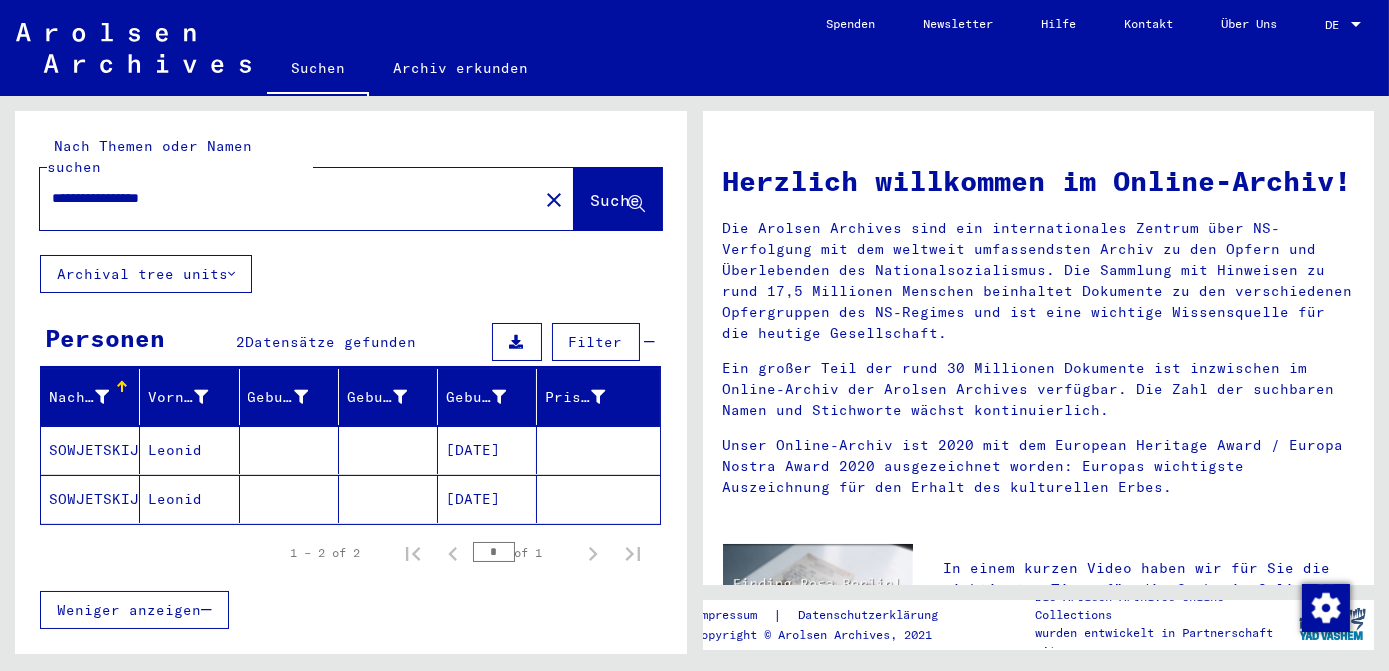 click on "[DATE]" at bounding box center [487, 499] 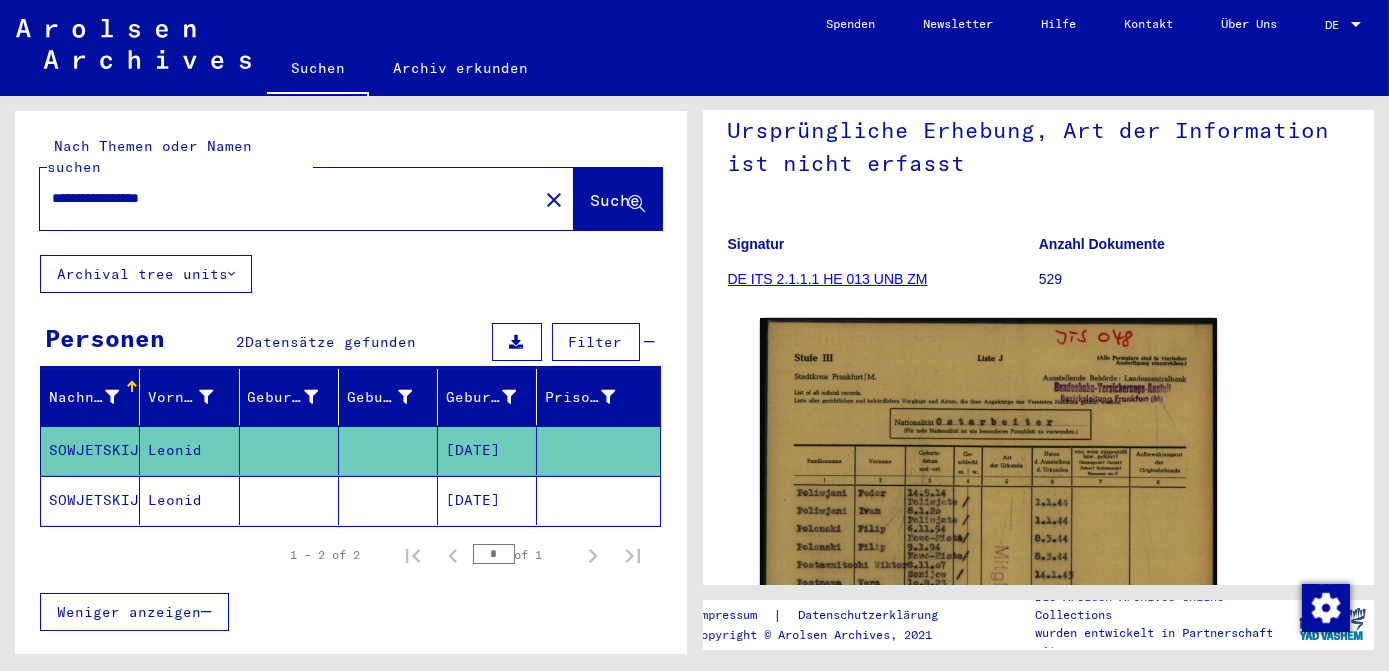 scroll, scrollTop: 186, scrollLeft: 0, axis: vertical 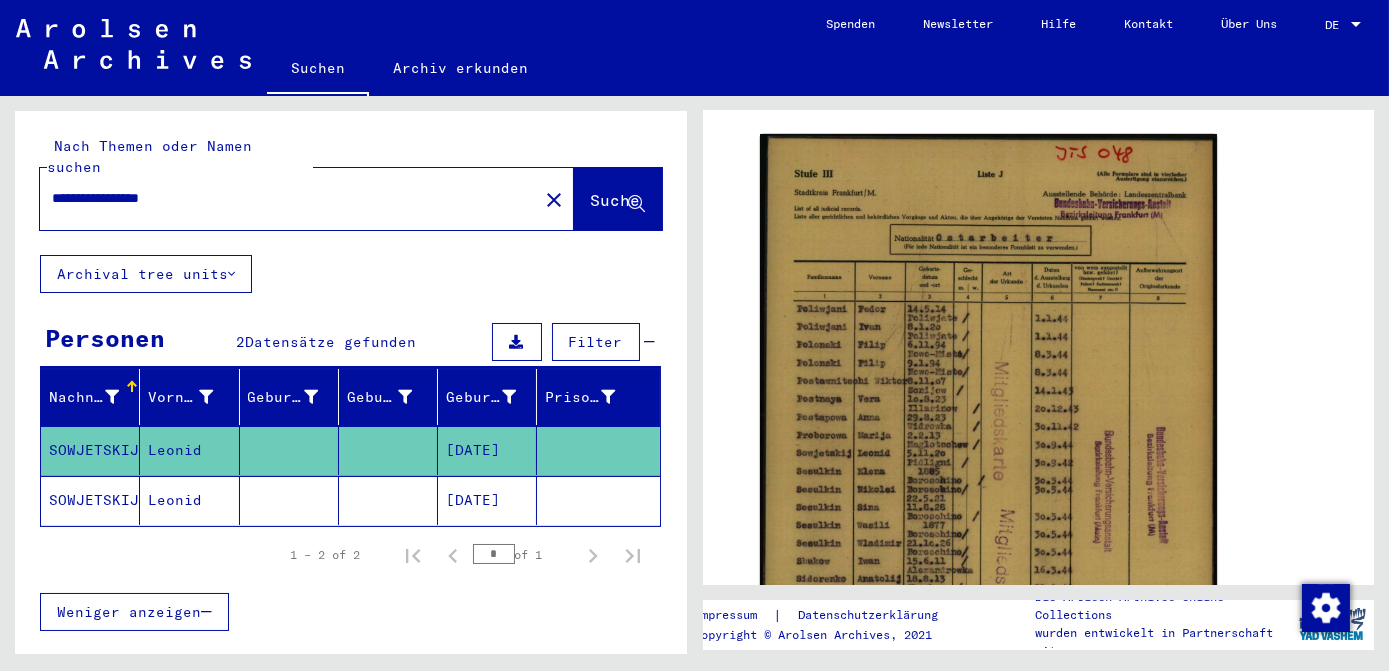 click on "close" 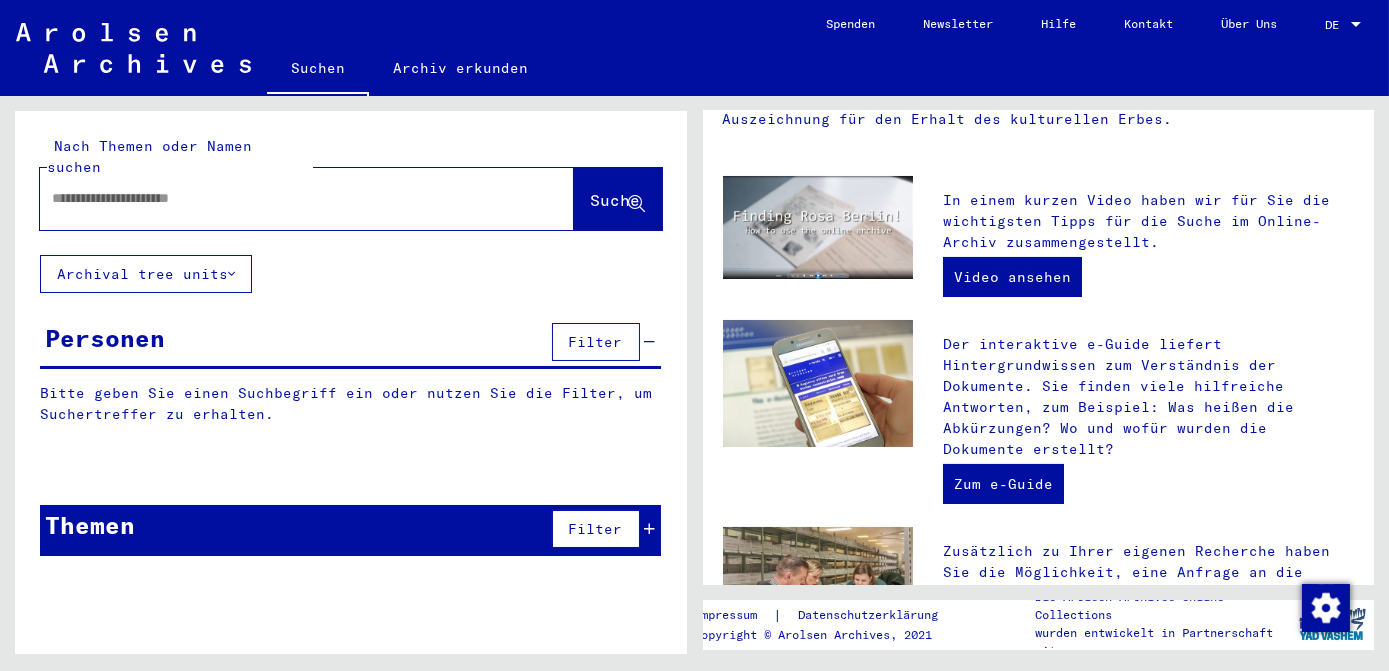 scroll, scrollTop: 0, scrollLeft: 0, axis: both 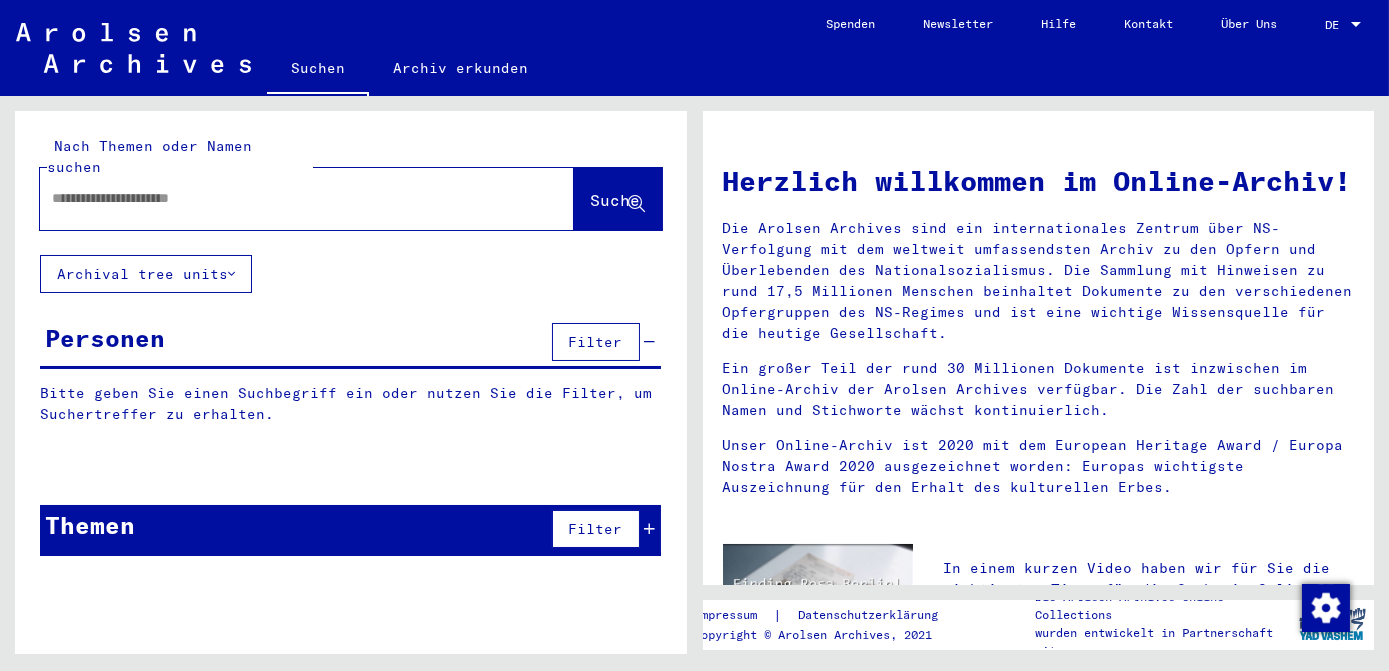 click at bounding box center [283, 198] 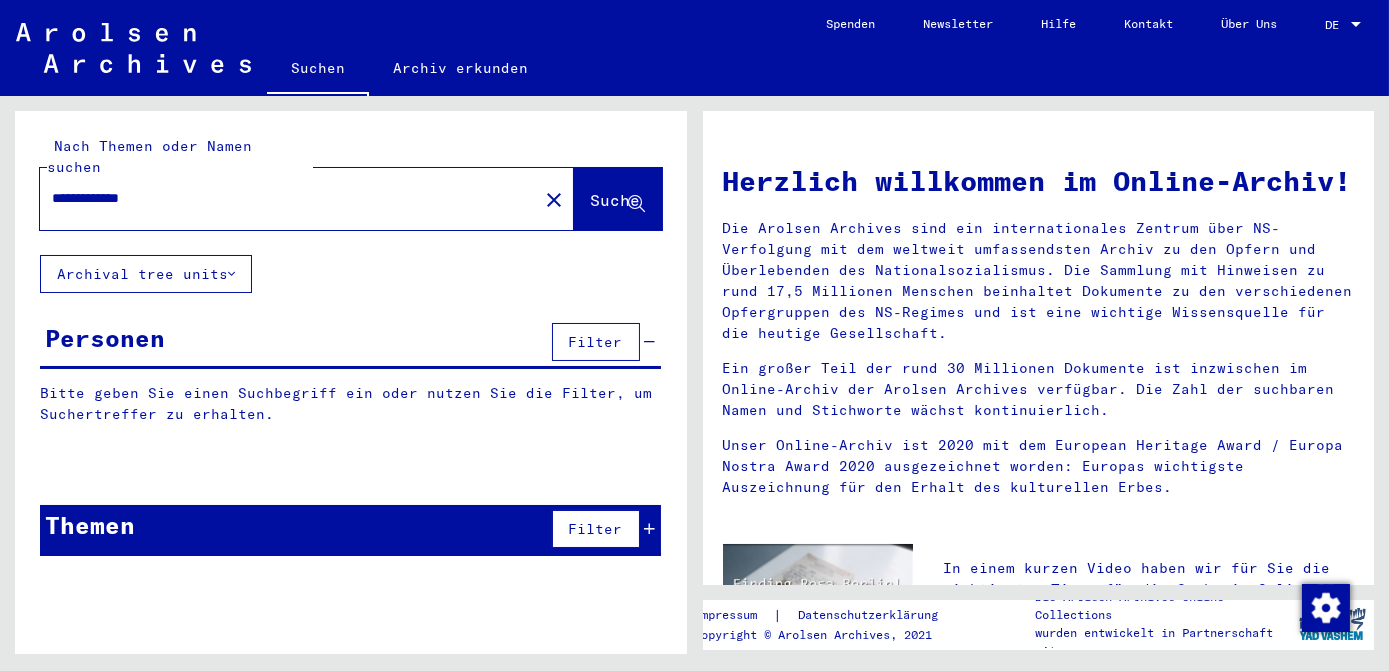 click on "**********" at bounding box center (283, 198) 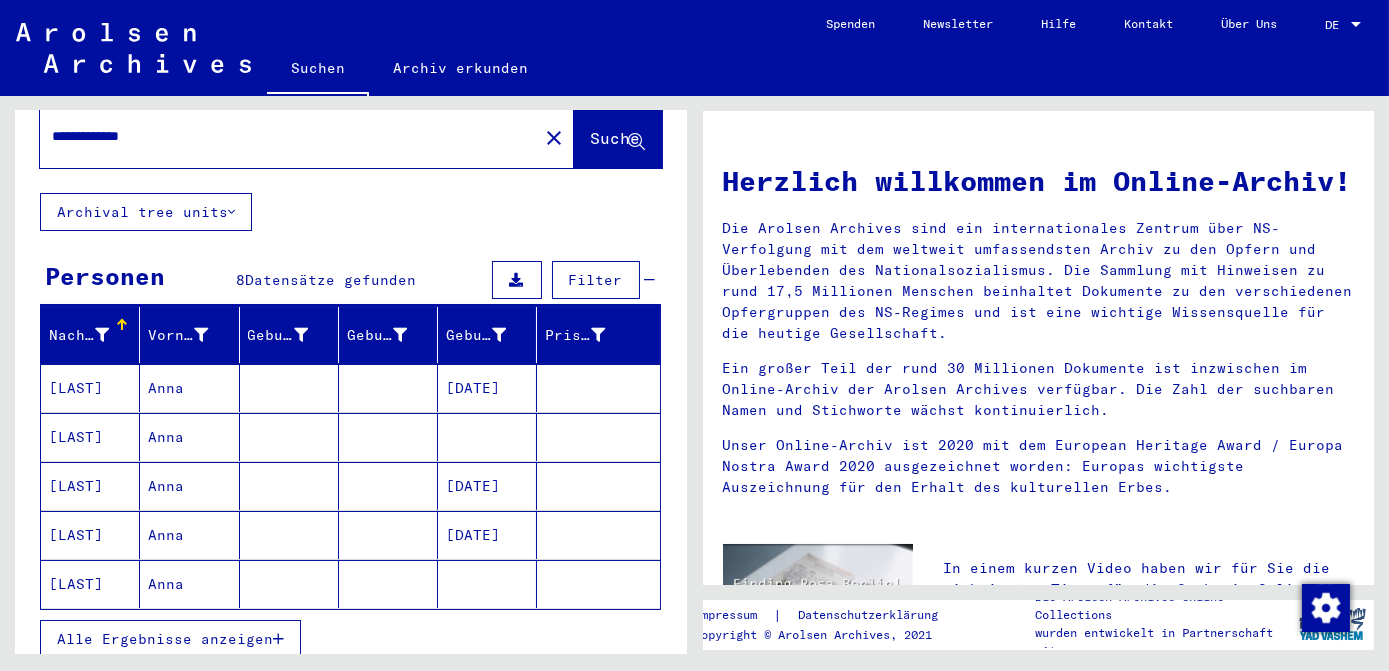 scroll, scrollTop: 90, scrollLeft: 0, axis: vertical 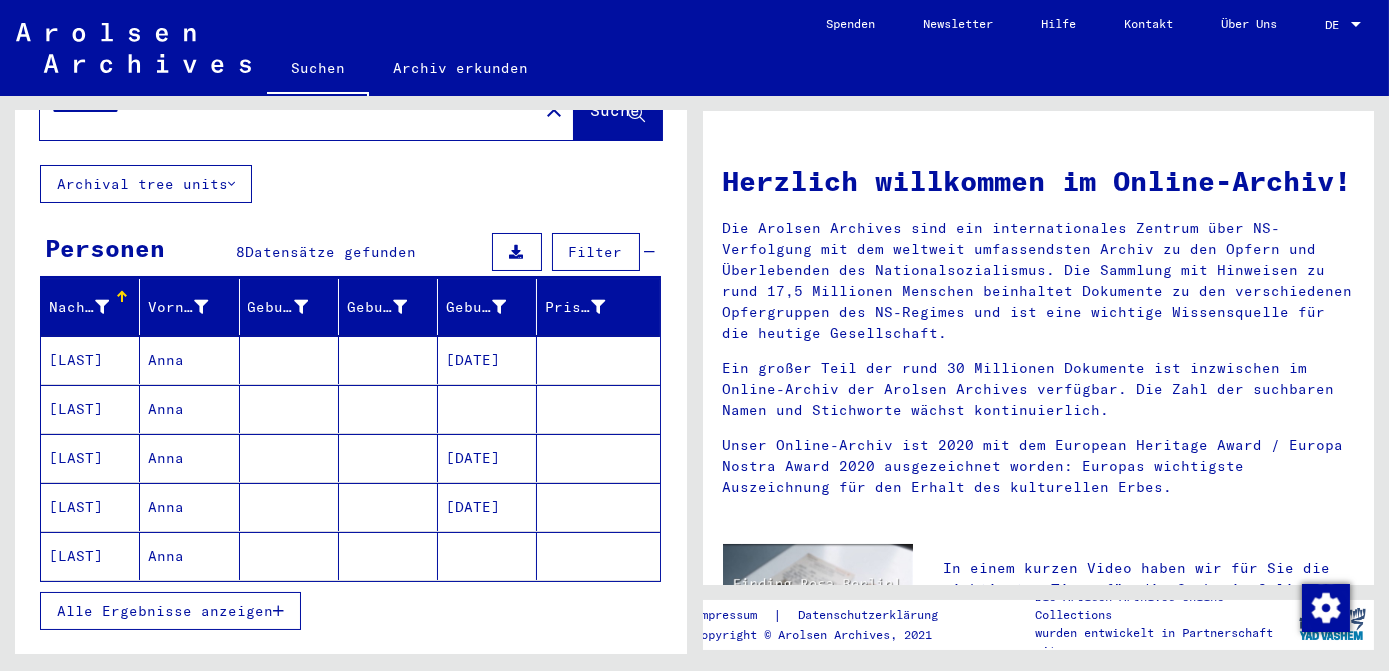 click on "Alle Ergebnisse anzeigen" at bounding box center (165, 611) 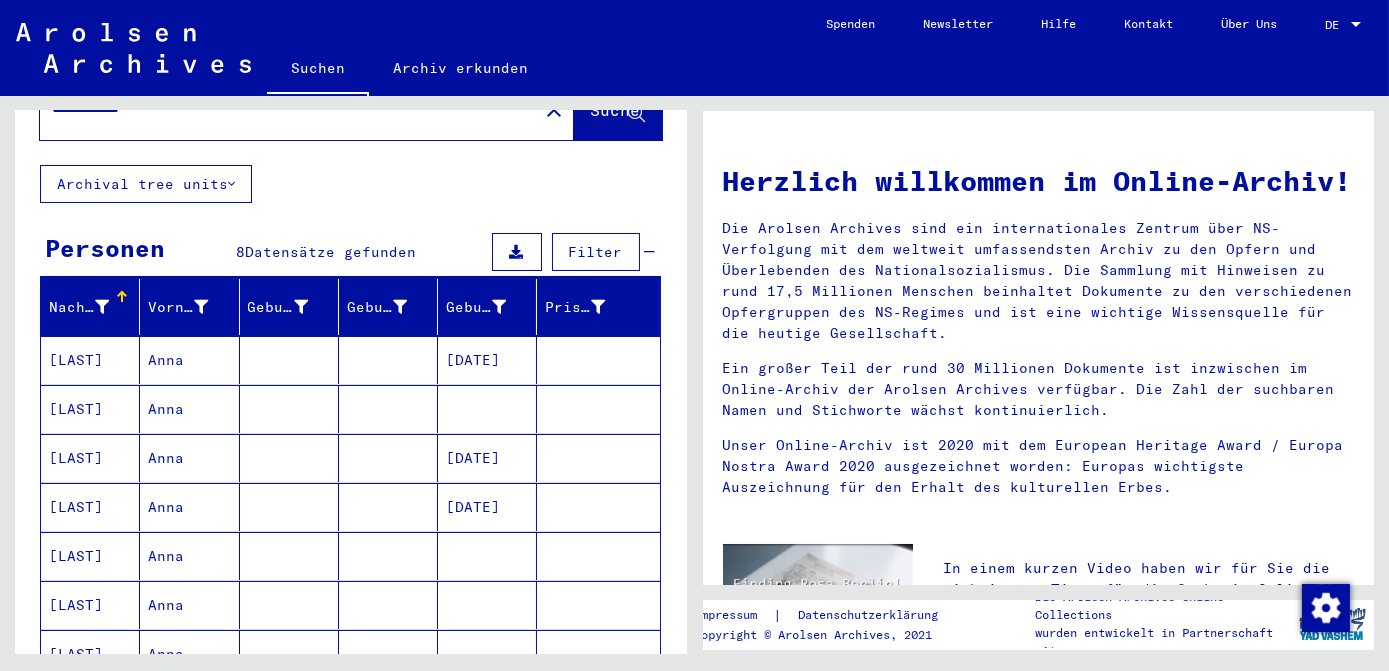 click on "[DATE]" at bounding box center [487, 409] 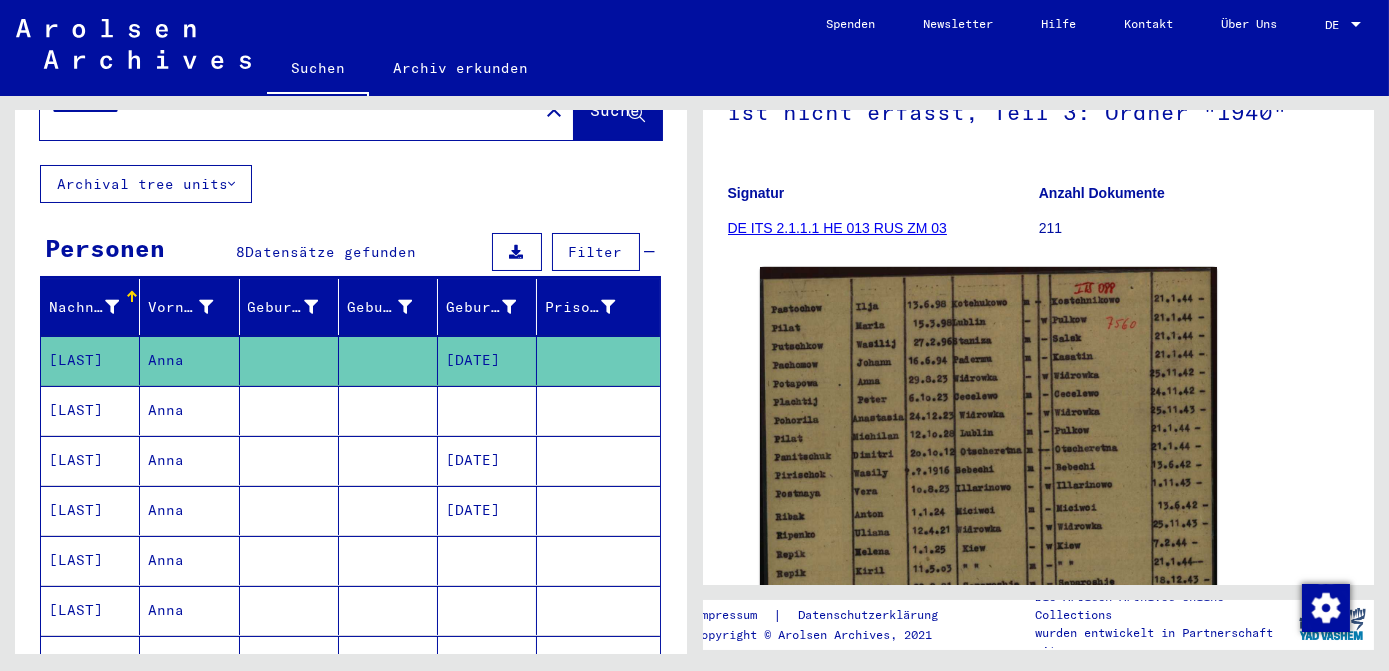 scroll, scrollTop: 272, scrollLeft: 0, axis: vertical 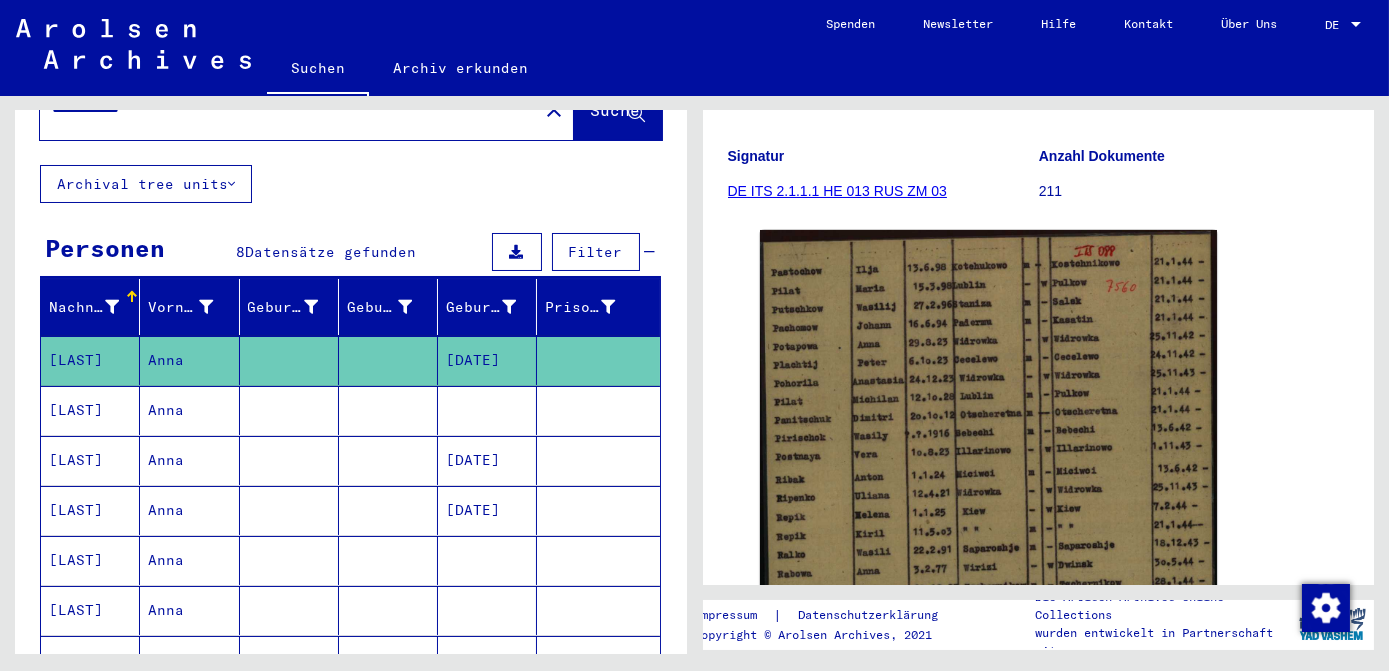 click at bounding box center (487, 460) 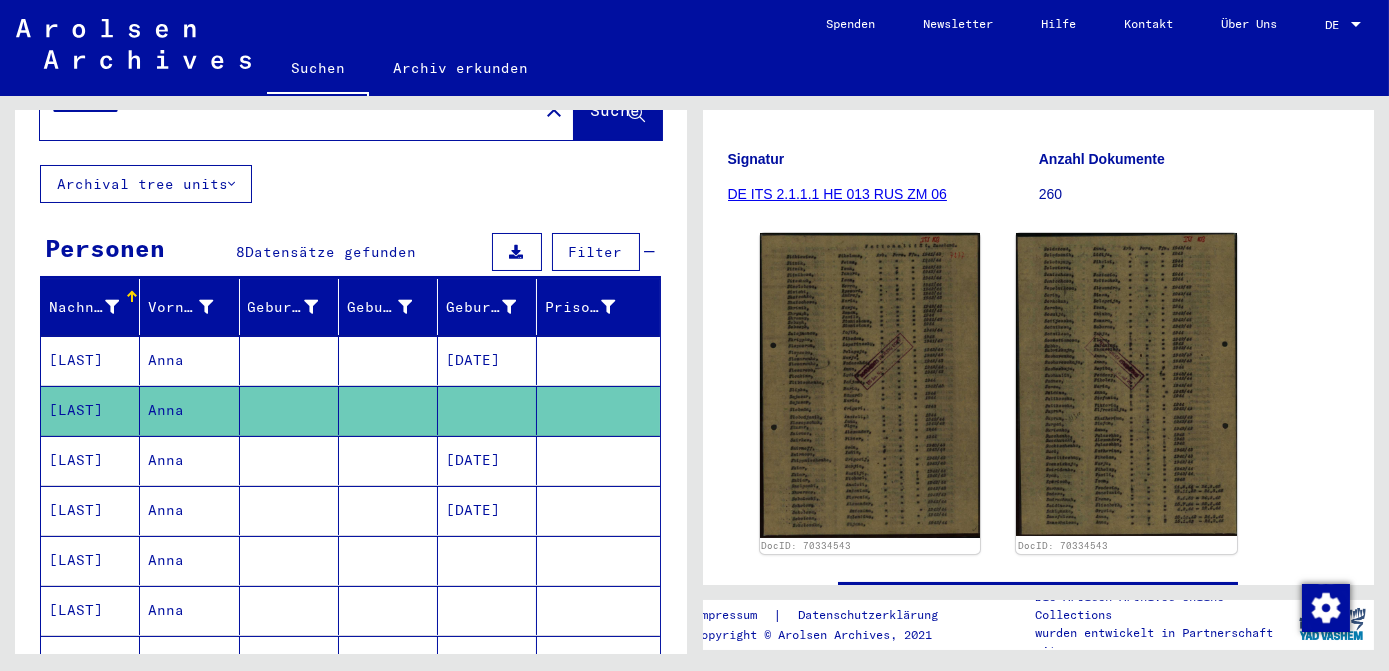 scroll, scrollTop: 272, scrollLeft: 0, axis: vertical 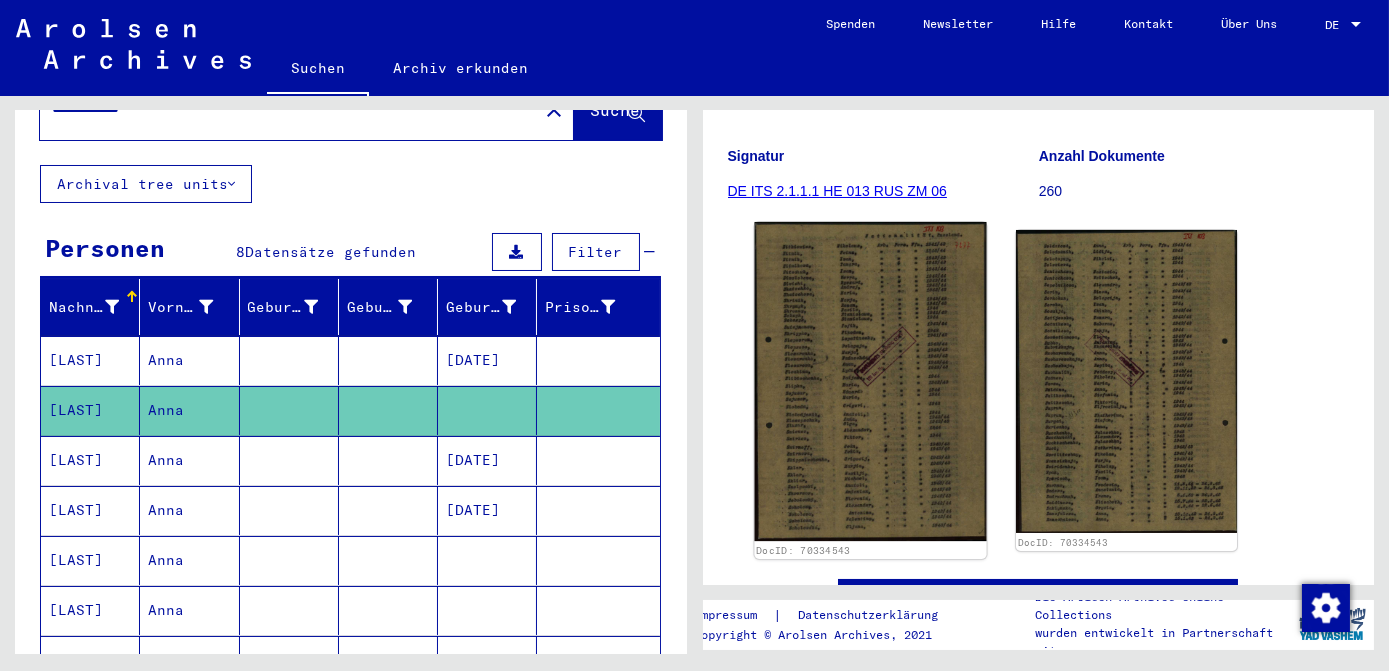 click 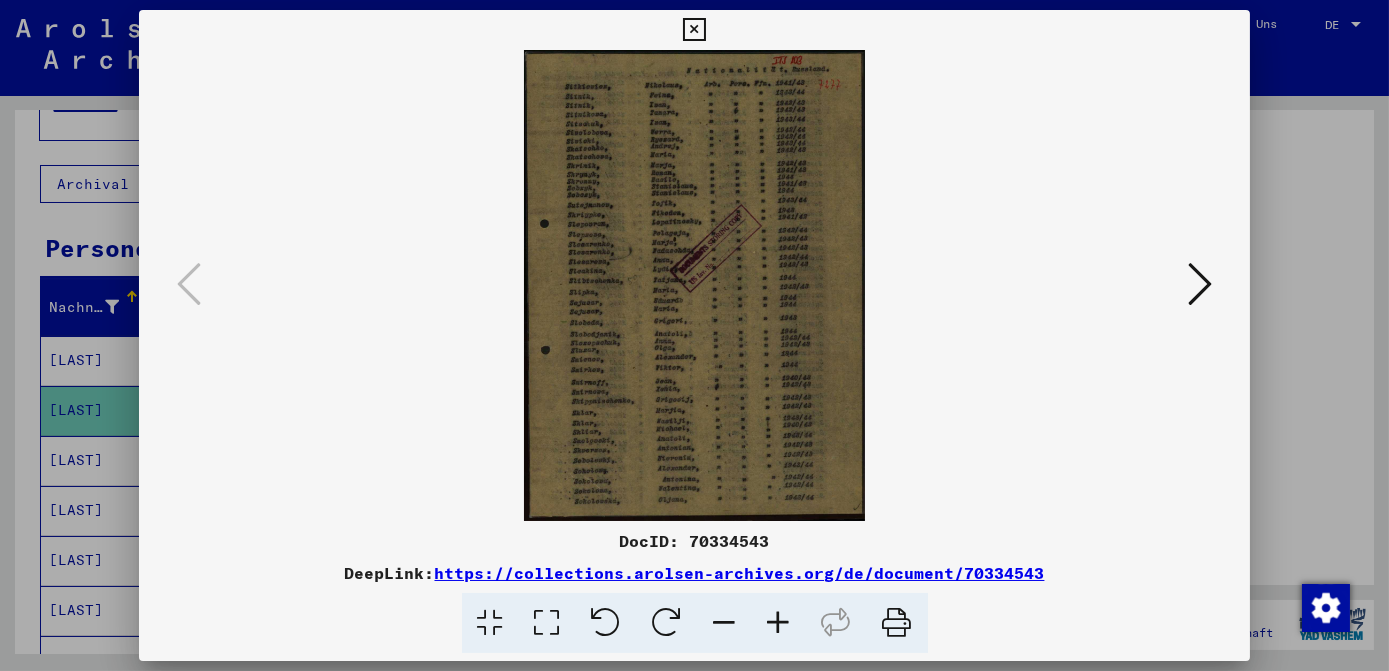 click at bounding box center (547, 623) 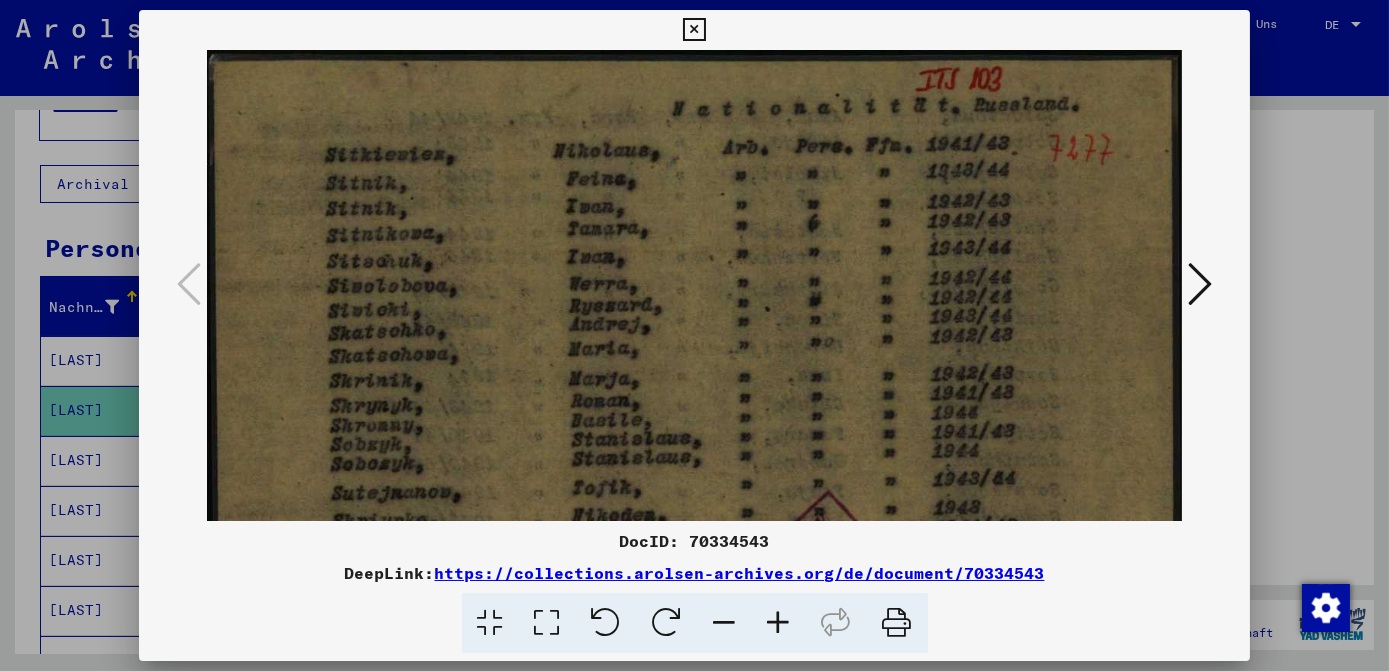 click at bounding box center [694, 30] 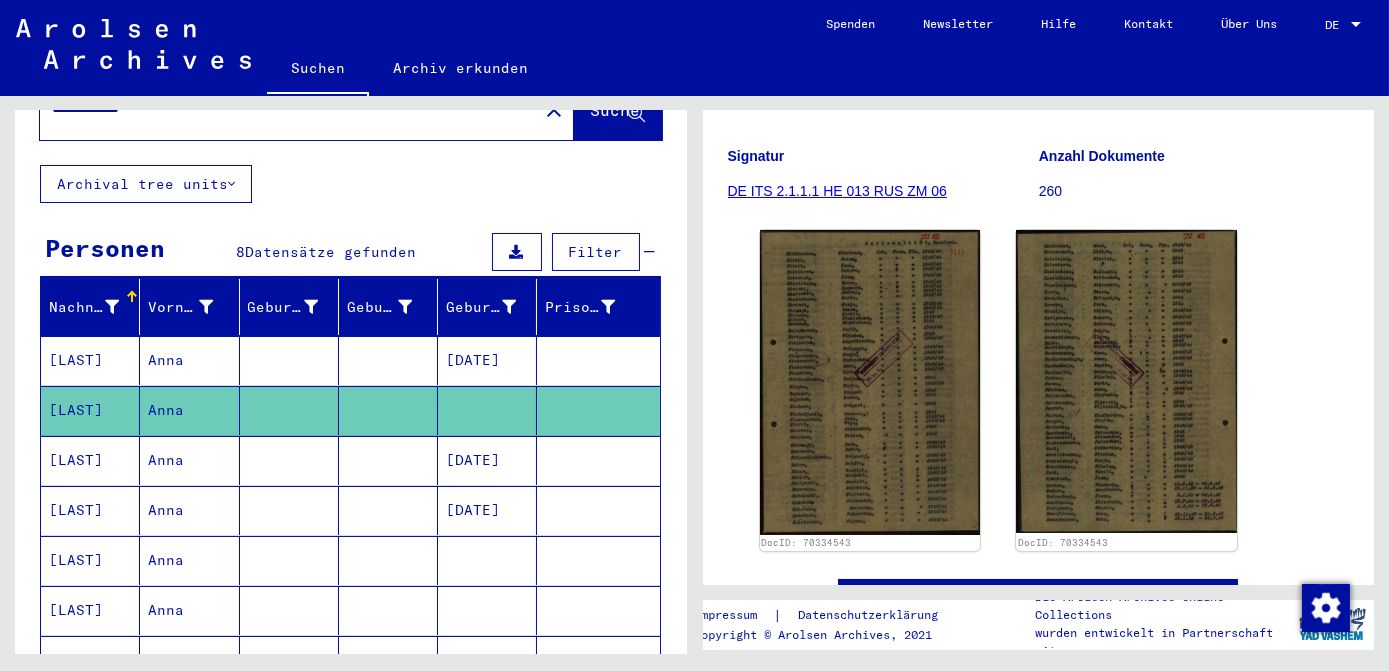 click on "[DATE]" at bounding box center (487, 510) 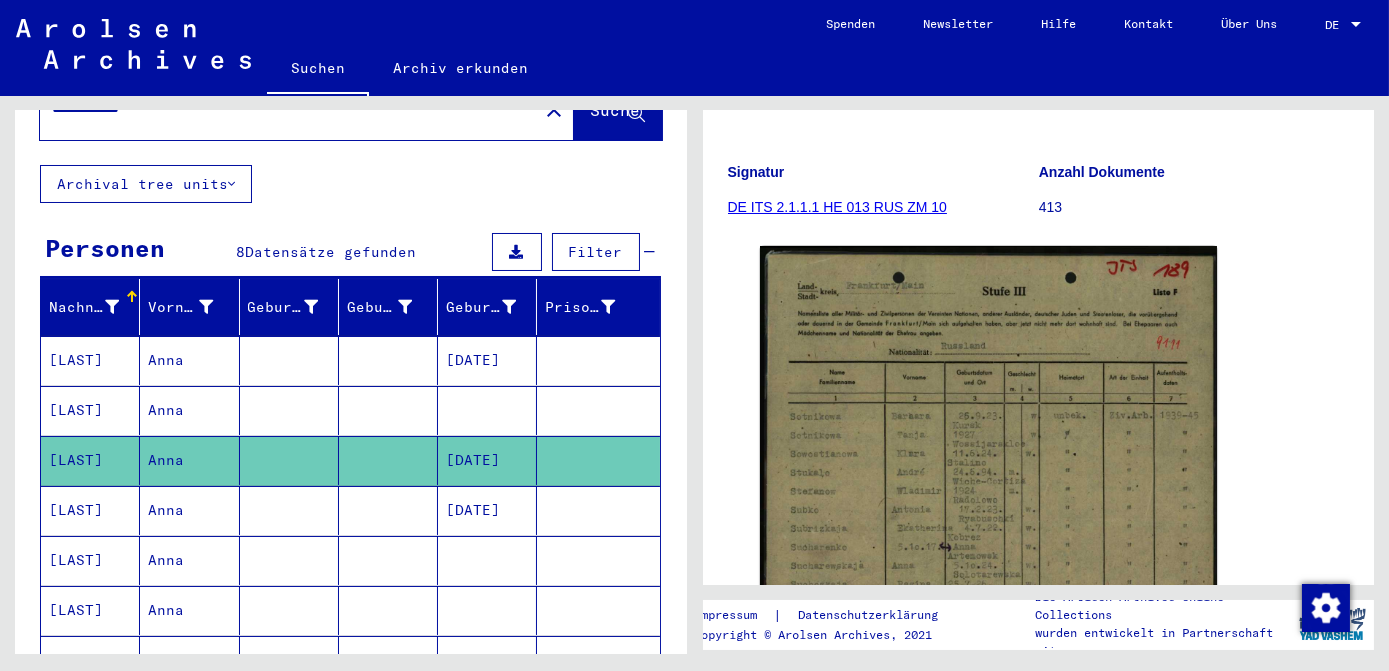 scroll, scrollTop: 272, scrollLeft: 0, axis: vertical 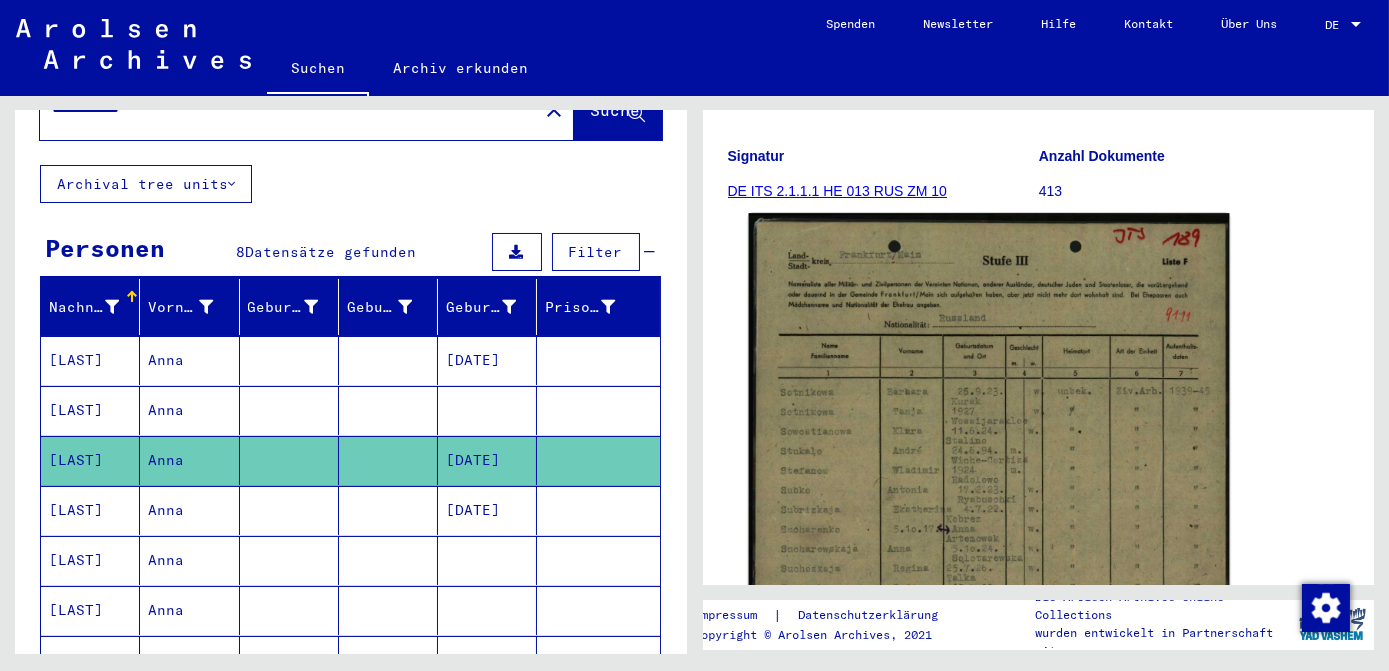 click 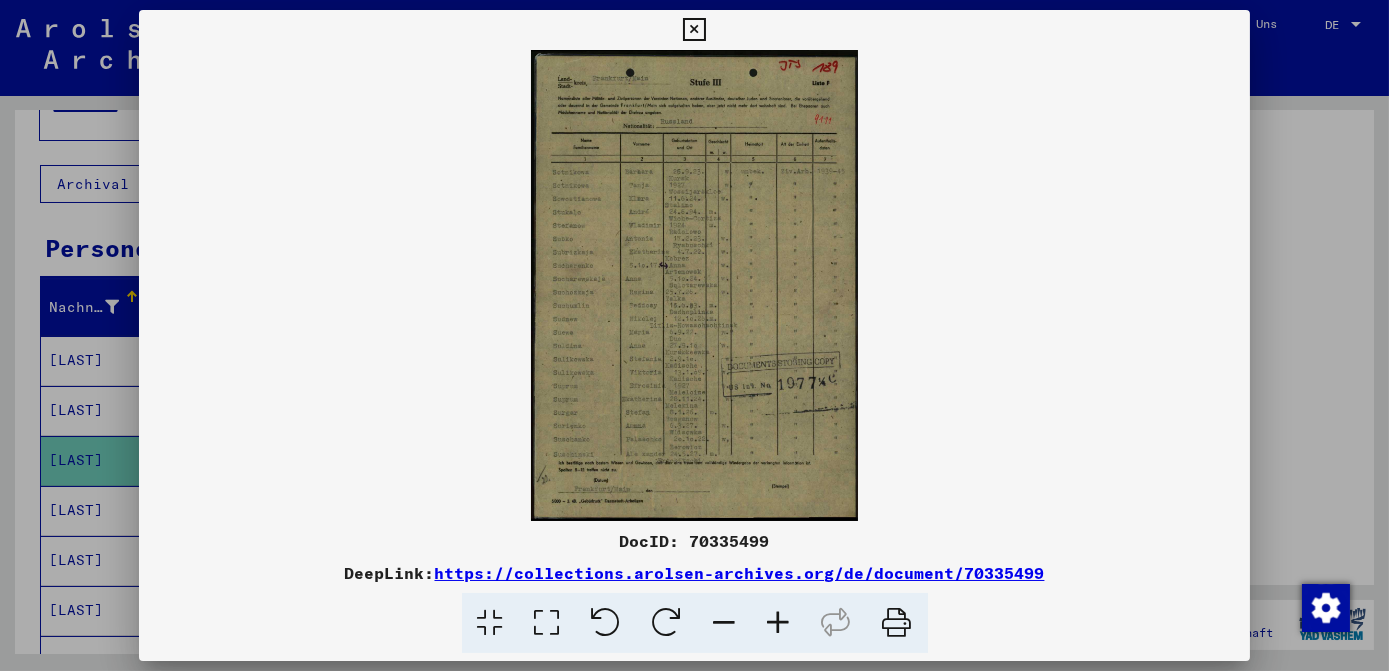click at bounding box center (547, 623) 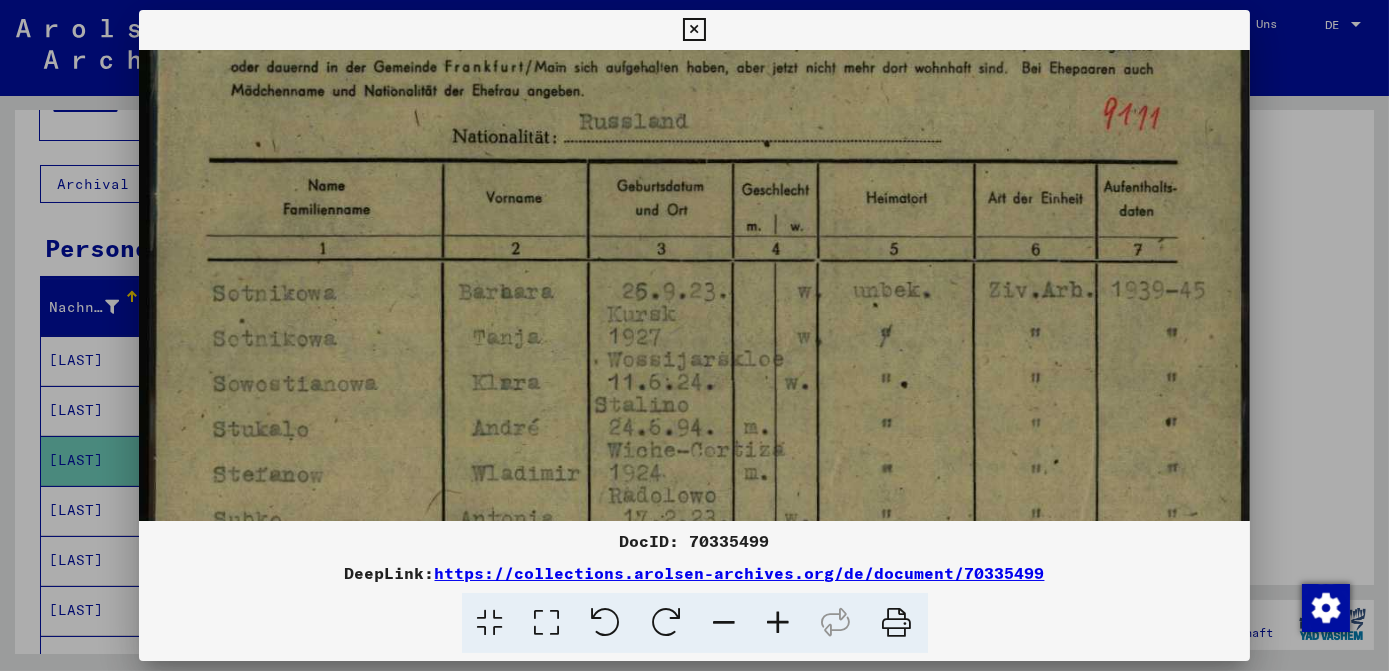 scroll, scrollTop: 242, scrollLeft: 0, axis: vertical 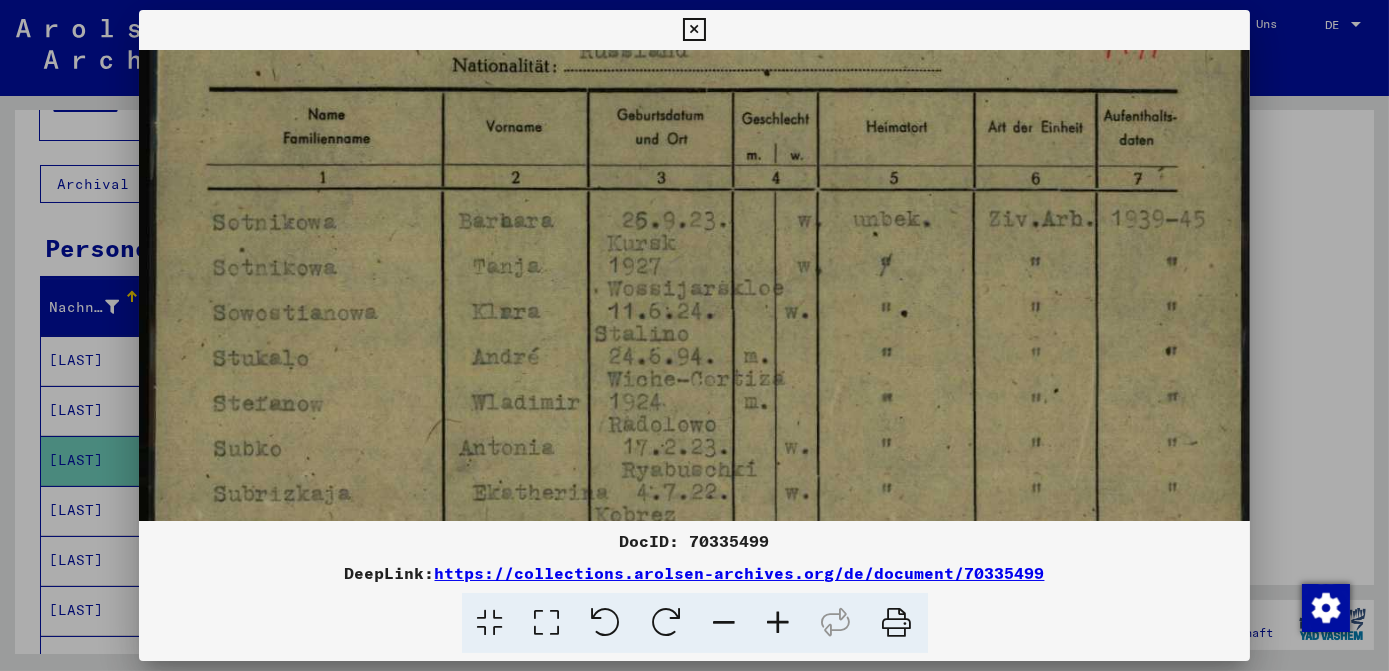 drag, startPoint x: 731, startPoint y: 425, endPoint x: 731, endPoint y: 185, distance: 240 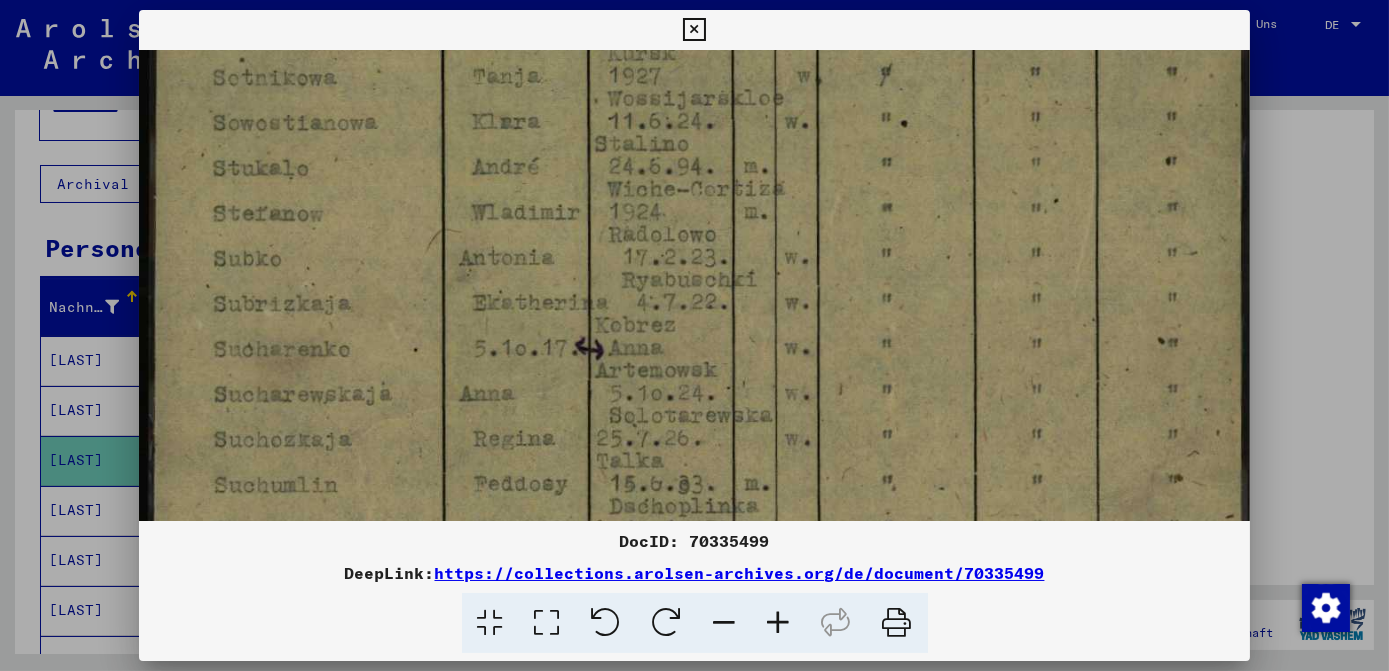 scroll, scrollTop: 491, scrollLeft: 0, axis: vertical 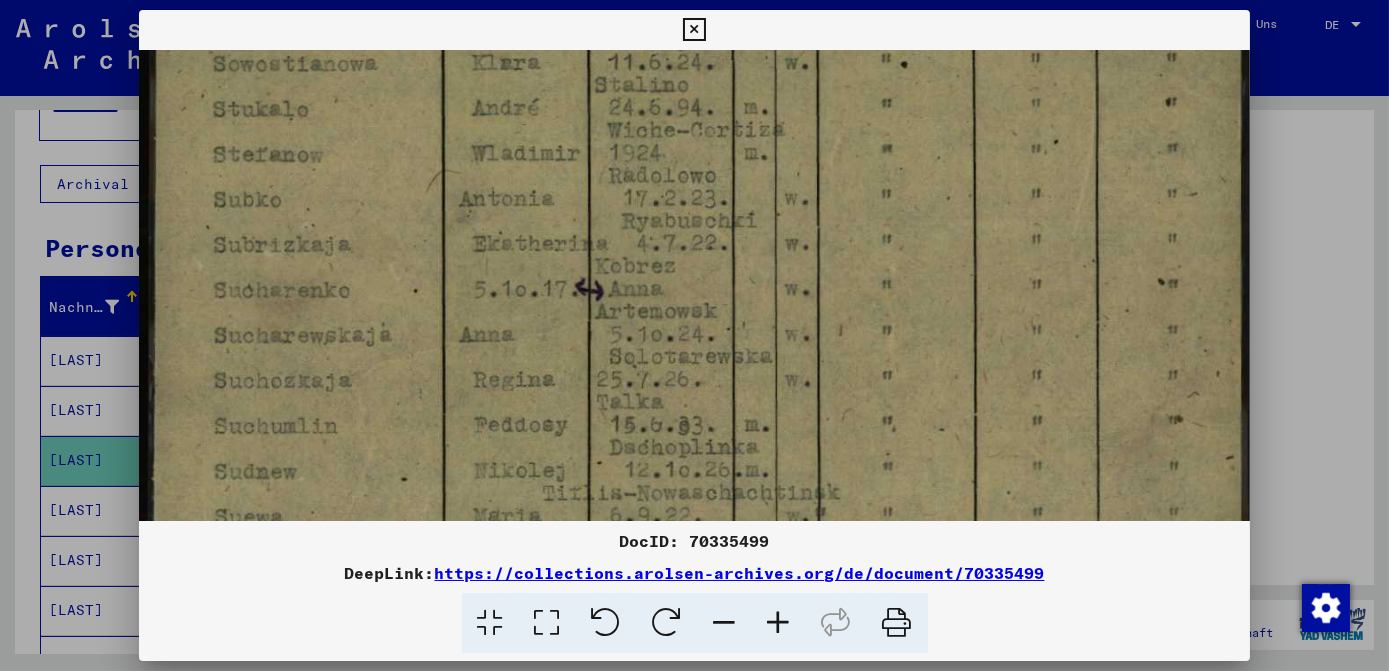 drag, startPoint x: 736, startPoint y: 414, endPoint x: 733, endPoint y: 162, distance: 252.01785 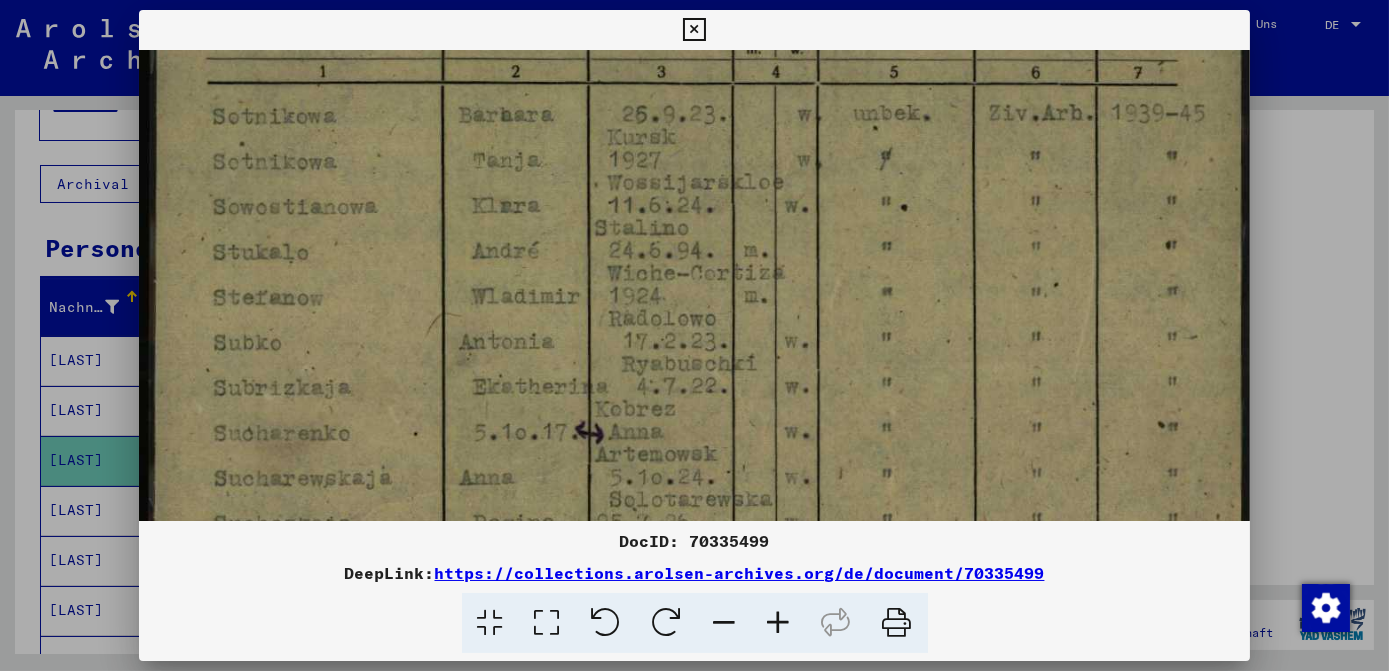 drag, startPoint x: 768, startPoint y: 304, endPoint x: 773, endPoint y: 386, distance: 82.1523 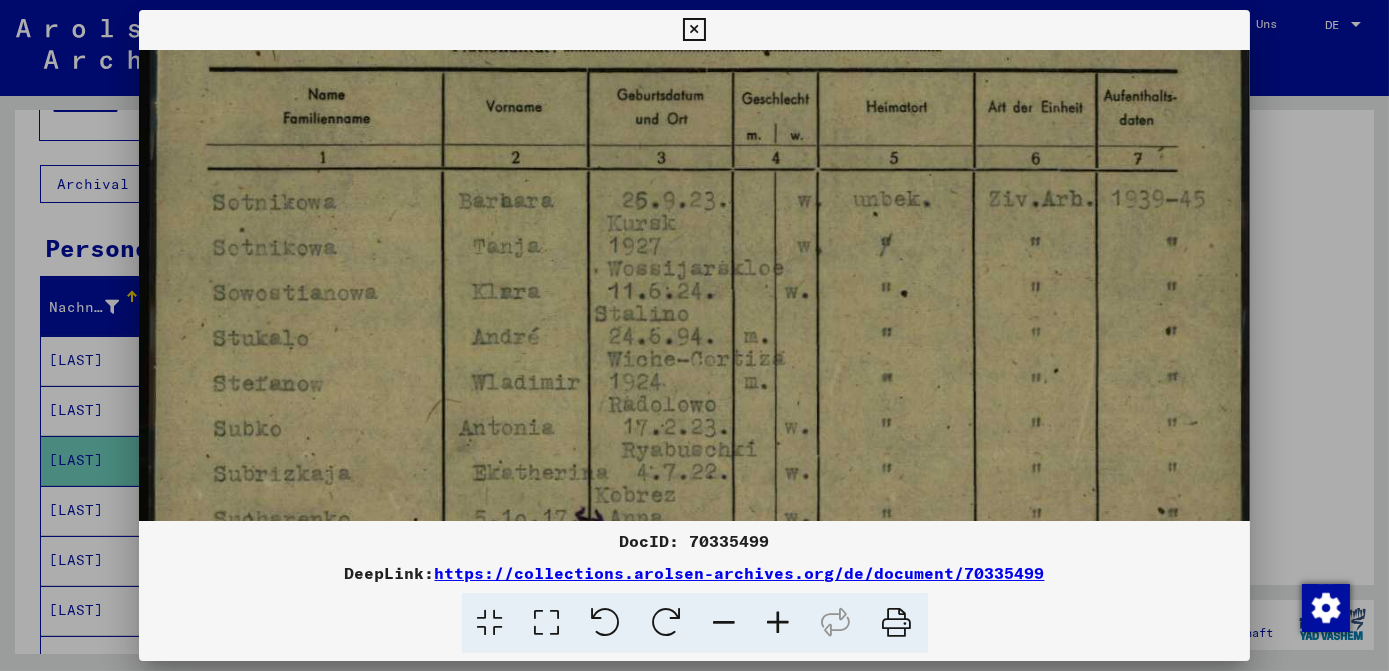 click at bounding box center (694, 30) 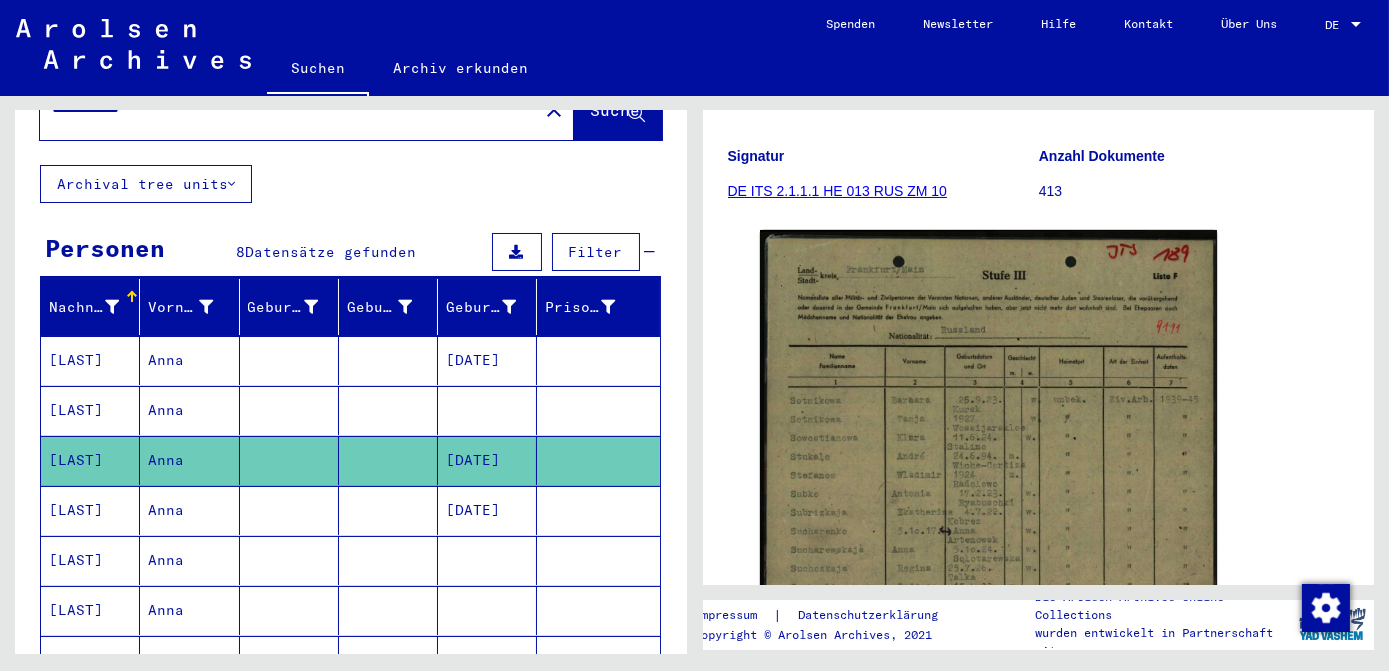 scroll, scrollTop: 181, scrollLeft: 0, axis: vertical 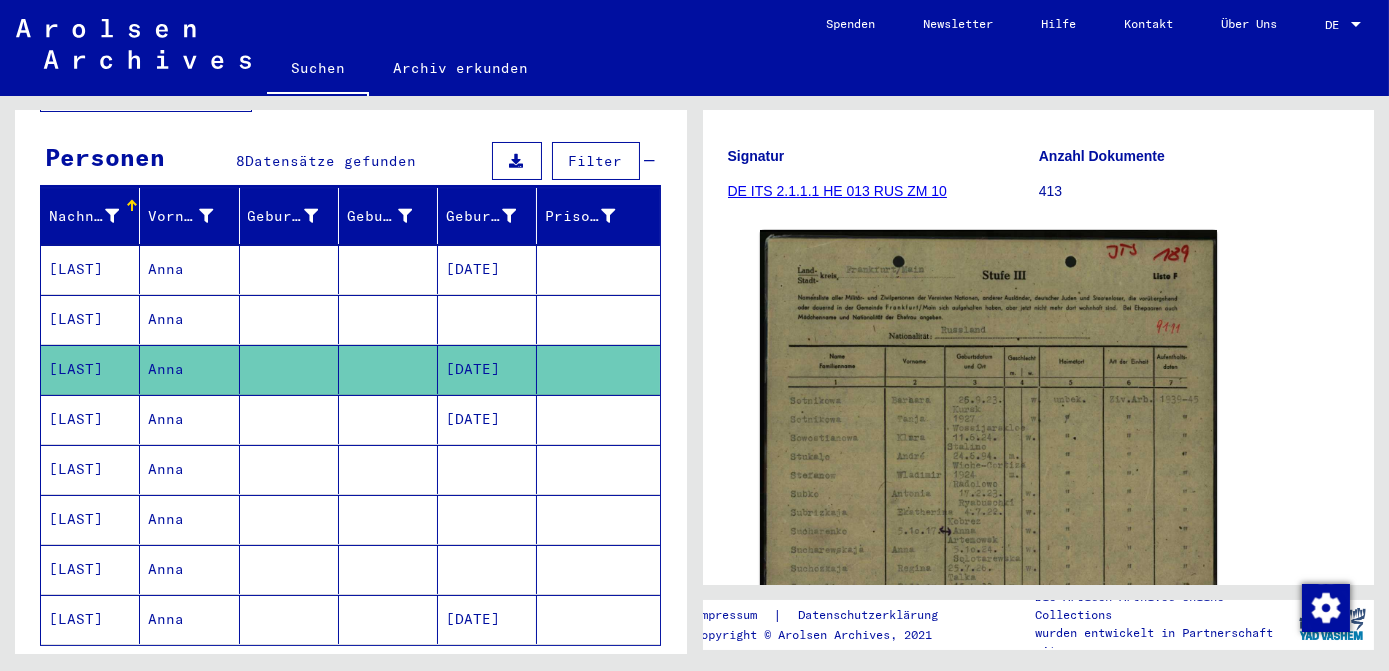 click on "[DATE]" at bounding box center (487, 469) 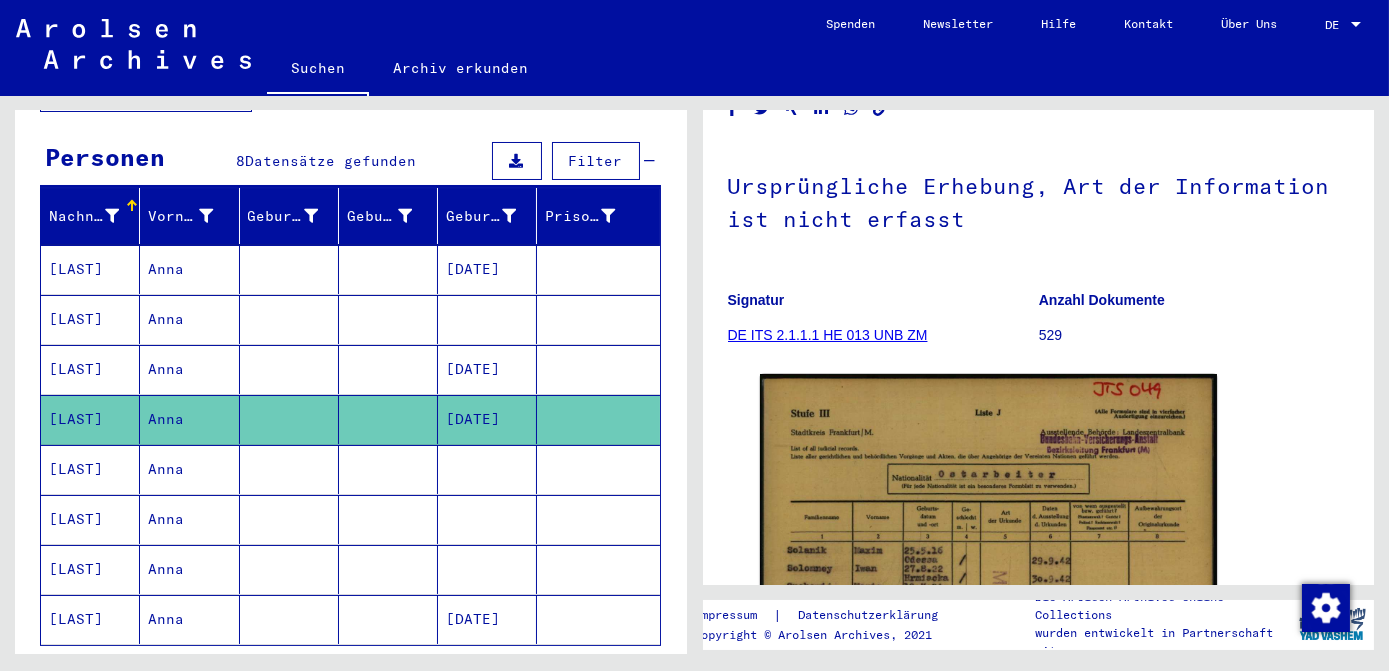 scroll, scrollTop: 272, scrollLeft: 0, axis: vertical 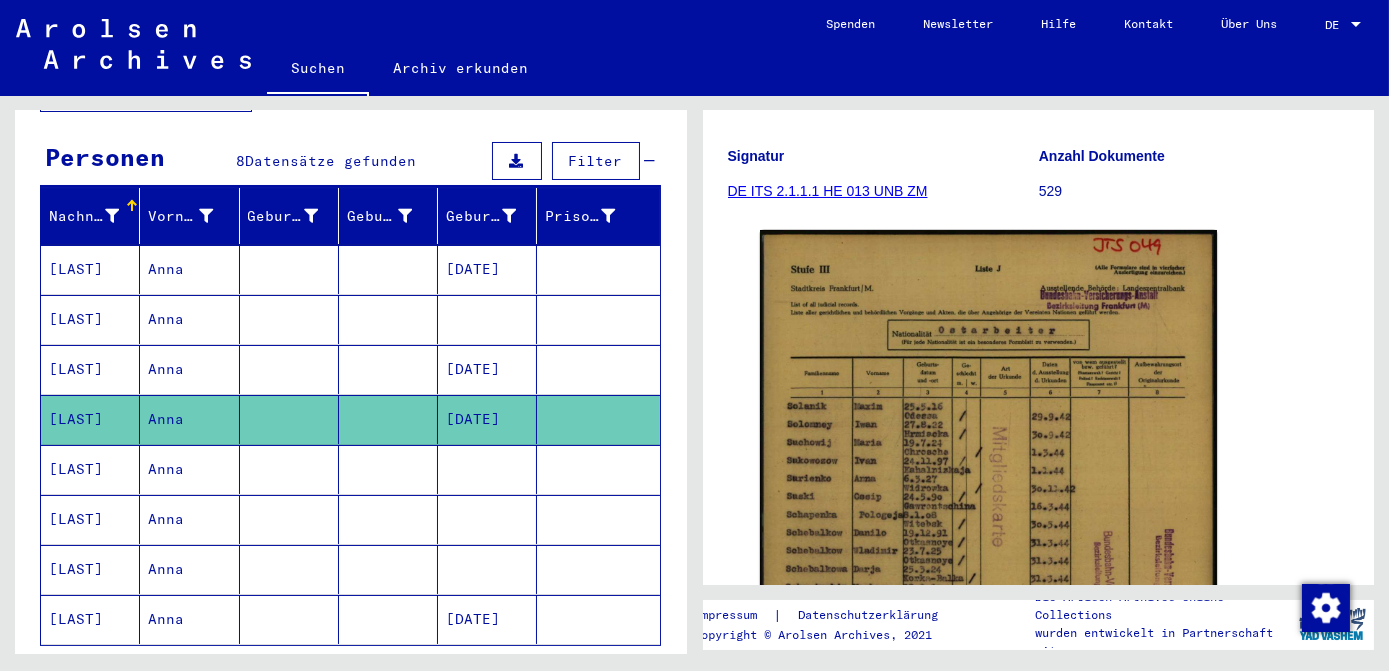 click at bounding box center [487, 519] 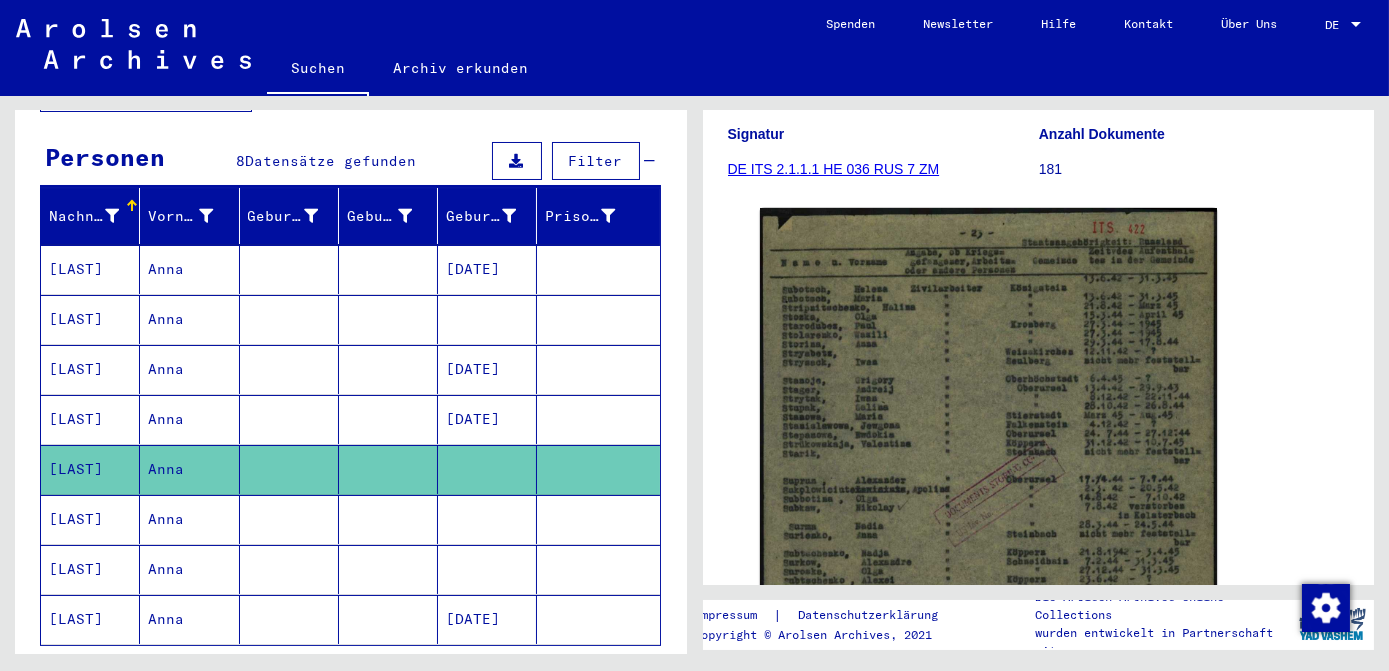 scroll, scrollTop: 272, scrollLeft: 0, axis: vertical 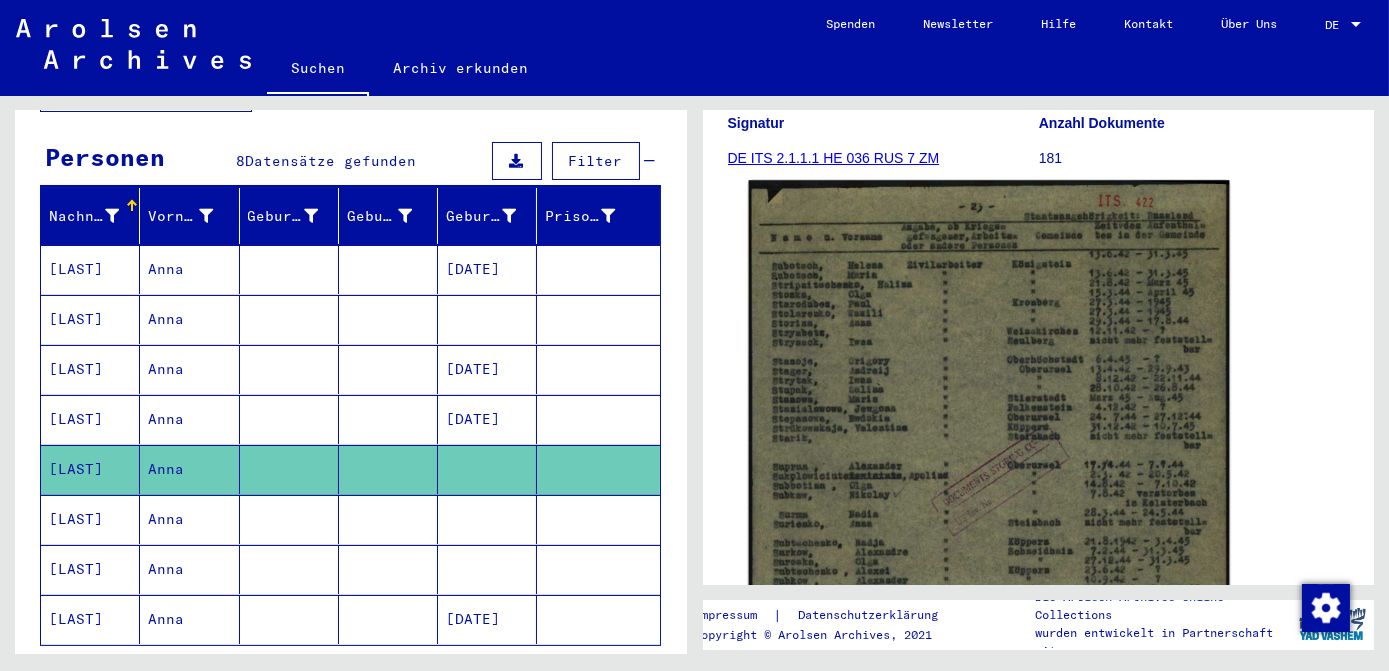 click 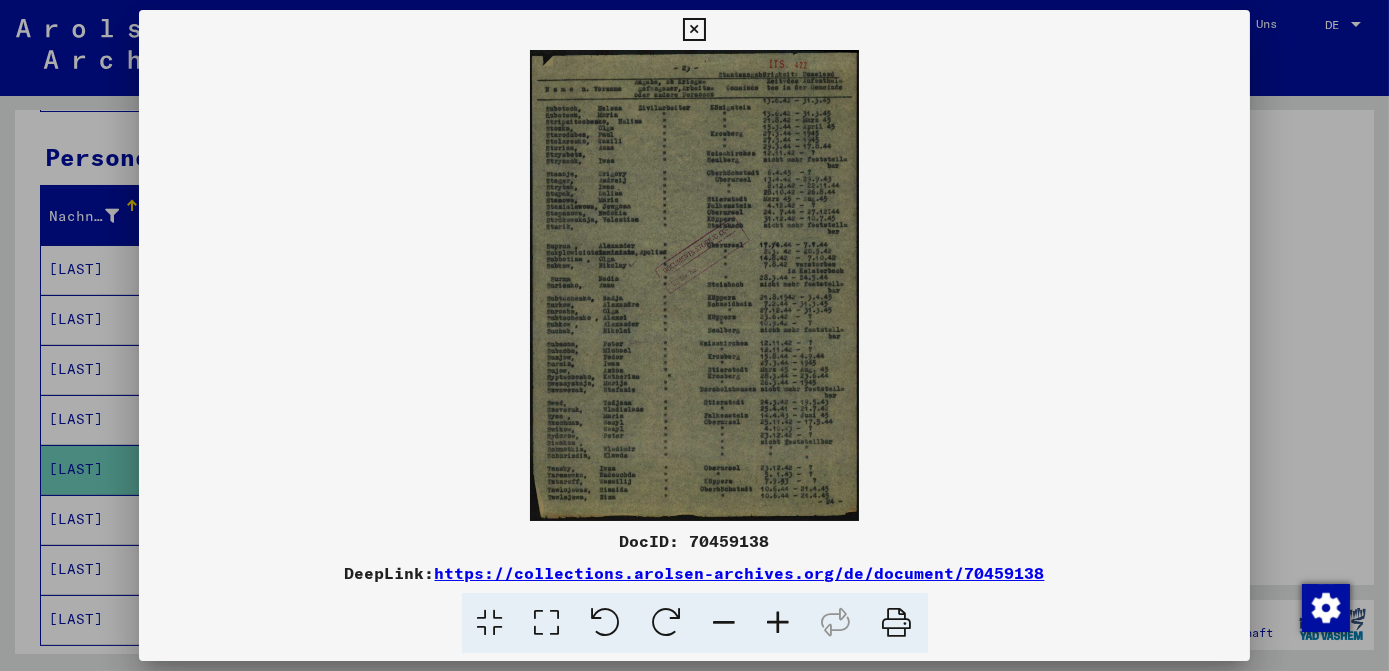 click at bounding box center [547, 623] 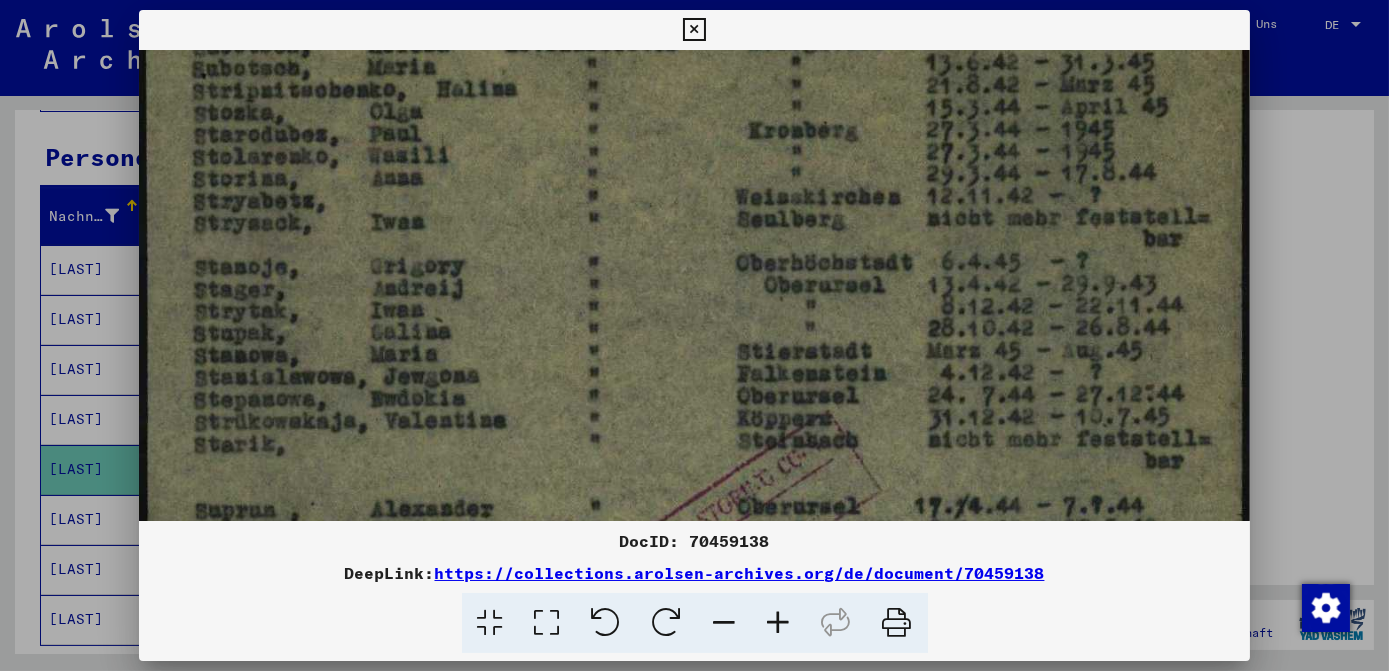 scroll, scrollTop: 274, scrollLeft: 0, axis: vertical 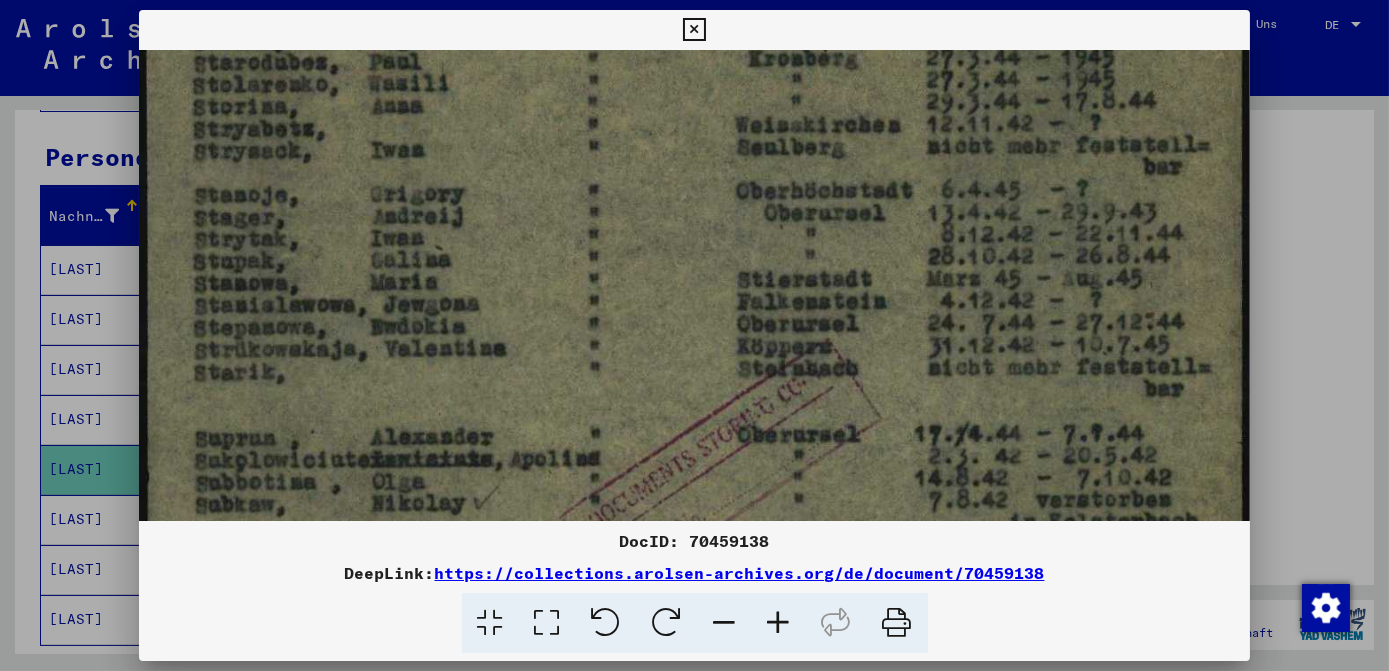 drag, startPoint x: 754, startPoint y: 427, endPoint x: 794, endPoint y: 153, distance: 276.90433 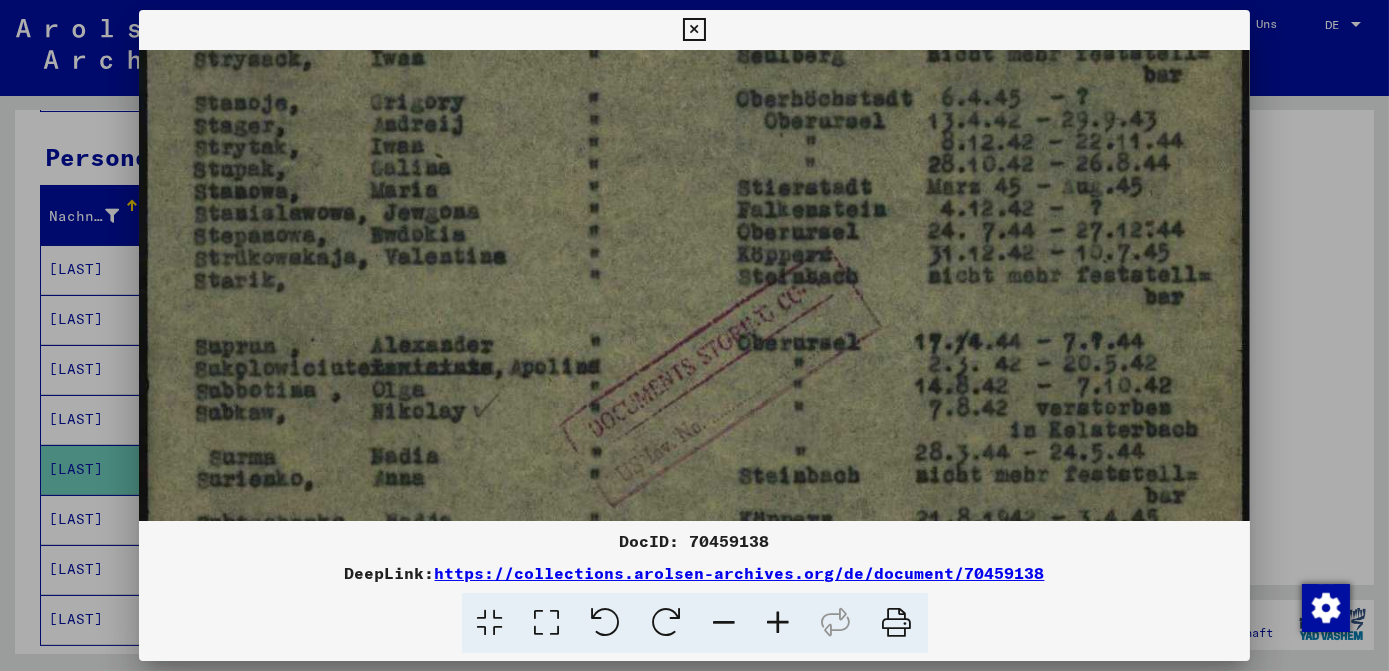 scroll, scrollTop: 370, scrollLeft: 0, axis: vertical 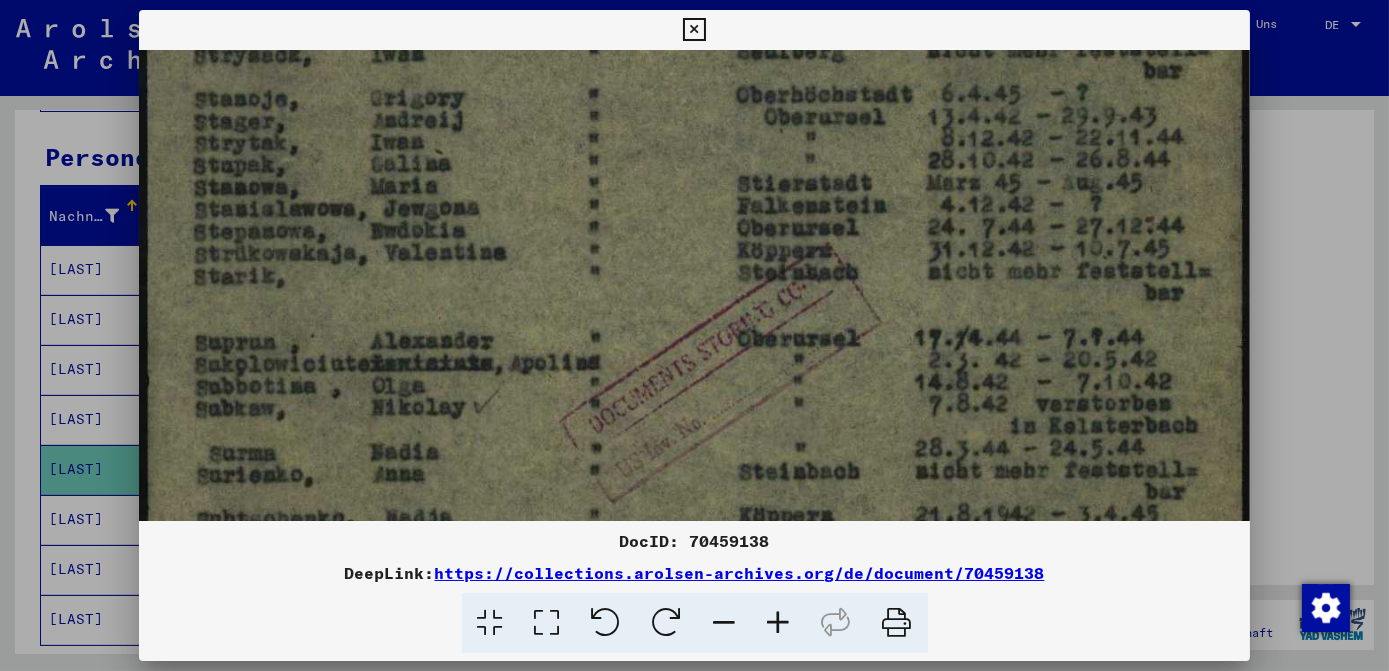 click at bounding box center [694, 475] 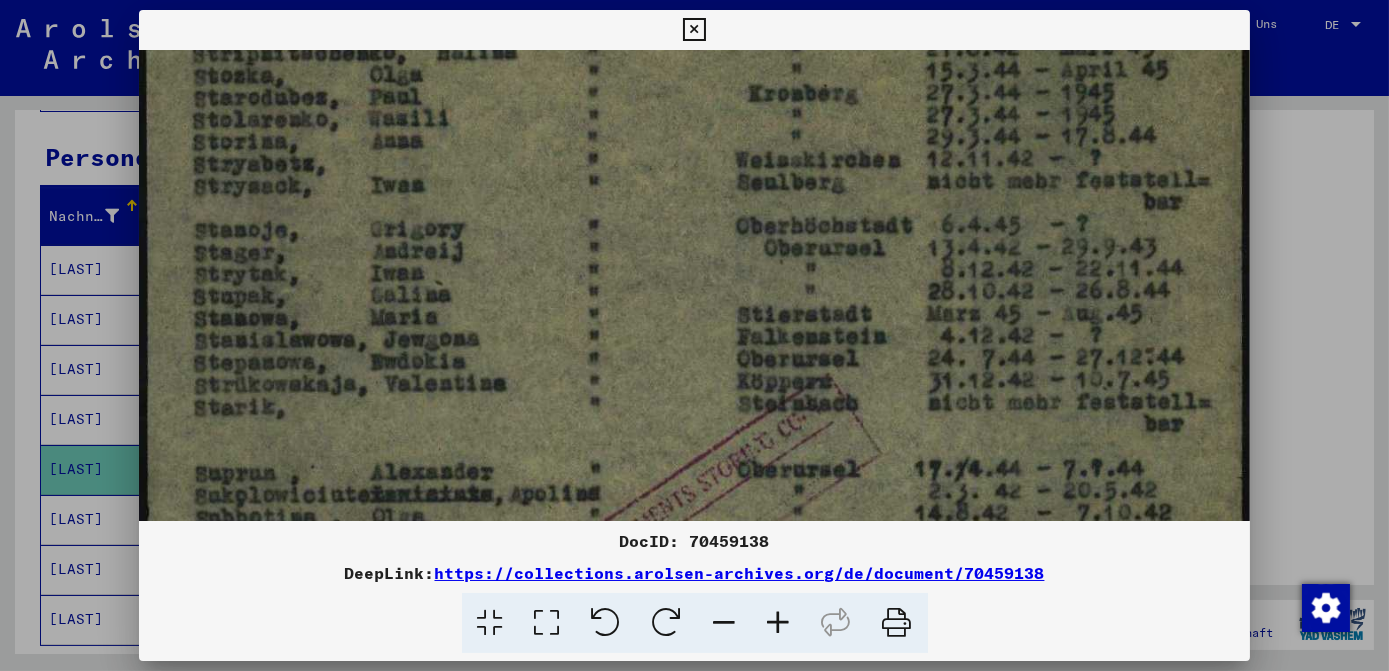 scroll, scrollTop: 151, scrollLeft: 0, axis: vertical 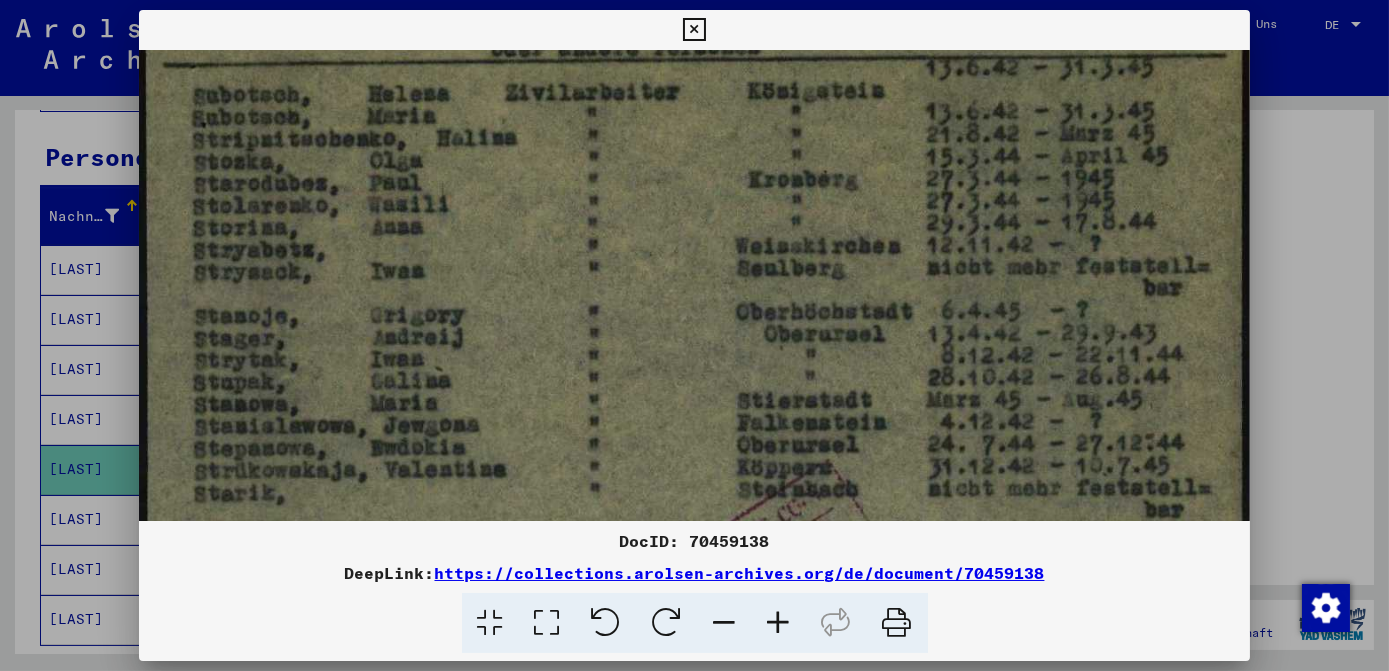 drag, startPoint x: 809, startPoint y: 159, endPoint x: 809, endPoint y: 377, distance: 218 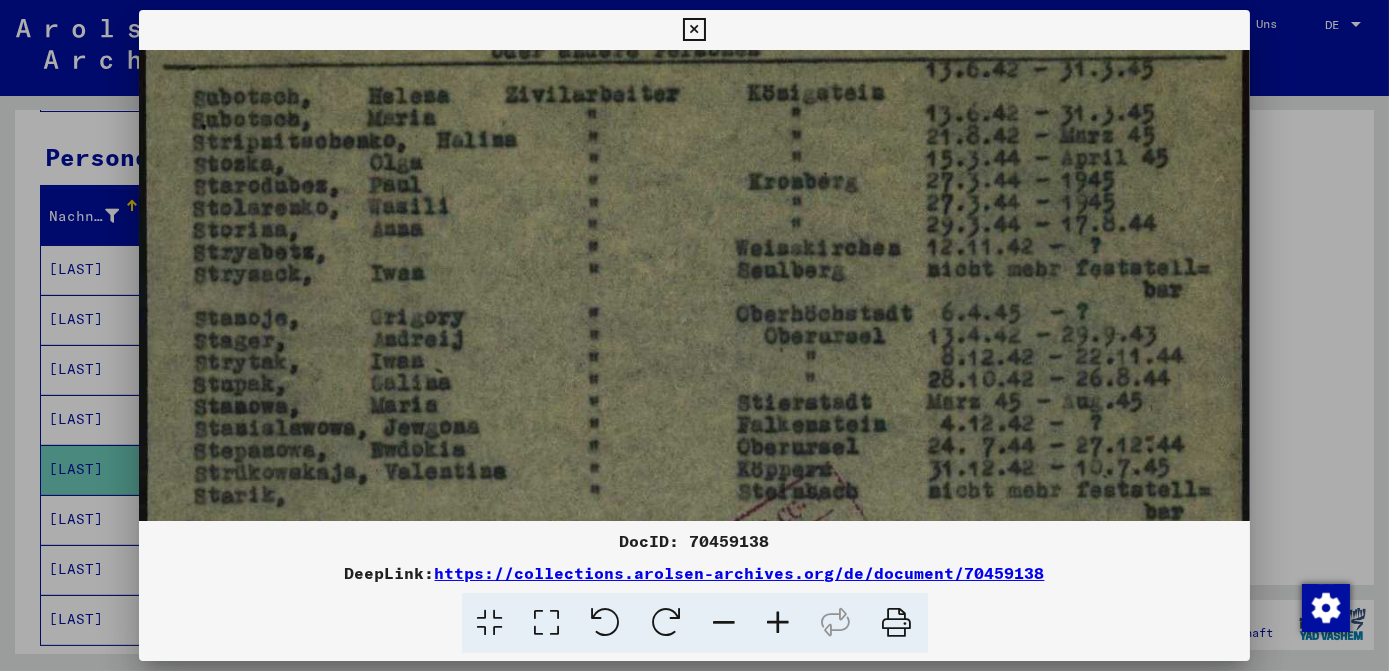 scroll, scrollTop: 0, scrollLeft: 0, axis: both 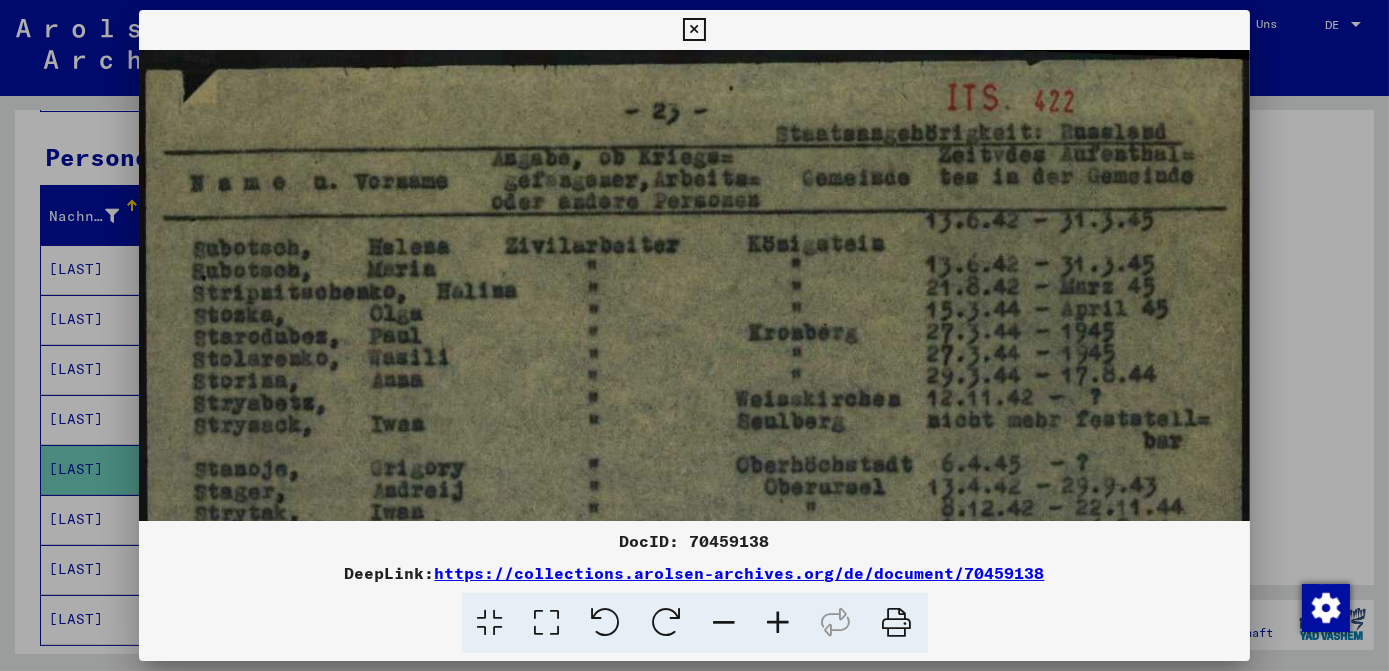 drag, startPoint x: 828, startPoint y: 316, endPoint x: 833, endPoint y: 373, distance: 57.21888 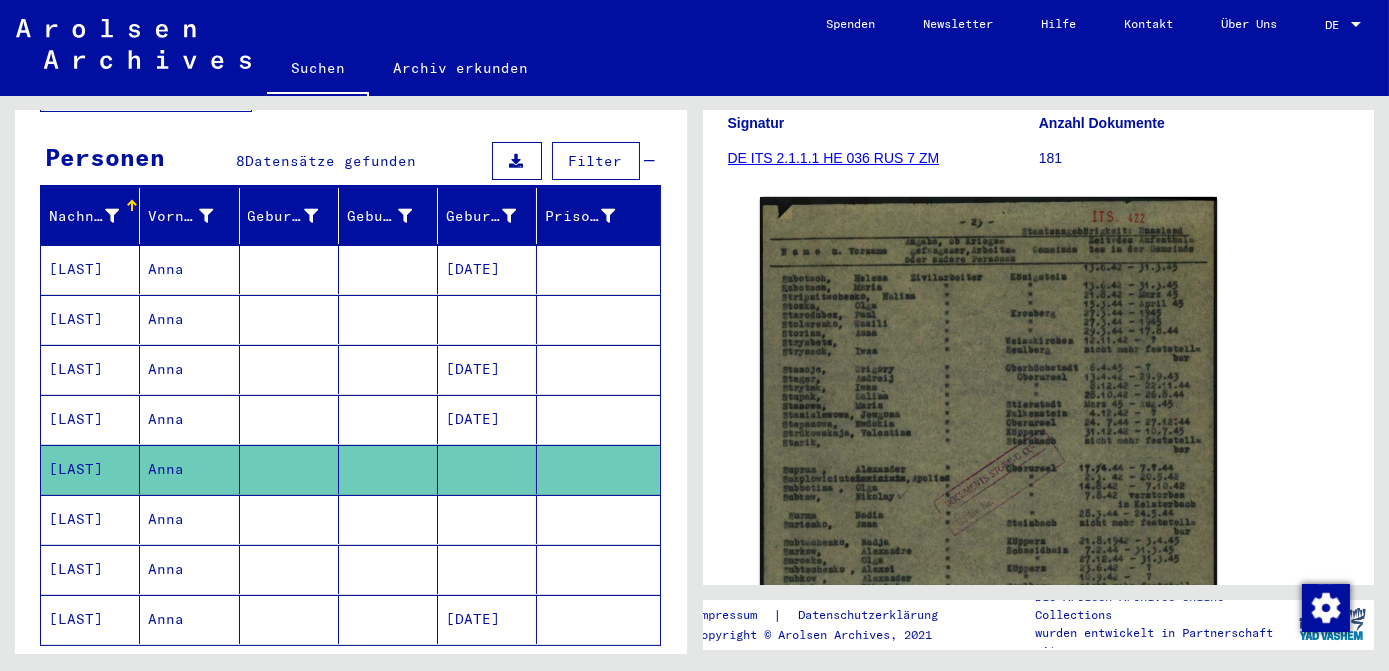click at bounding box center (487, 569) 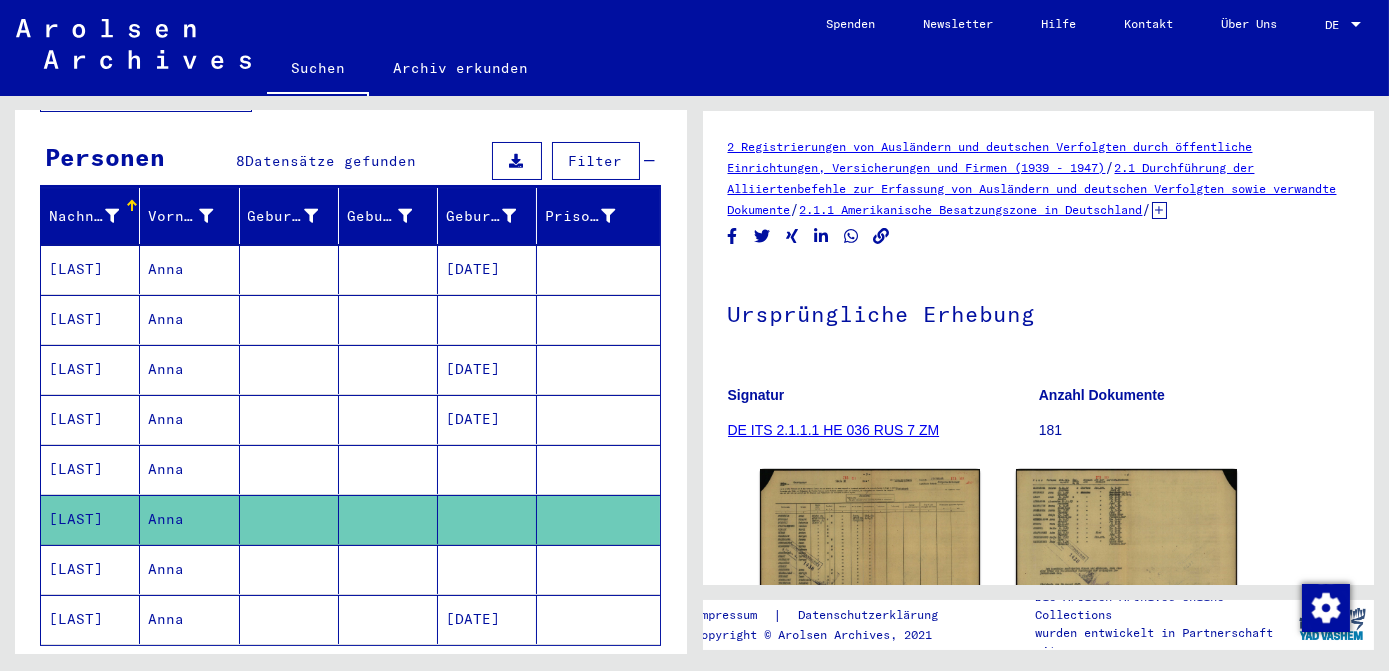 scroll, scrollTop: 90, scrollLeft: 0, axis: vertical 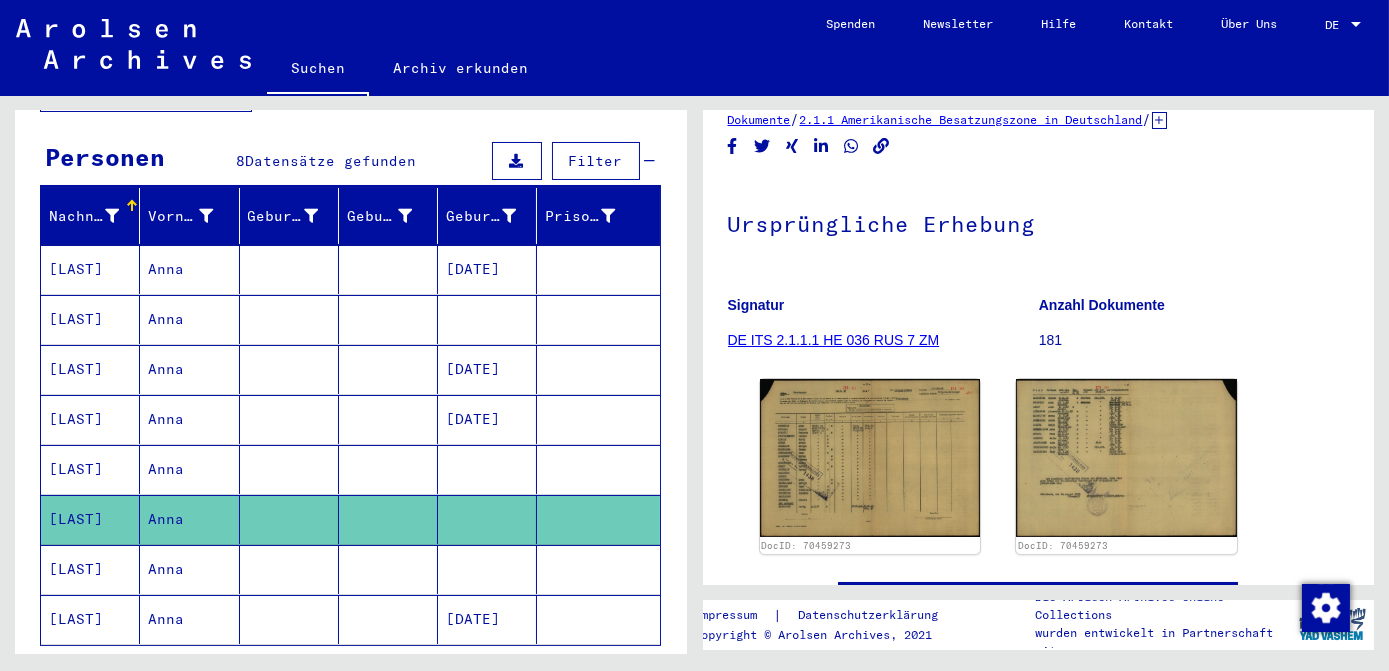 click 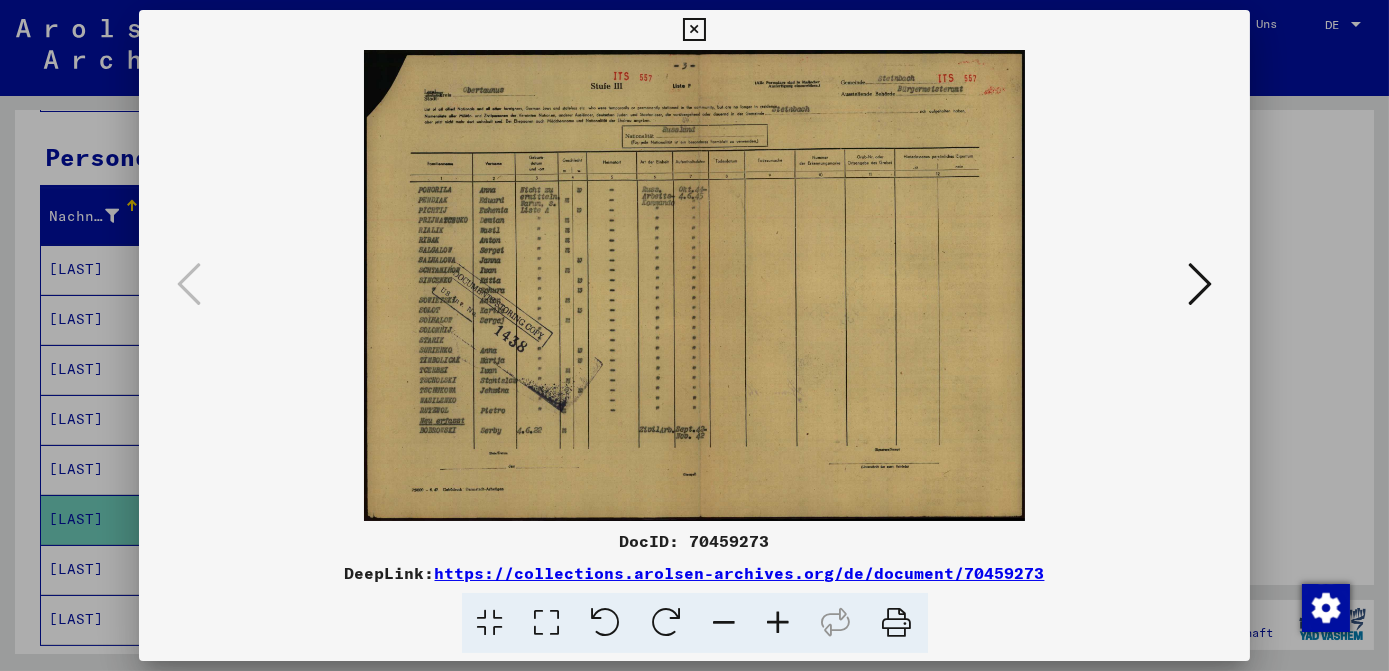 click at bounding box center [694, 30] 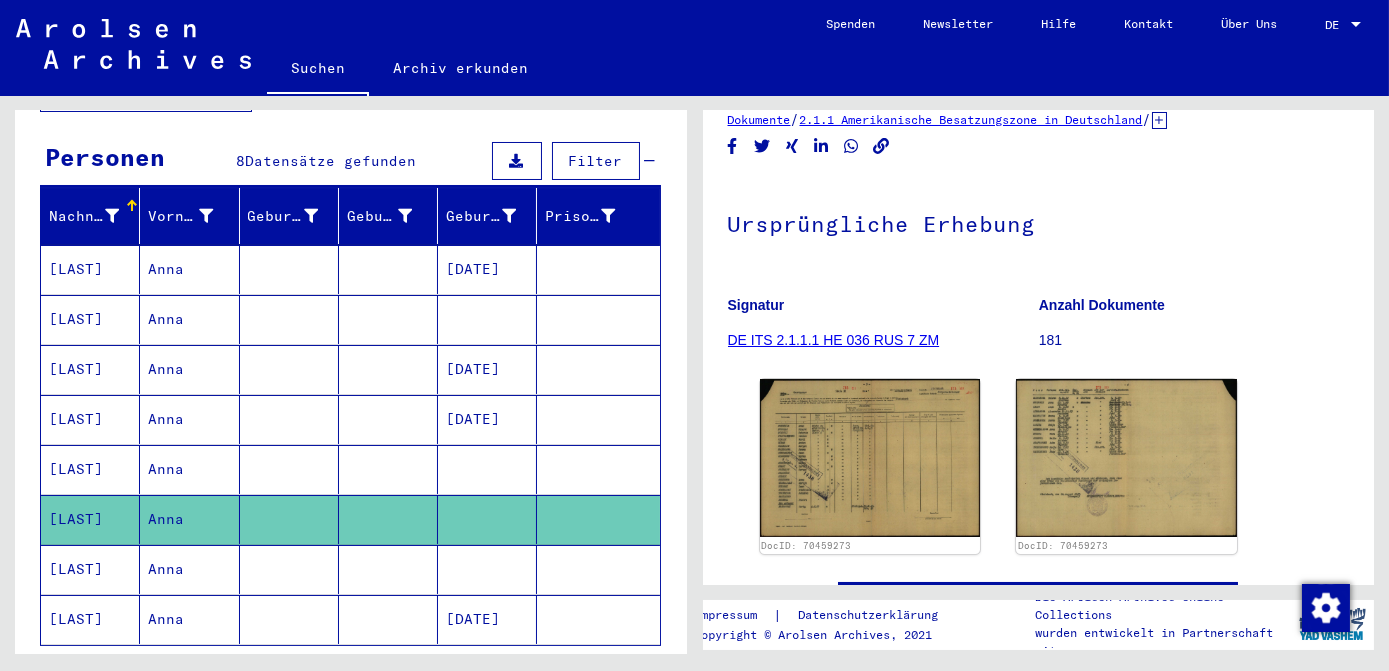click at bounding box center (487, 619) 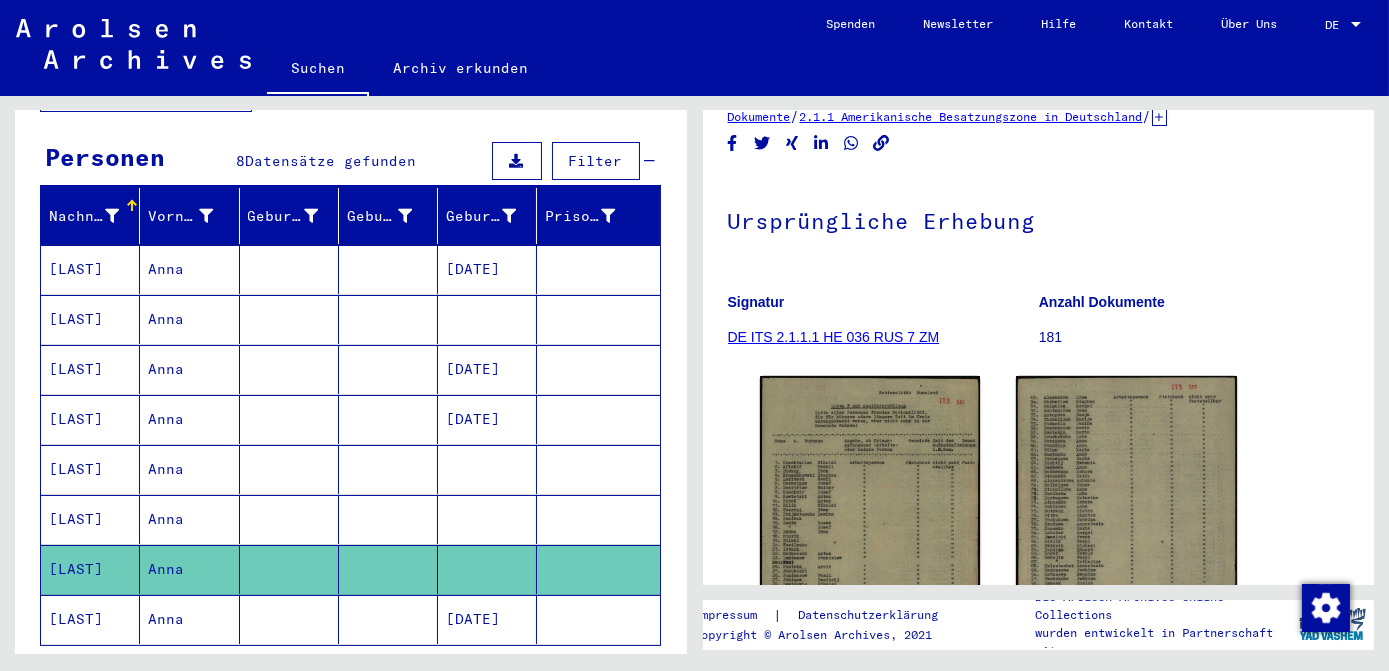 scroll, scrollTop: 181, scrollLeft: 0, axis: vertical 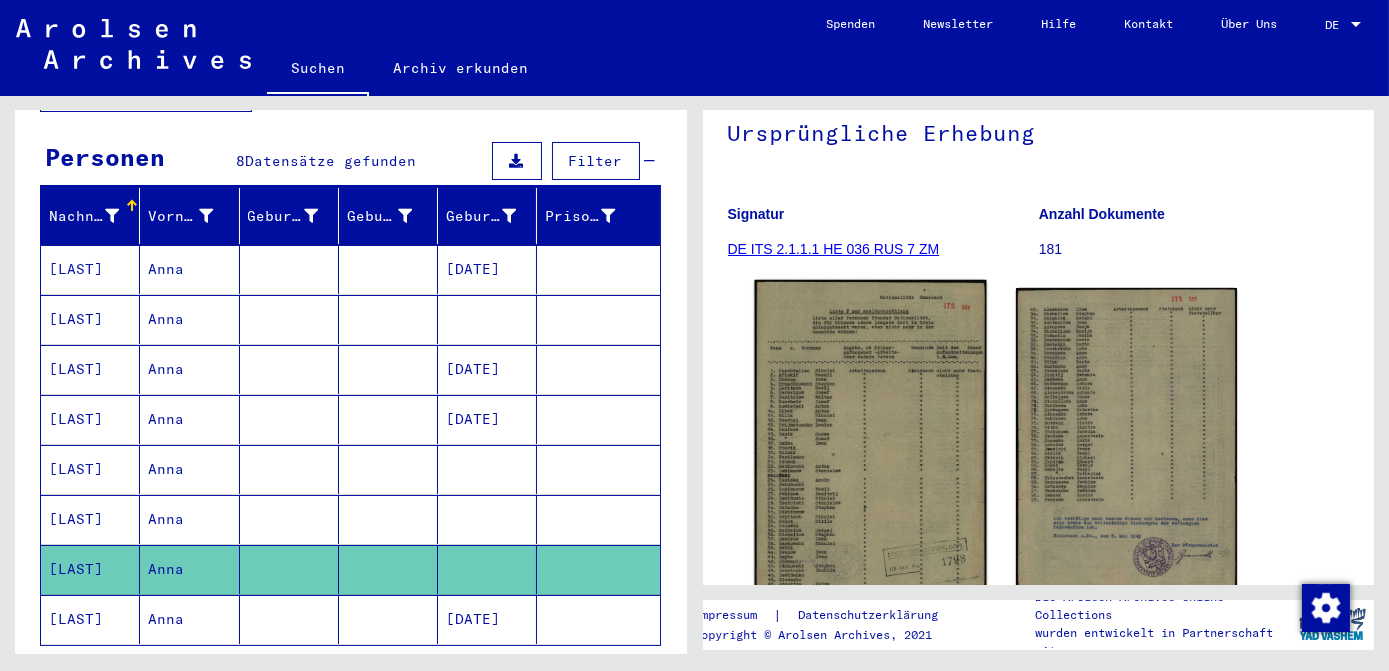 click 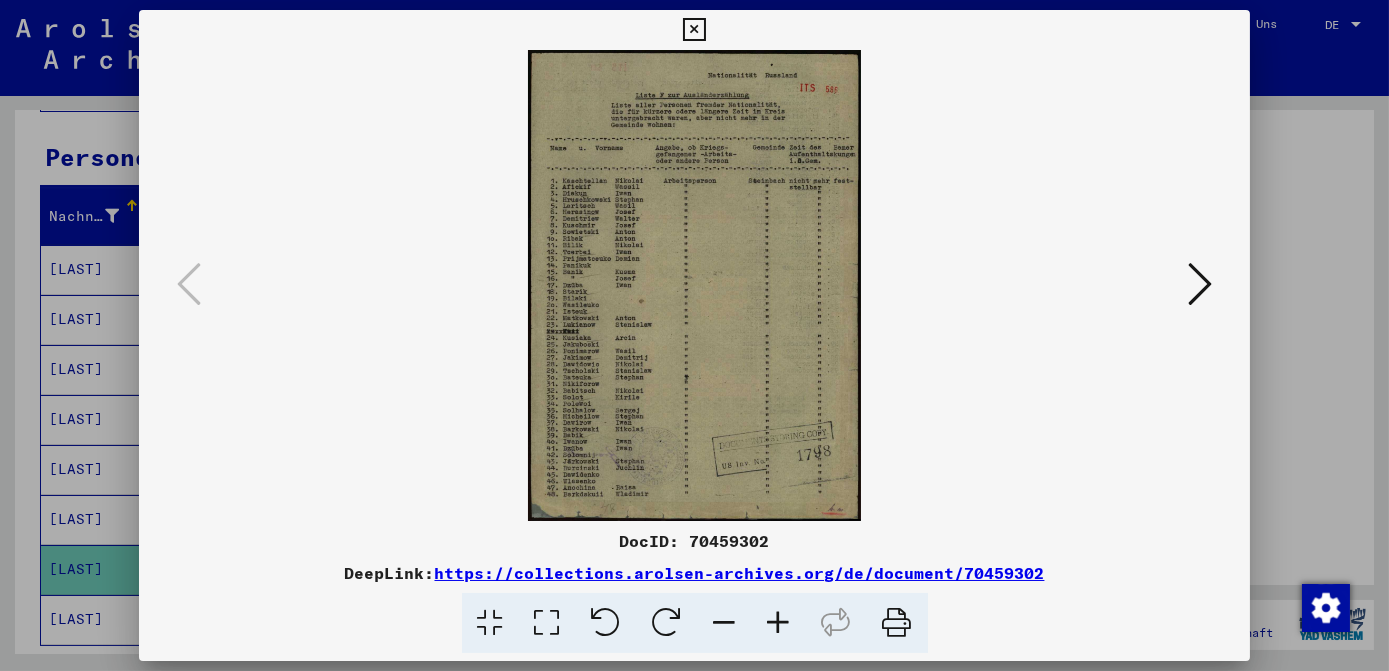 click at bounding box center (547, 623) 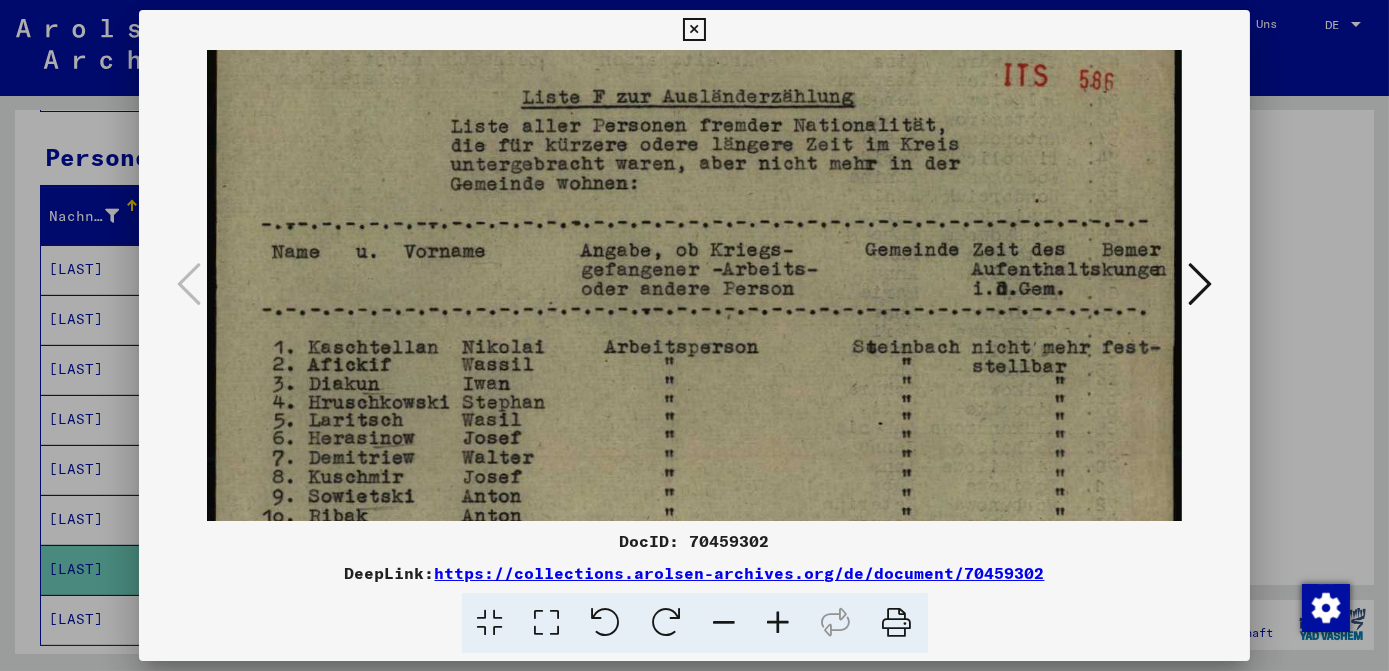 scroll, scrollTop: 99, scrollLeft: 0, axis: vertical 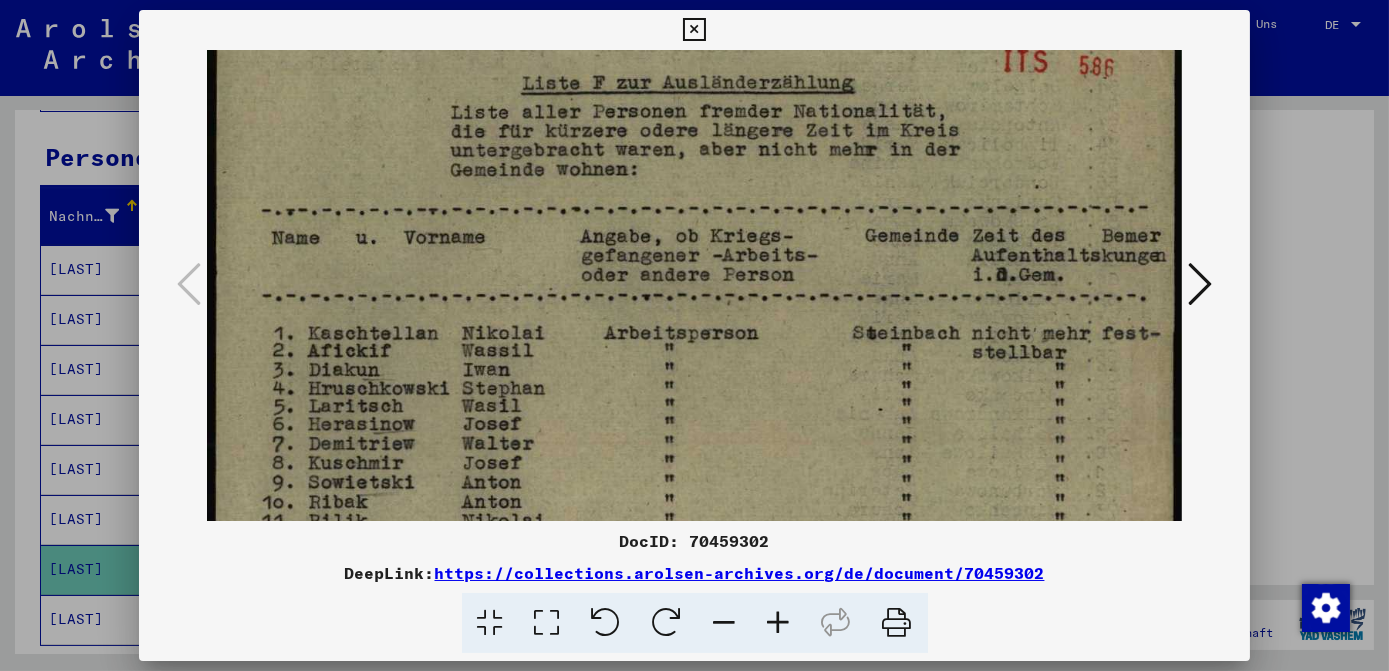 drag, startPoint x: 695, startPoint y: 354, endPoint x: 698, endPoint y: 254, distance: 100.04499 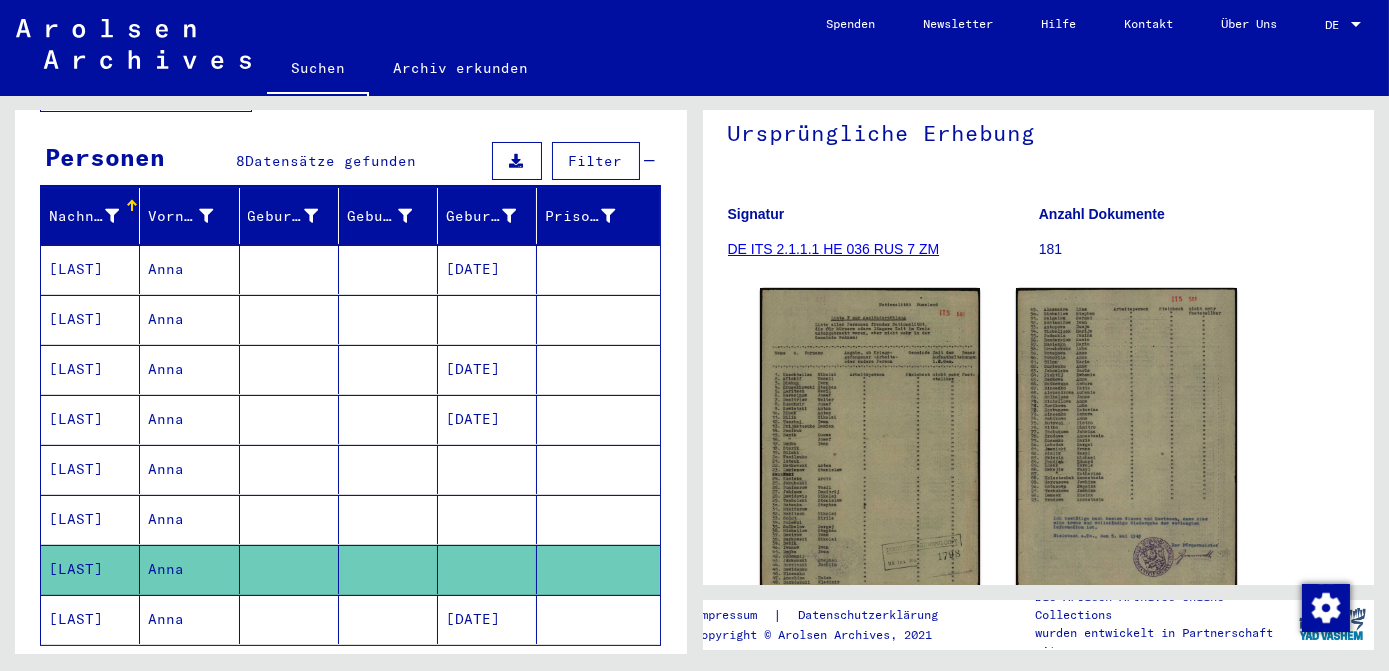 click on "[DATE]" 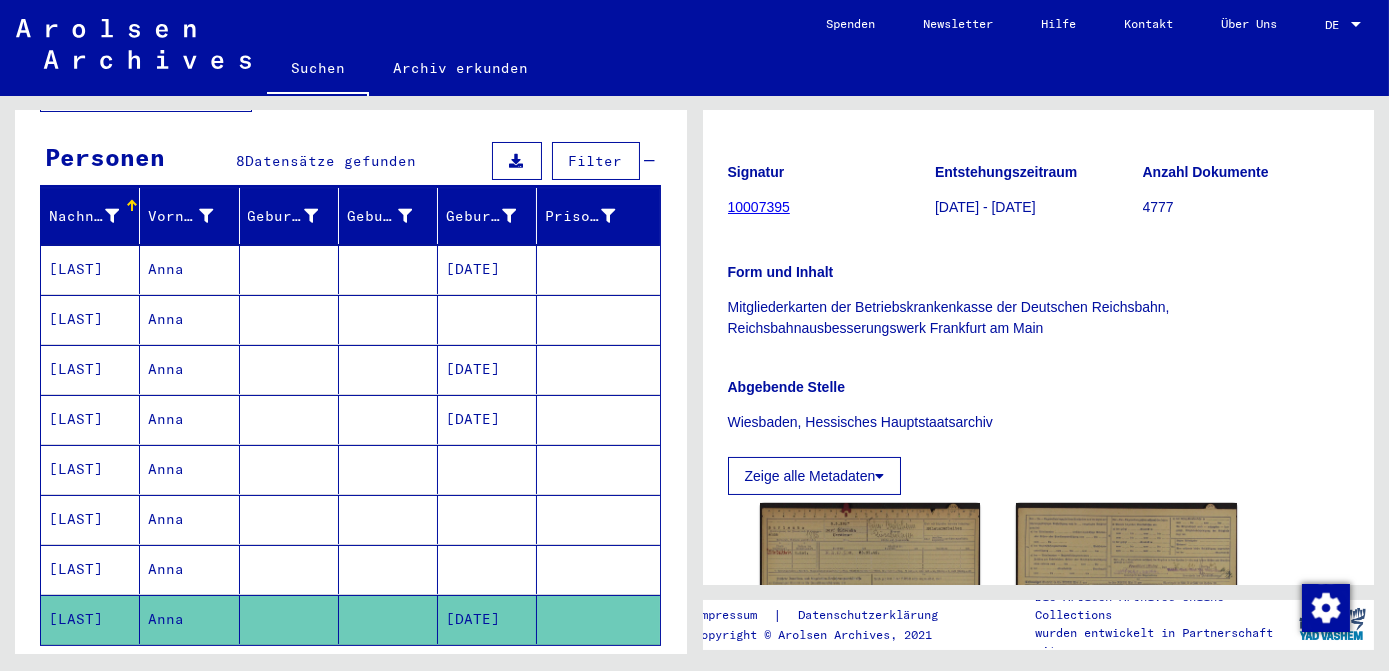 scroll, scrollTop: 363, scrollLeft: 0, axis: vertical 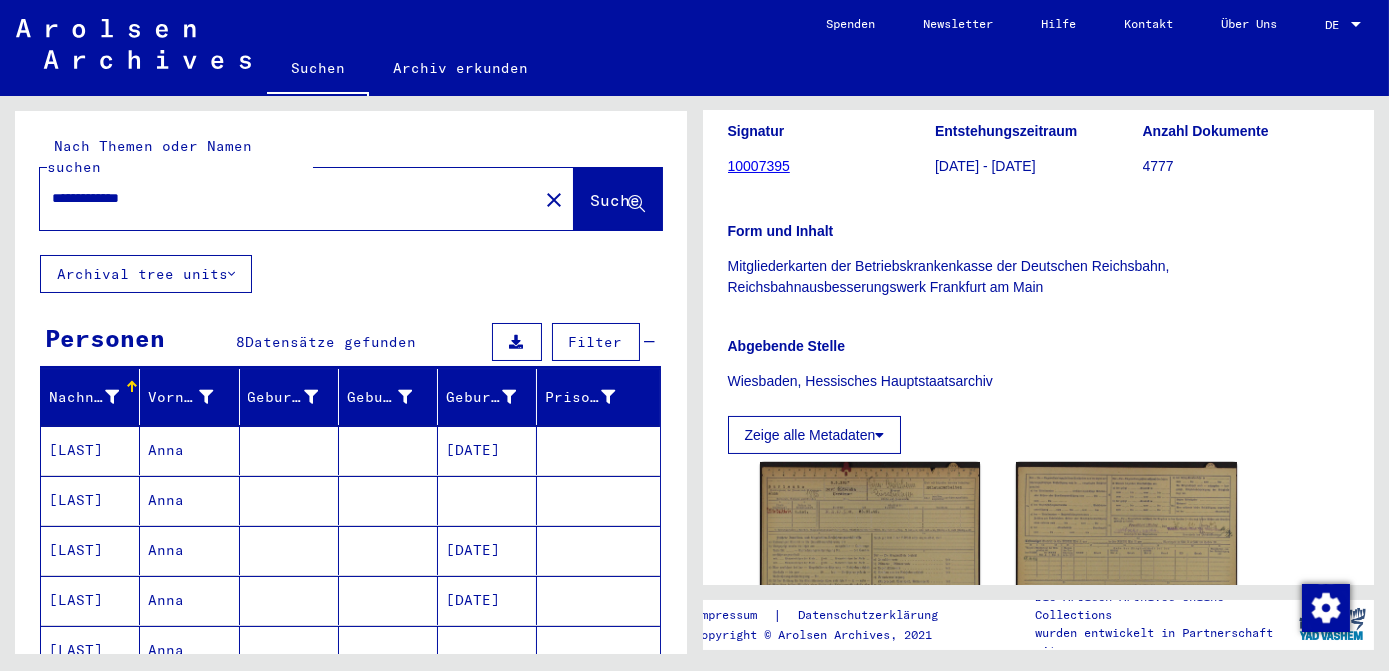 click on "close" 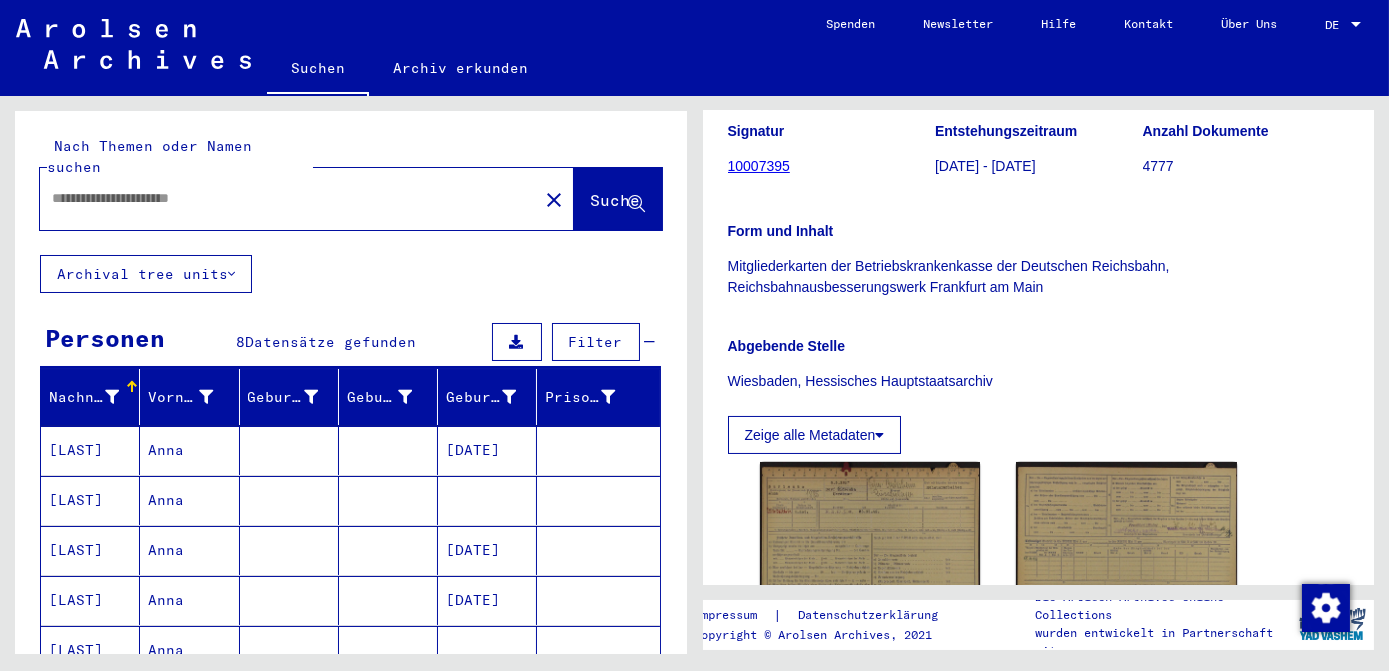 click on "close" 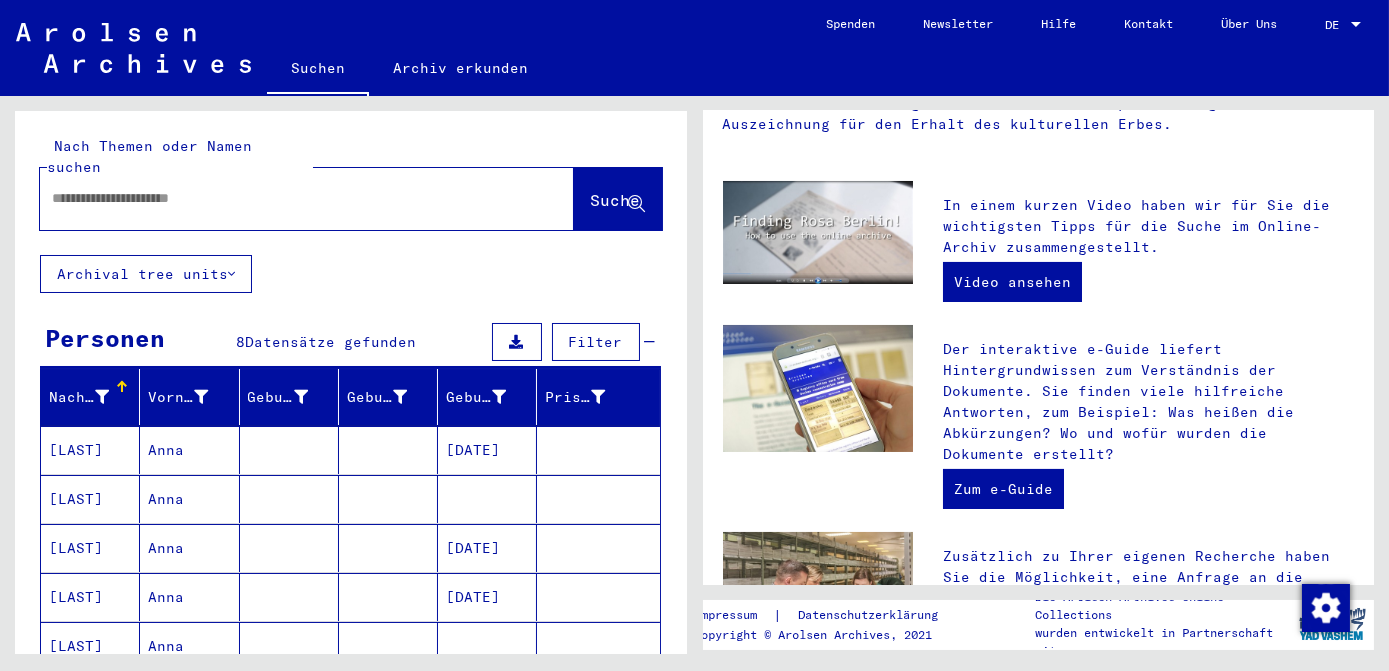 scroll, scrollTop: 0, scrollLeft: 0, axis: both 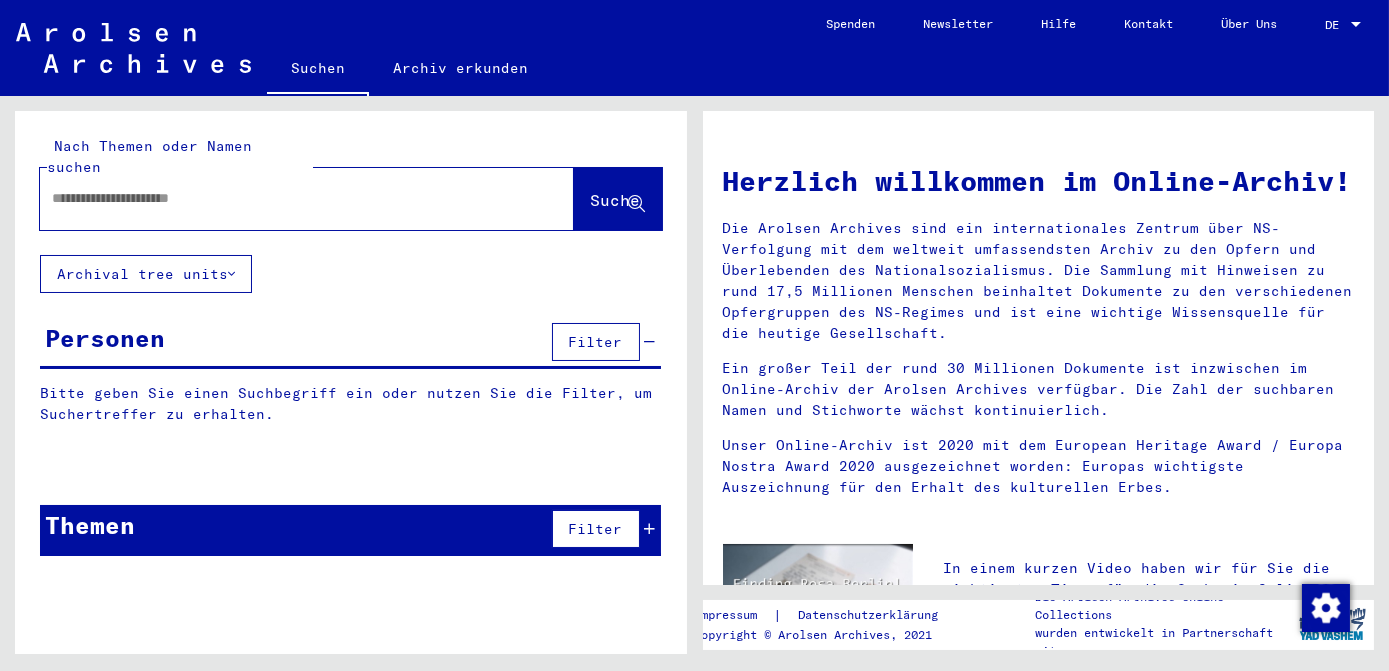 click at bounding box center [283, 198] 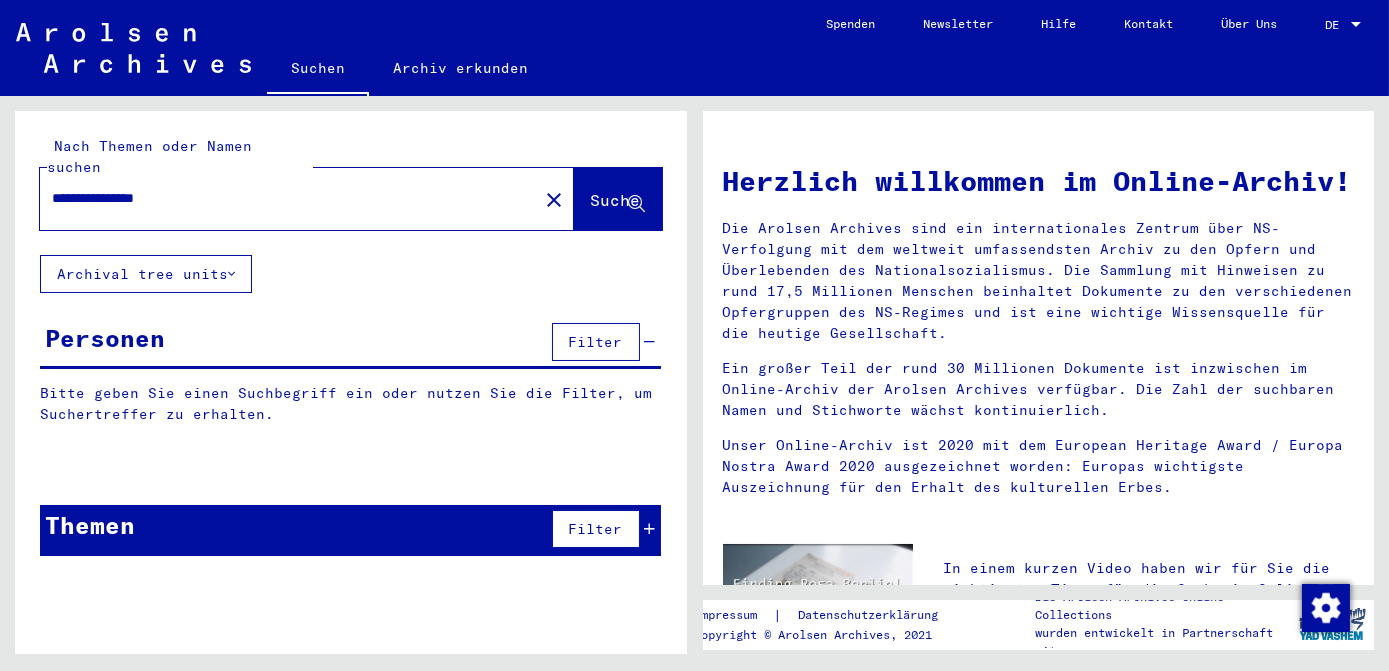 click on "**********" at bounding box center (283, 198) 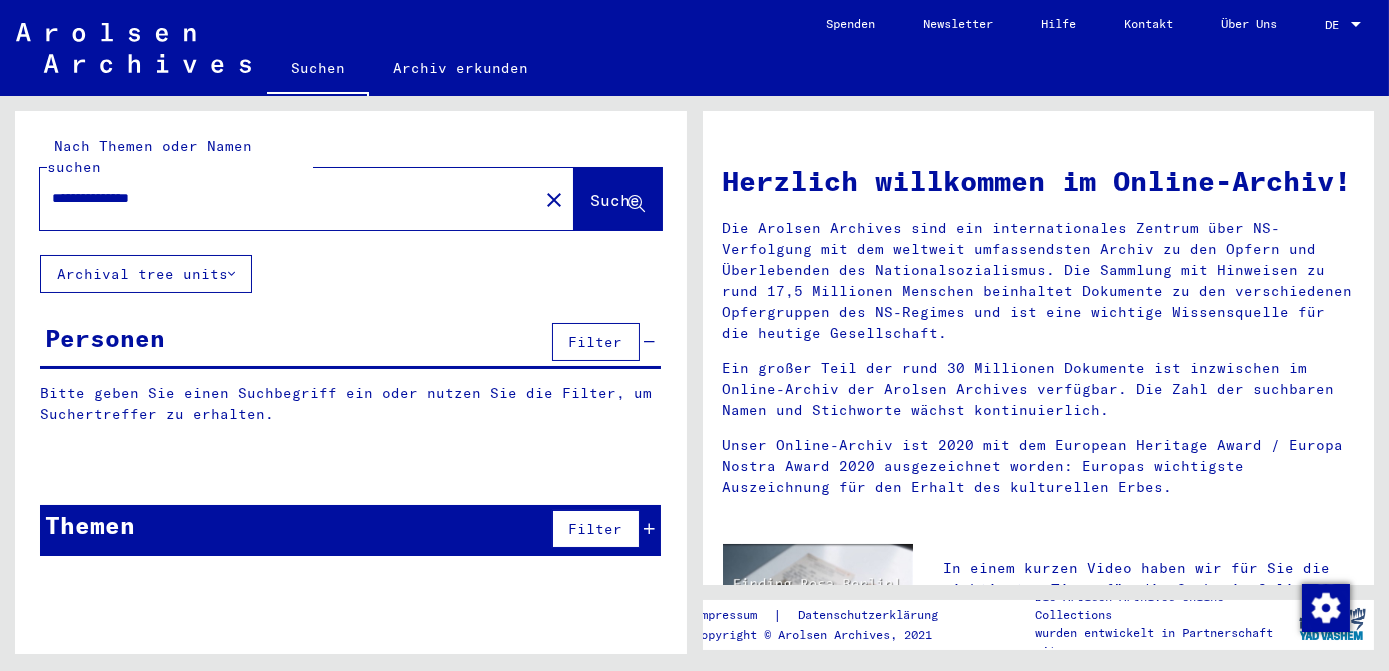 type on "**********" 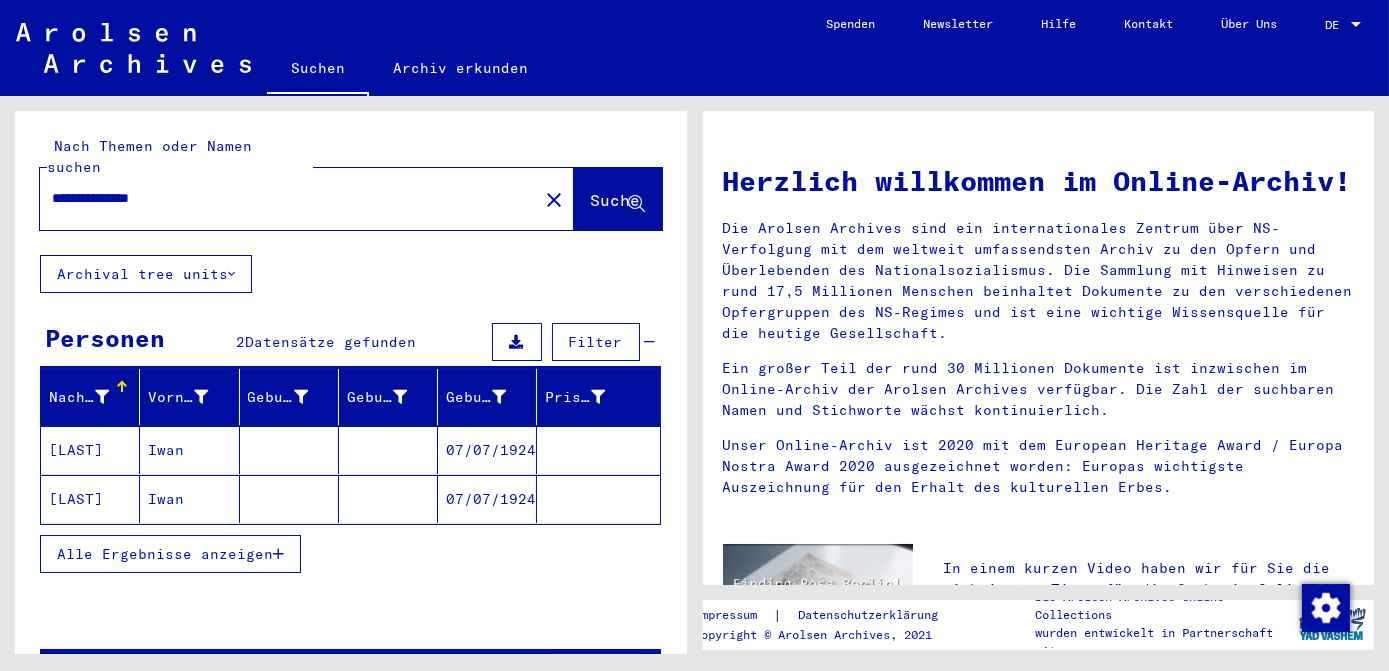 click on "Alle Ergebnisse anzeigen" at bounding box center [165, 554] 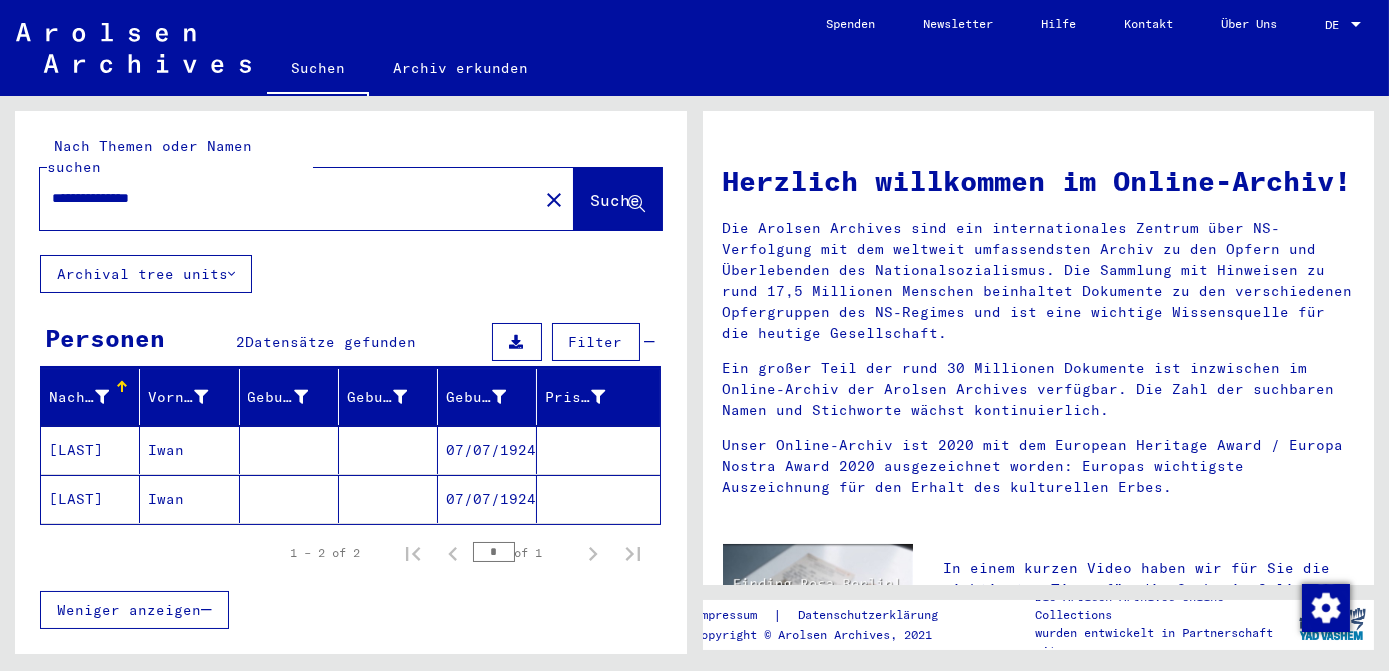 click on "07/07/1924" at bounding box center (487, 499) 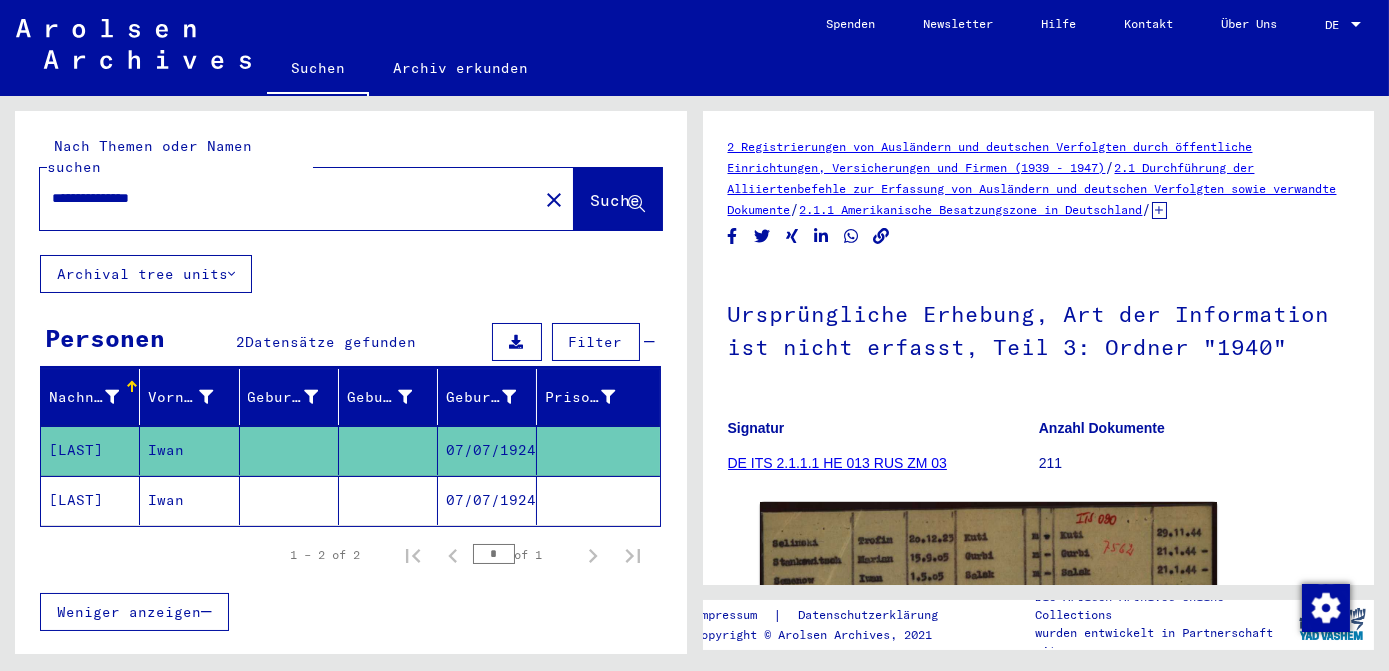 click on "07/07/1924" 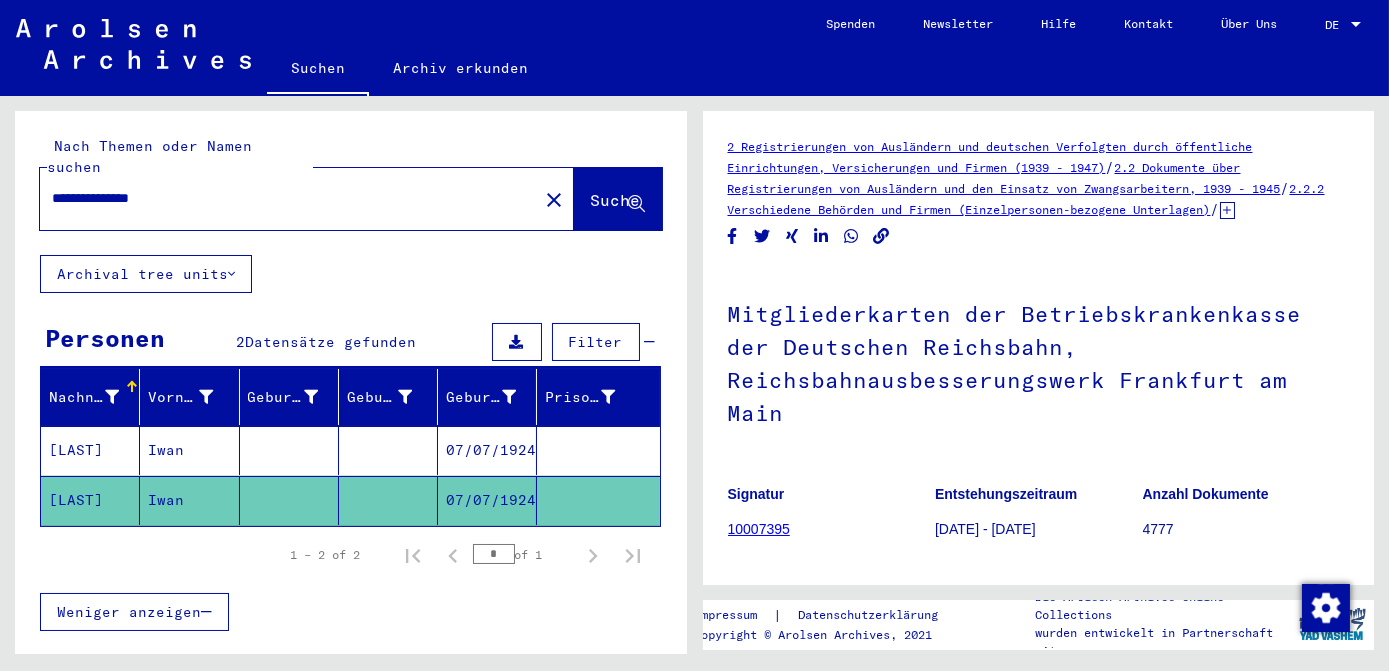 click on "close" 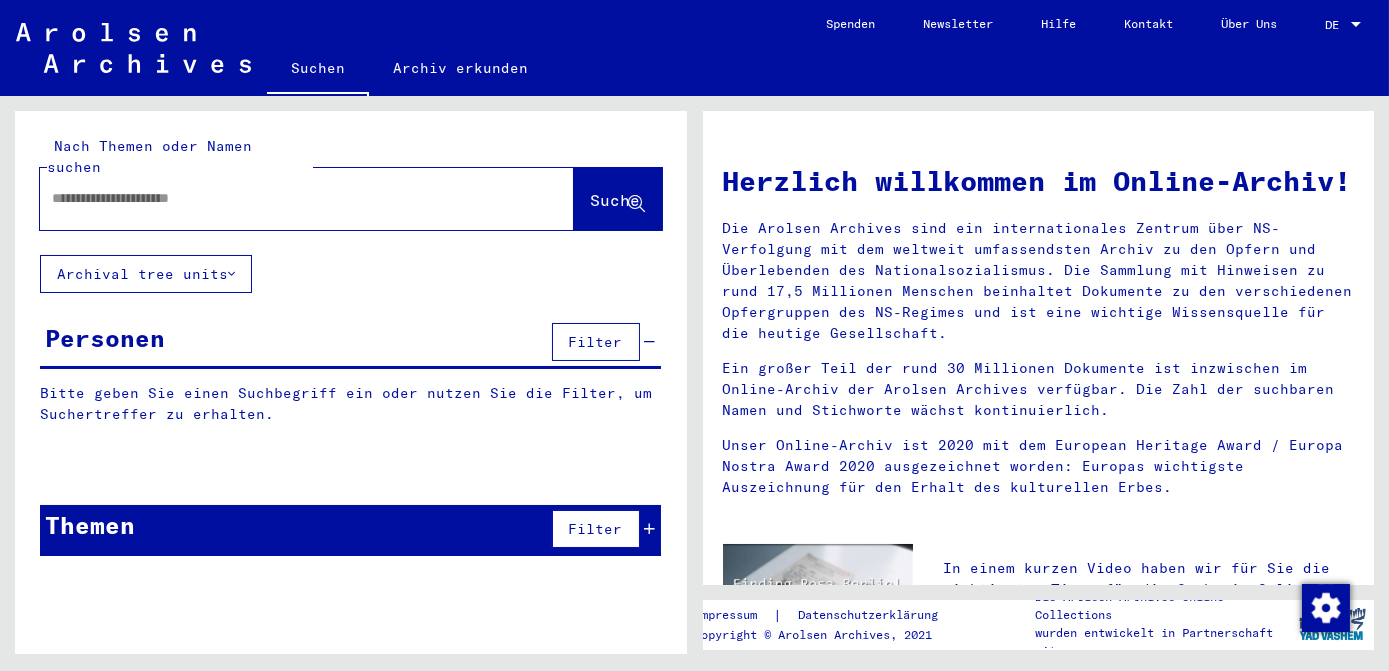 click at bounding box center [283, 198] 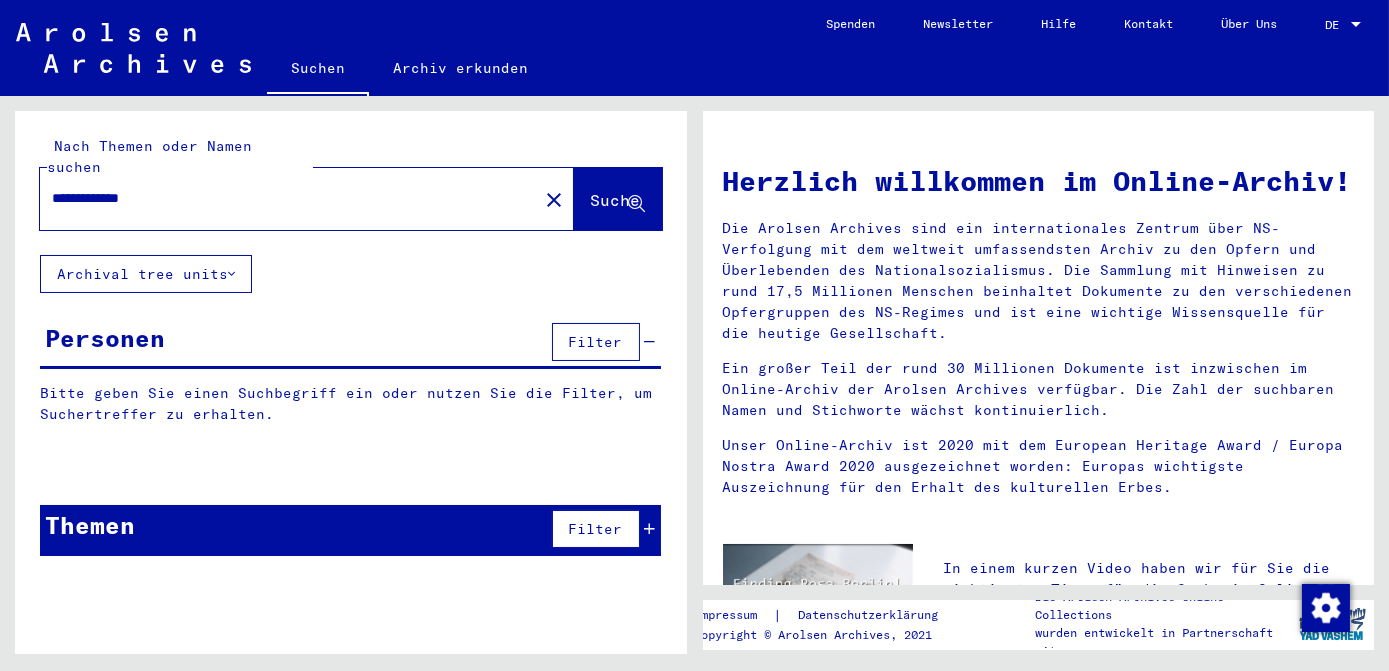 click on "**********" at bounding box center (283, 198) 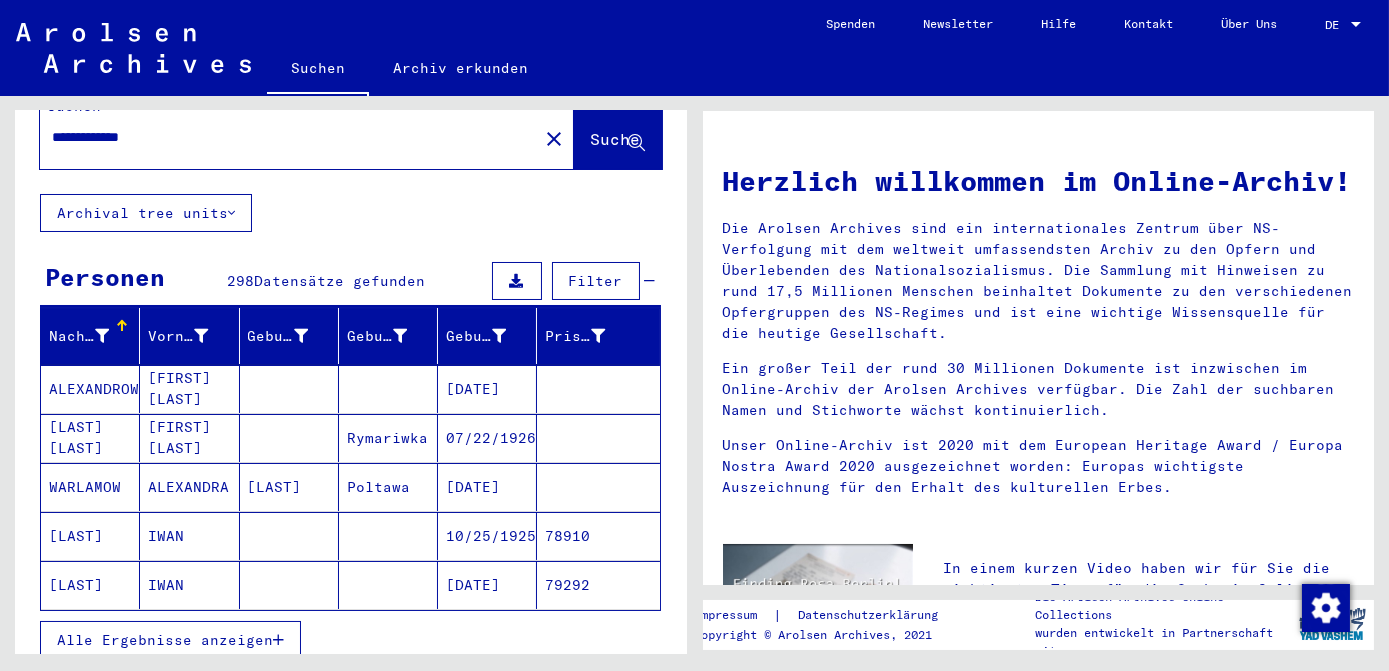 scroll, scrollTop: 90, scrollLeft: 0, axis: vertical 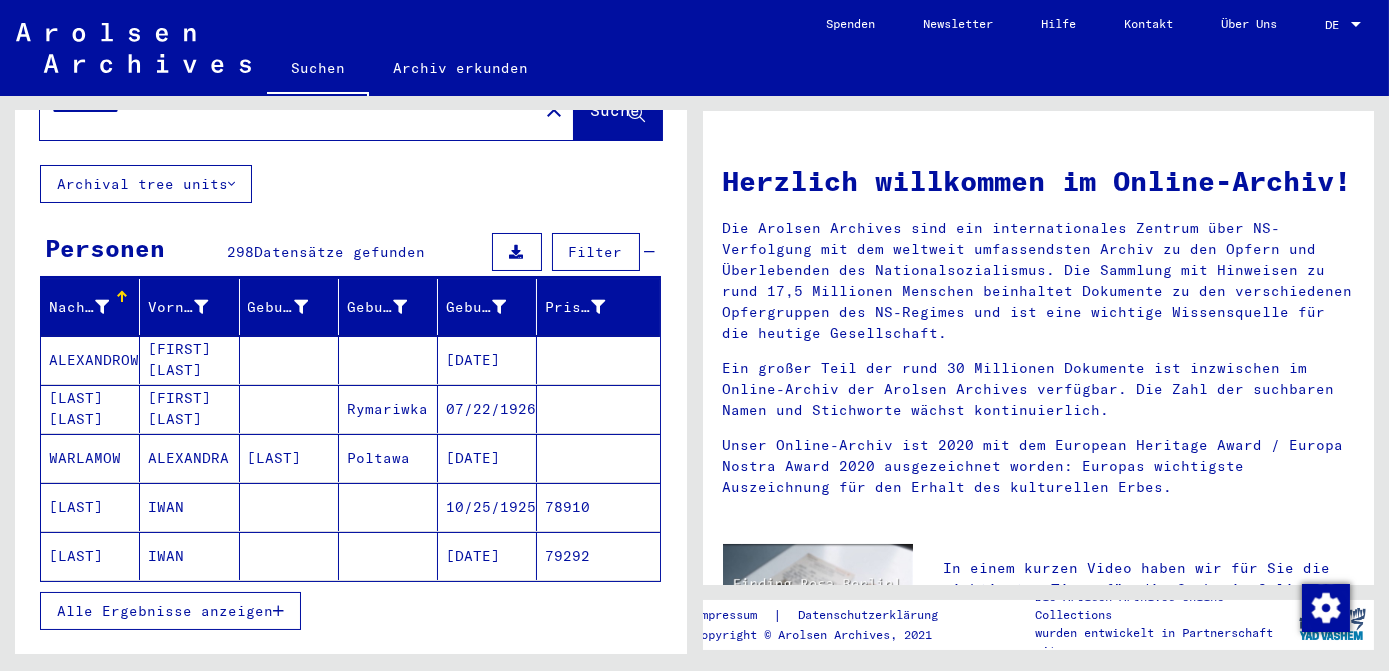 click on "Alle Ergebnisse anzeigen" at bounding box center (165, 611) 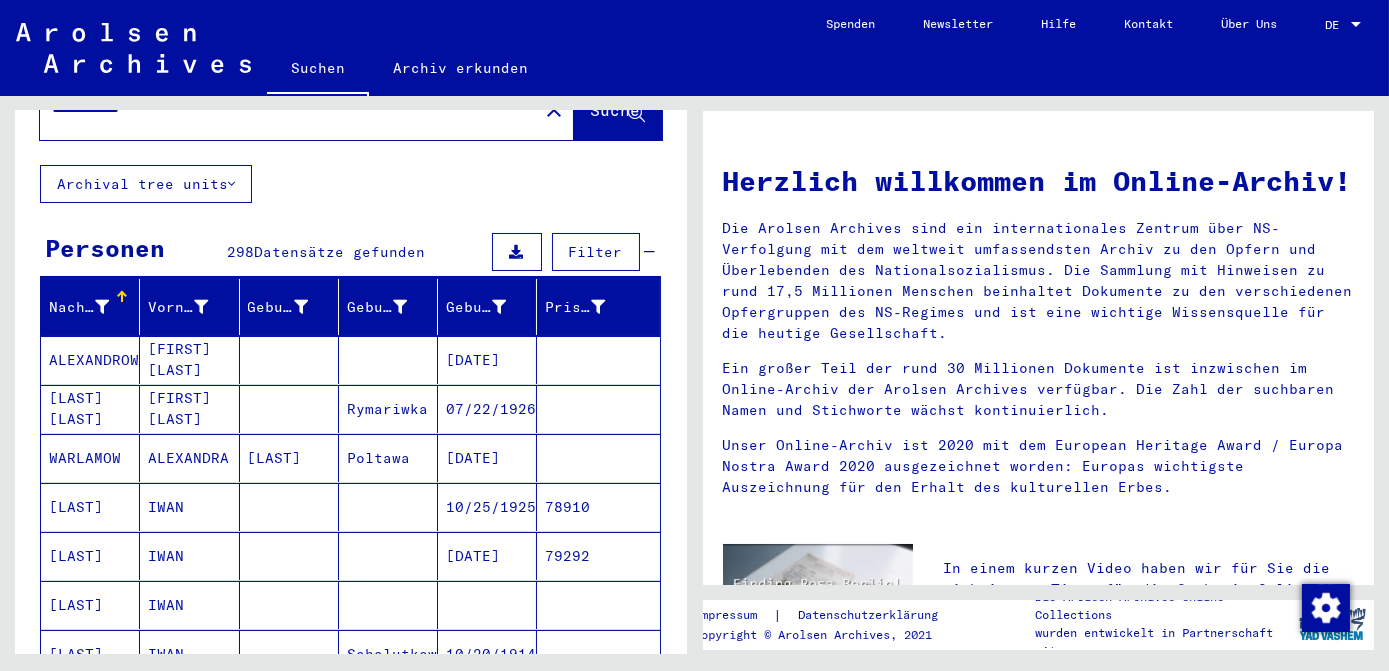 scroll, scrollTop: 181, scrollLeft: 0, axis: vertical 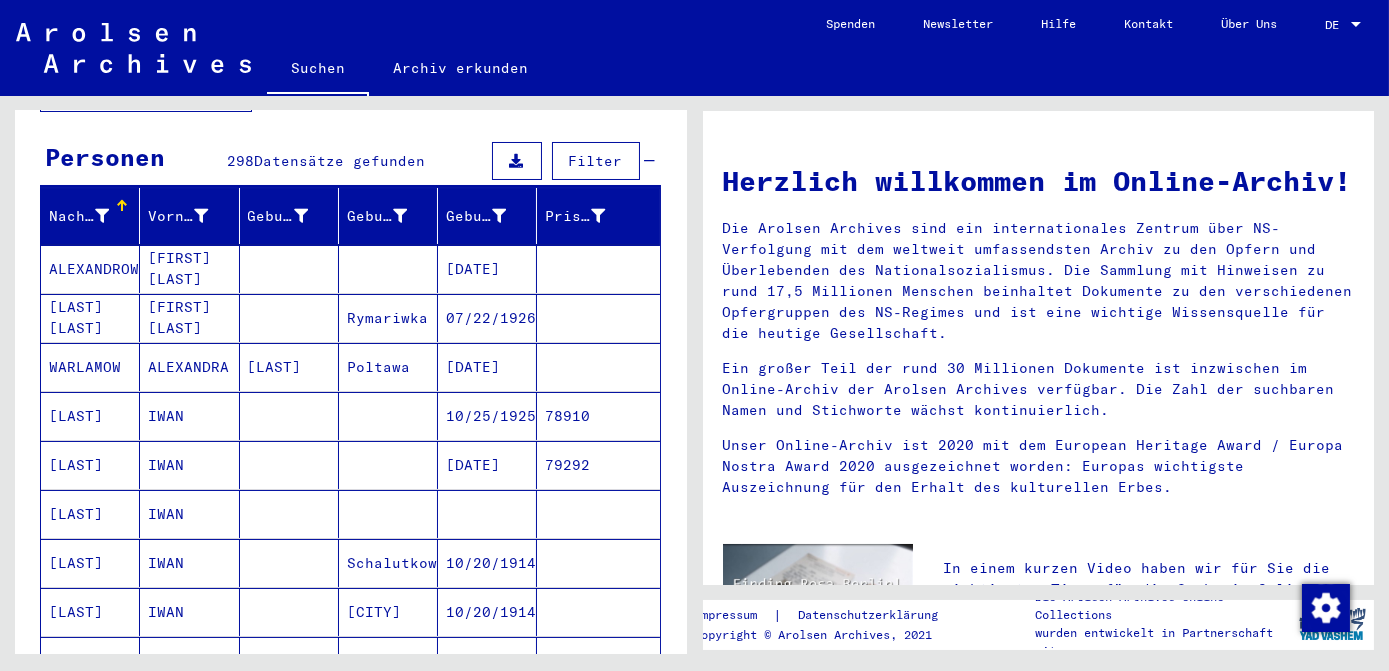 click on "07/22/1926" at bounding box center [487, 367] 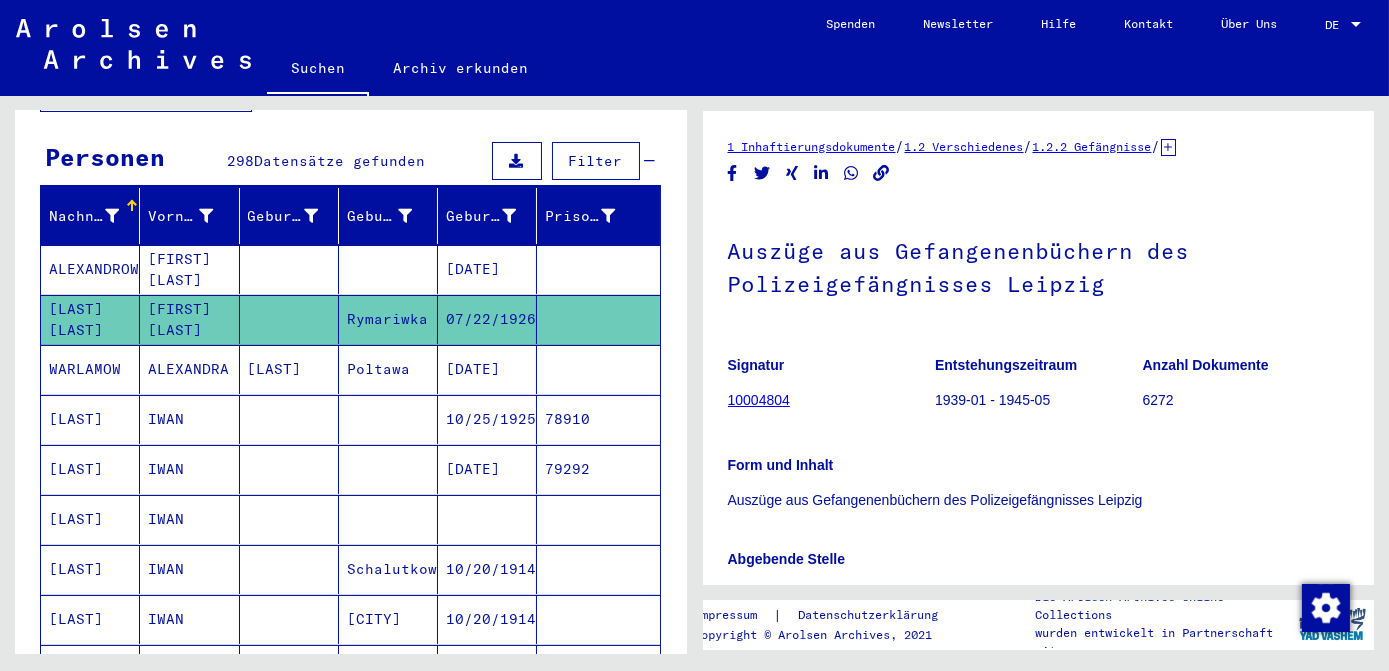 scroll, scrollTop: 0, scrollLeft: 0, axis: both 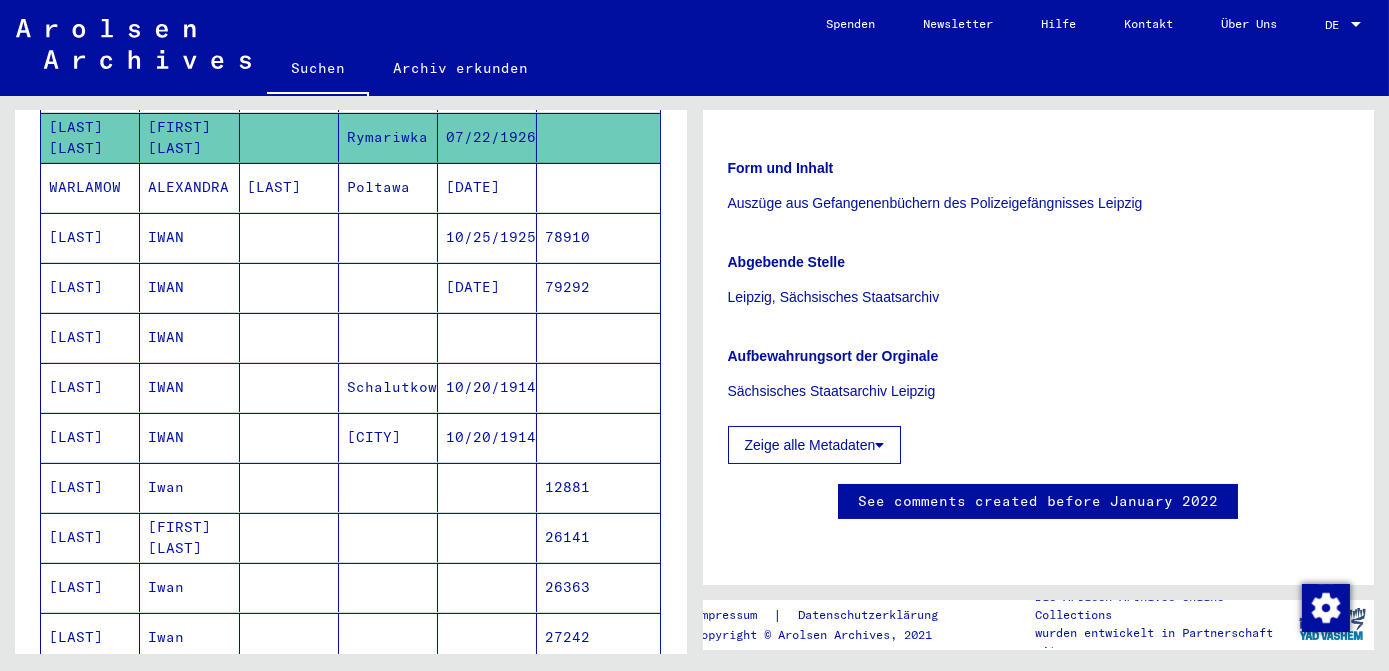 click at bounding box center [487, 387] 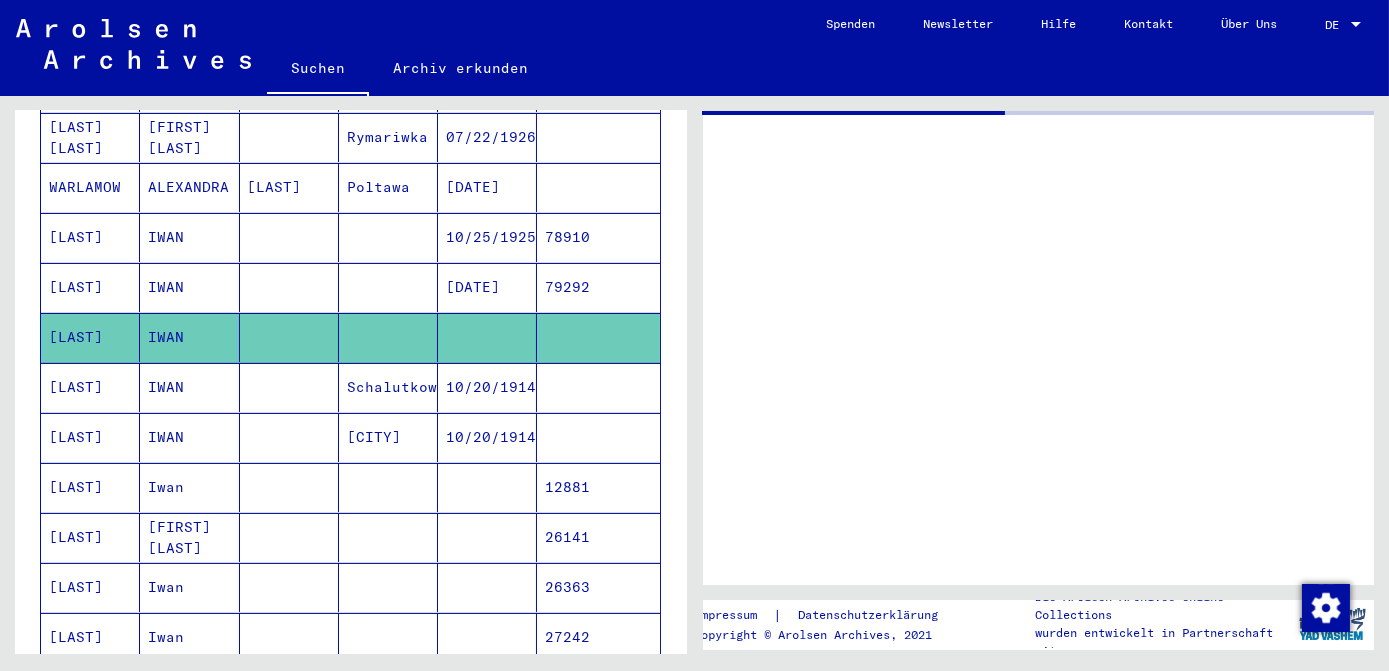 scroll, scrollTop: 0, scrollLeft: 0, axis: both 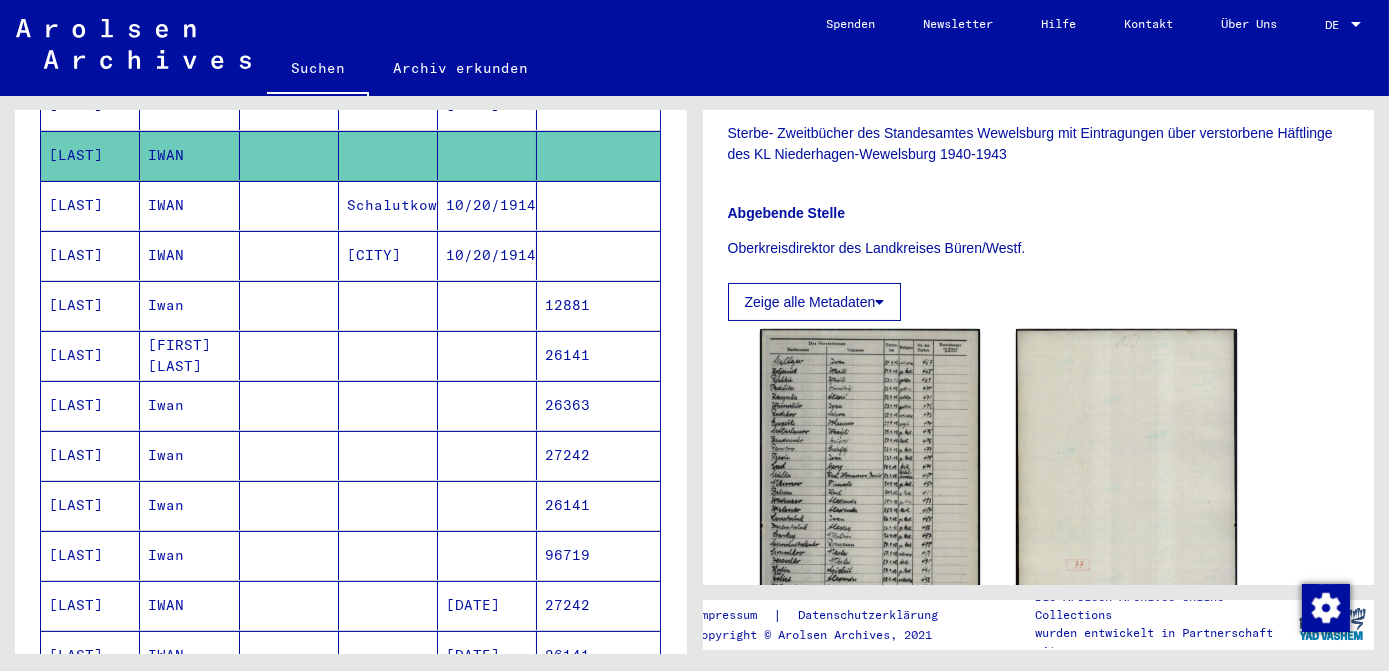 click at bounding box center [487, 355] 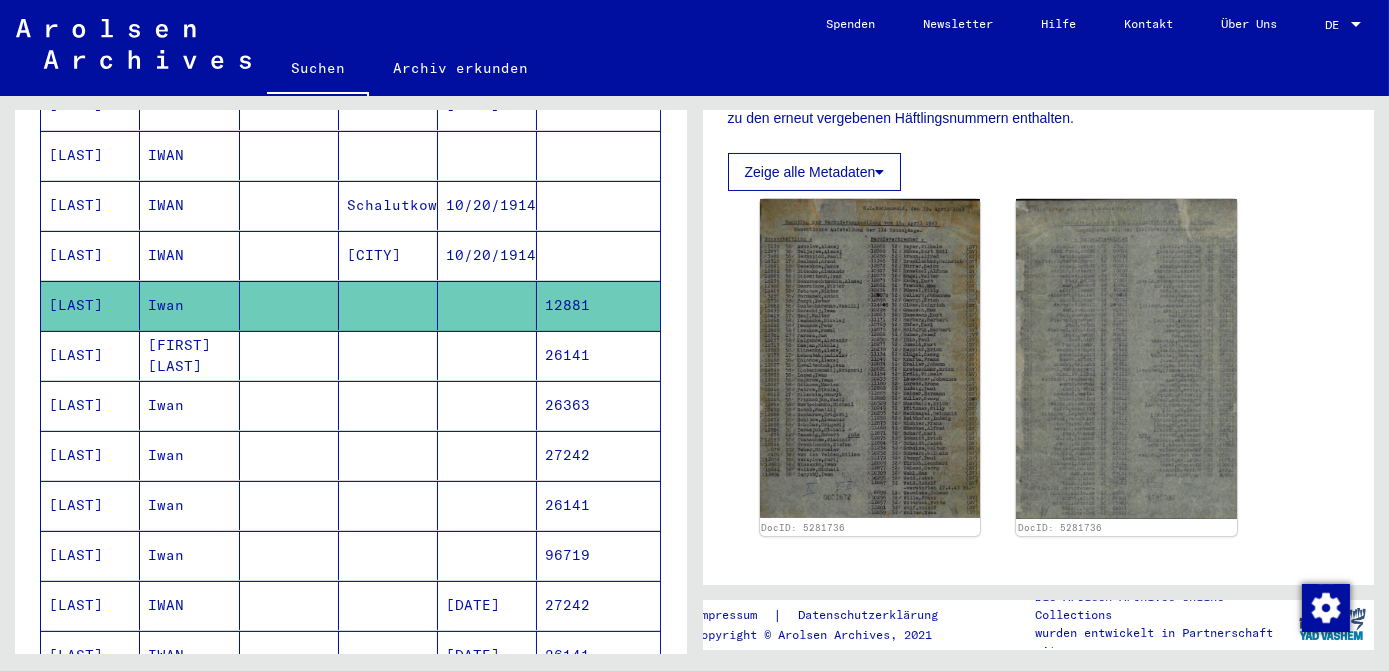 scroll, scrollTop: 0, scrollLeft: 0, axis: both 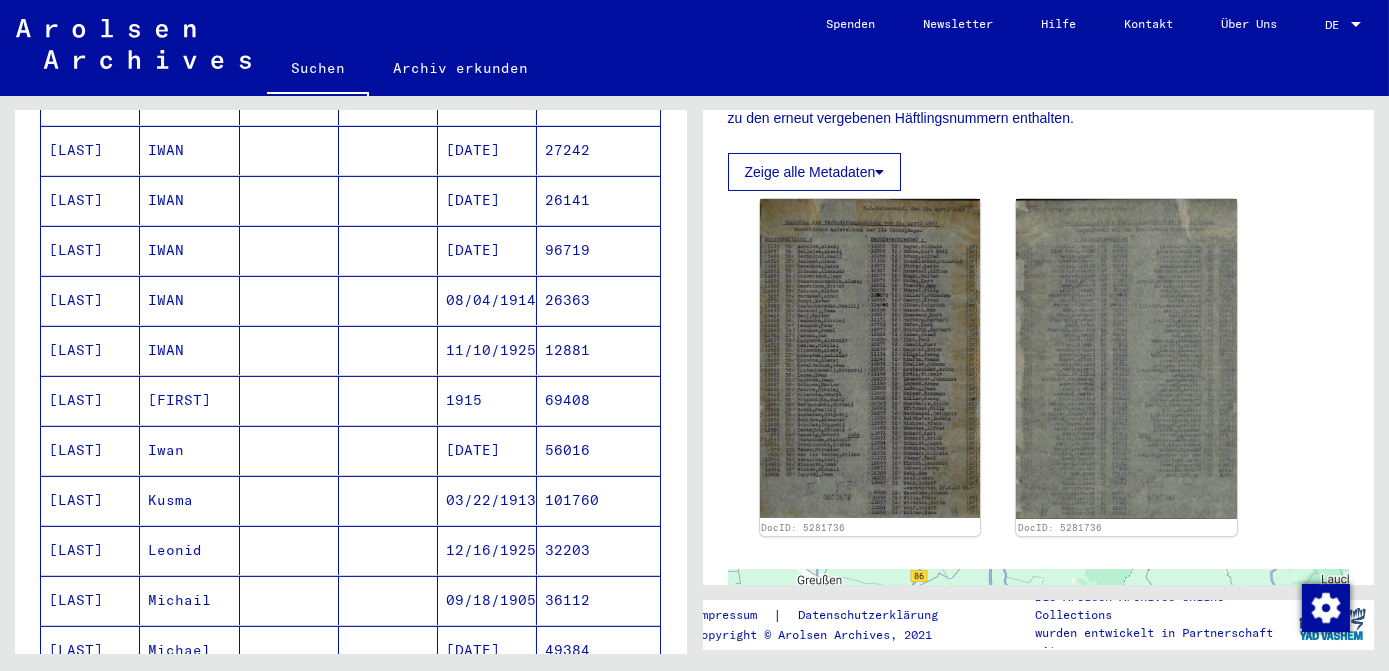click on "11/10/1925" at bounding box center (487, 400) 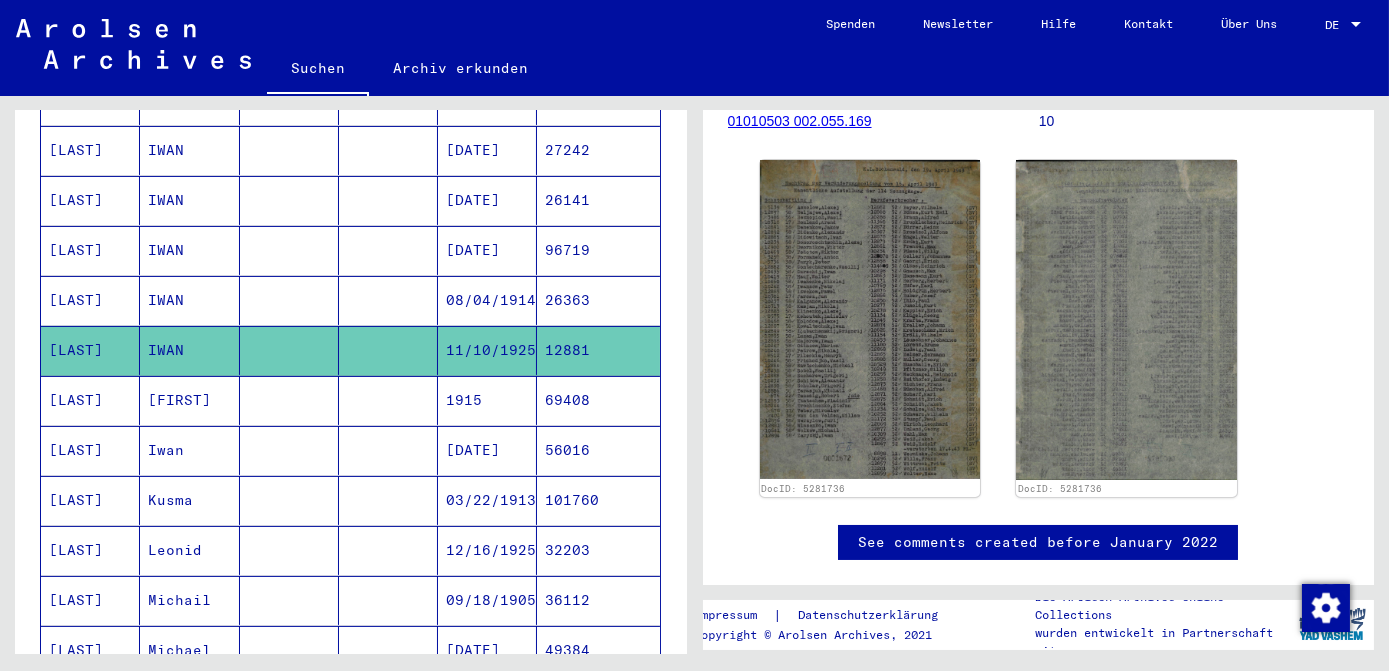 scroll, scrollTop: 0, scrollLeft: 0, axis: both 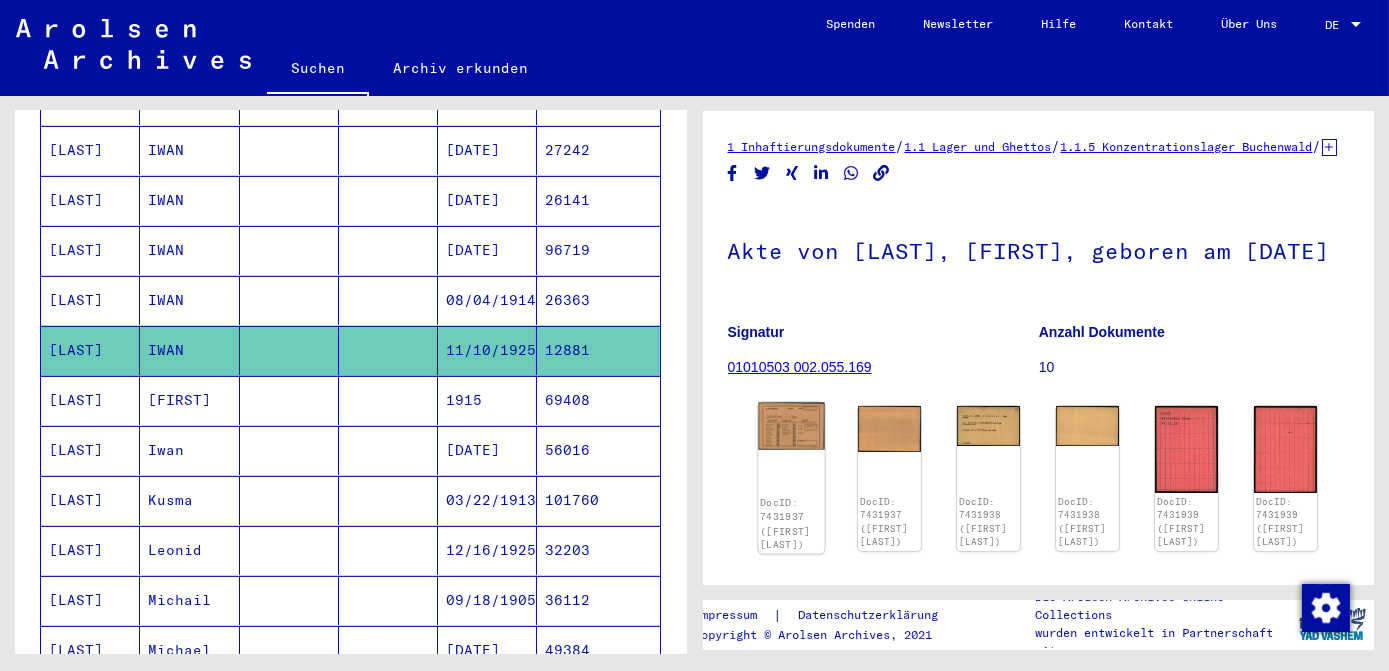 click 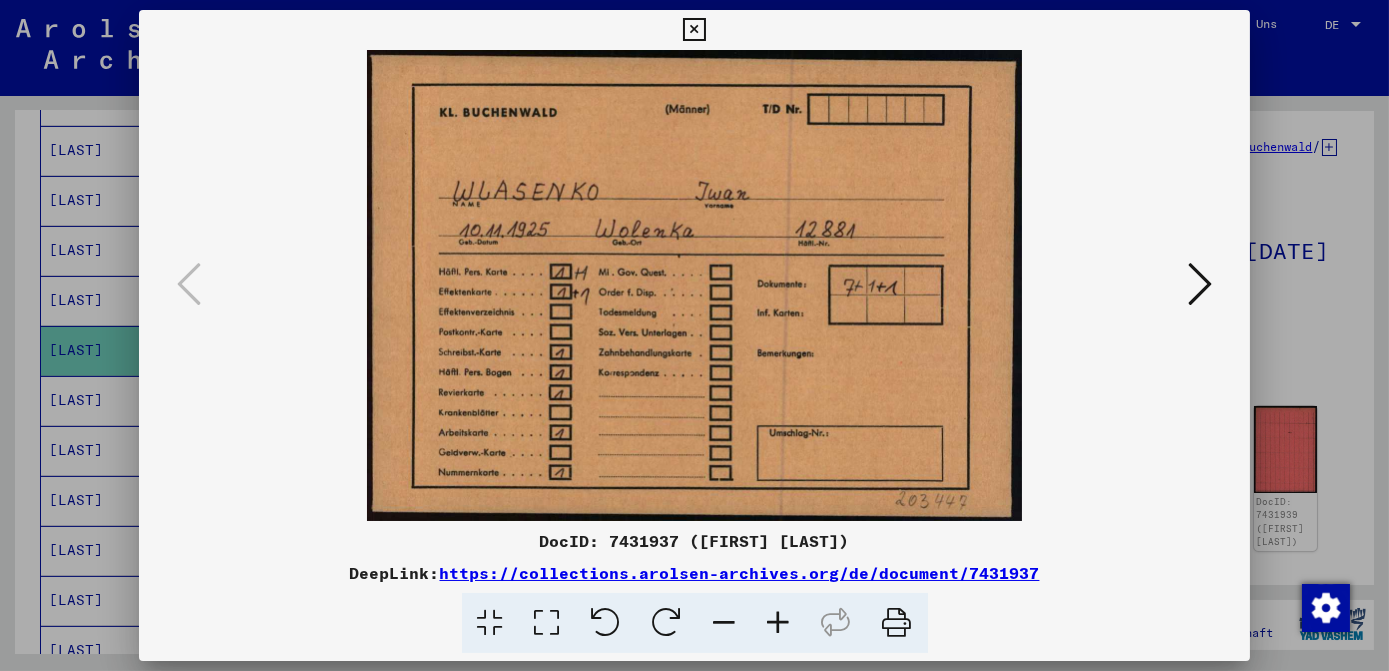 click at bounding box center [1200, 284] 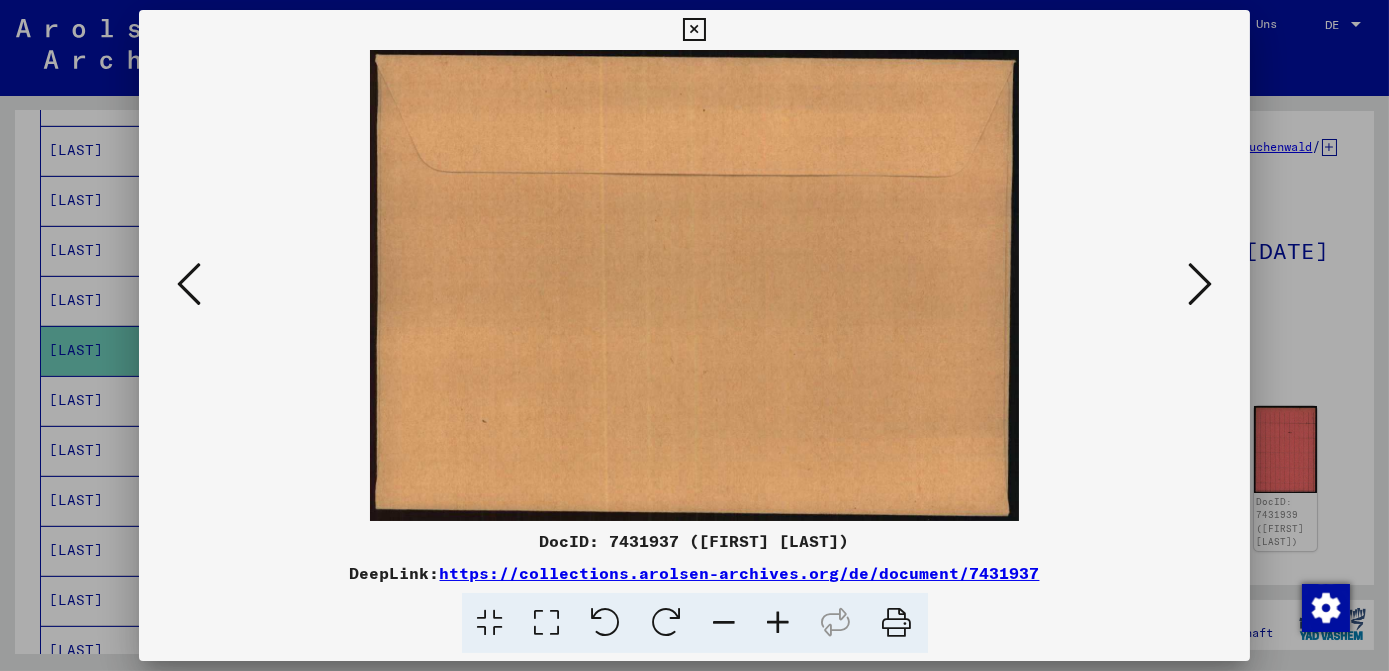 click at bounding box center [1200, 284] 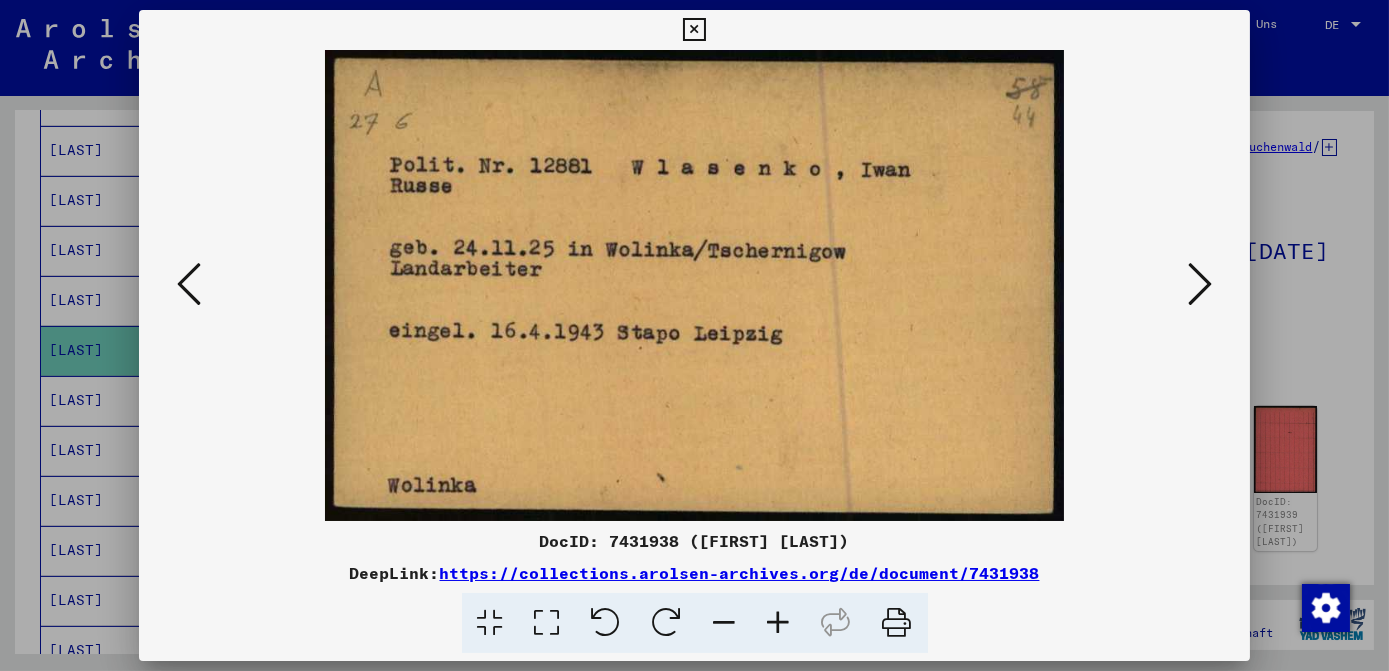 click at bounding box center [1200, 284] 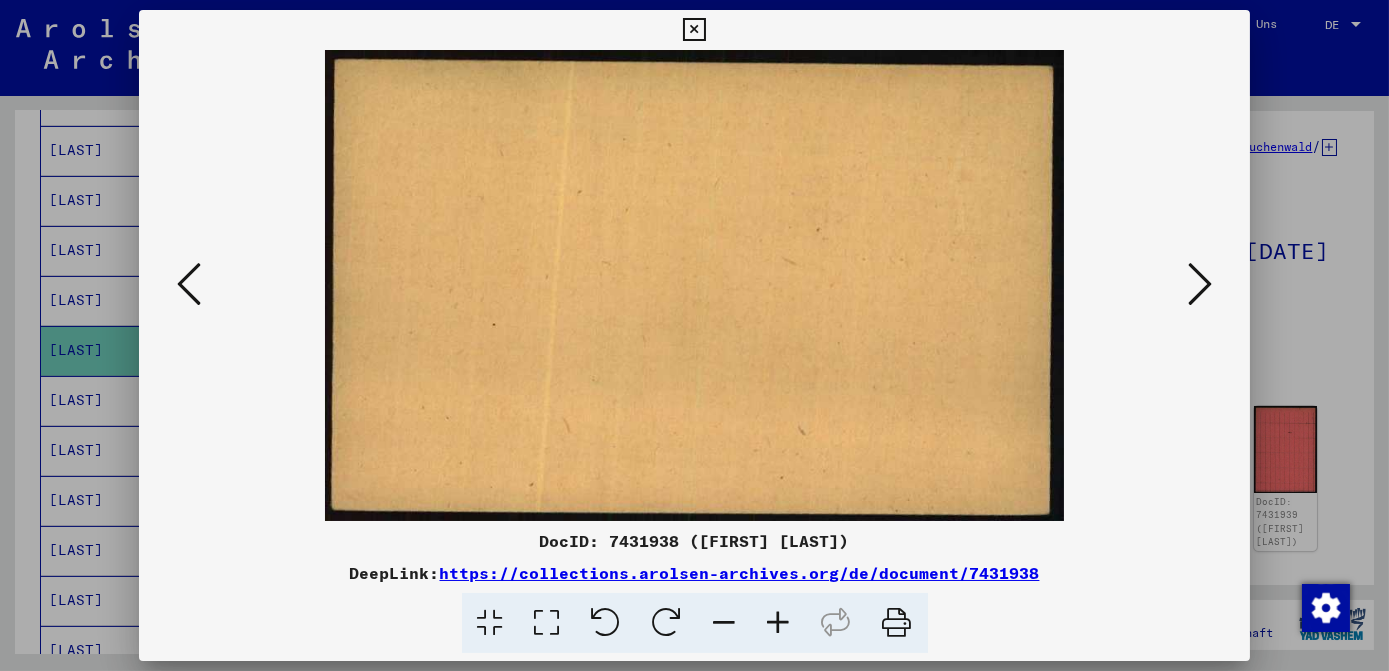 click at bounding box center [694, 30] 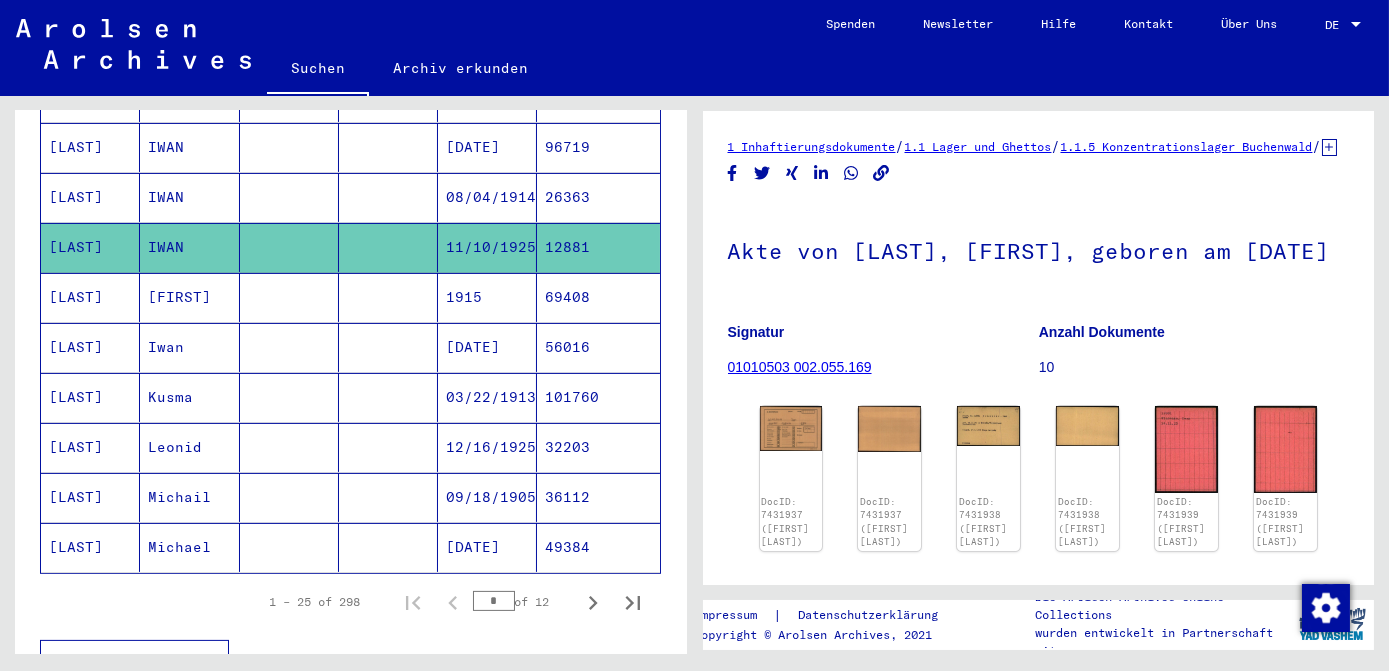 scroll, scrollTop: 1181, scrollLeft: 0, axis: vertical 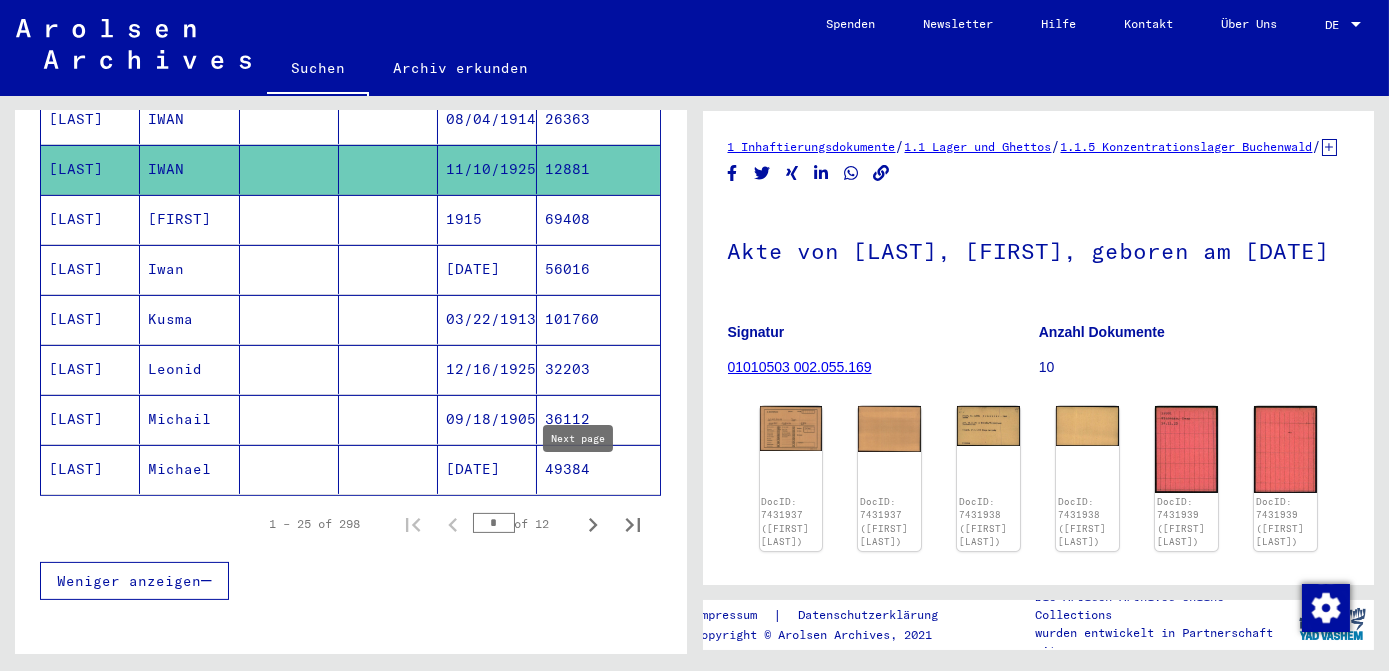 click 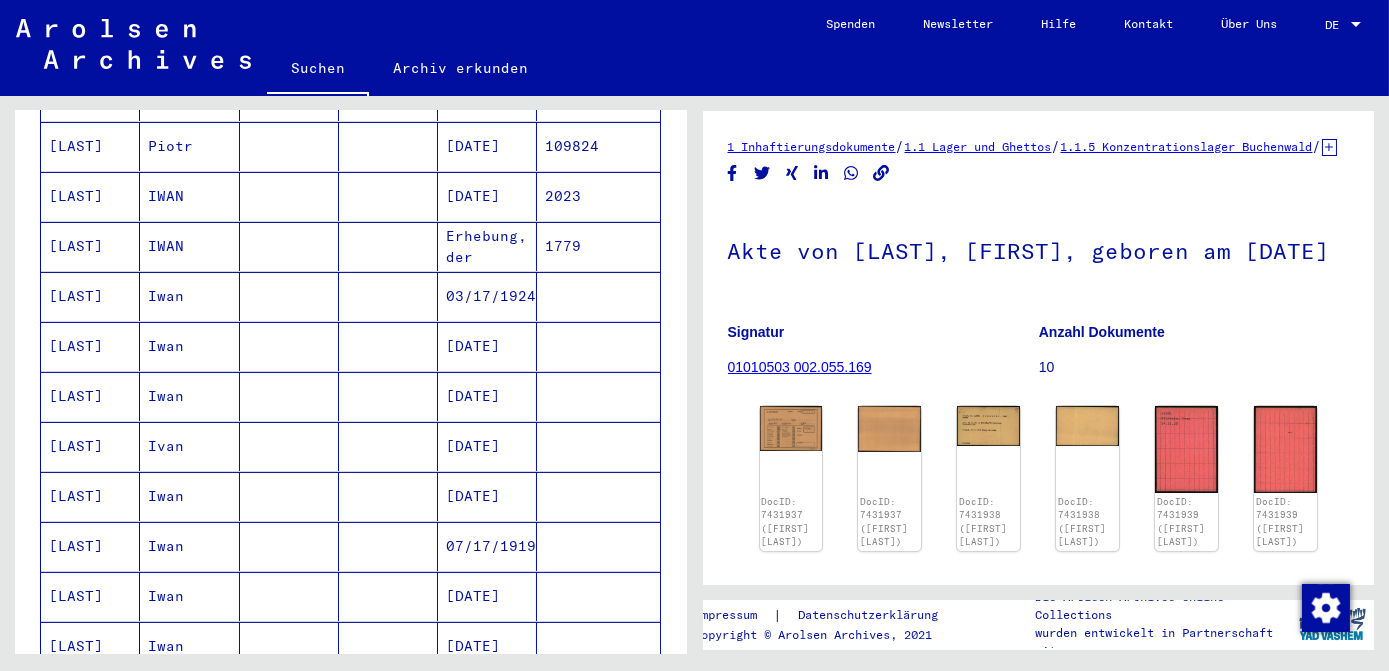 scroll, scrollTop: 272, scrollLeft: 0, axis: vertical 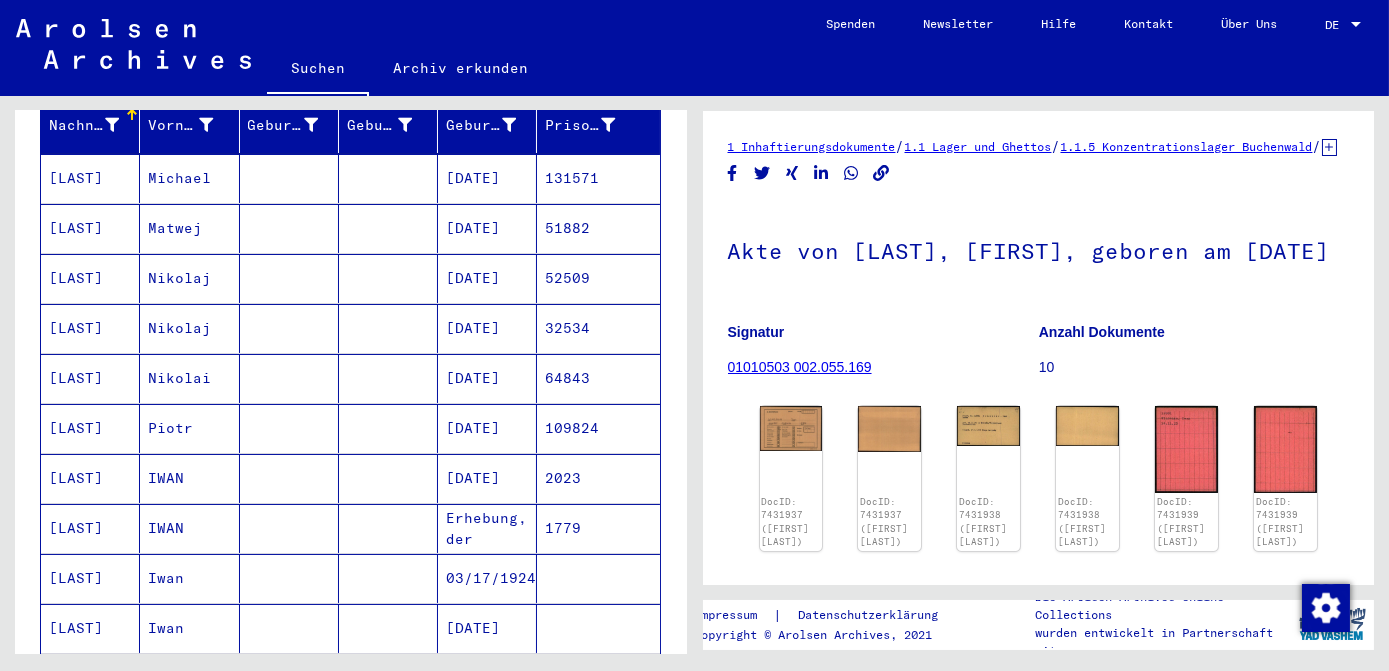 click on "[DATE]" at bounding box center [487, 228] 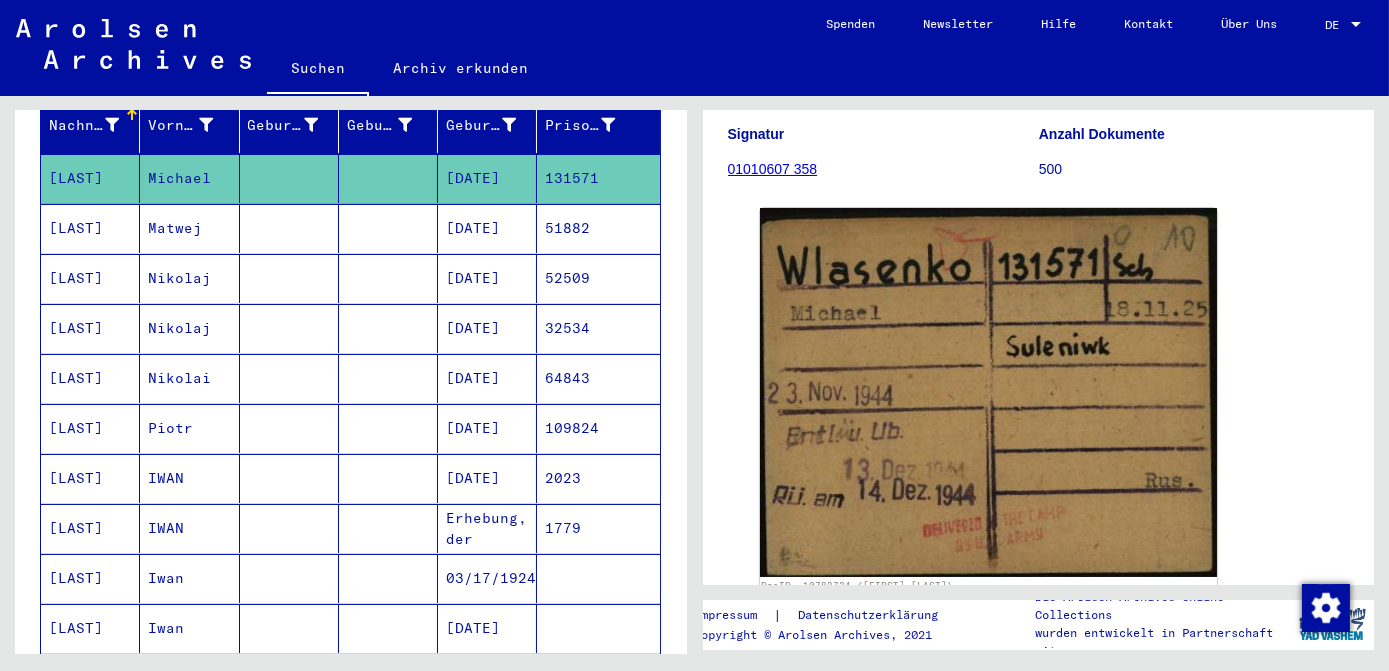 scroll, scrollTop: 272, scrollLeft: 0, axis: vertical 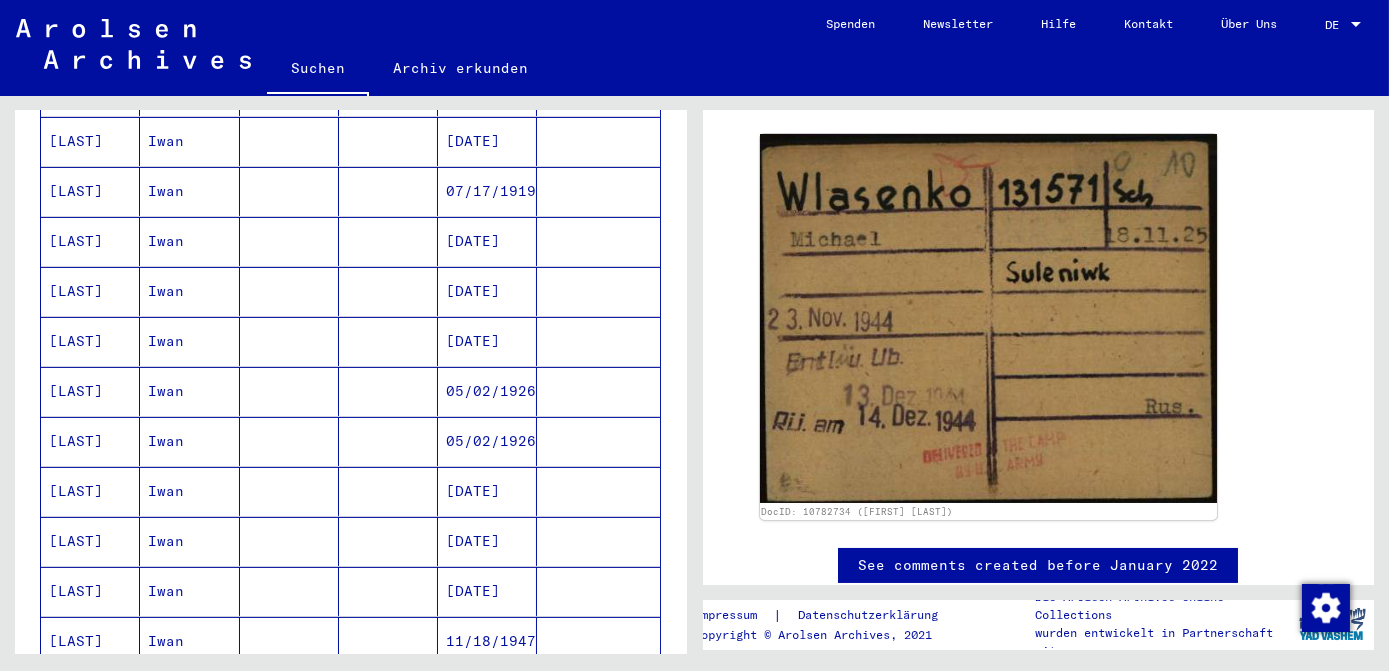 click on "05/02/1926" at bounding box center [487, 441] 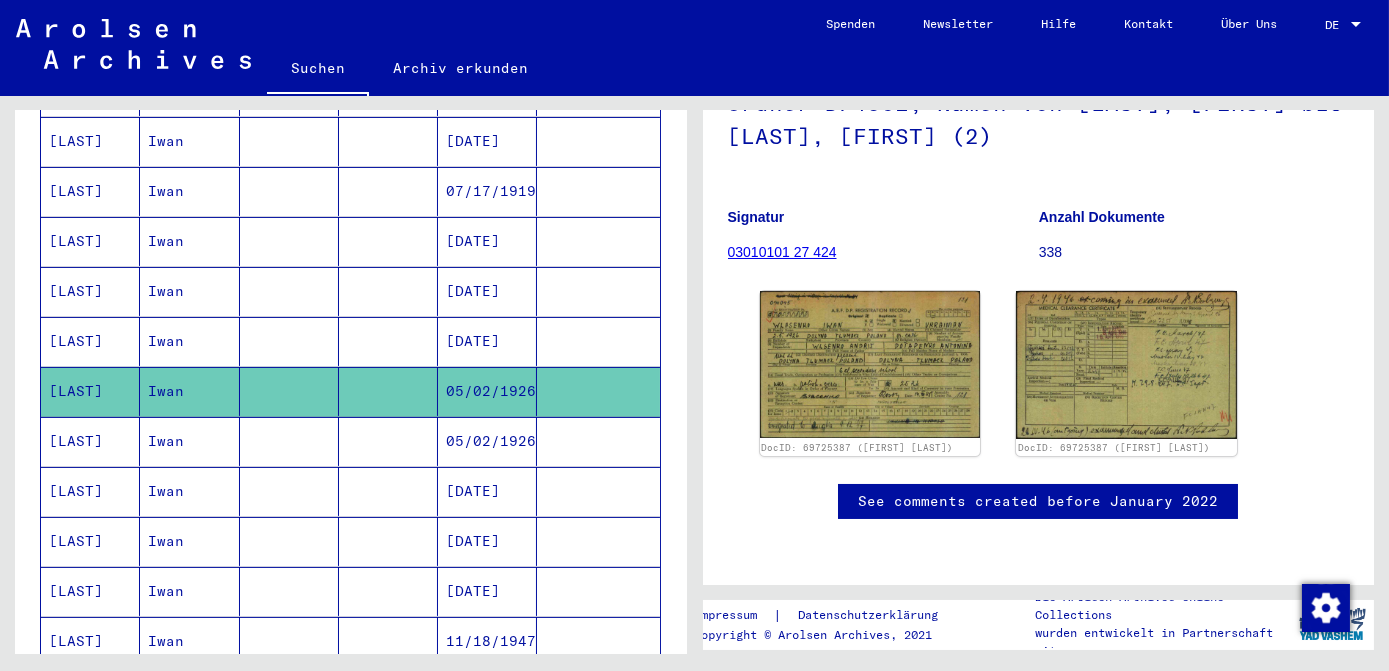 scroll, scrollTop: 218, scrollLeft: 0, axis: vertical 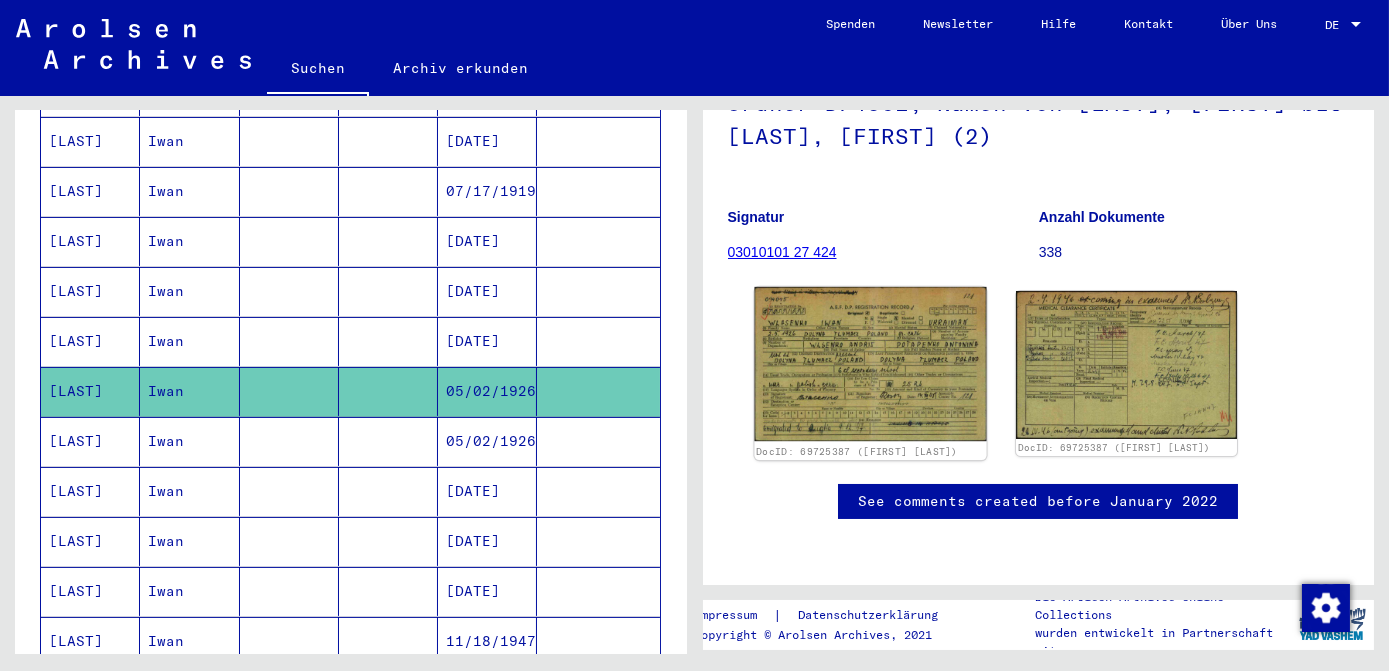 click 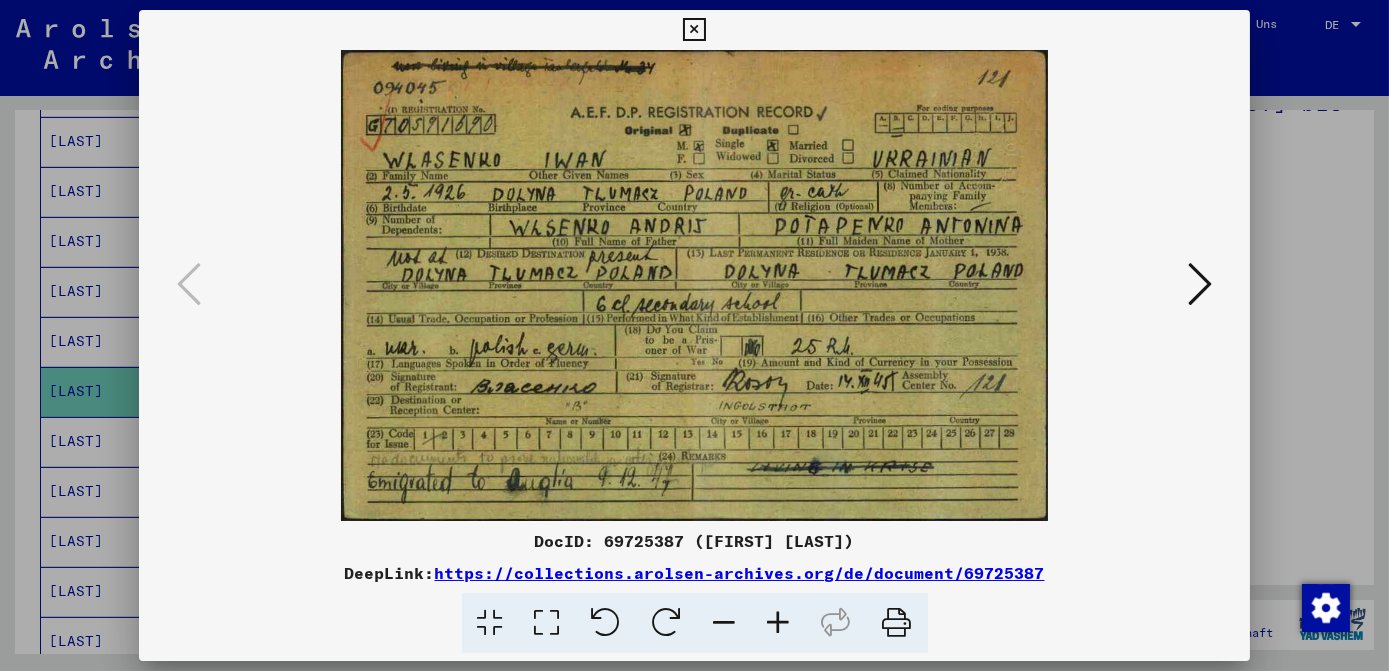 click at bounding box center (694, 30) 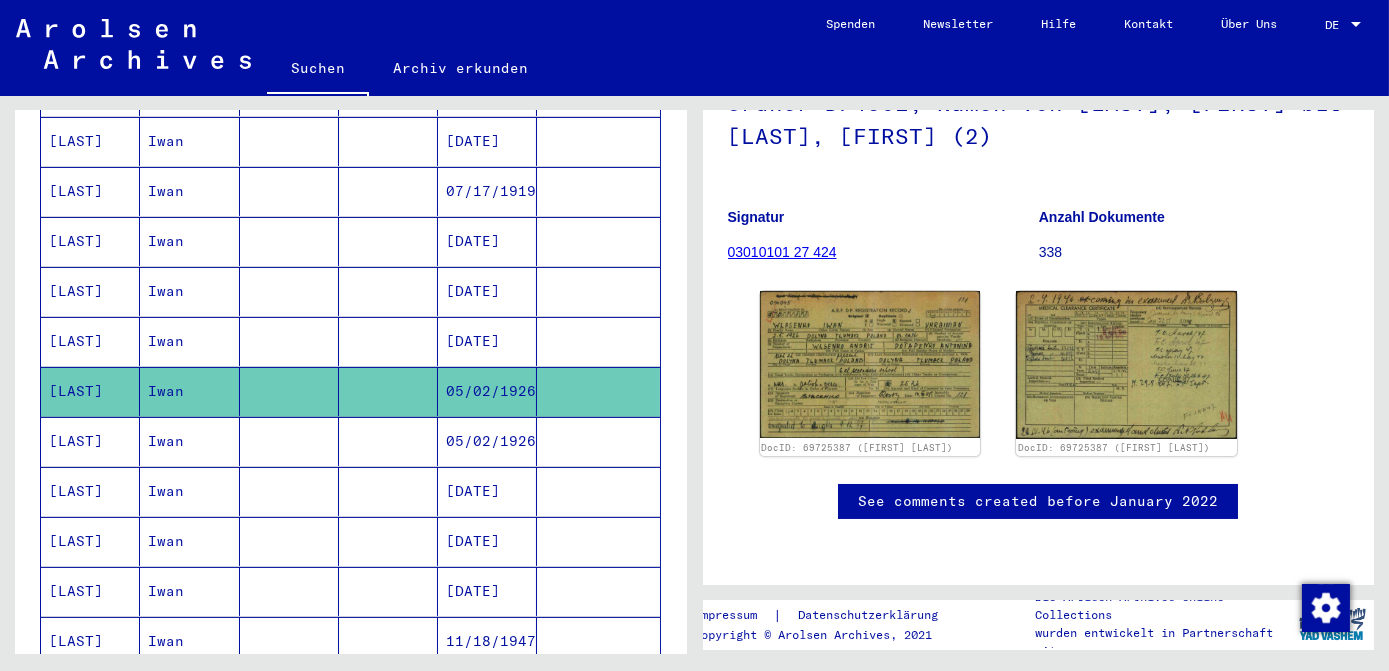 click on "05/02/1926" at bounding box center [487, 491] 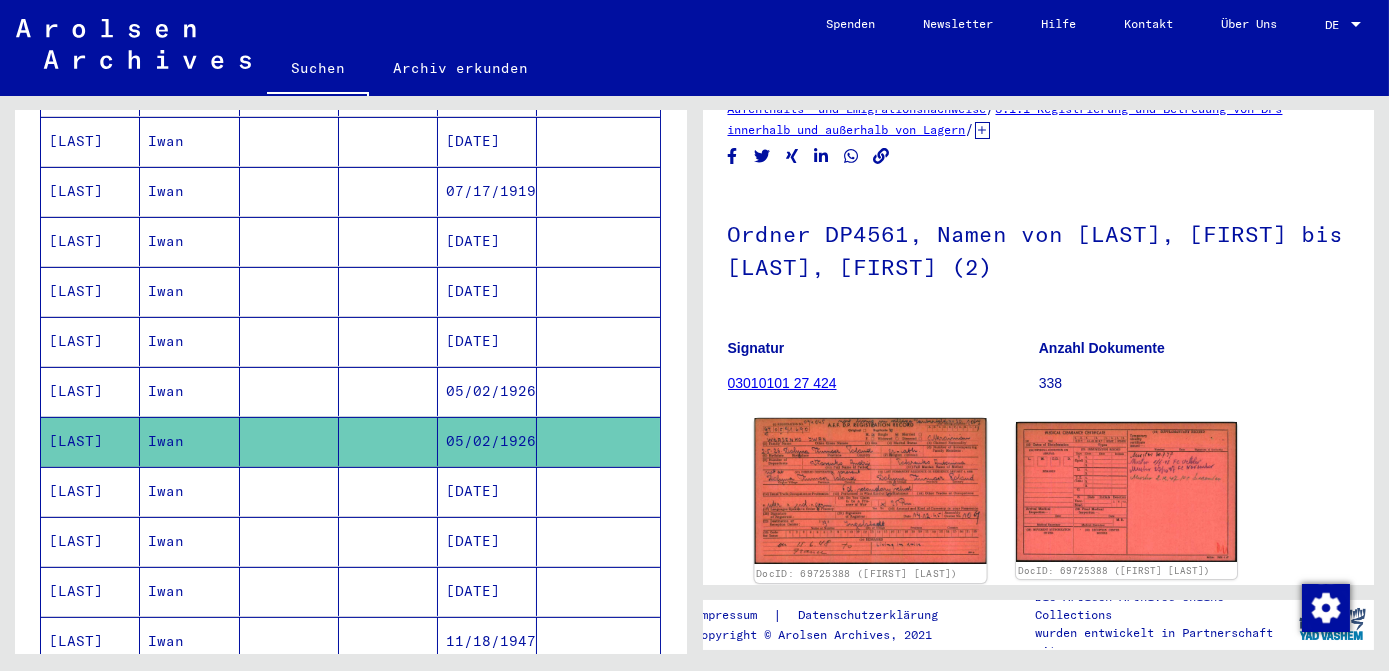 scroll, scrollTop: 90, scrollLeft: 0, axis: vertical 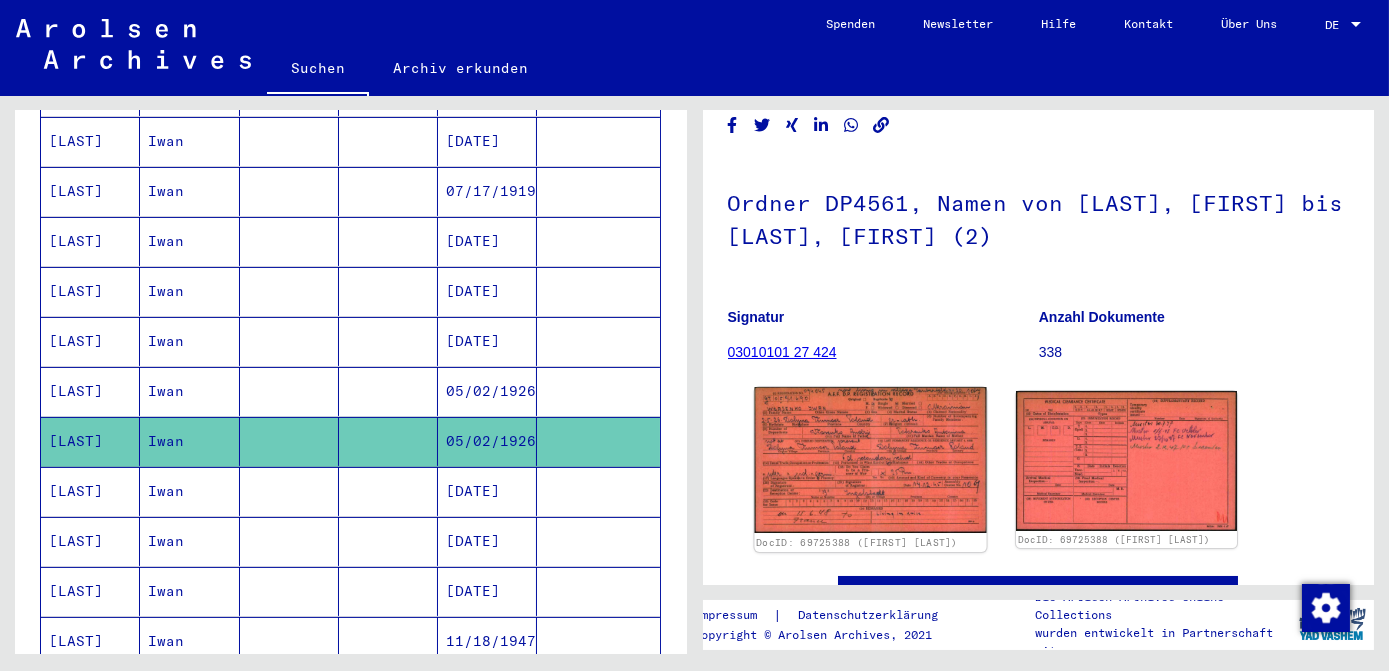click 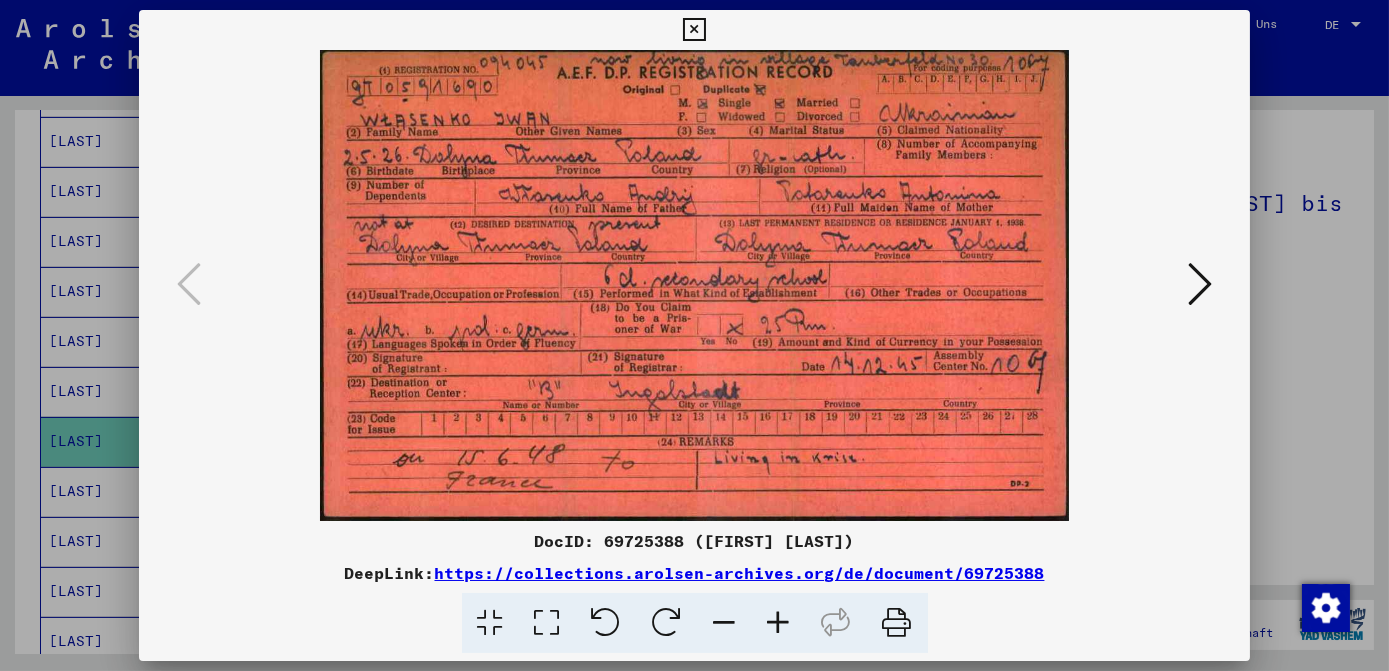 click at bounding box center [694, 30] 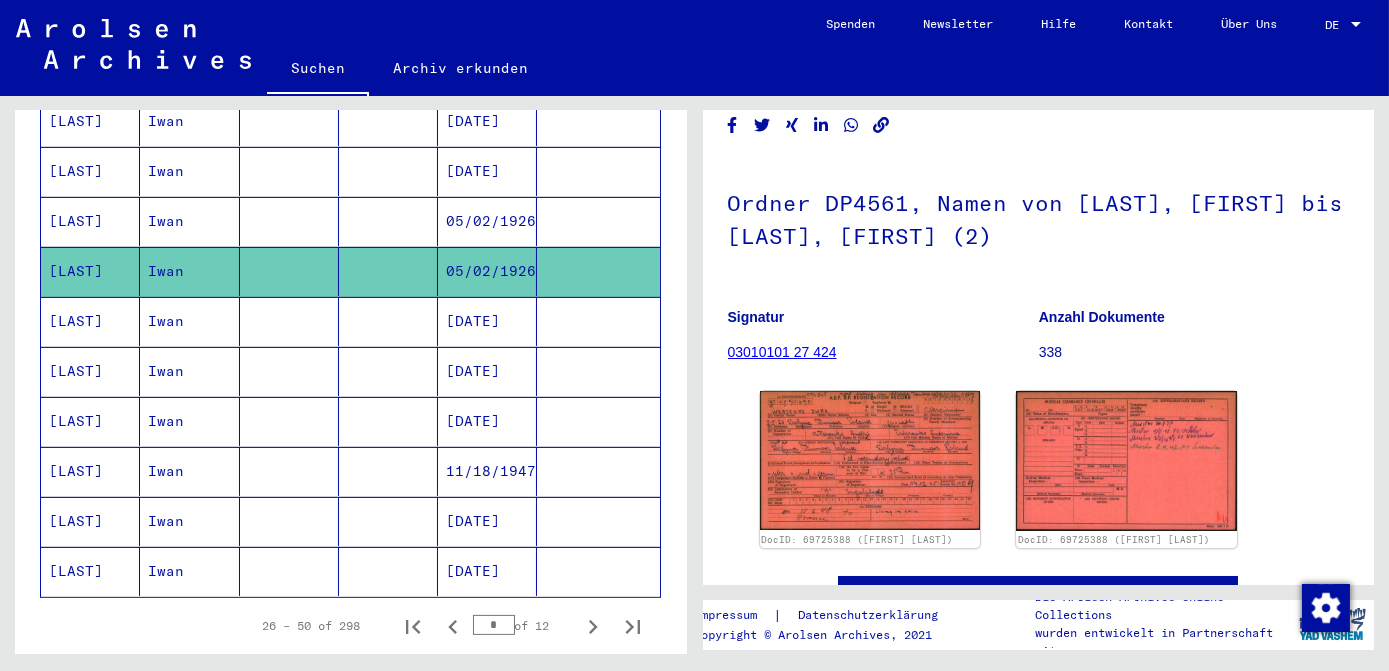 scroll, scrollTop: 1090, scrollLeft: 0, axis: vertical 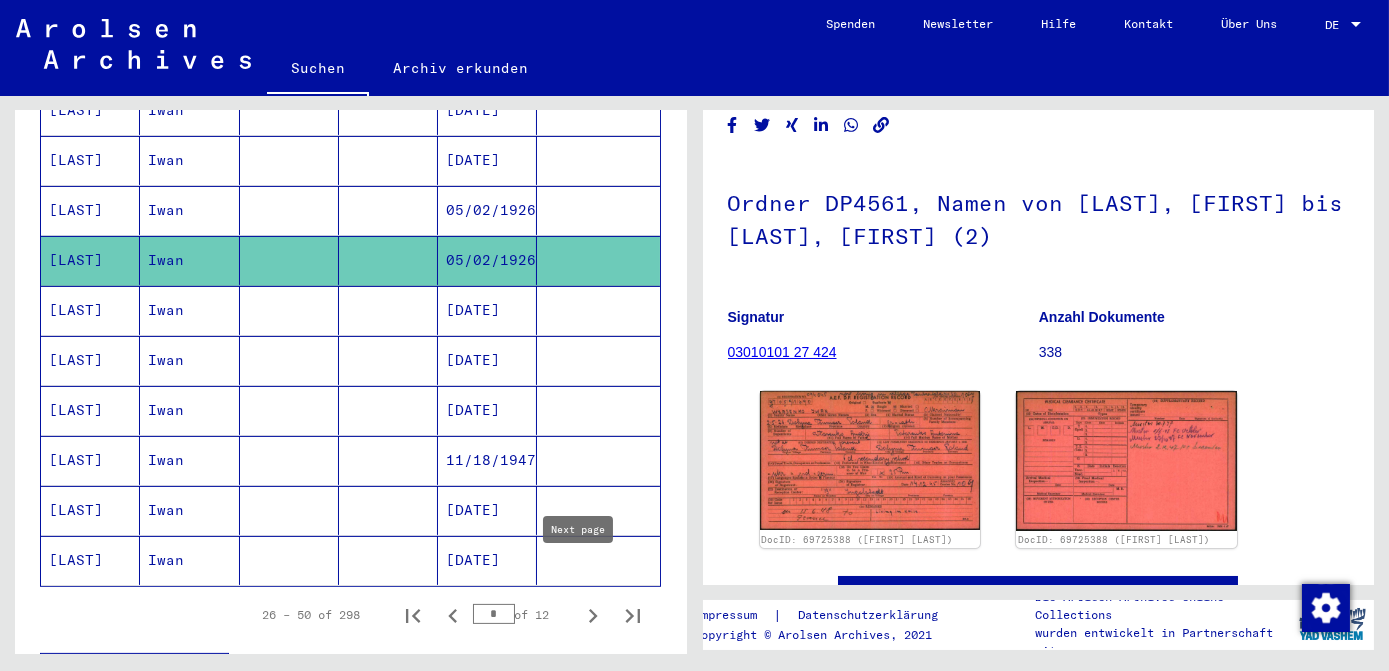 click 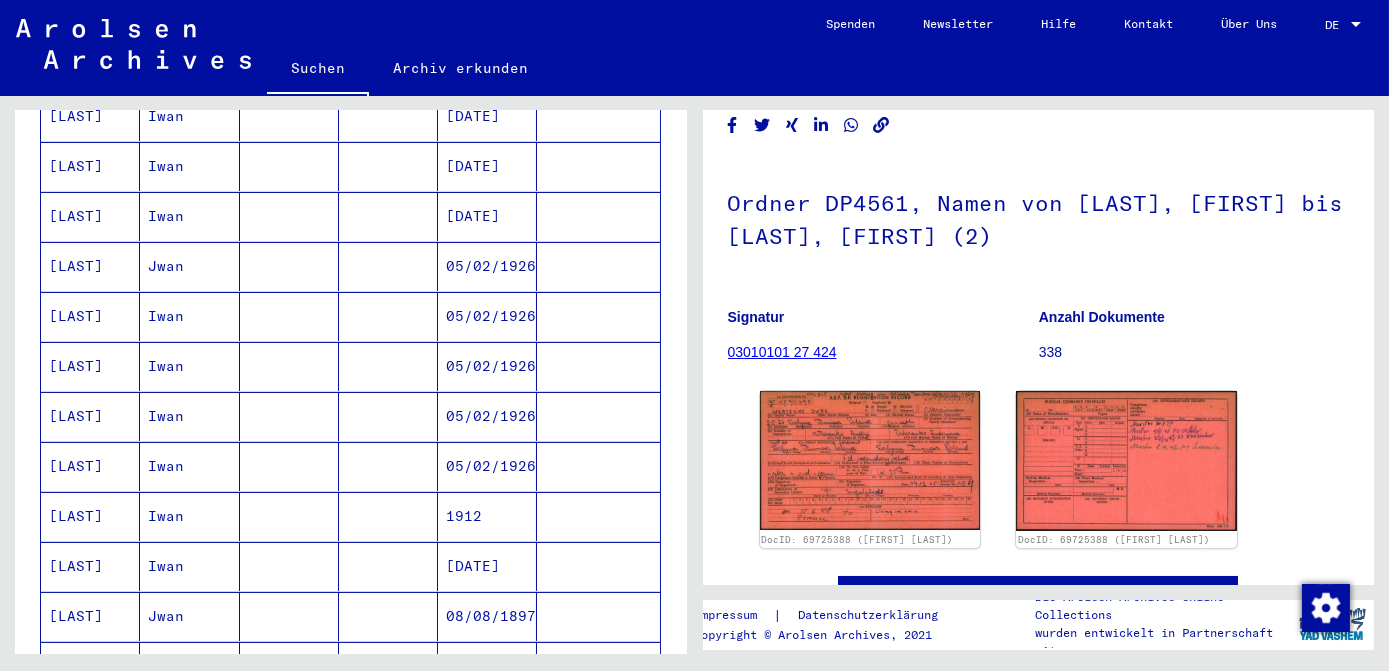 scroll, scrollTop: 545, scrollLeft: 0, axis: vertical 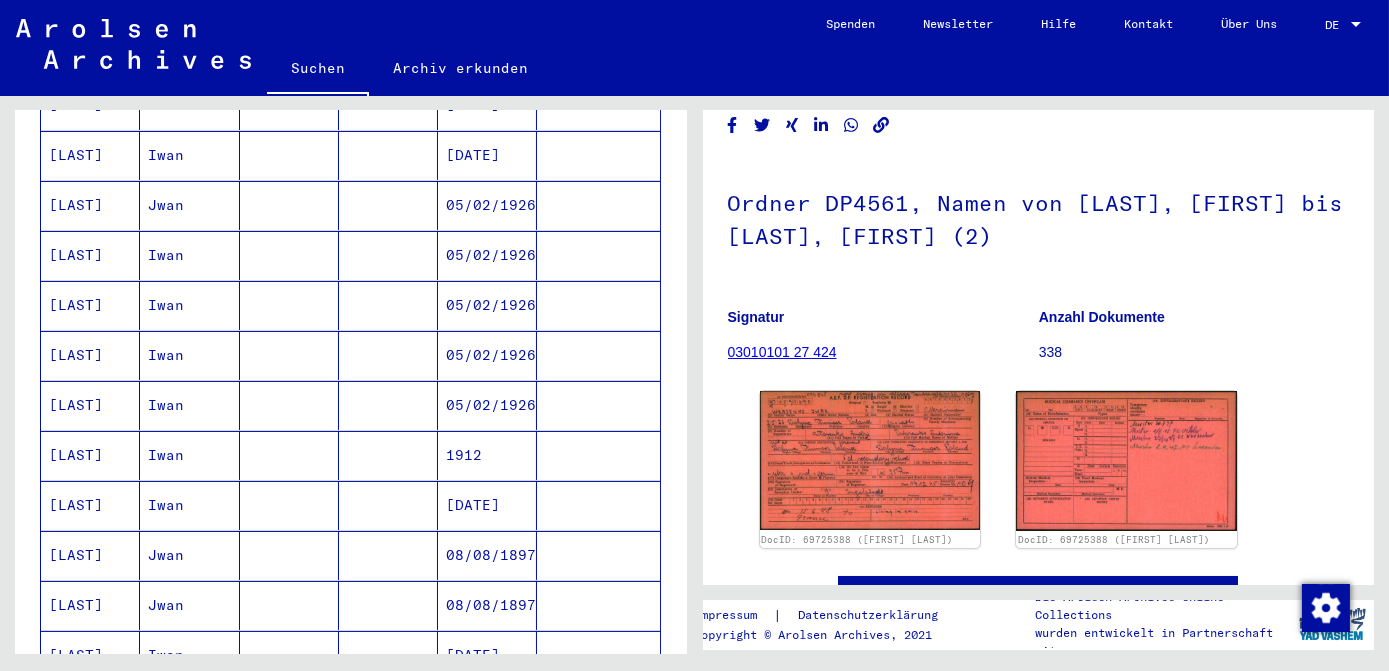 click on "05/02/1926" at bounding box center (487, 255) 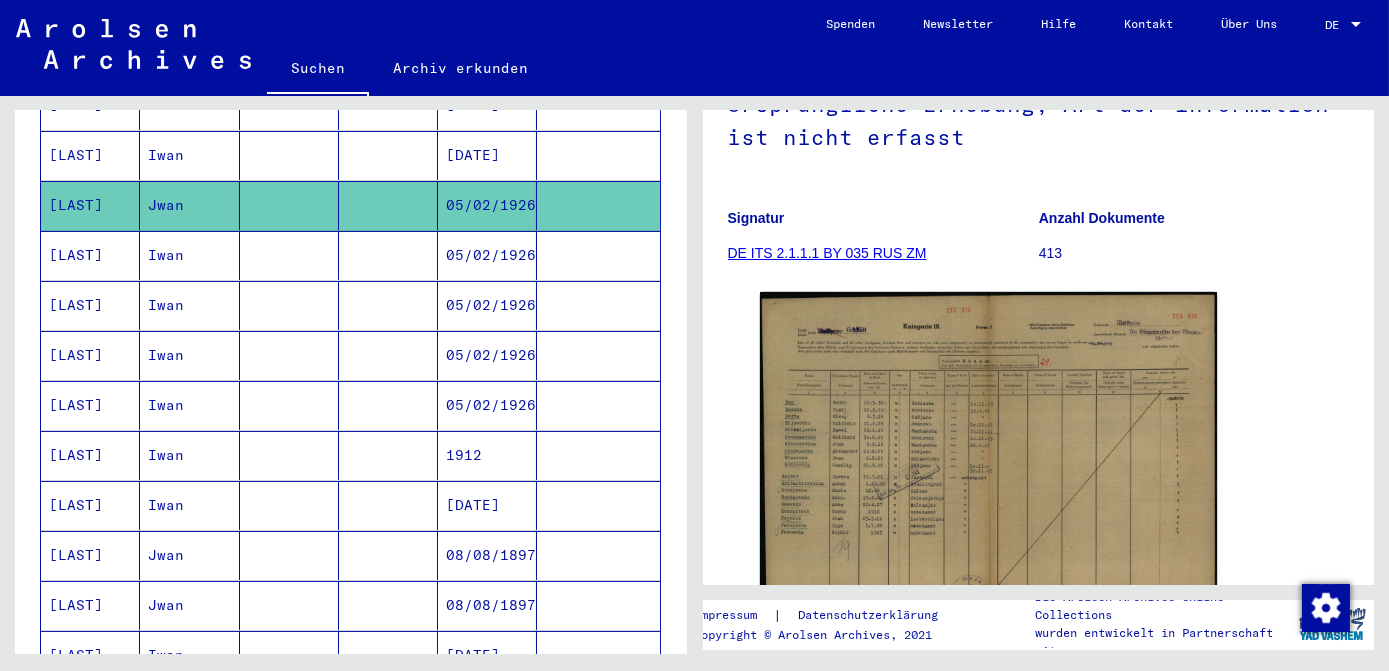 scroll, scrollTop: 272, scrollLeft: 0, axis: vertical 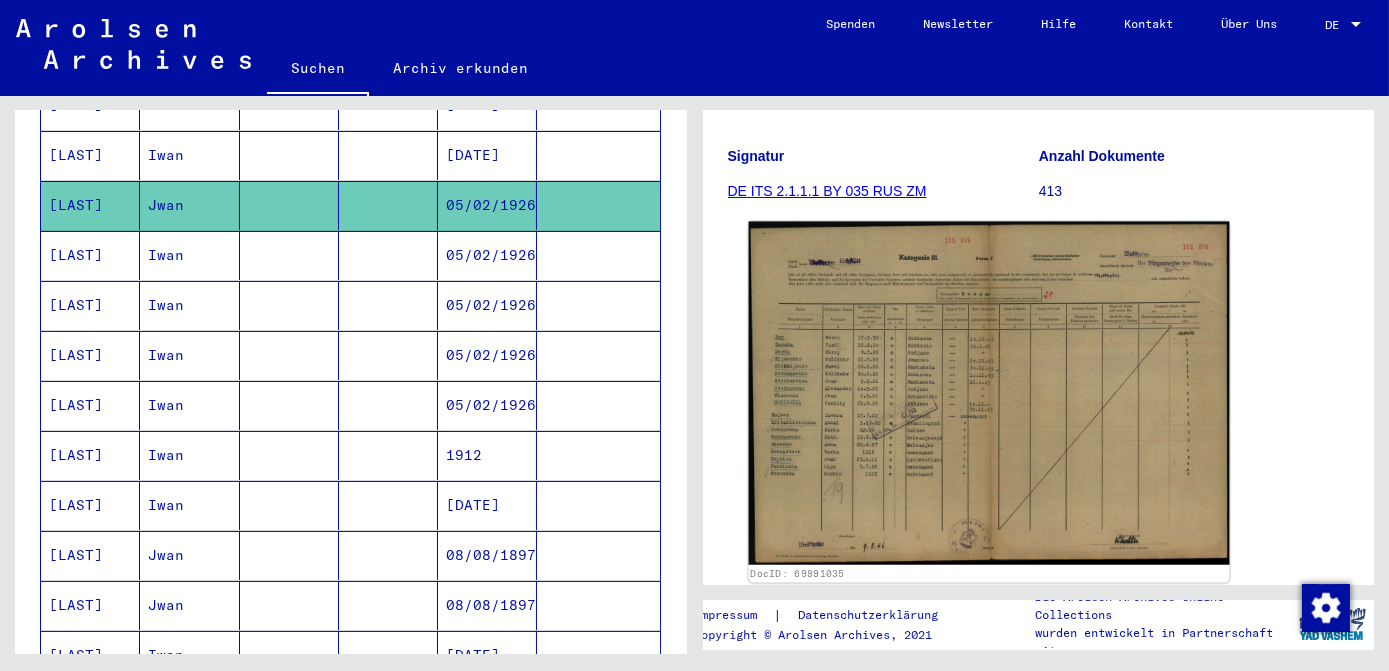 click 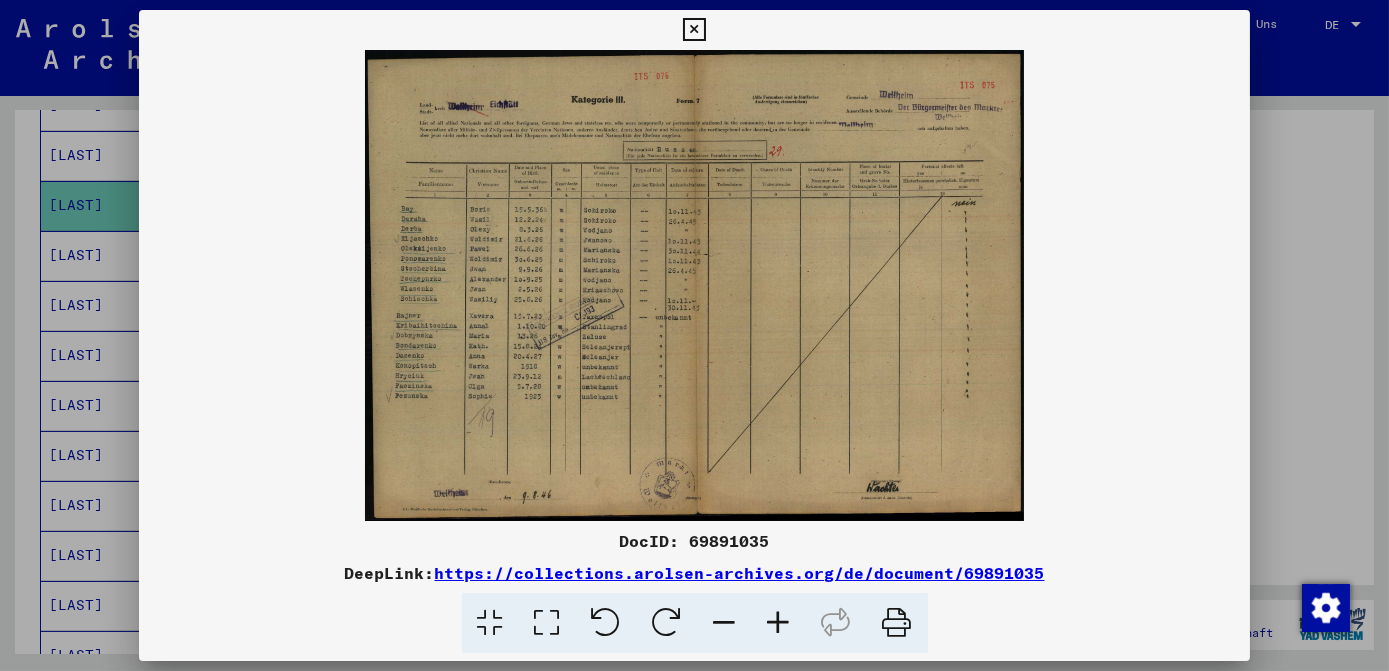 click at bounding box center [547, 623] 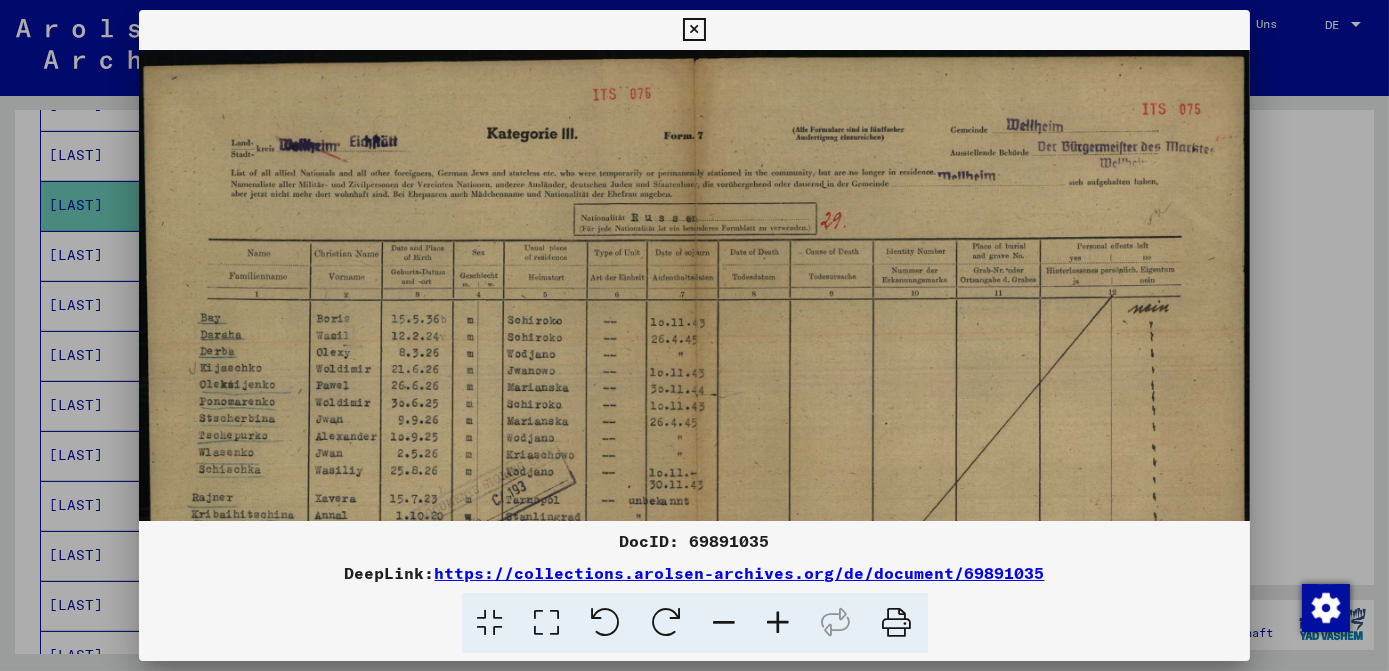 click at bounding box center [694, 30] 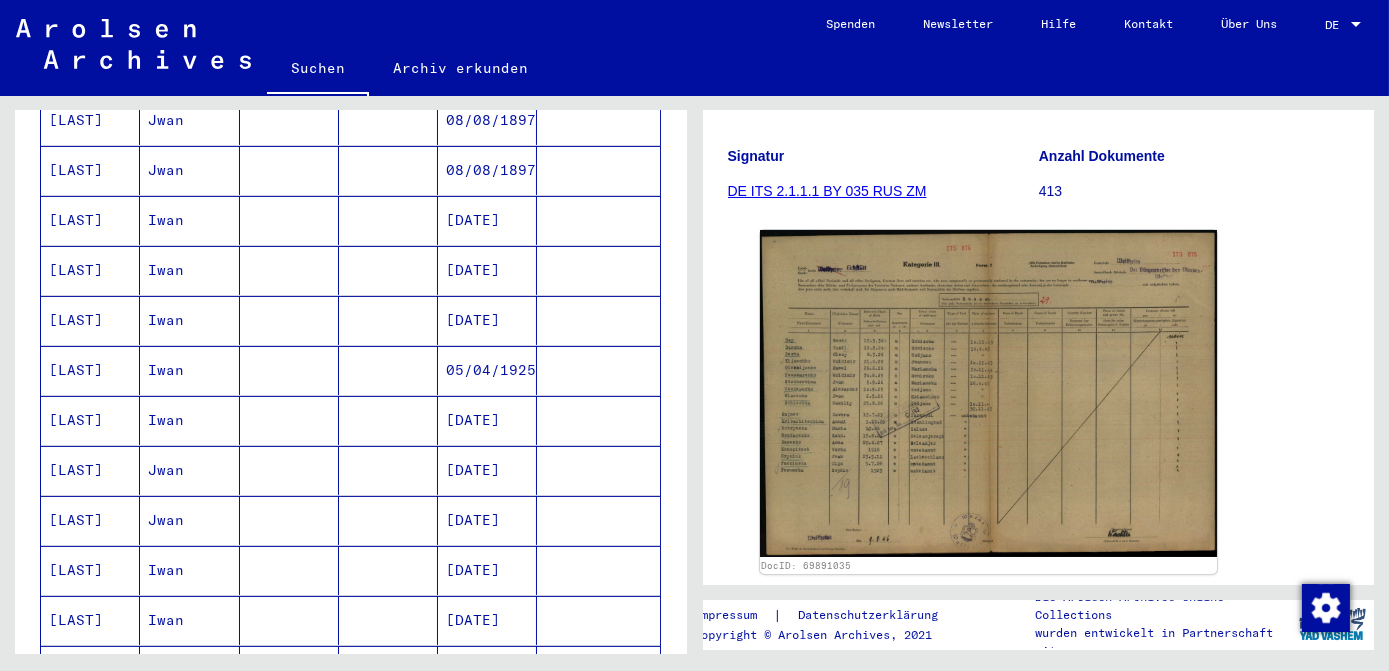 scroll, scrollTop: 1090, scrollLeft: 0, axis: vertical 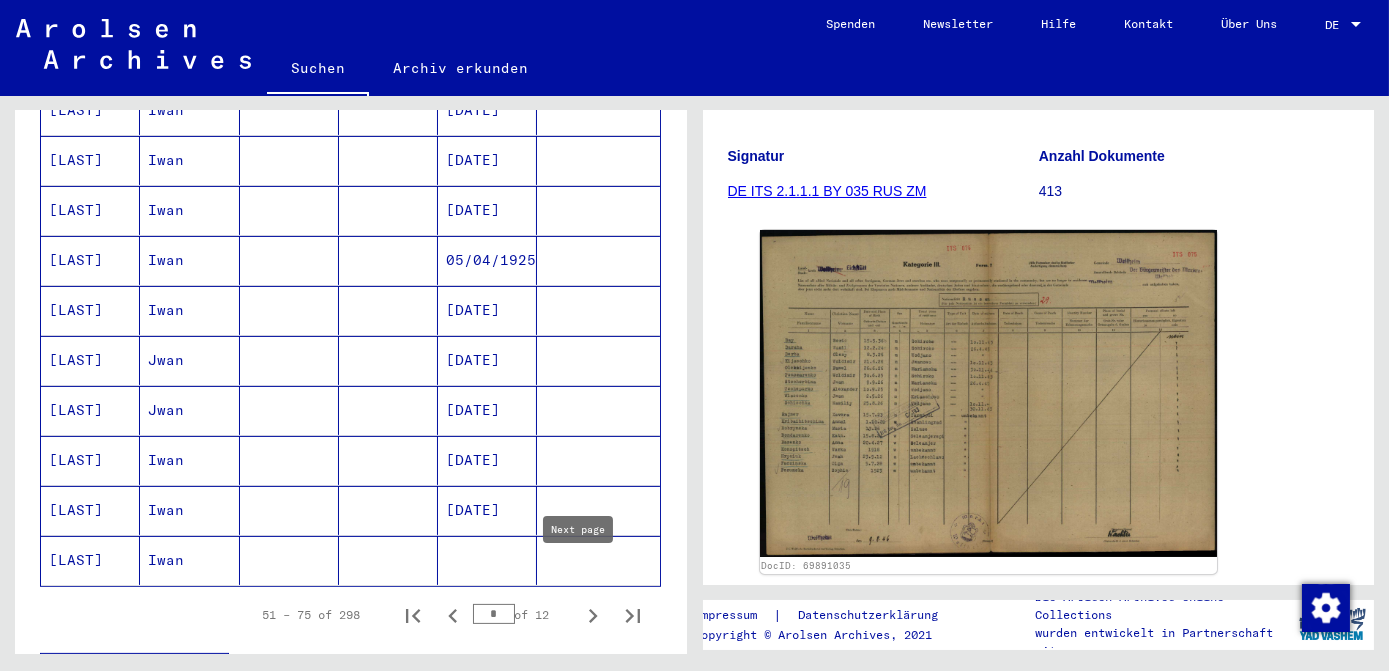 click 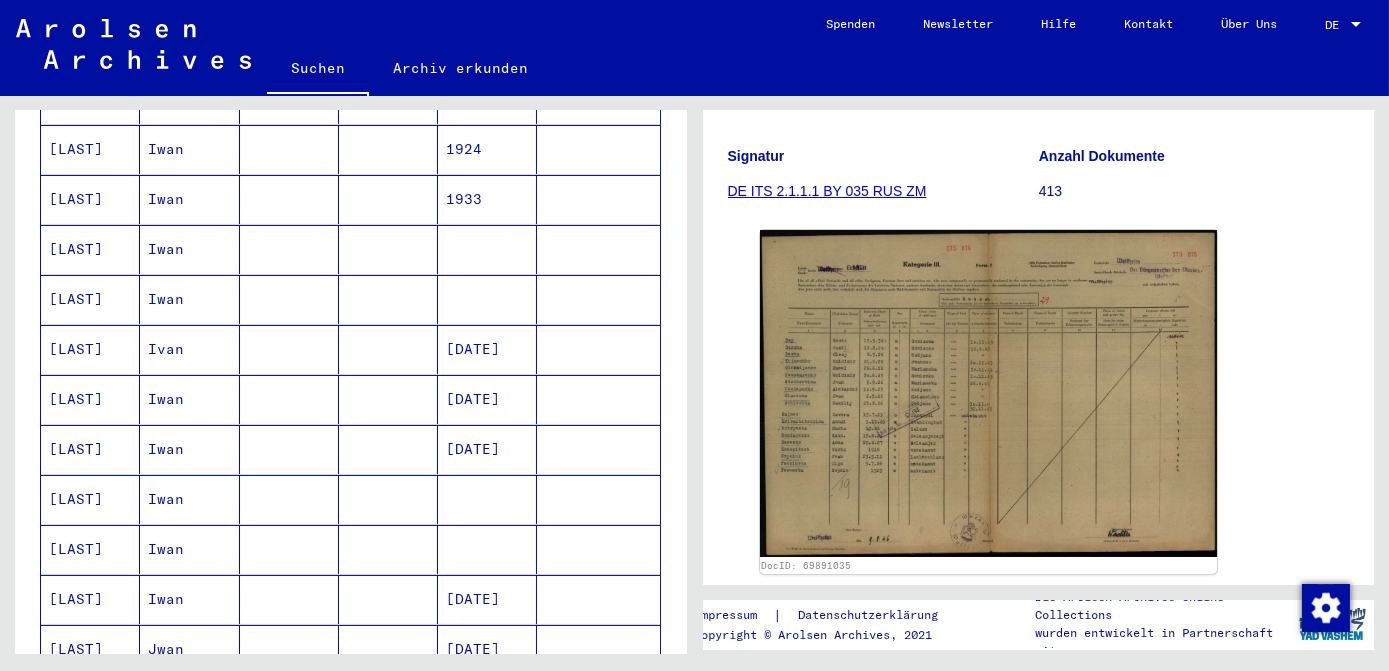 scroll, scrollTop: 454, scrollLeft: 0, axis: vertical 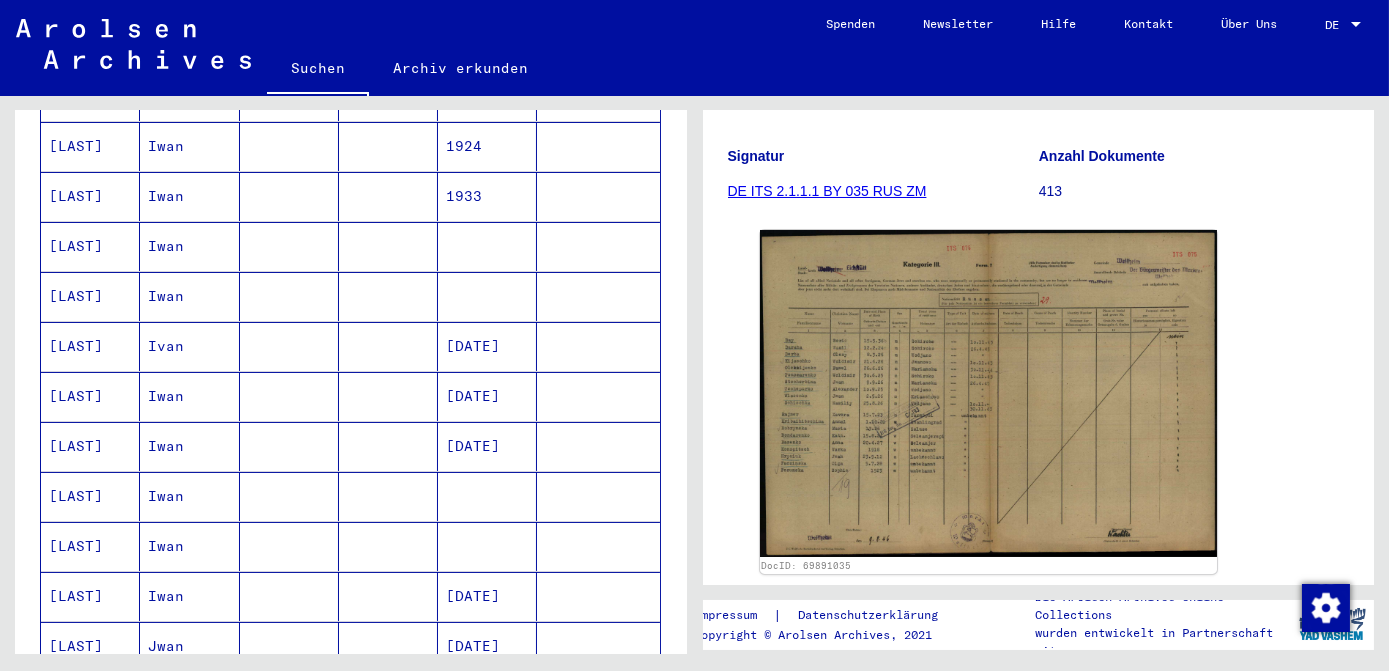 click on "[DATE]" at bounding box center (487, 396) 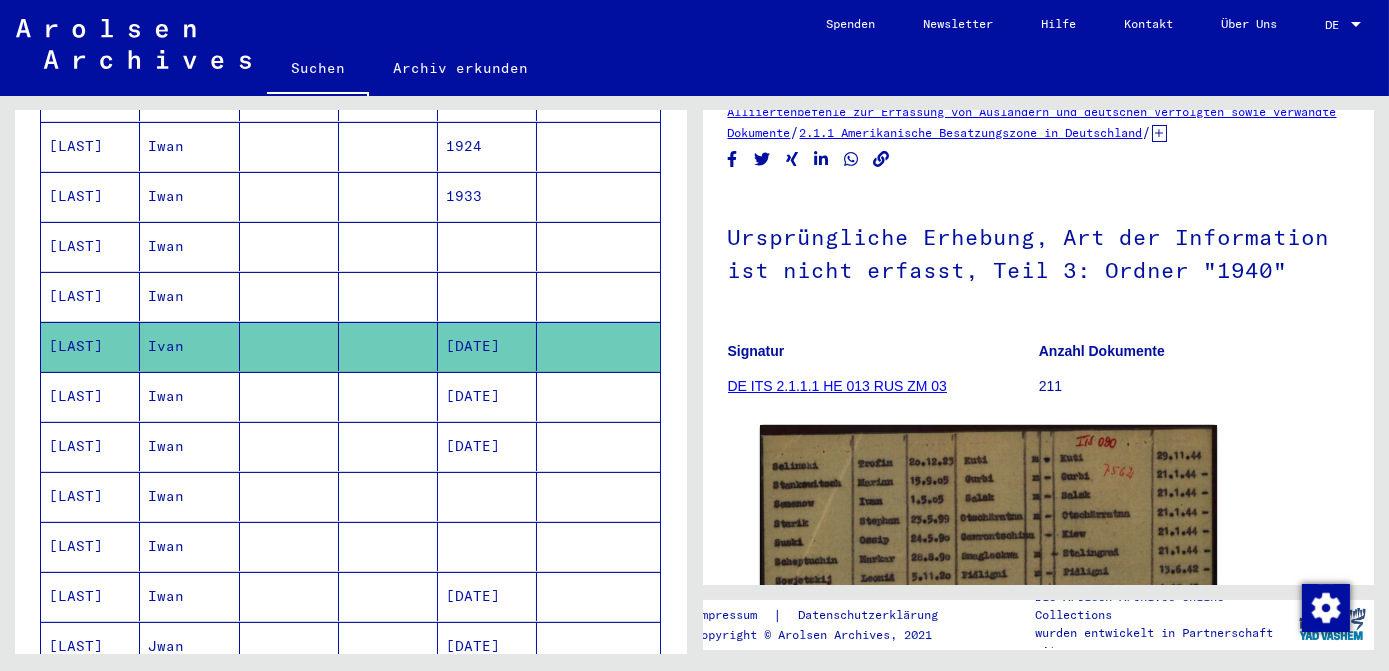 scroll, scrollTop: 181, scrollLeft: 0, axis: vertical 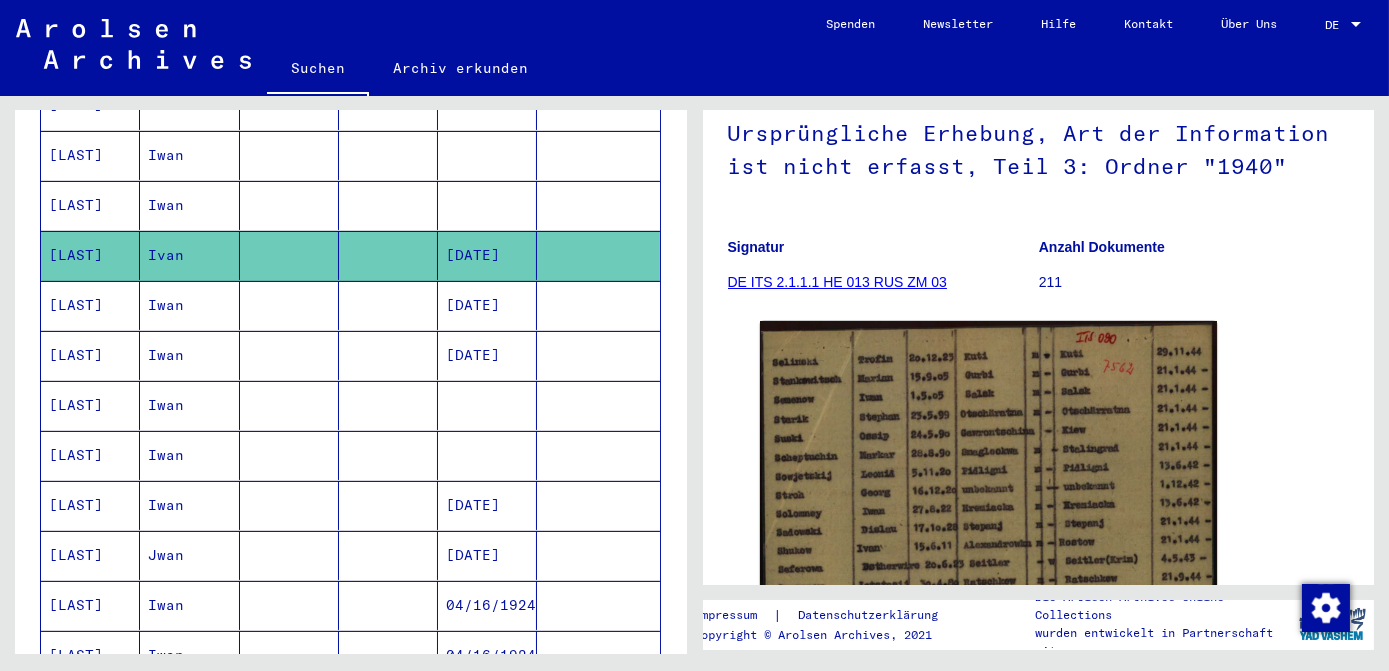 click on "[DATE]" at bounding box center (487, 405) 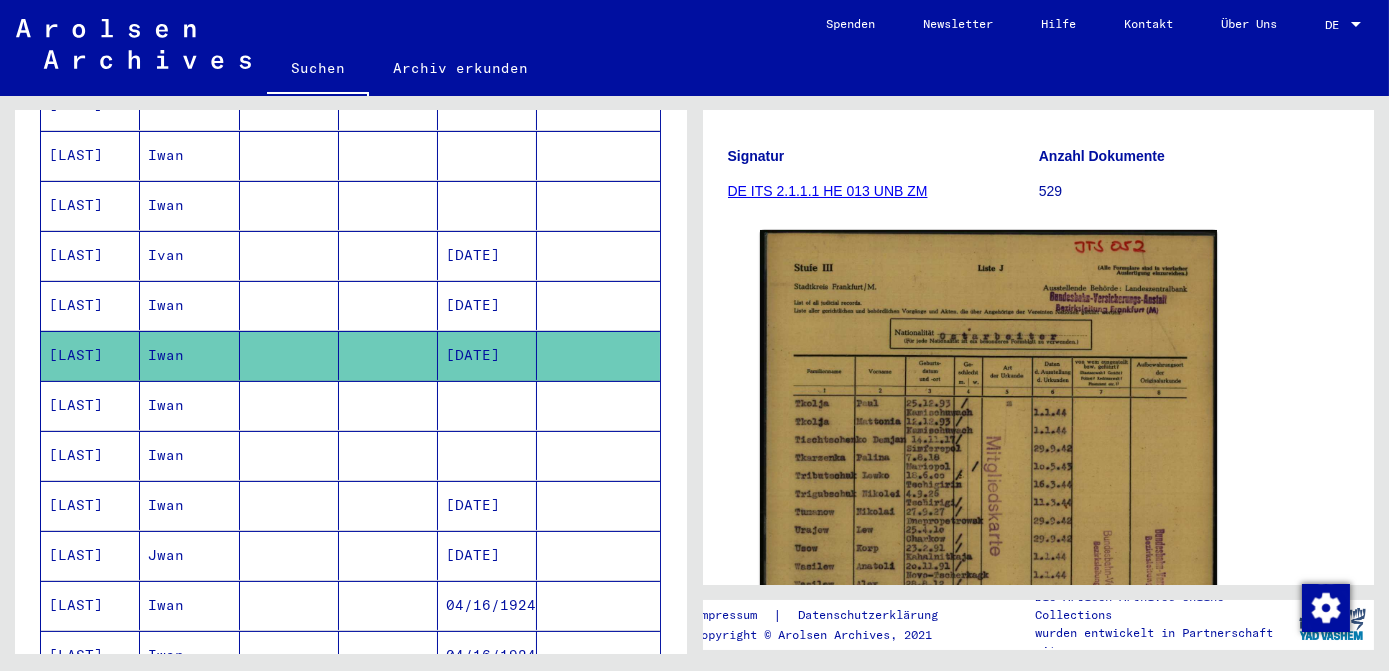 scroll, scrollTop: 272, scrollLeft: 0, axis: vertical 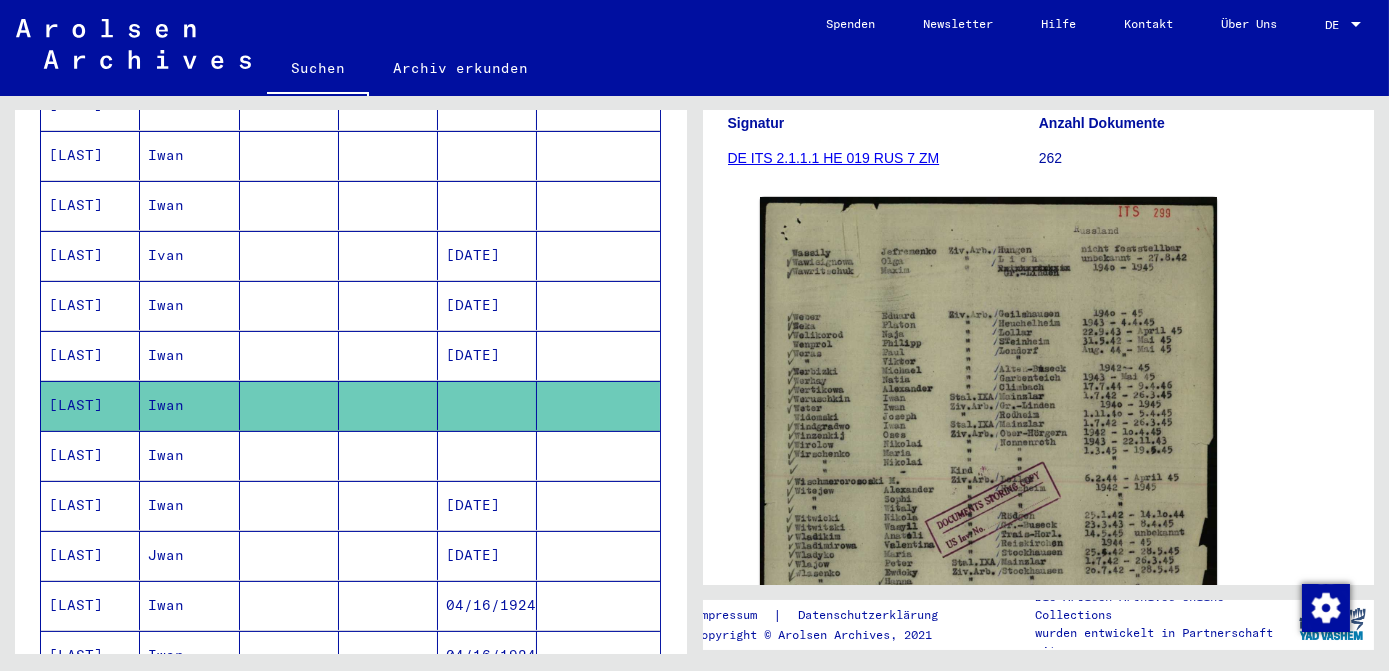 click at bounding box center [487, 505] 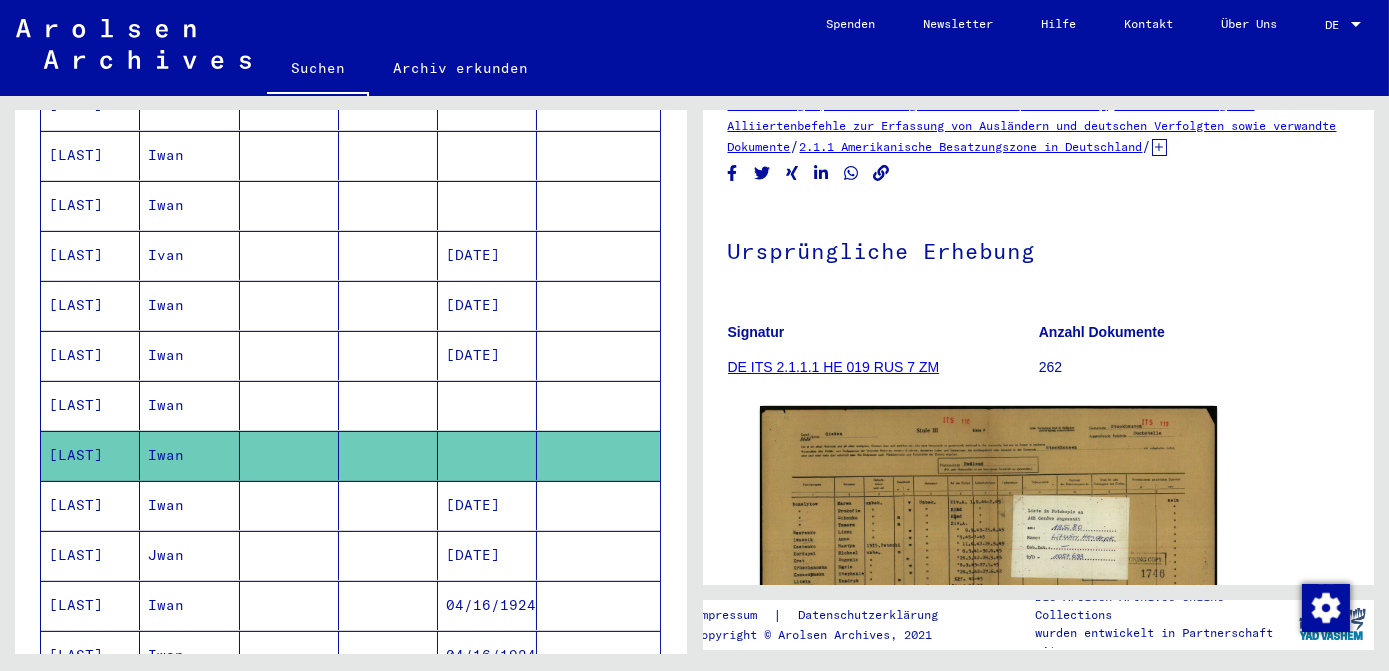 scroll, scrollTop: 181, scrollLeft: 0, axis: vertical 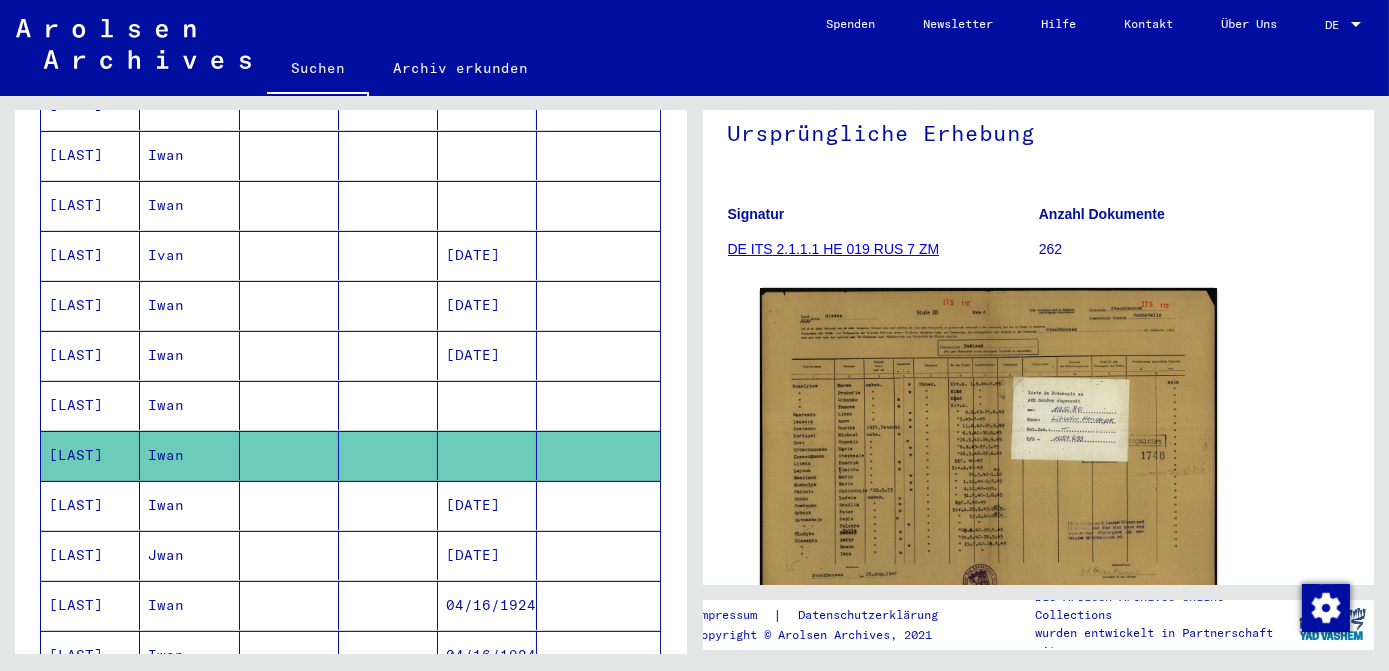 click 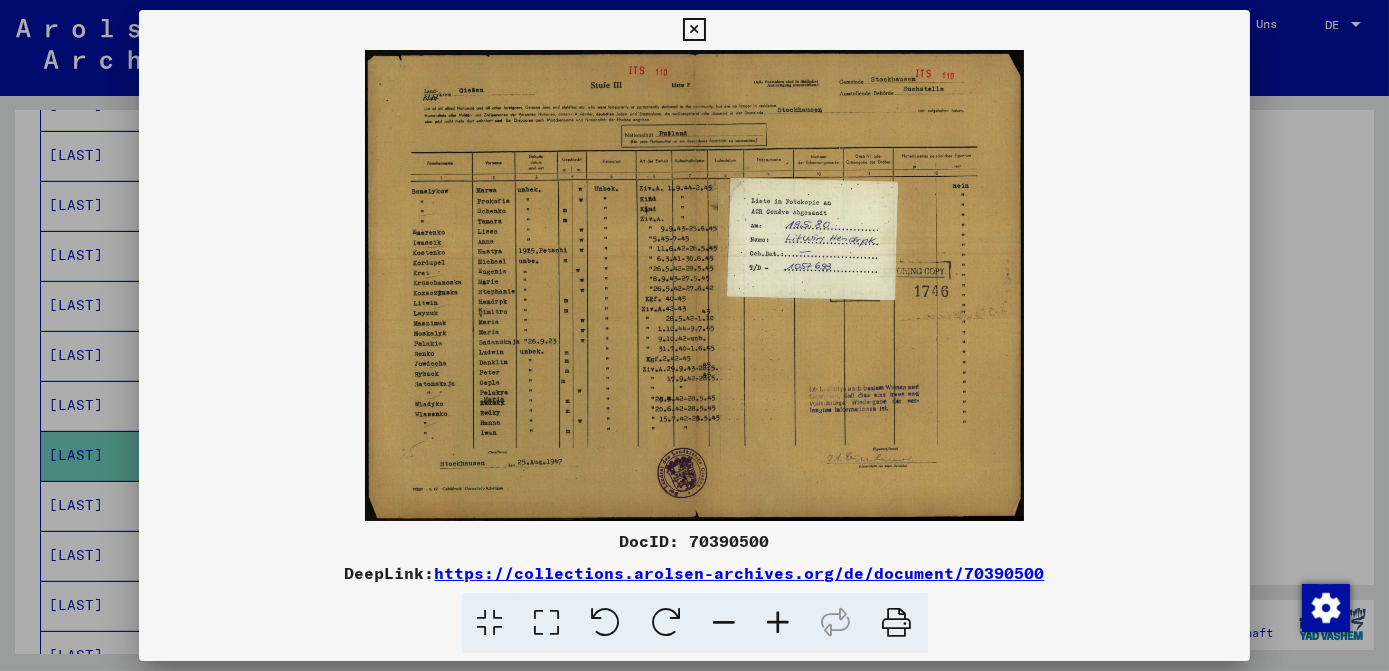 click at bounding box center (547, 623) 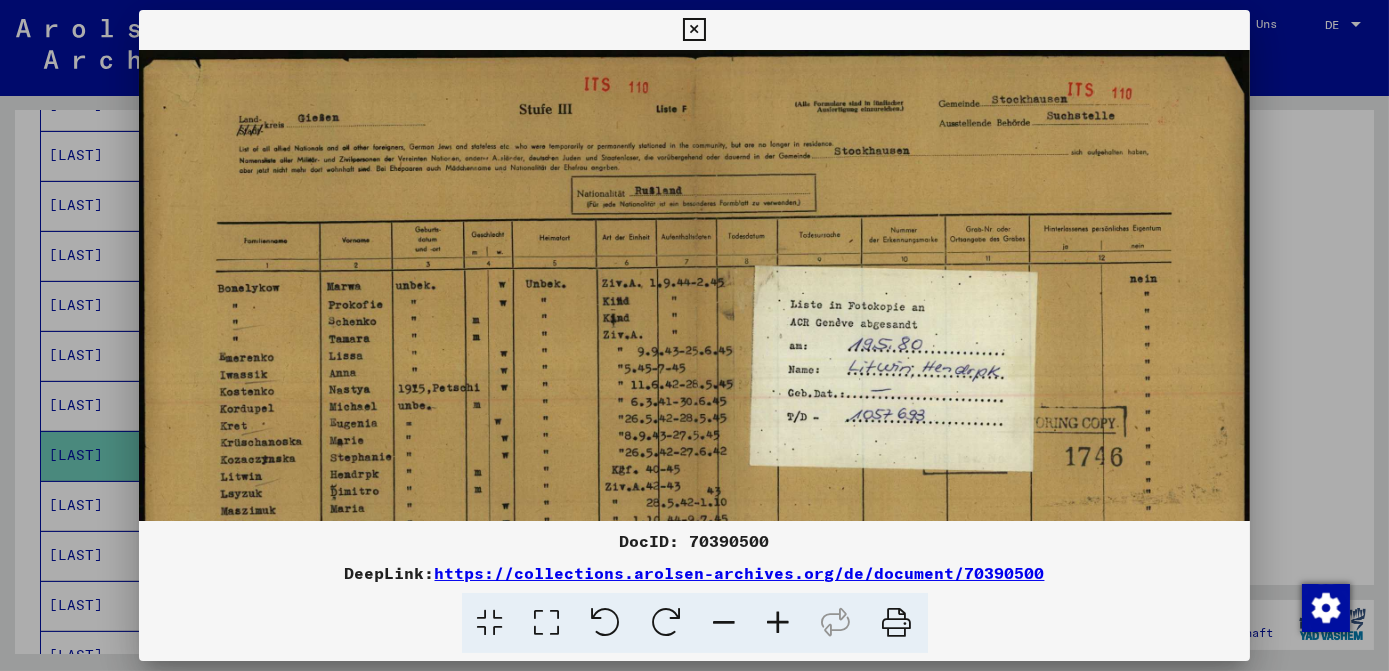 click at bounding box center (694, 30) 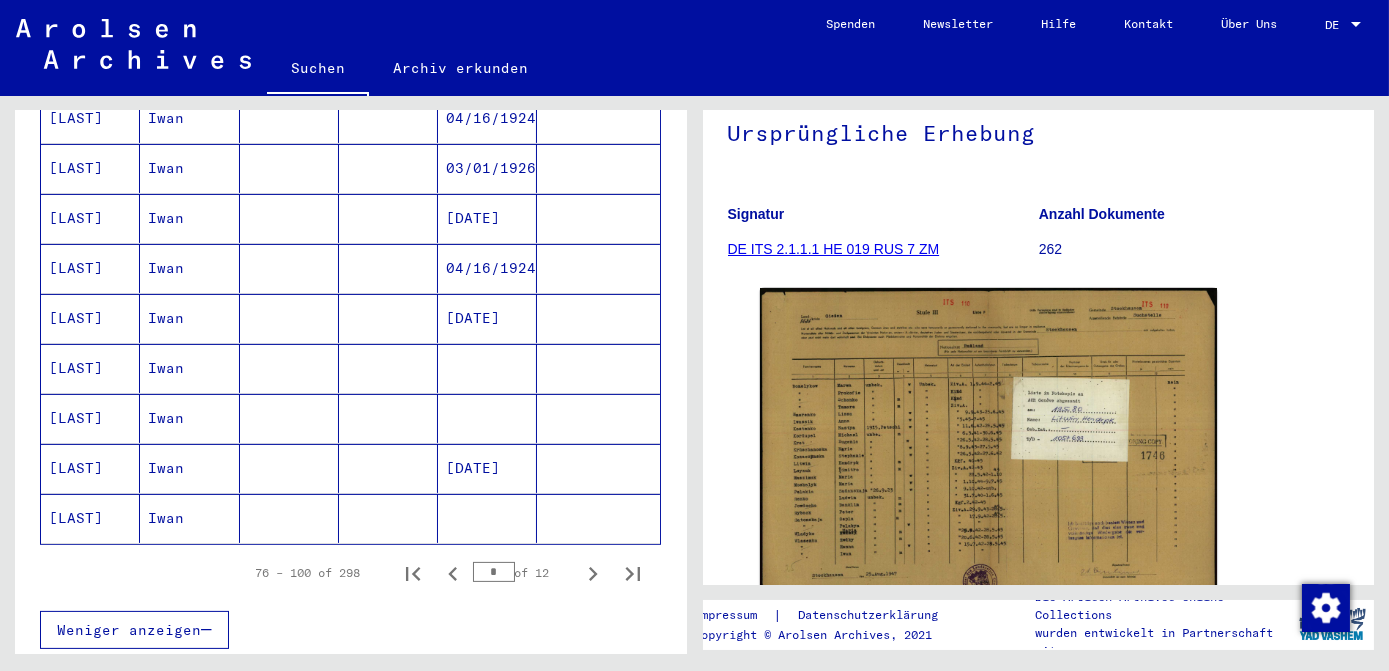 scroll, scrollTop: 1181, scrollLeft: 0, axis: vertical 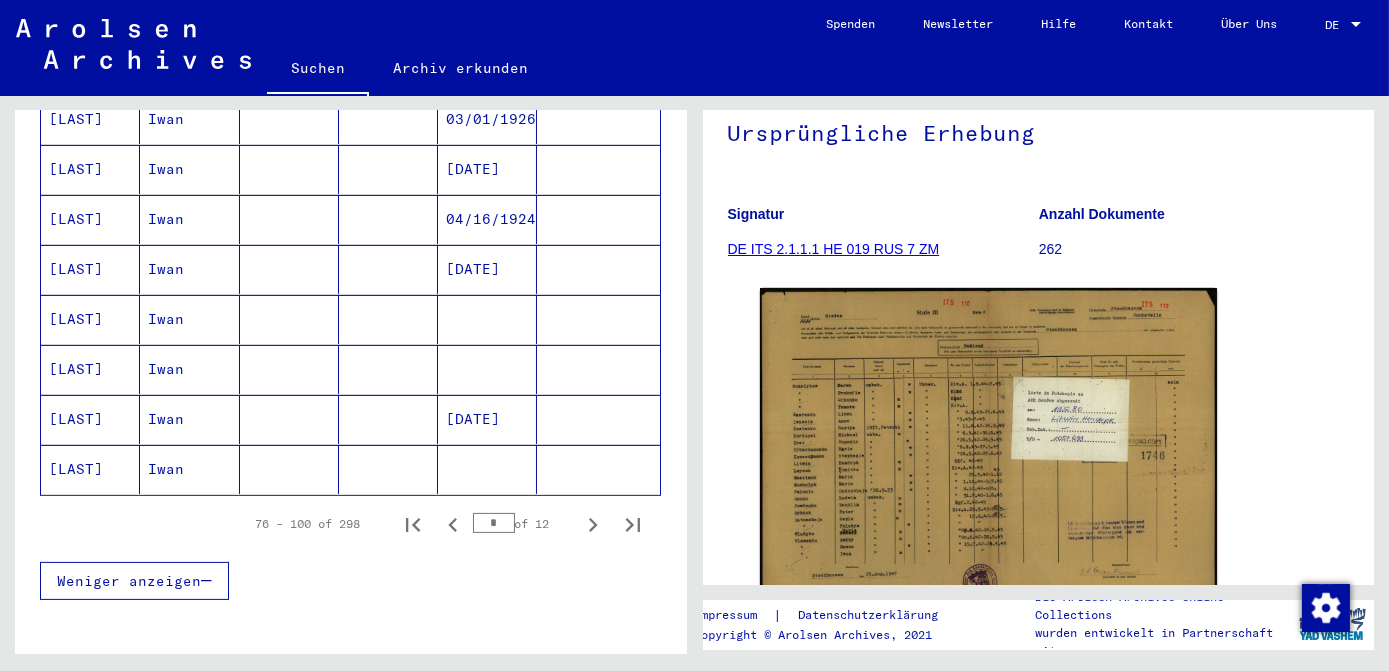 click on "[DATE]" at bounding box center [487, 469] 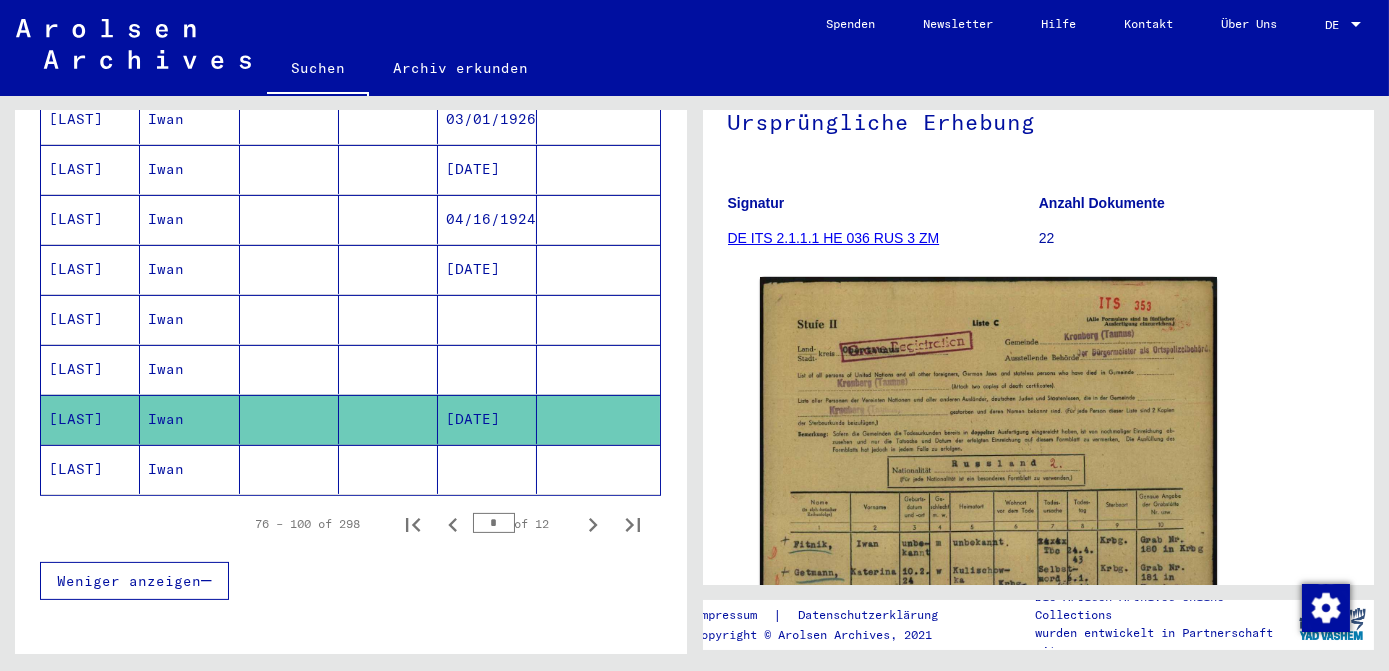 scroll, scrollTop: 272, scrollLeft: 0, axis: vertical 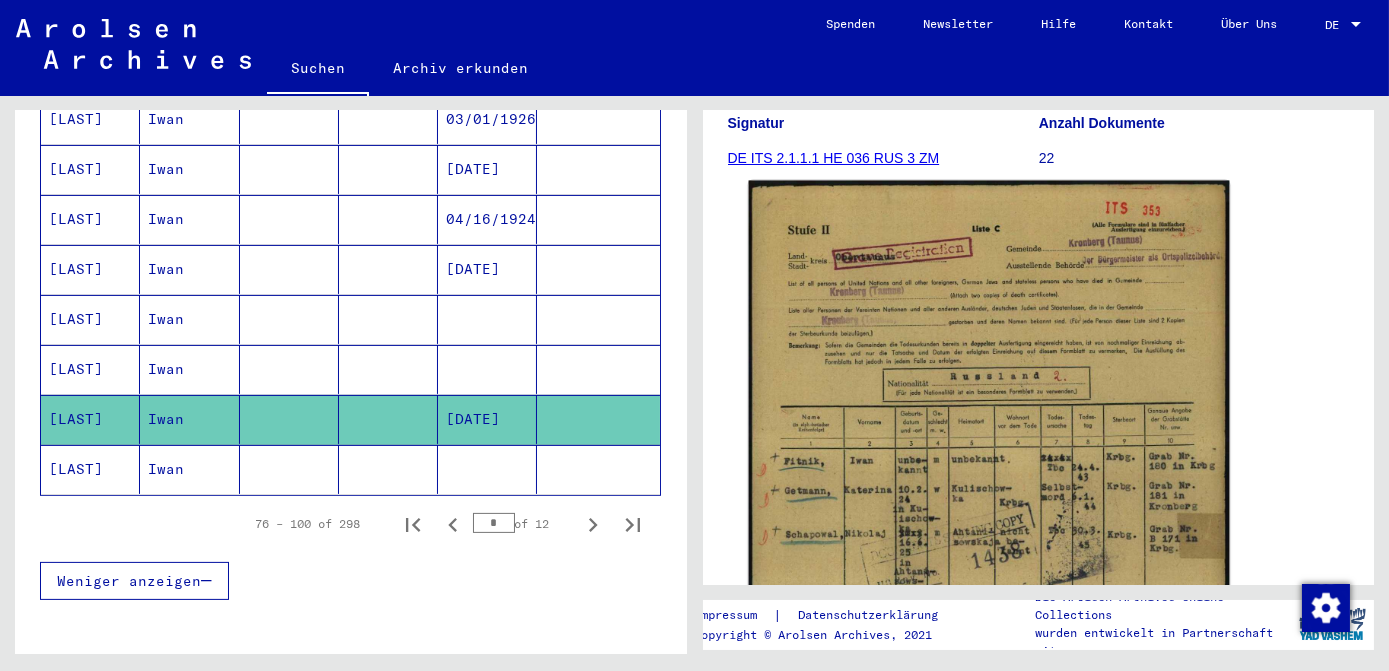 click 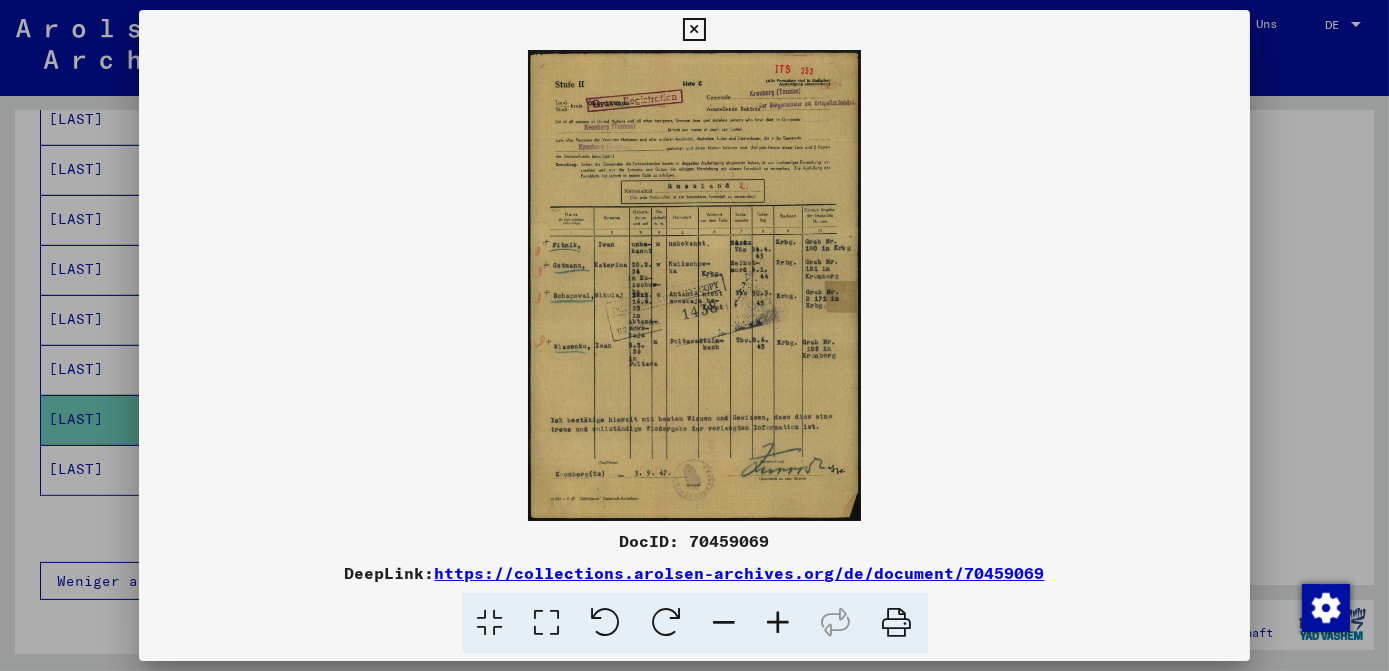 click at bounding box center [547, 623] 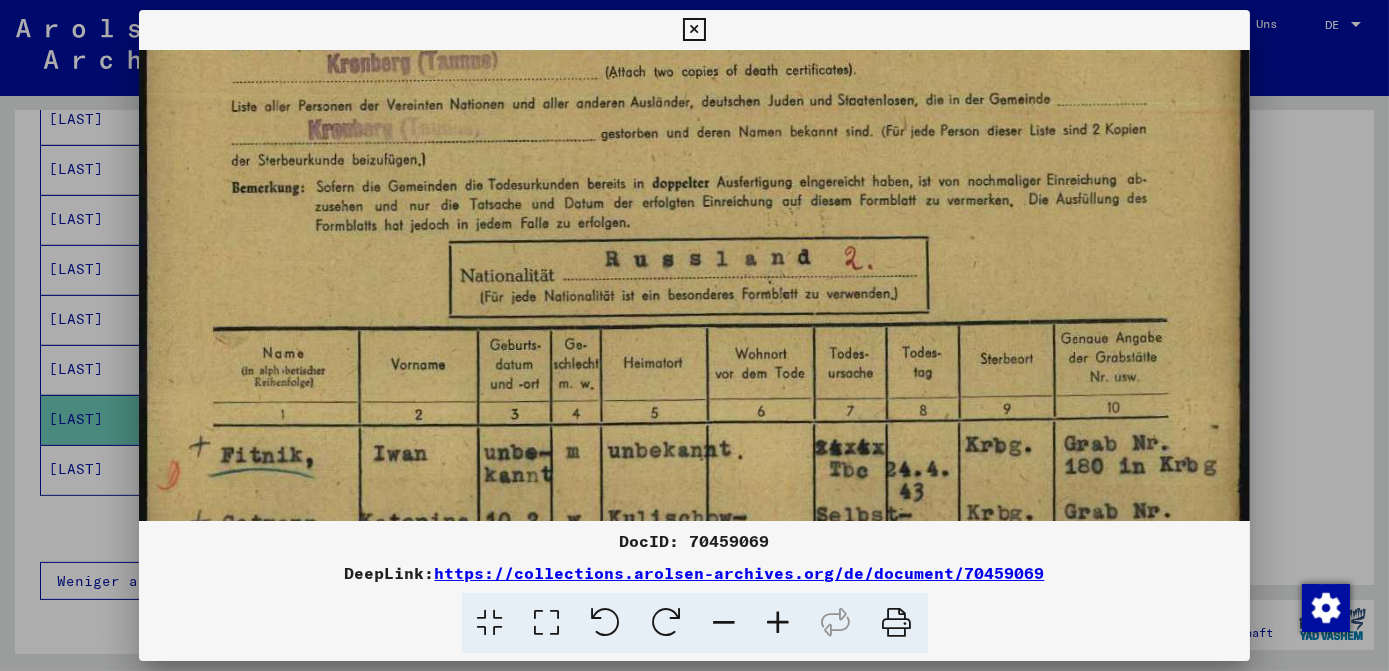 drag, startPoint x: 808, startPoint y: 375, endPoint x: 771, endPoint y: 131, distance: 246.78938 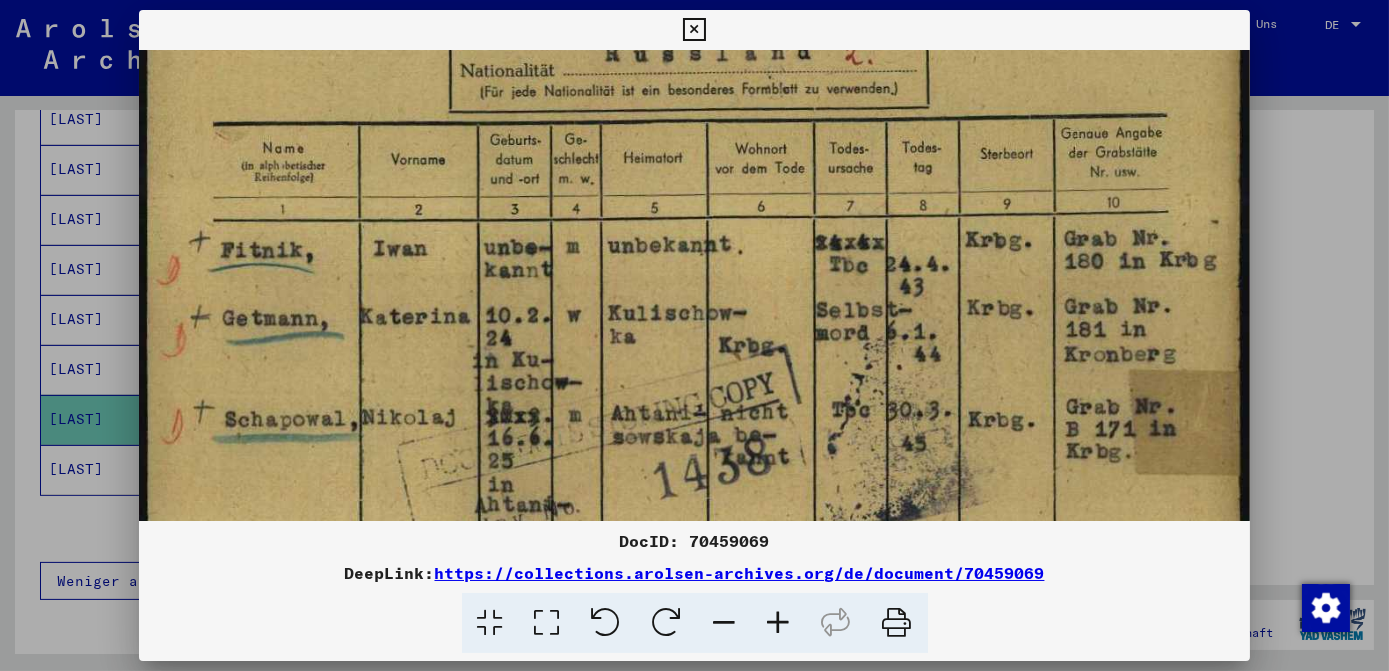drag, startPoint x: 765, startPoint y: 378, endPoint x: 752, endPoint y: 190, distance: 188.44893 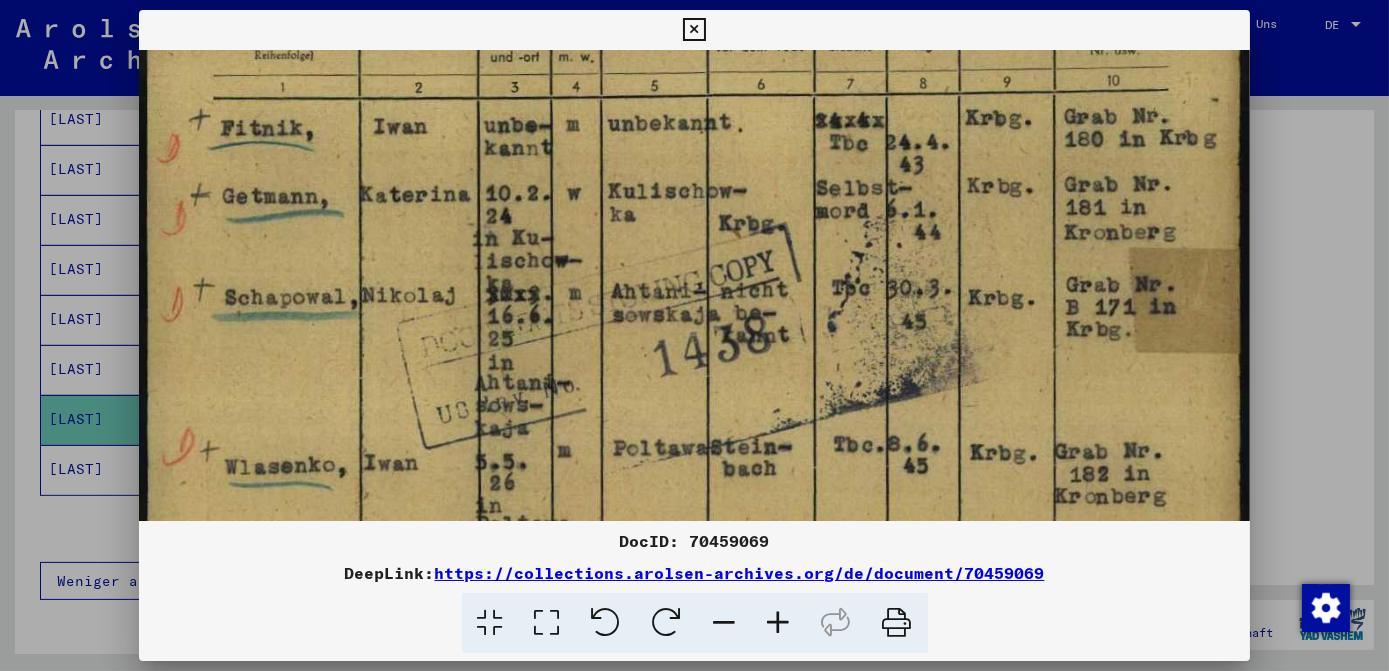 drag, startPoint x: 719, startPoint y: 292, endPoint x: 719, endPoint y: 181, distance: 111 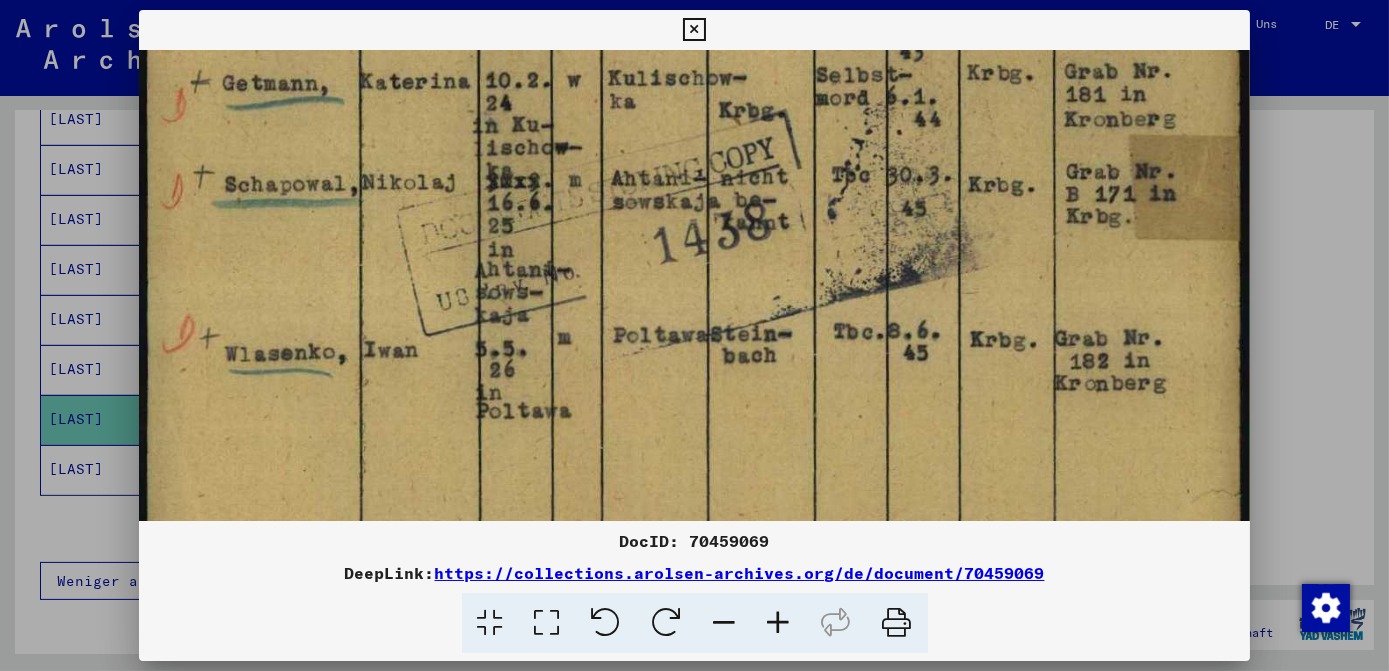 drag, startPoint x: 730, startPoint y: 244, endPoint x: 722, endPoint y: 188, distance: 56.568542 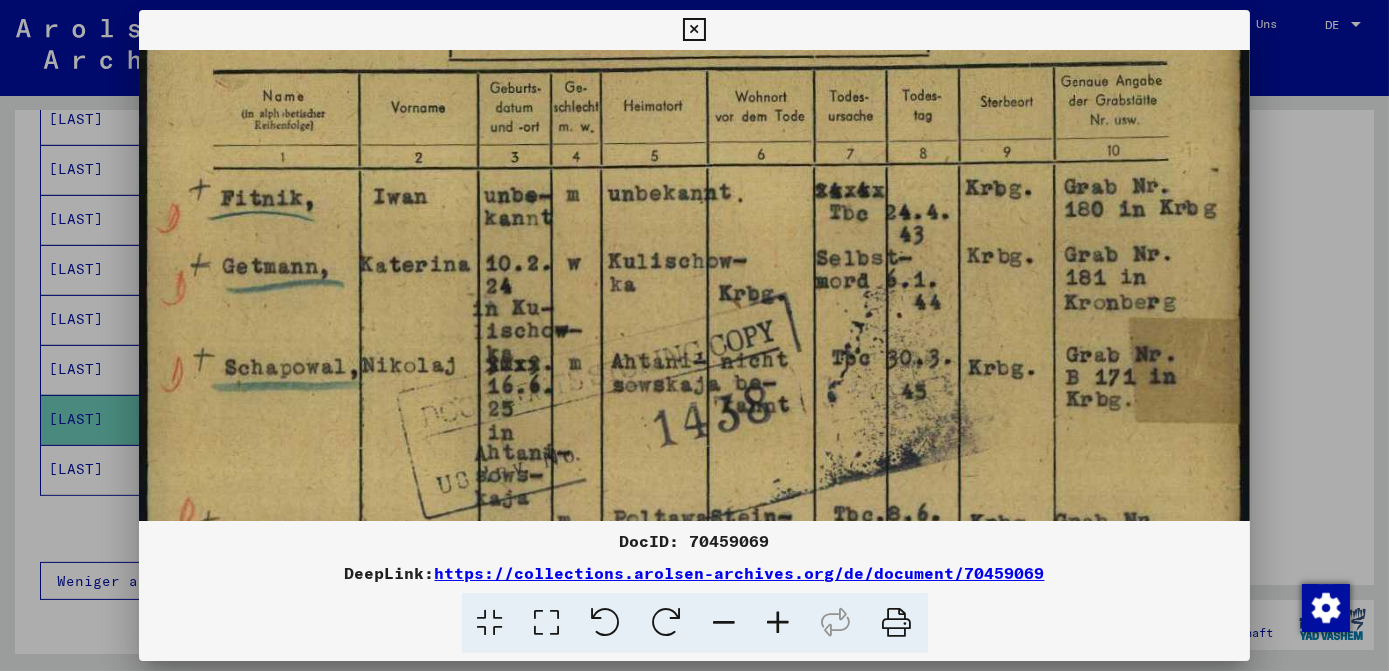 drag, startPoint x: 774, startPoint y: 211, endPoint x: 803, endPoint y: 398, distance: 189.2353 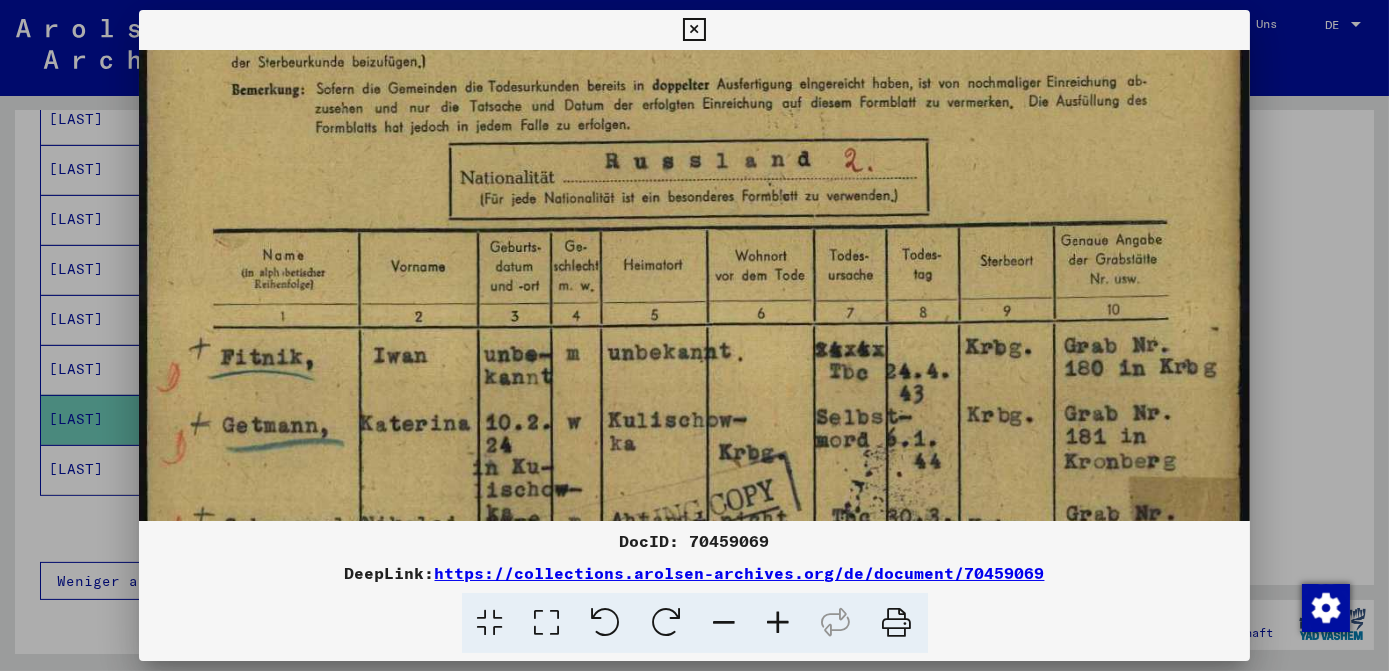 scroll, scrollTop: 339, scrollLeft: 0, axis: vertical 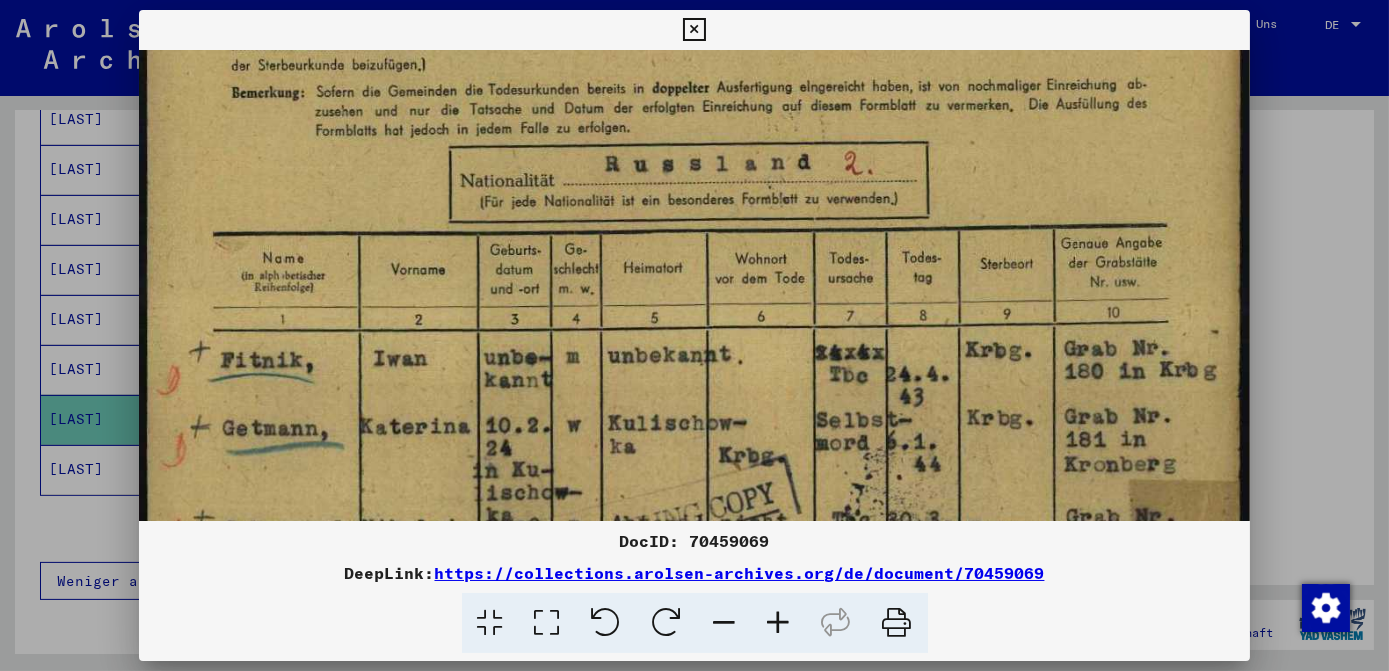 click at bounding box center (694, 495) 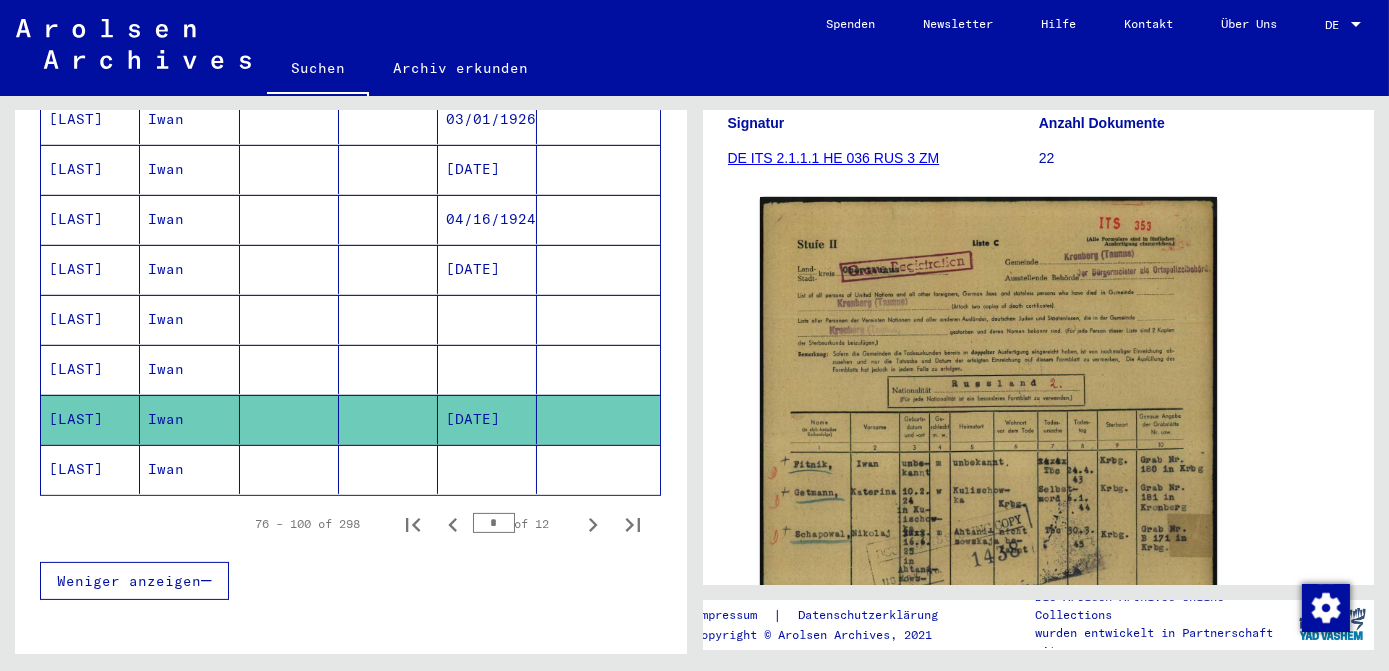 click 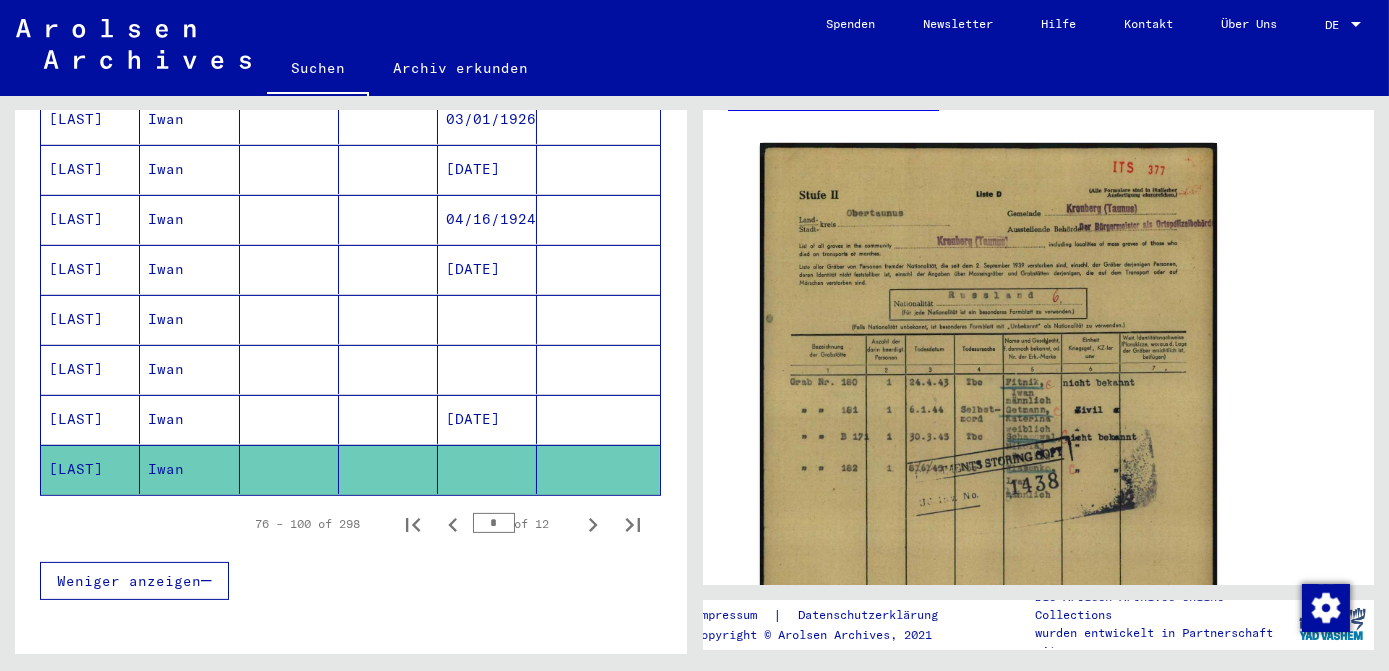 scroll, scrollTop: 363, scrollLeft: 0, axis: vertical 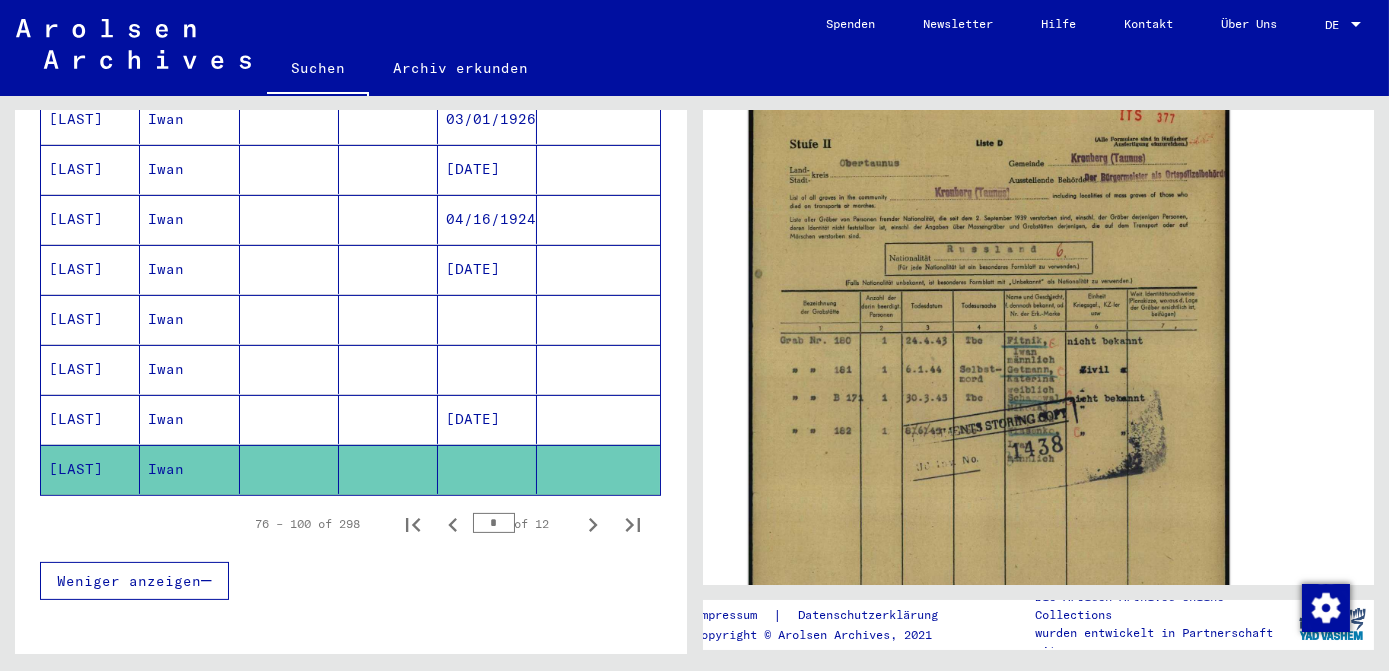 click 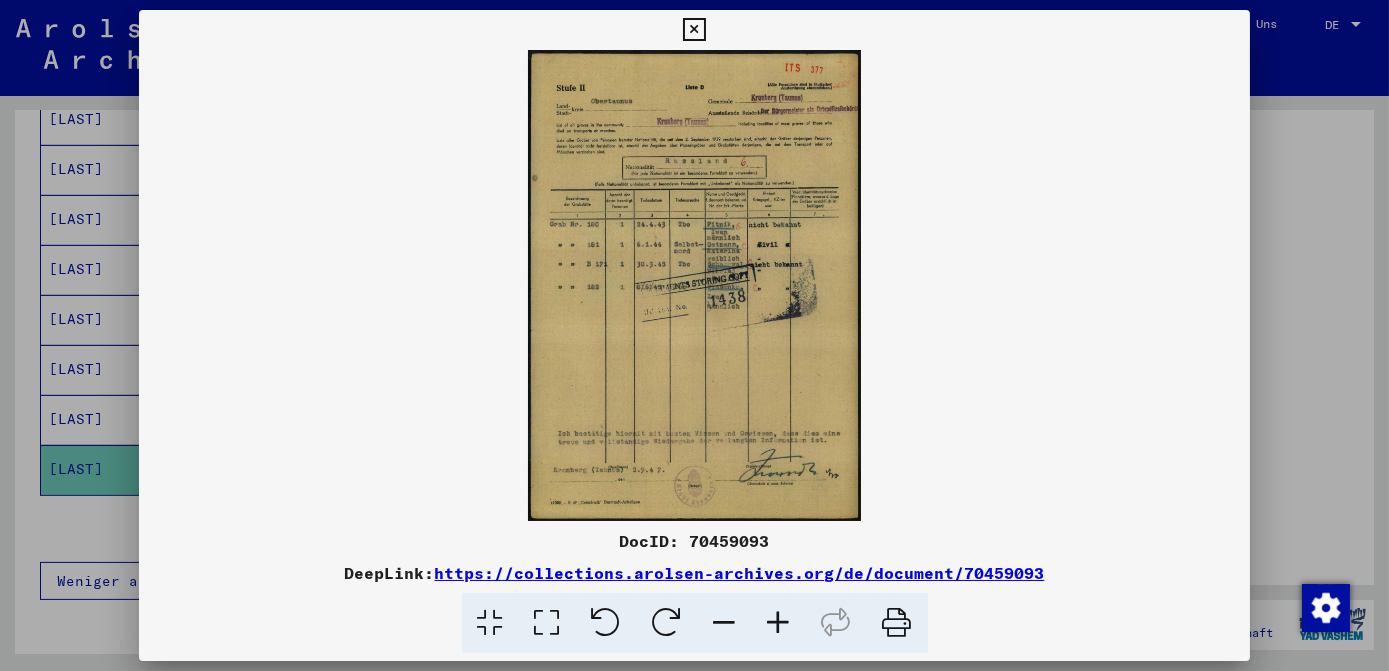 scroll, scrollTop: 362, scrollLeft: 0, axis: vertical 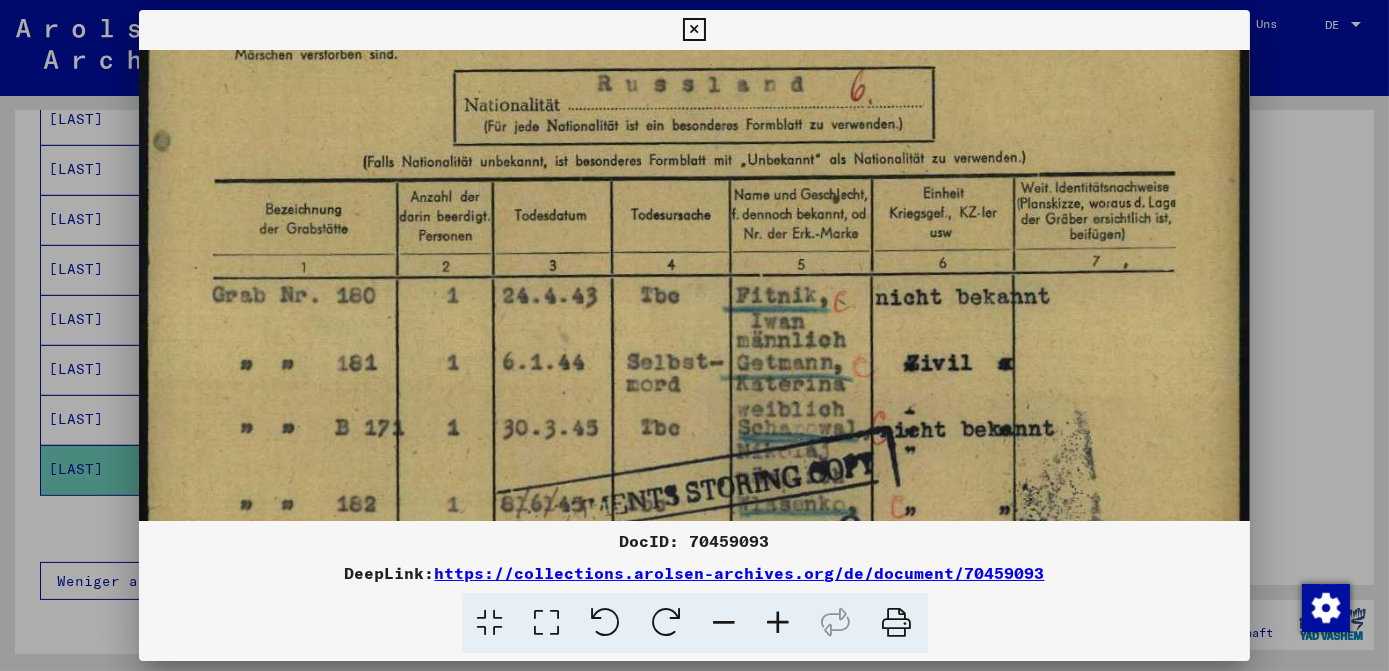 drag, startPoint x: 676, startPoint y: 431, endPoint x: 658, endPoint y: 120, distance: 311.52048 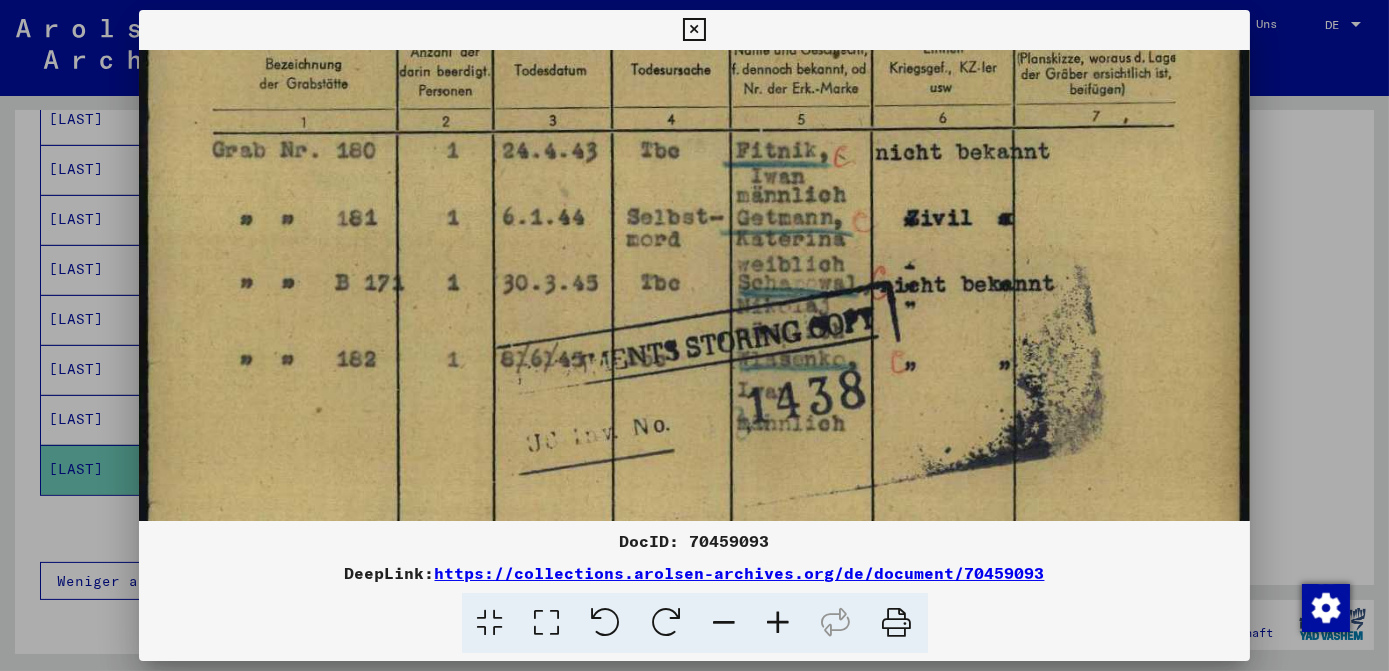 scroll, scrollTop: 460, scrollLeft: 0, axis: vertical 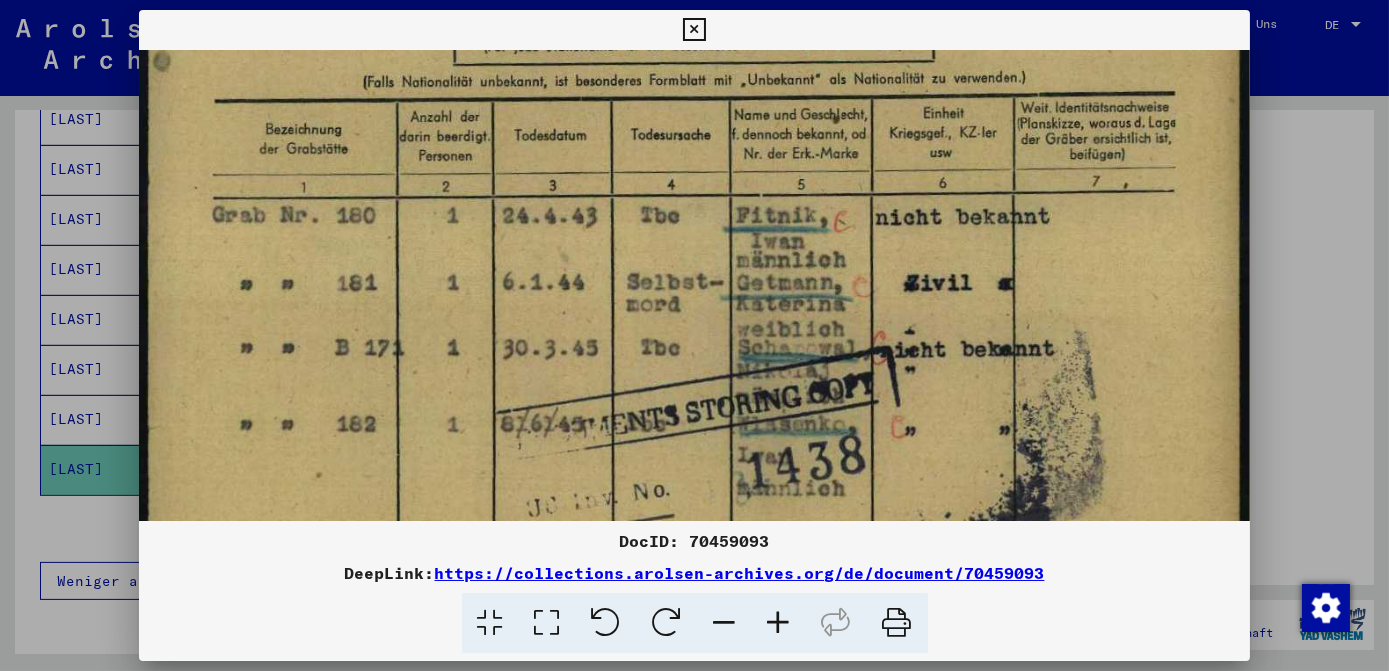 drag, startPoint x: 716, startPoint y: 329, endPoint x: 730, endPoint y: 188, distance: 141.69333 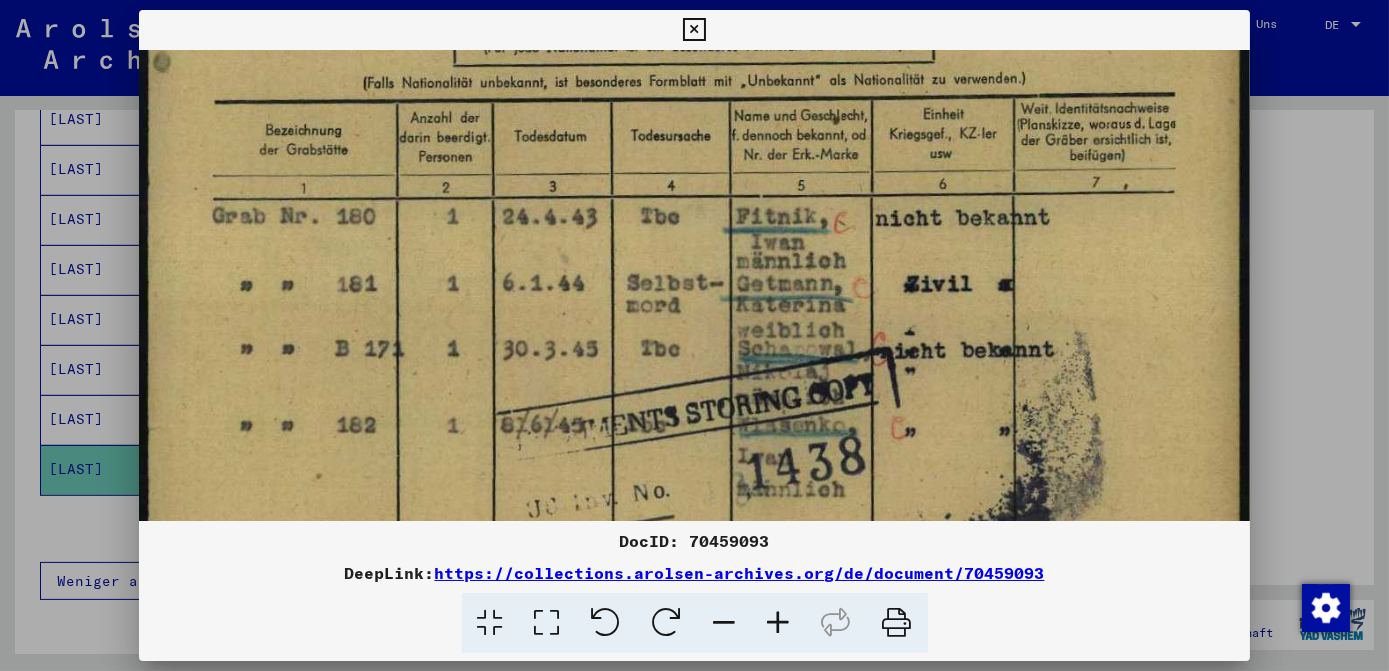 click at bounding box center (694, 30) 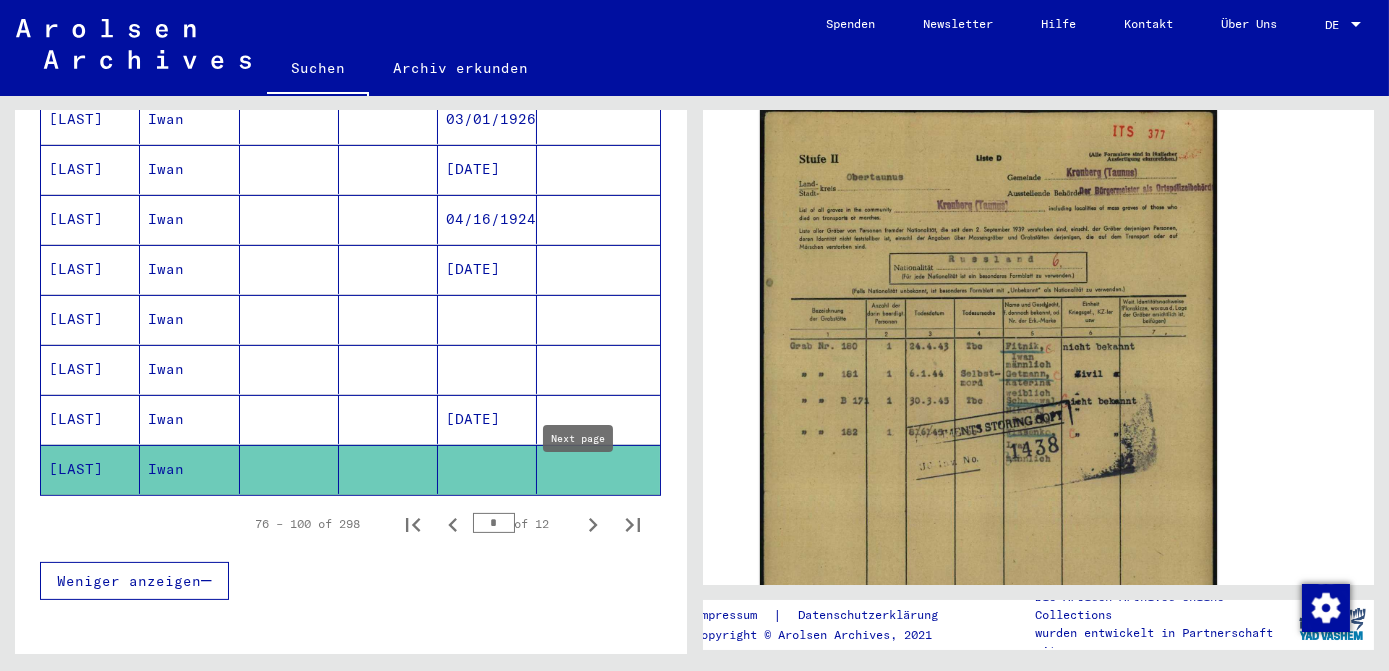 click 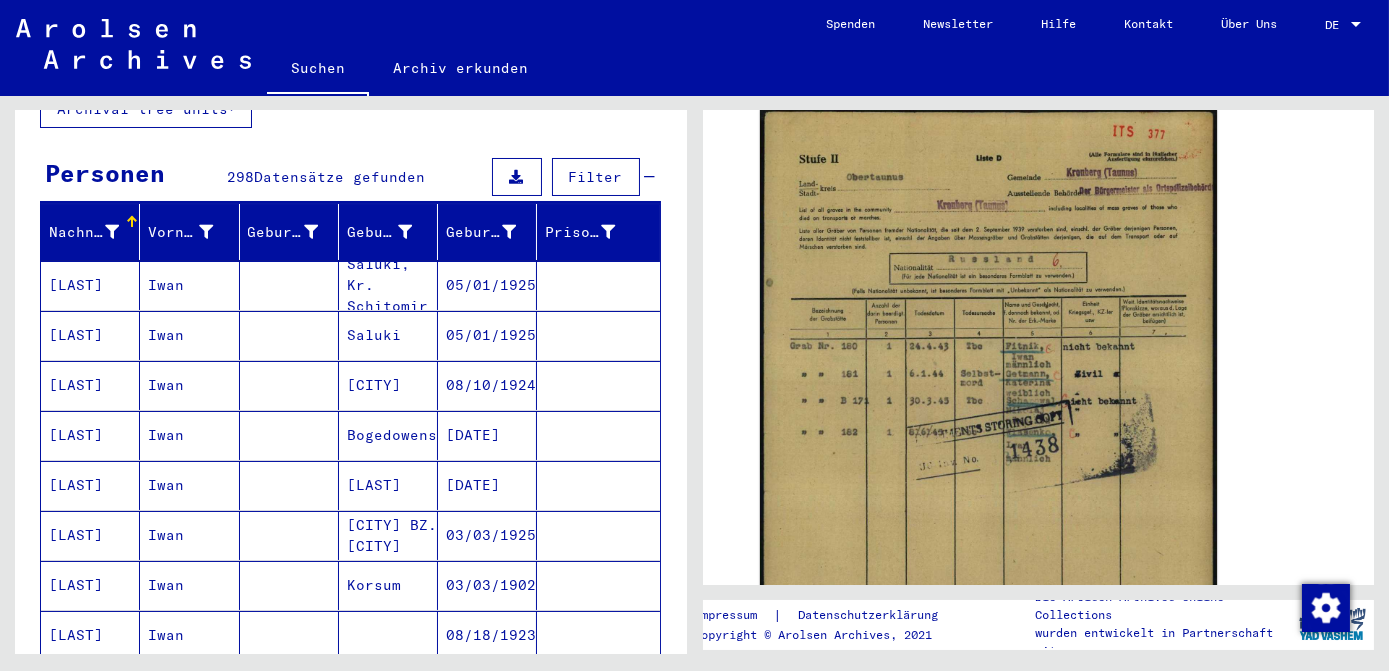 scroll, scrollTop: 181, scrollLeft: 0, axis: vertical 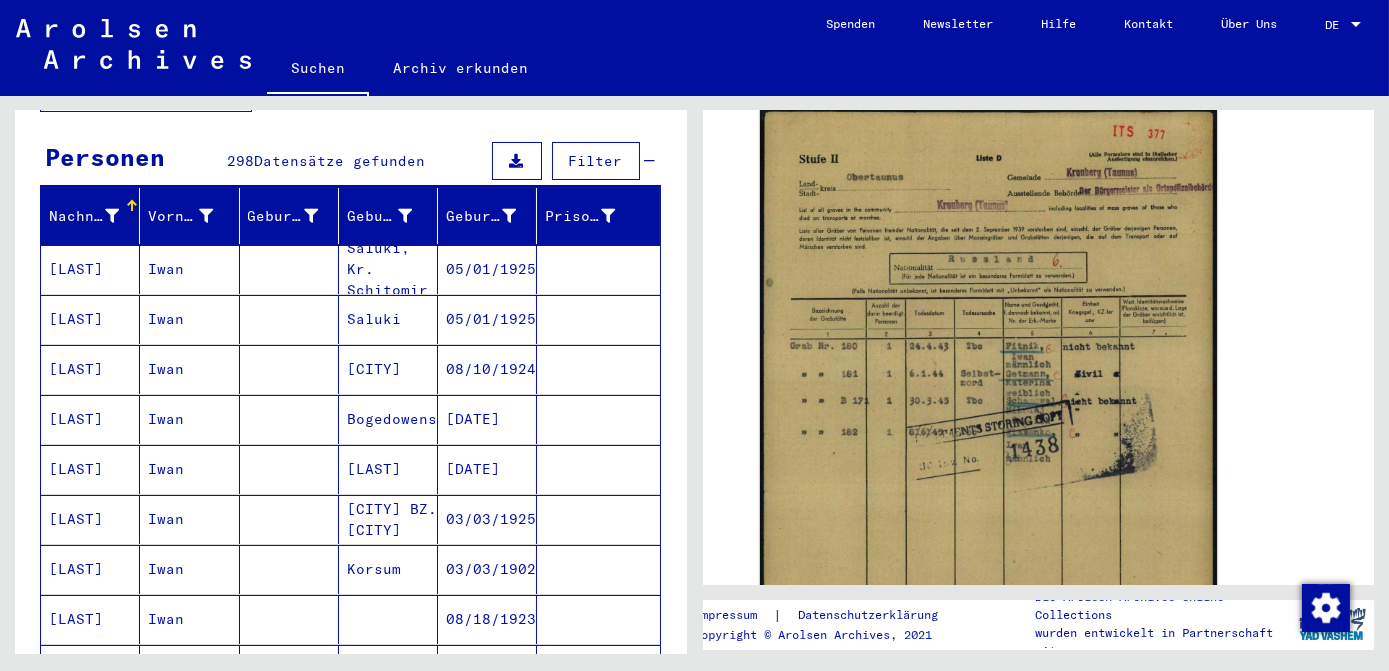 click on "05/01/1925" at bounding box center (487, 319) 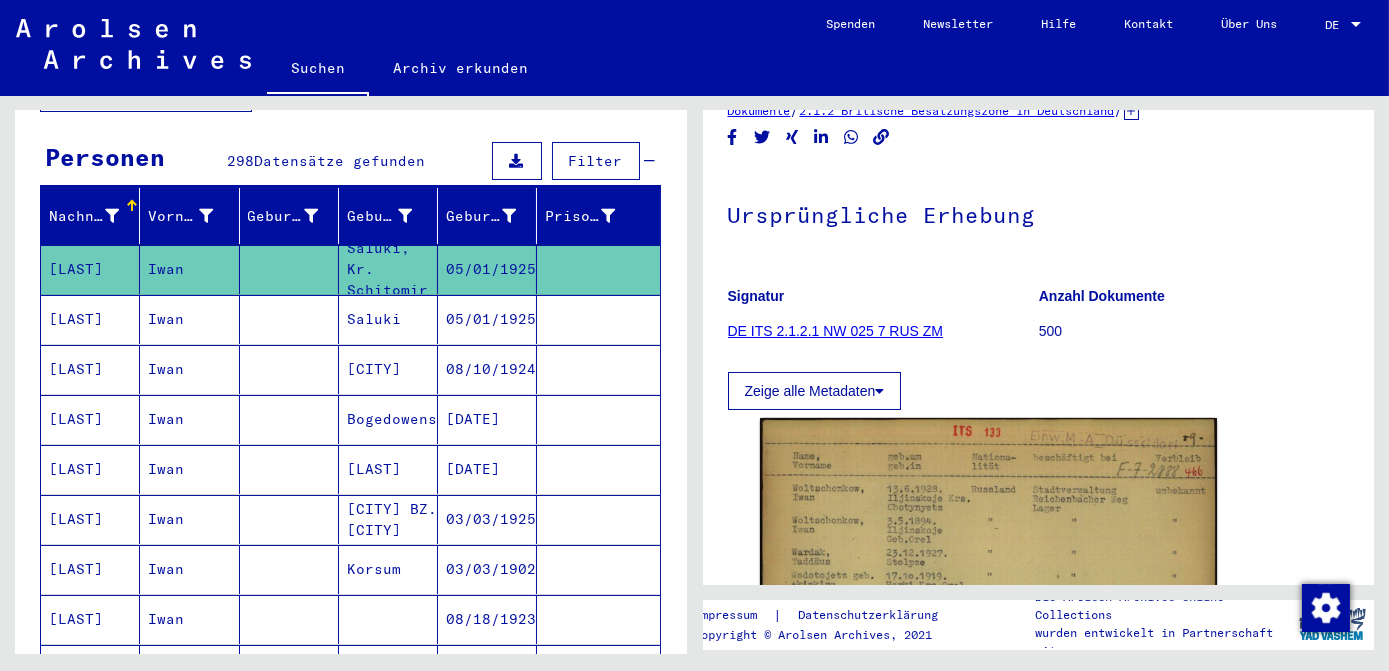 scroll, scrollTop: 181, scrollLeft: 0, axis: vertical 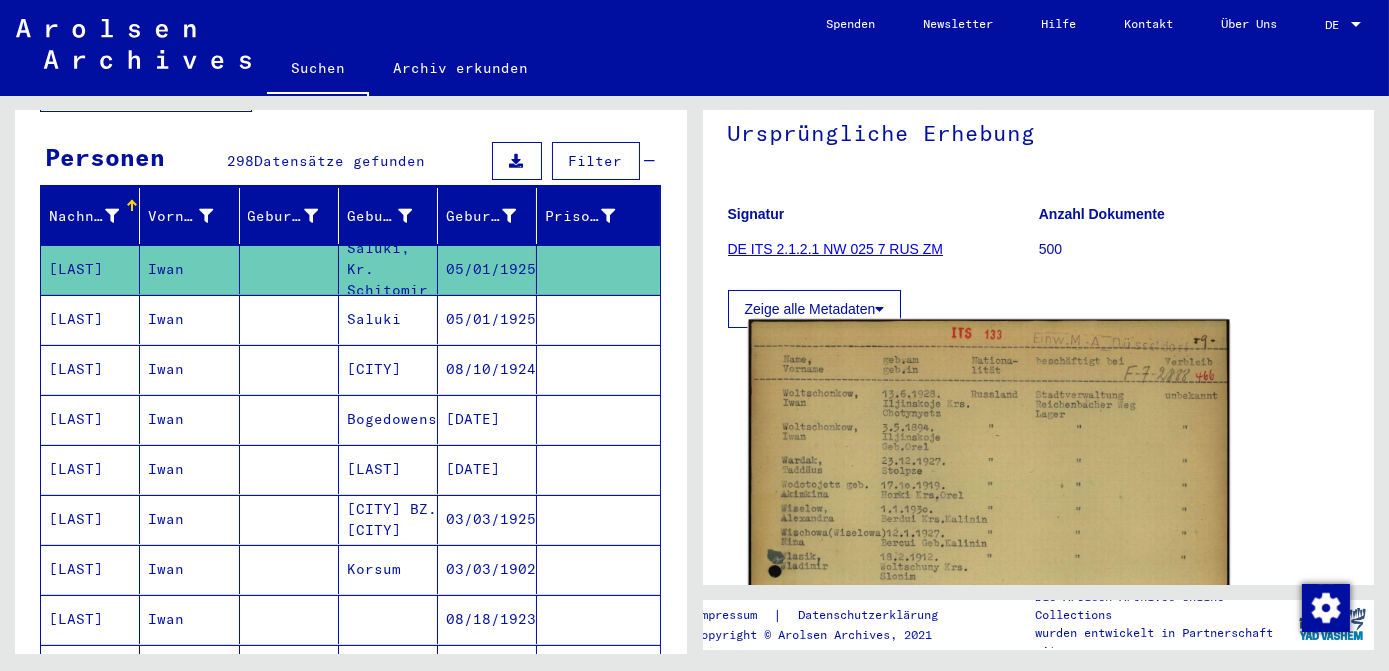 click 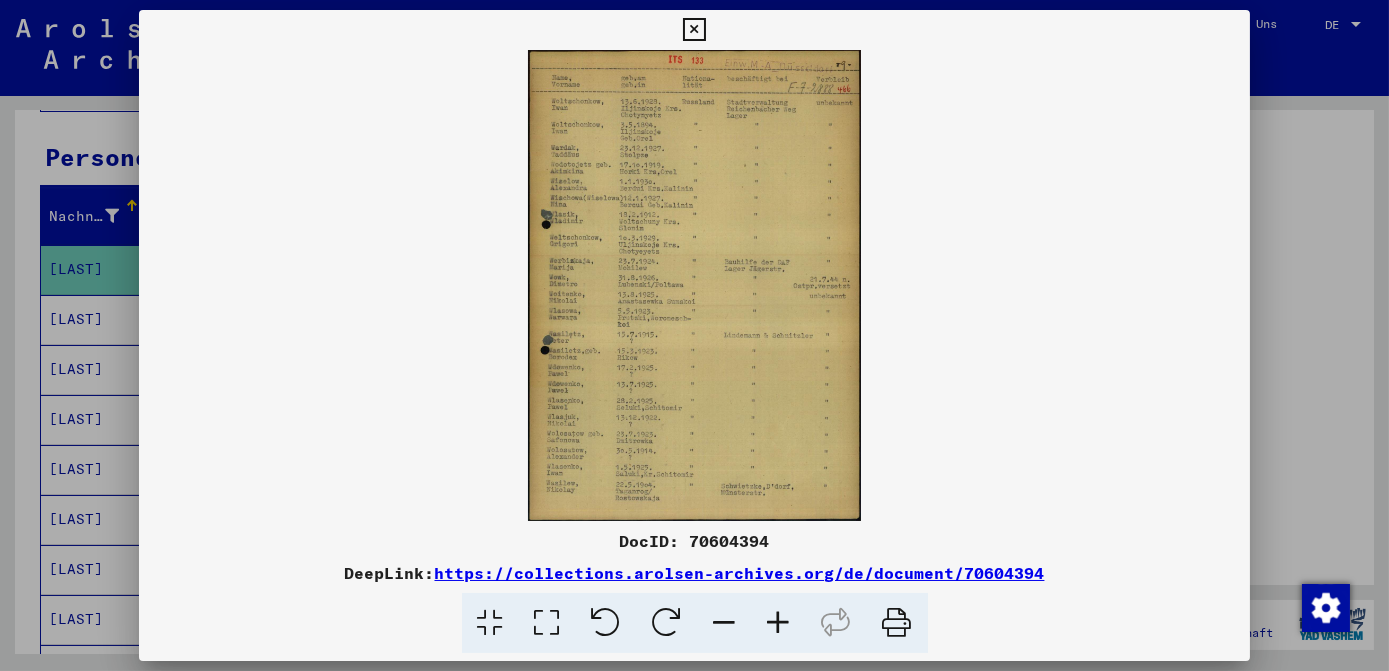 click at bounding box center [547, 623] 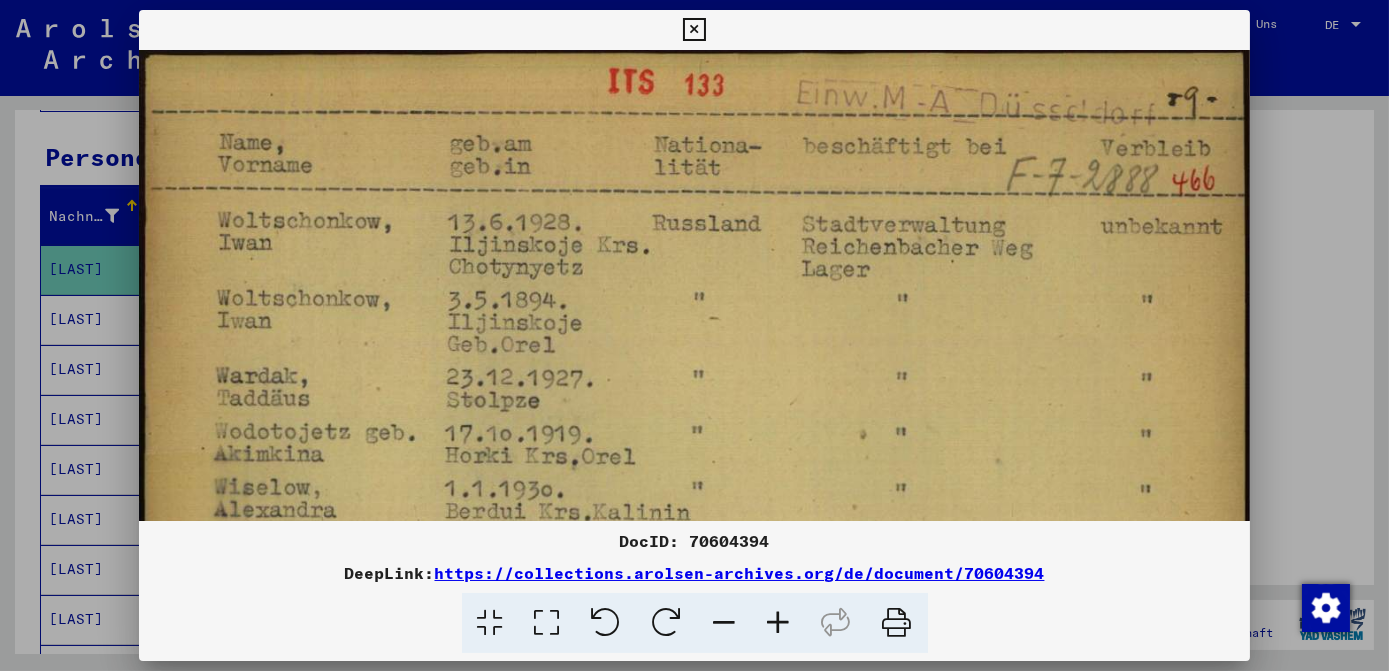 click at bounding box center [694, 30] 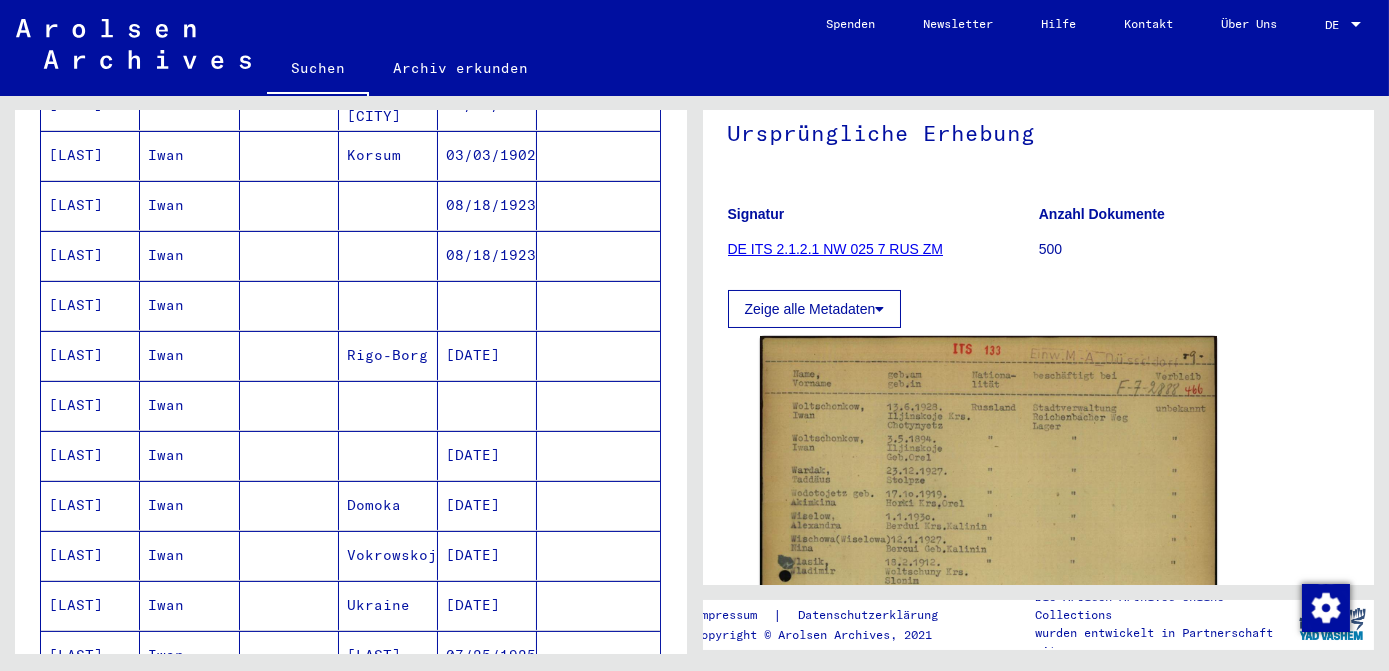 scroll, scrollTop: 636, scrollLeft: 0, axis: vertical 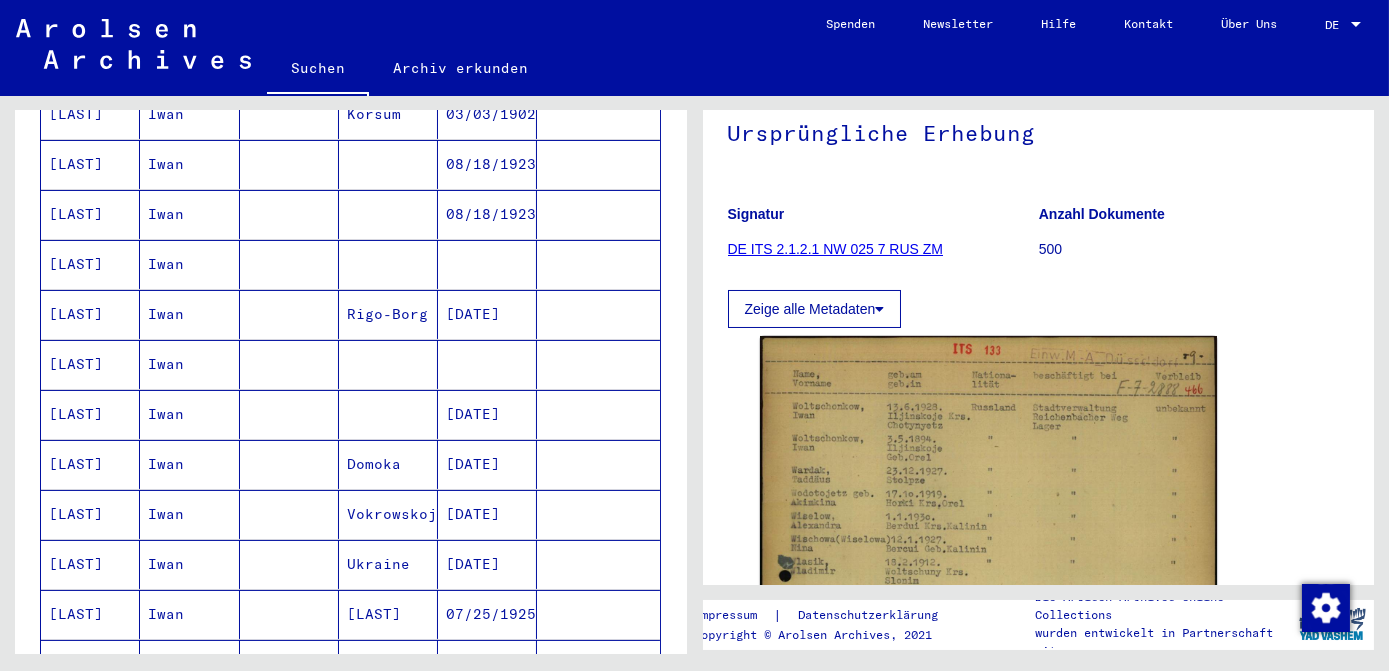 click at bounding box center (487, 314) 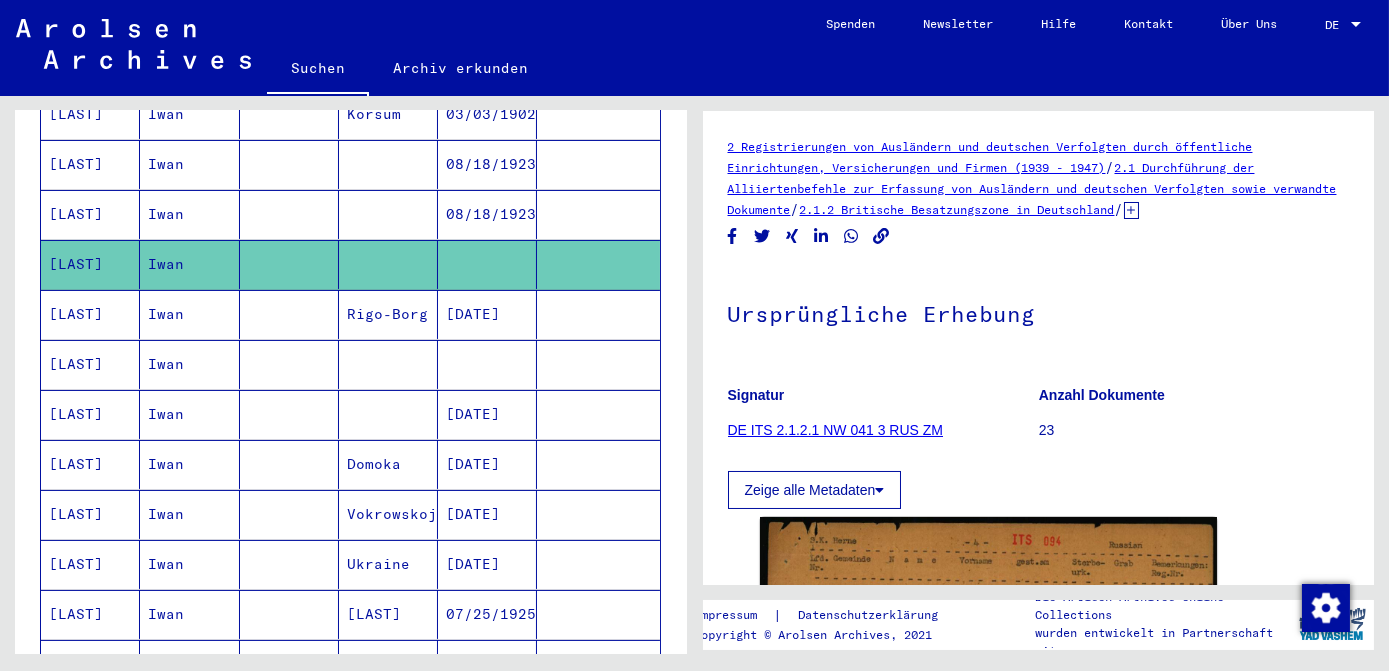 scroll, scrollTop: 363, scrollLeft: 0, axis: vertical 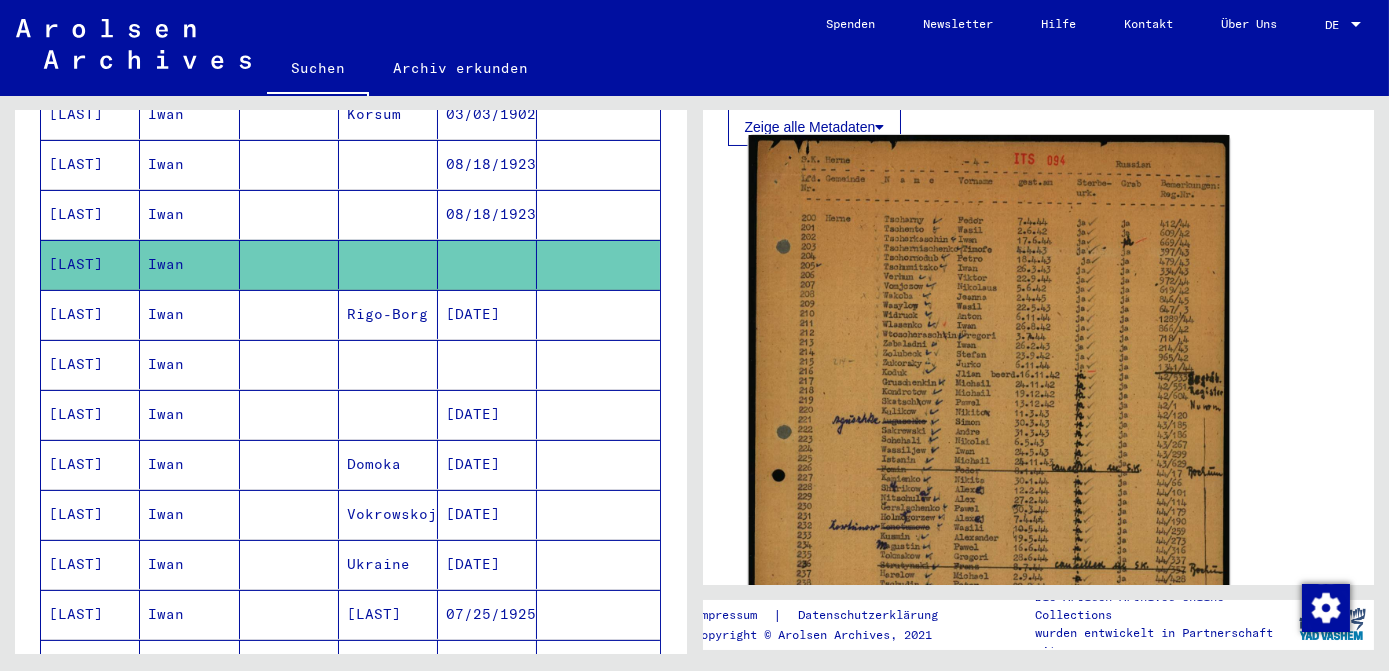 click 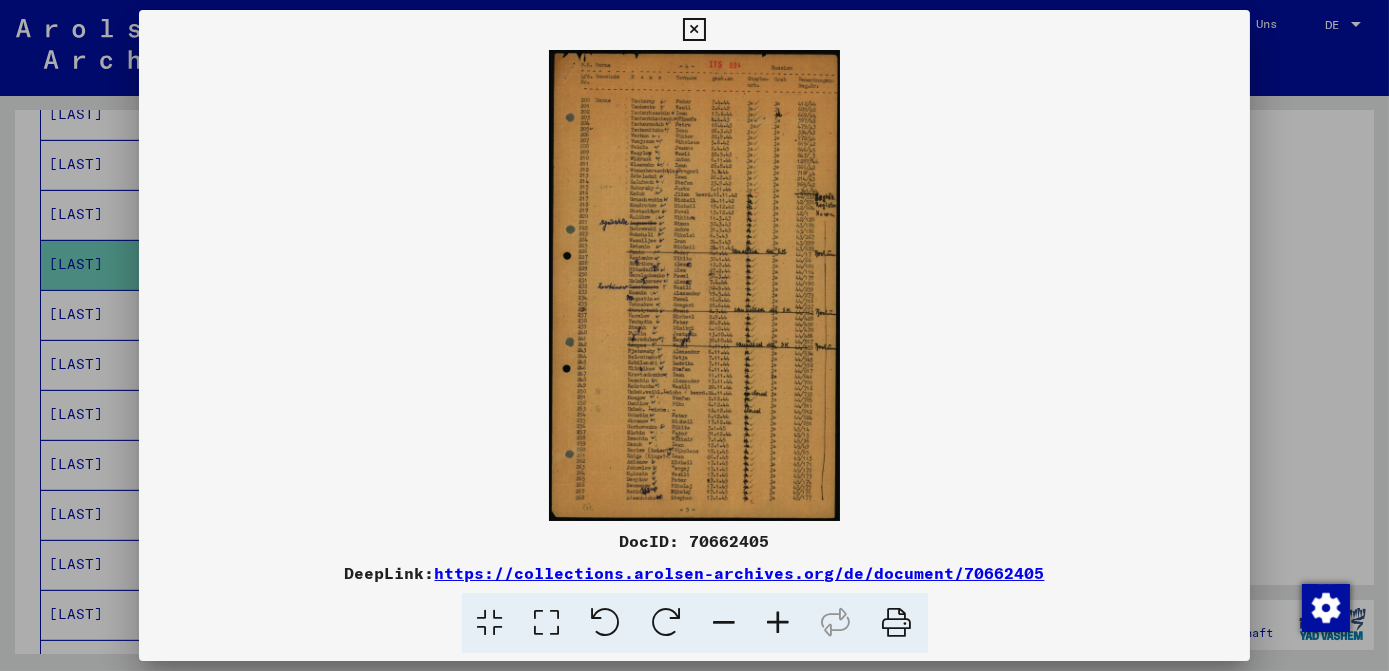 click at bounding box center [694, 285] 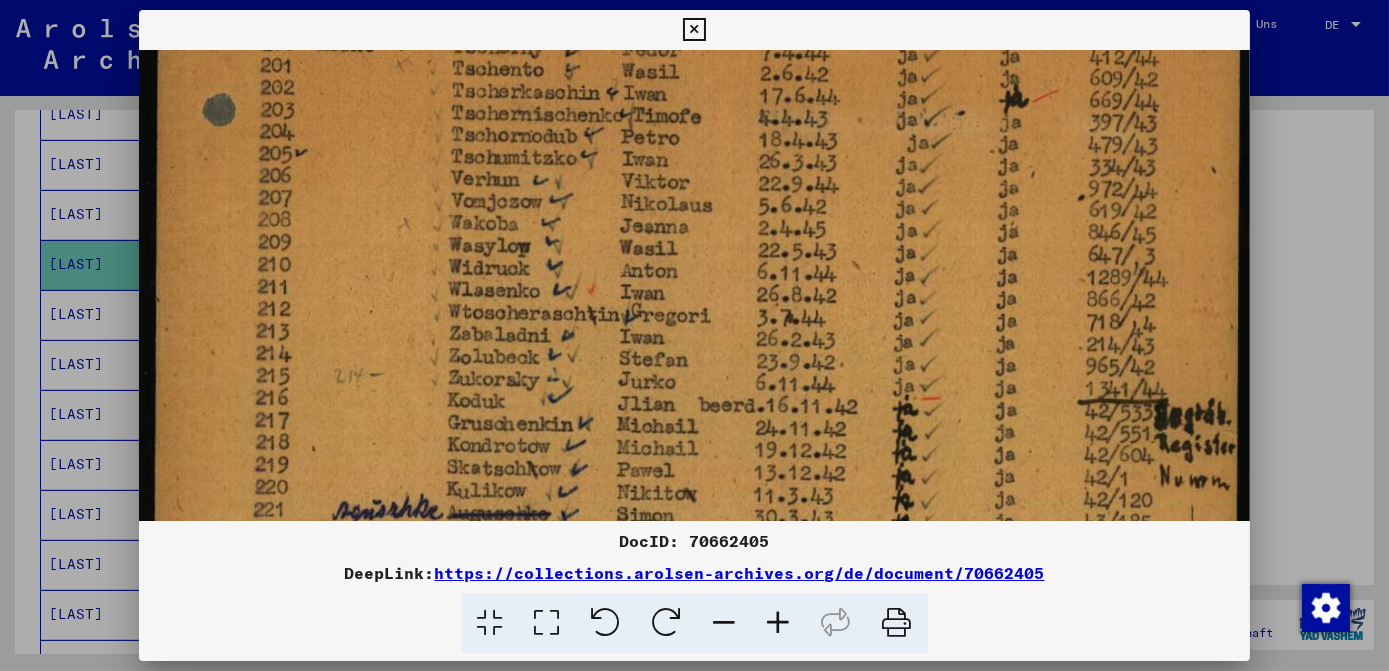 scroll, scrollTop: 189, scrollLeft: 0, axis: vertical 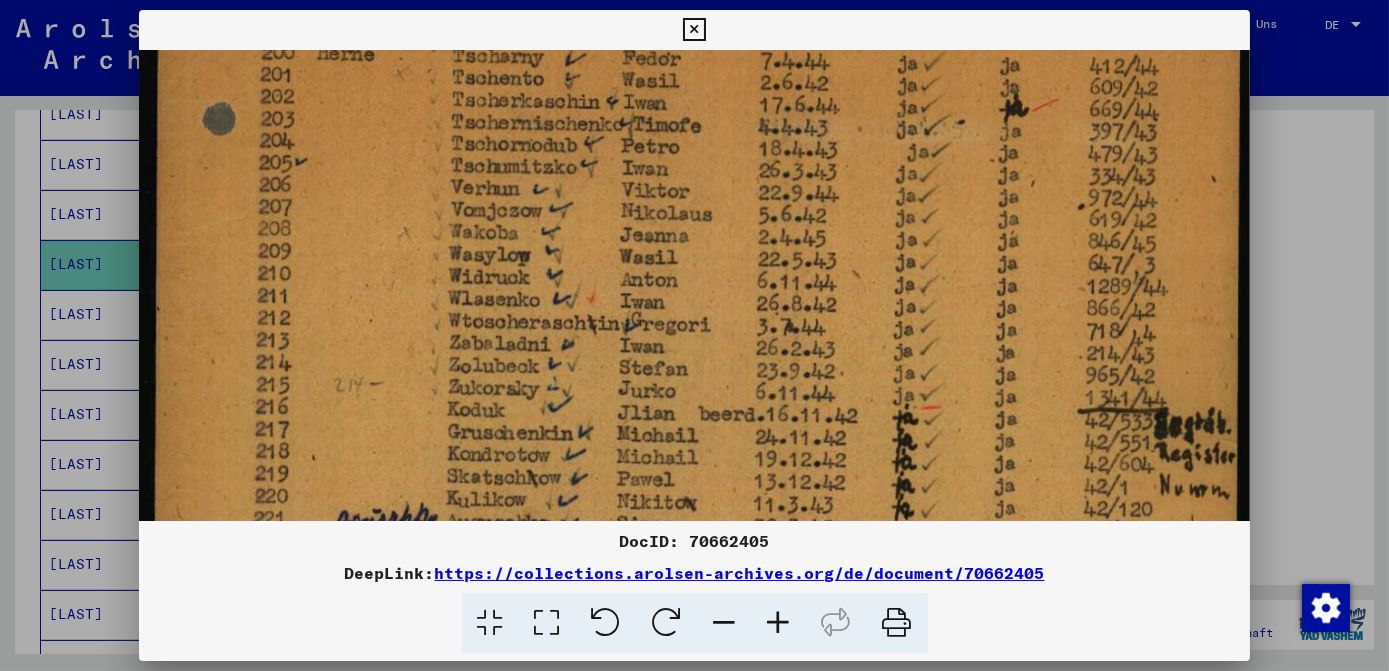 drag, startPoint x: 652, startPoint y: 483, endPoint x: 656, endPoint y: 295, distance: 188.04254 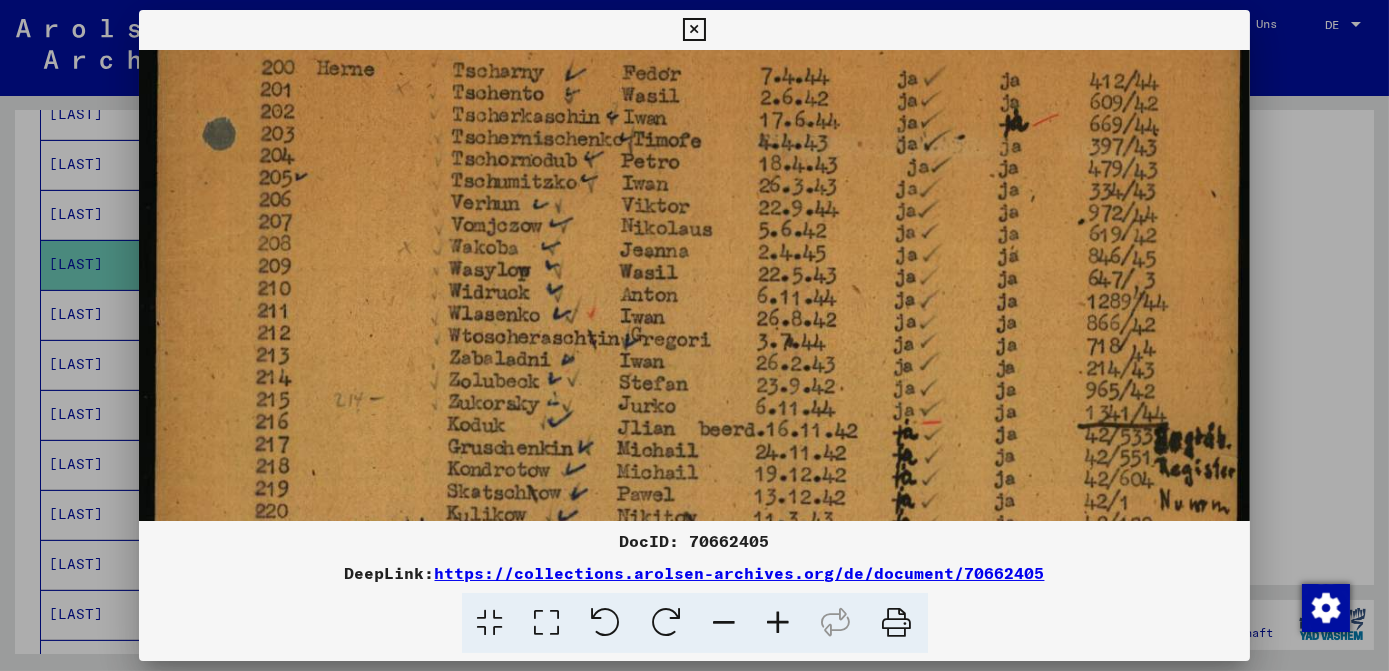 scroll, scrollTop: 178, scrollLeft: 0, axis: vertical 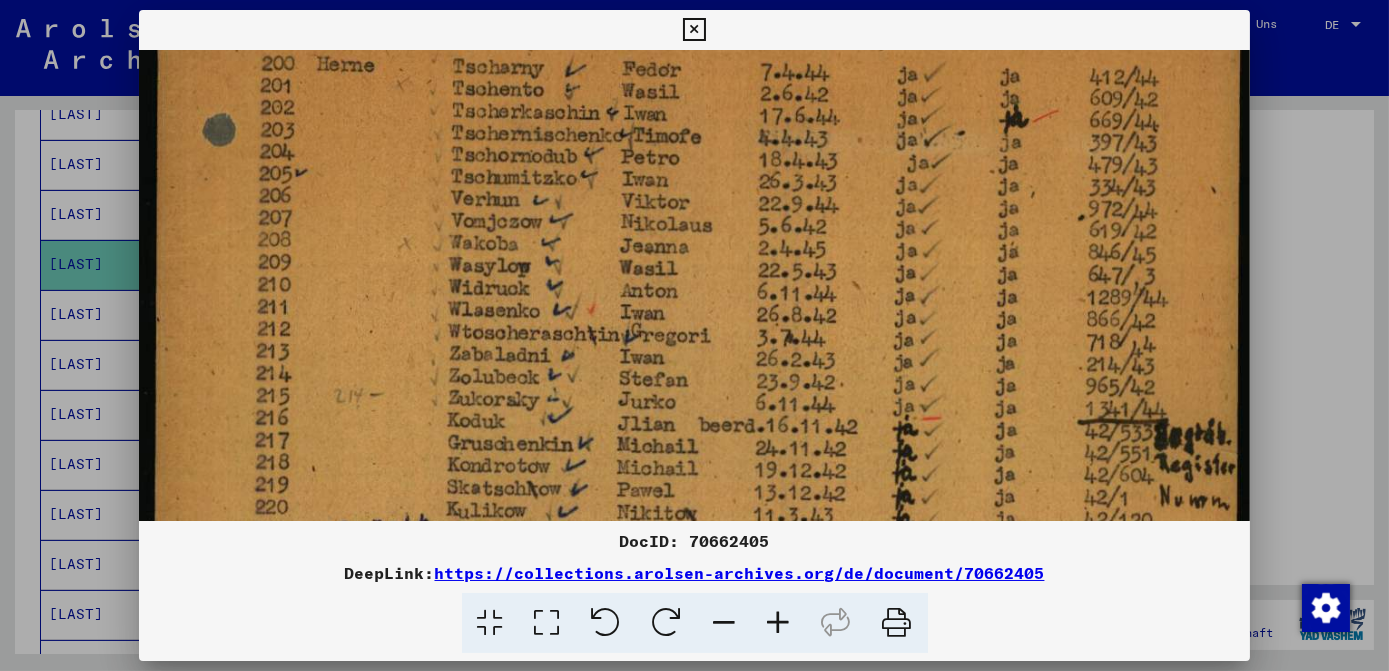 drag, startPoint x: 836, startPoint y: 181, endPoint x: 851, endPoint y: 191, distance: 18.027756 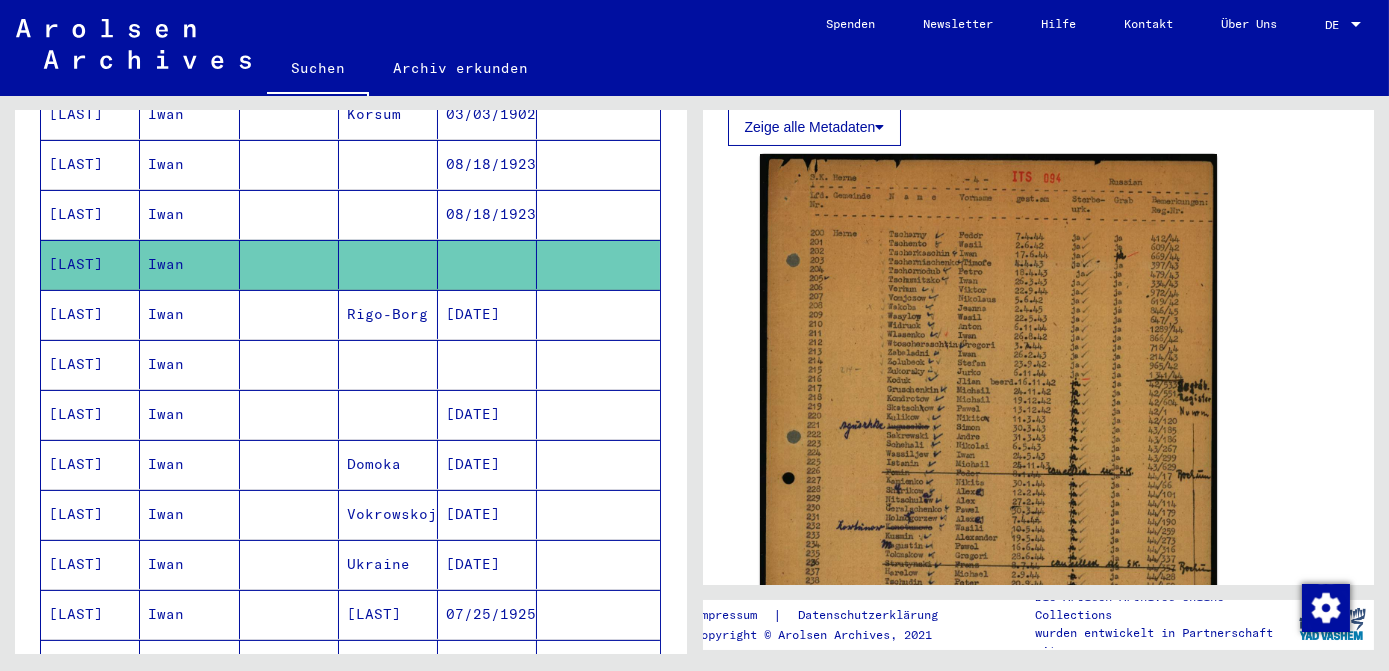 click on "[DATE]" at bounding box center (487, 464) 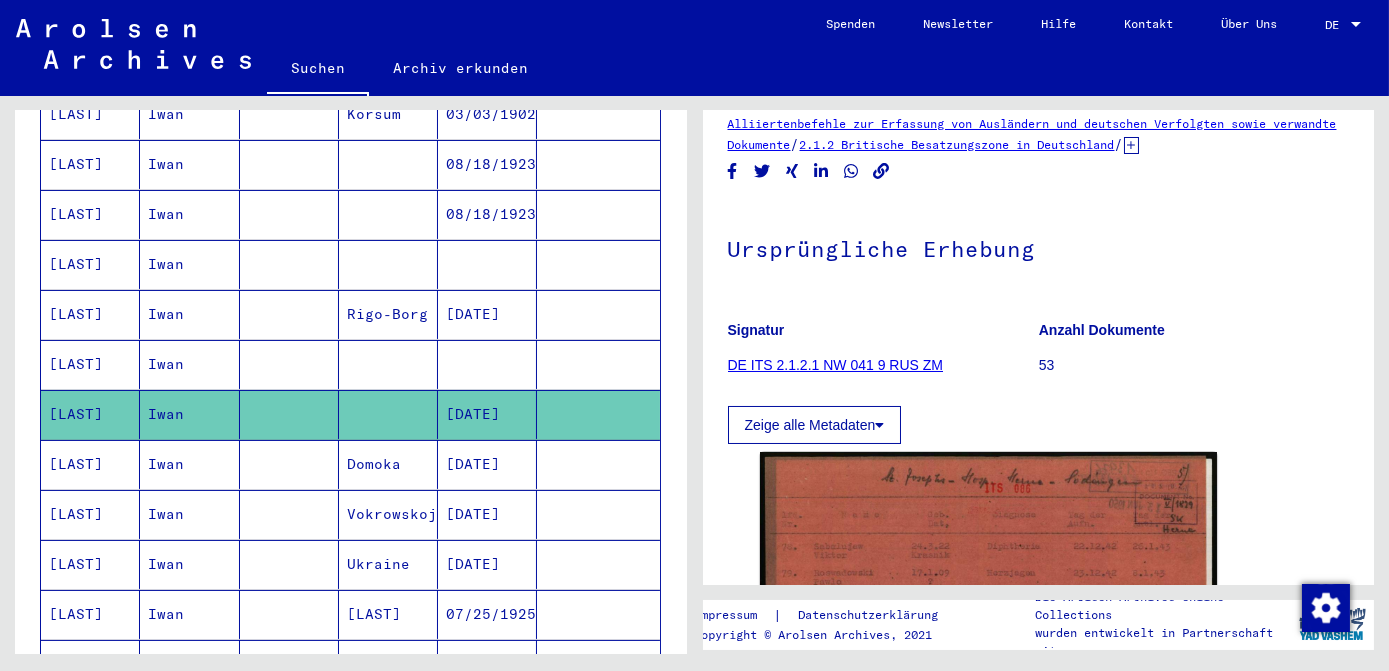 scroll, scrollTop: 272, scrollLeft: 0, axis: vertical 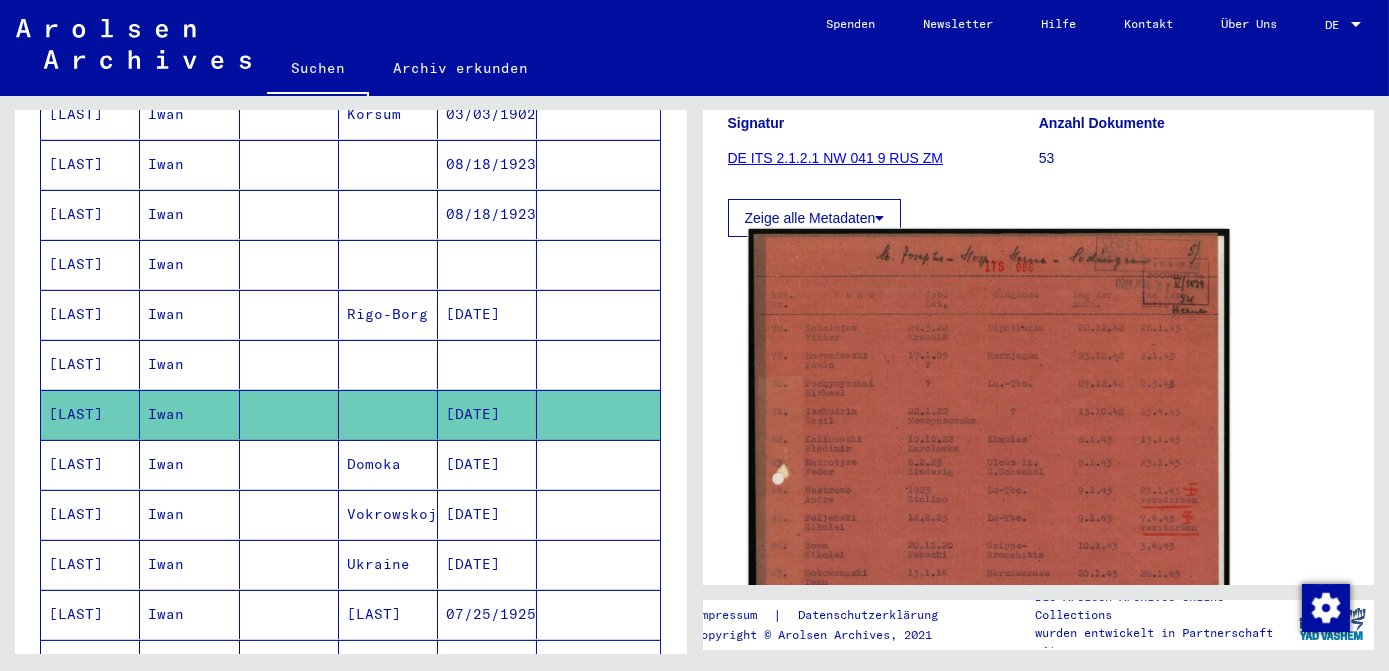 click 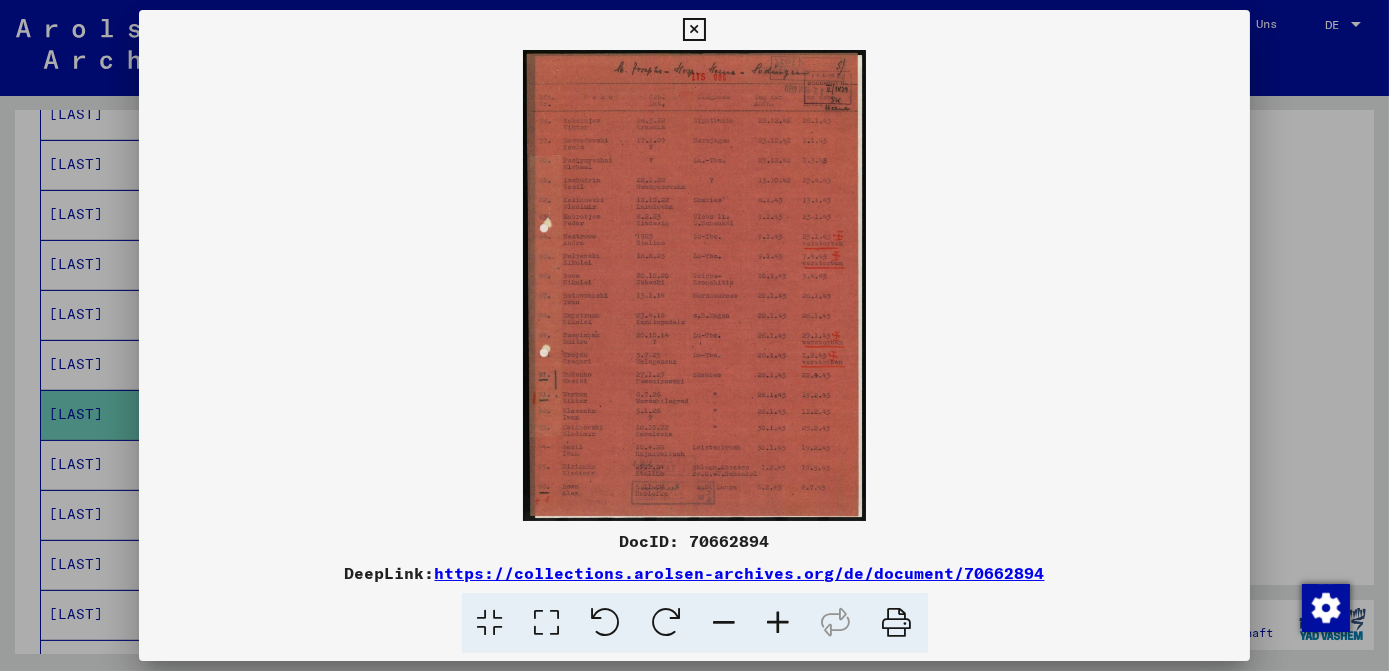 click at bounding box center (547, 623) 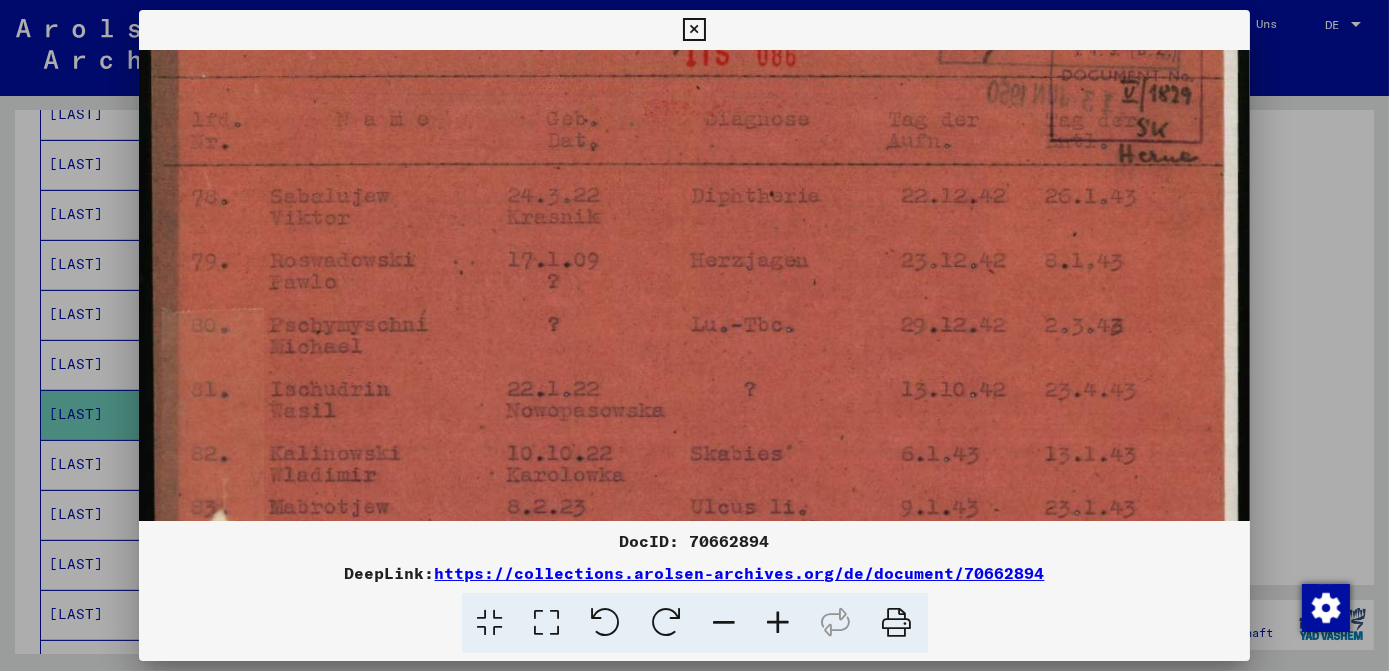 scroll, scrollTop: 189, scrollLeft: 0, axis: vertical 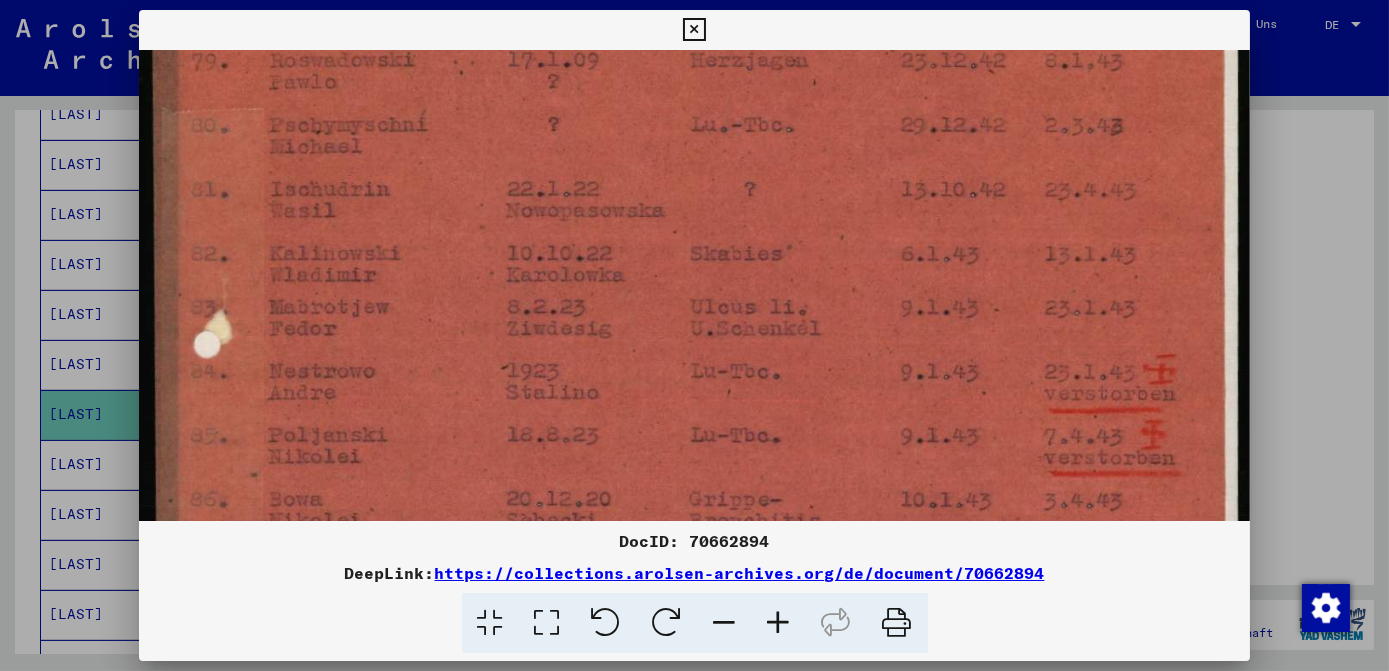 drag, startPoint x: 608, startPoint y: 423, endPoint x: 637, endPoint y: 142, distance: 282.4925 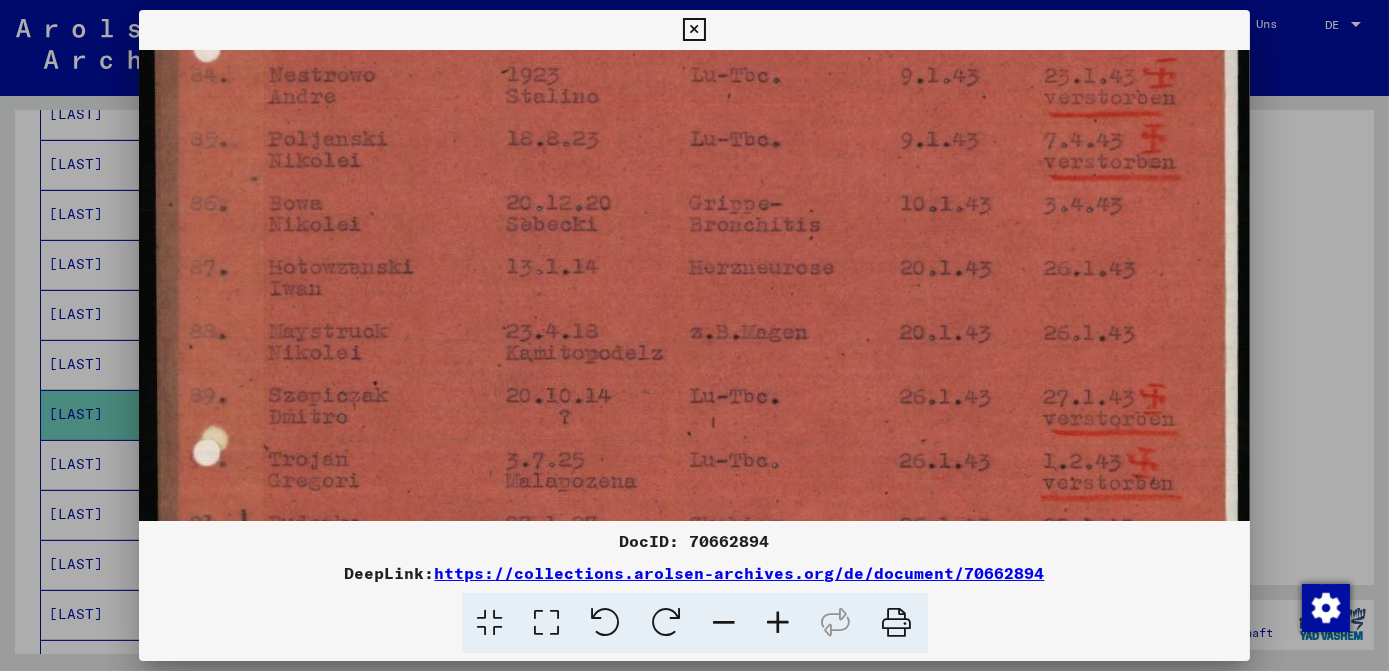 drag, startPoint x: 630, startPoint y: 385, endPoint x: 644, endPoint y: 89, distance: 296.3309 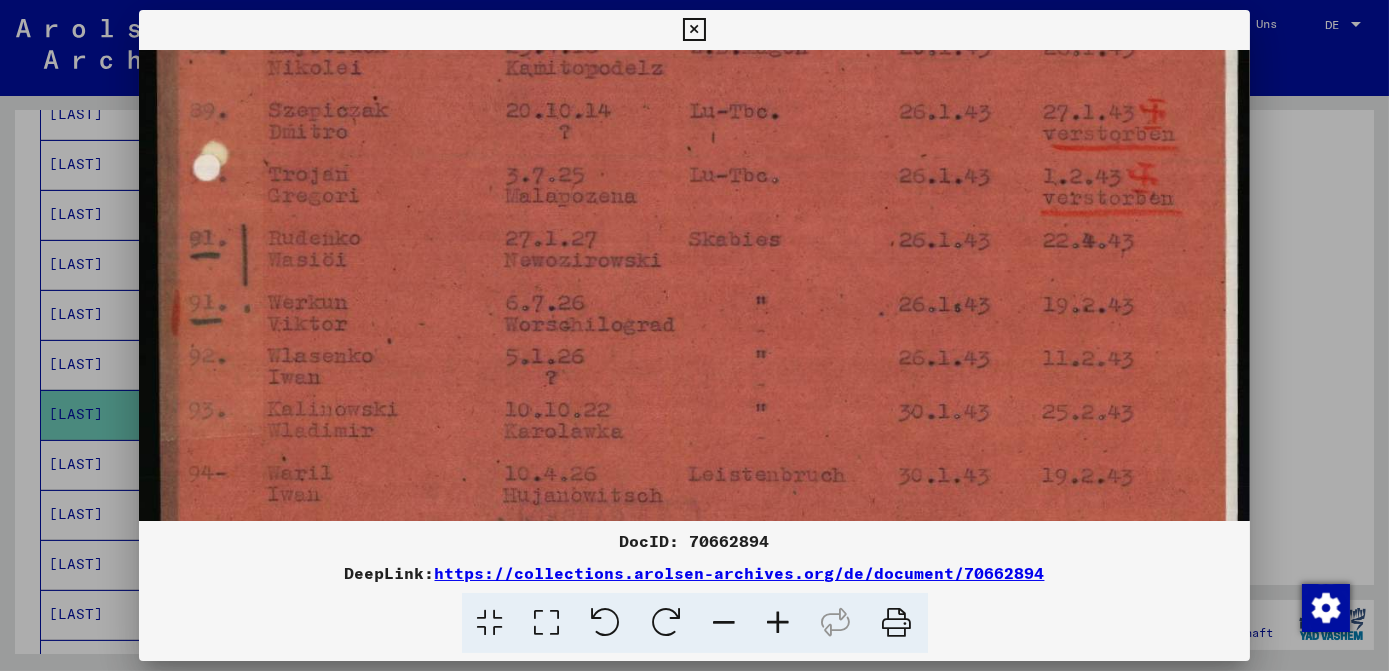 scroll, scrollTop: 864, scrollLeft: 0, axis: vertical 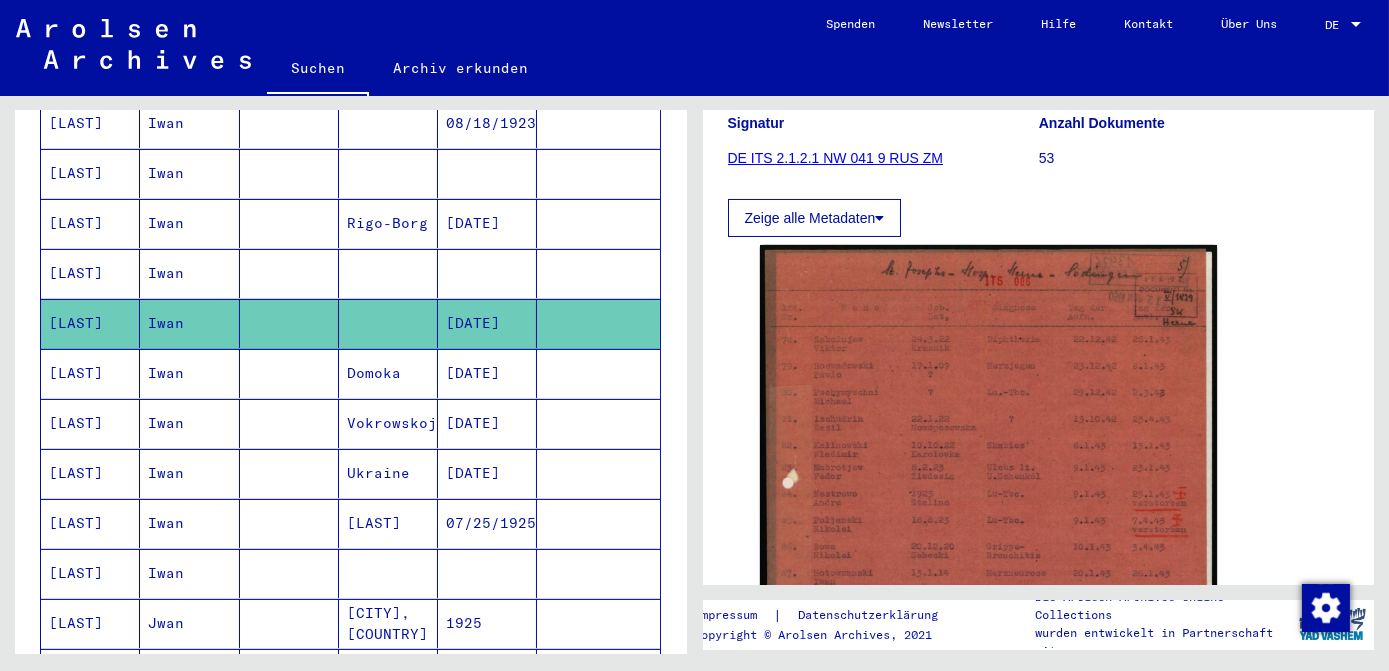click on "[DATE]" at bounding box center [487, 423] 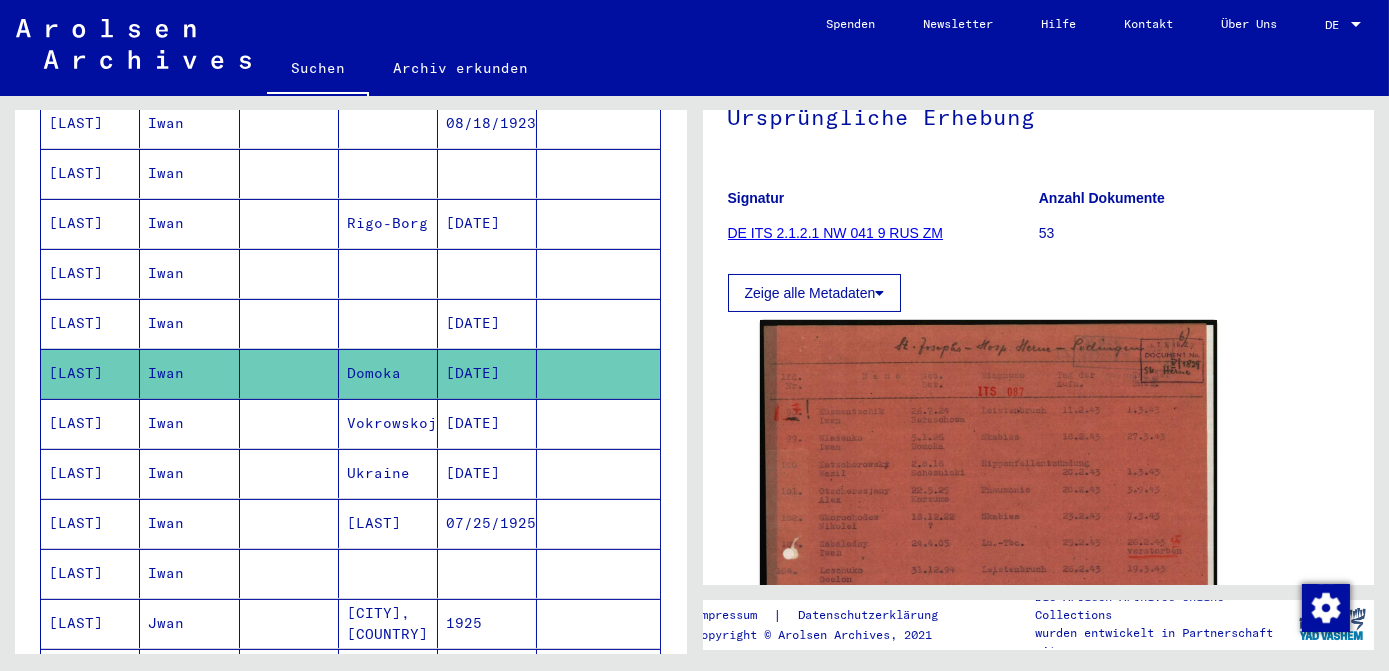 scroll, scrollTop: 272, scrollLeft: 0, axis: vertical 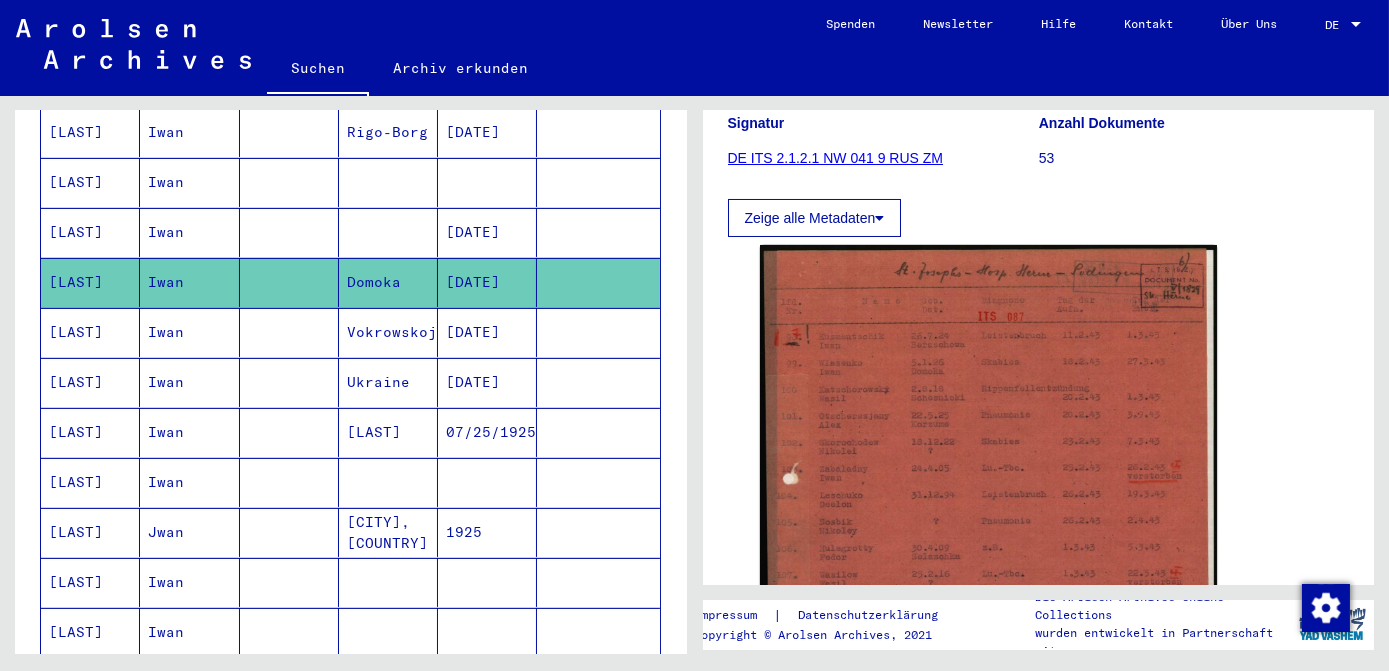 click on "[DATE]" at bounding box center (487, 432) 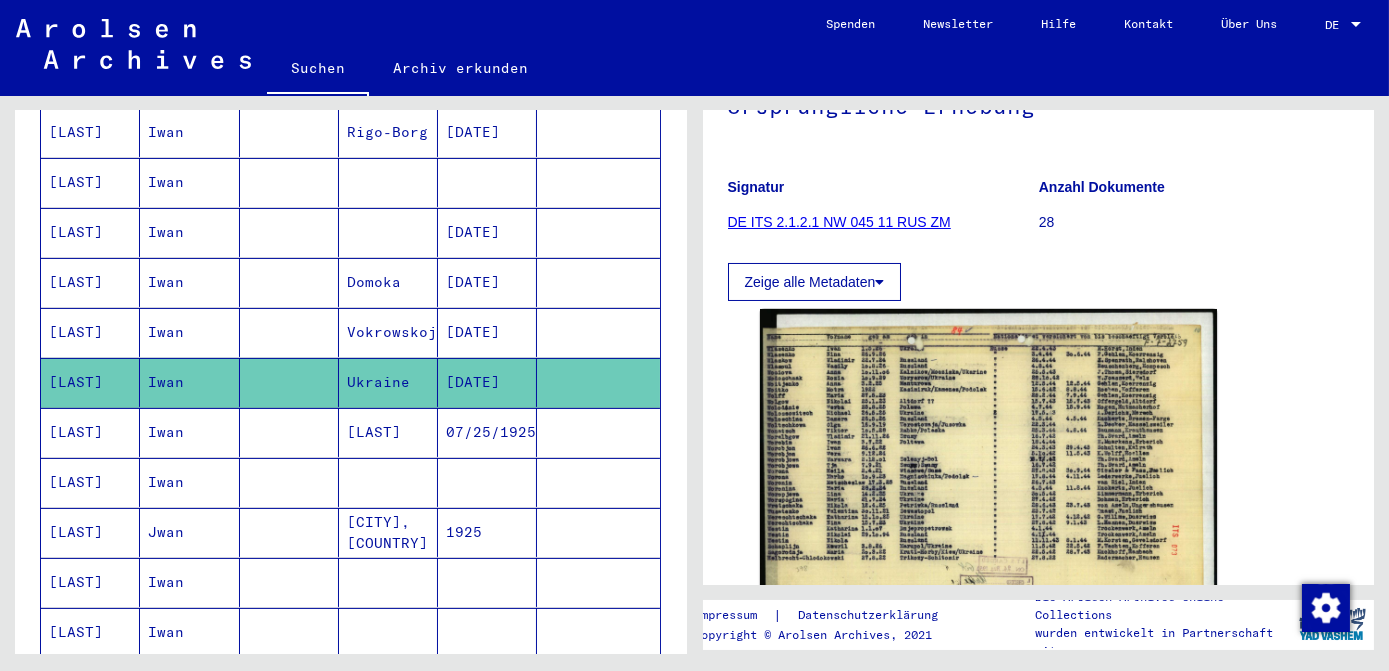 scroll, scrollTop: 272, scrollLeft: 0, axis: vertical 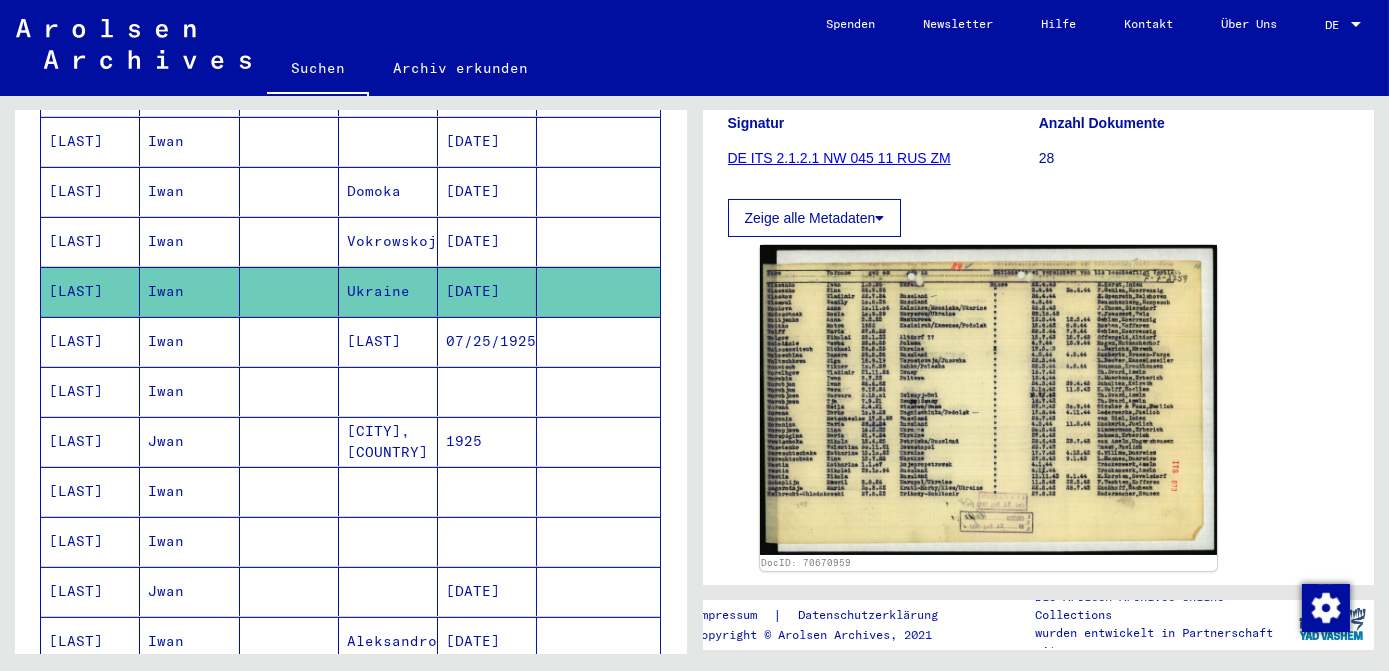 click at bounding box center (487, 441) 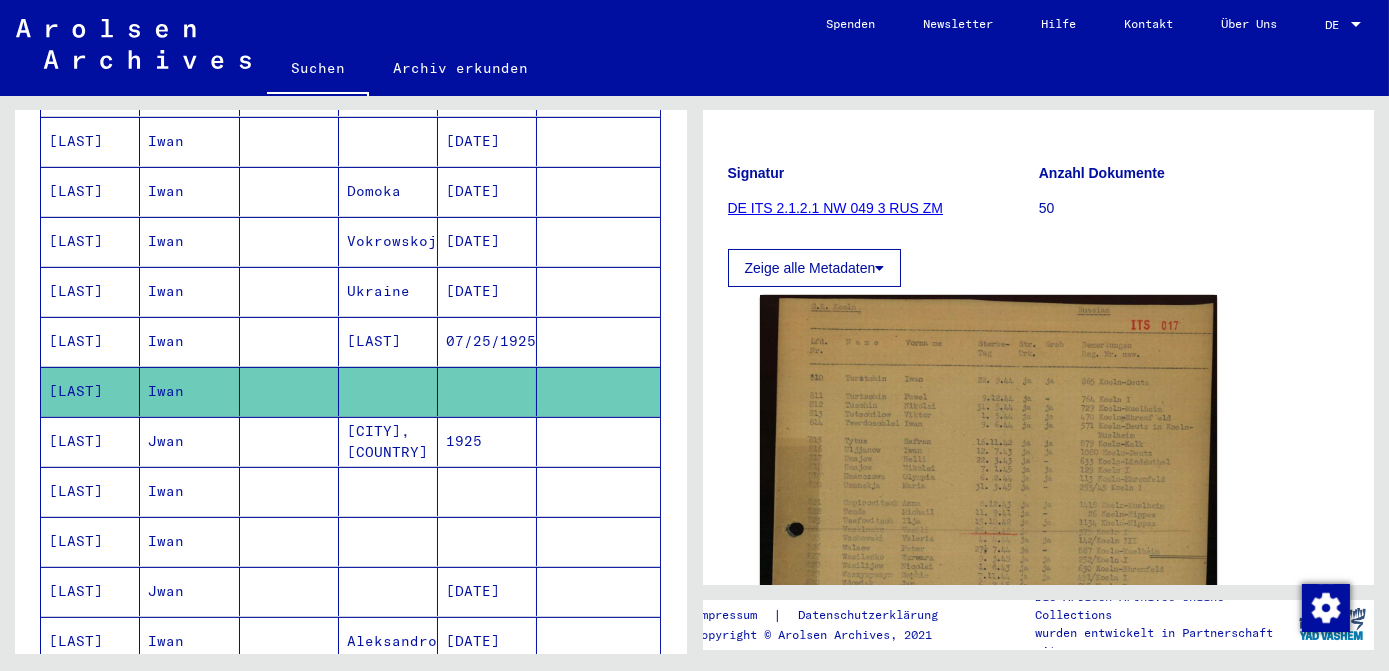 scroll, scrollTop: 272, scrollLeft: 0, axis: vertical 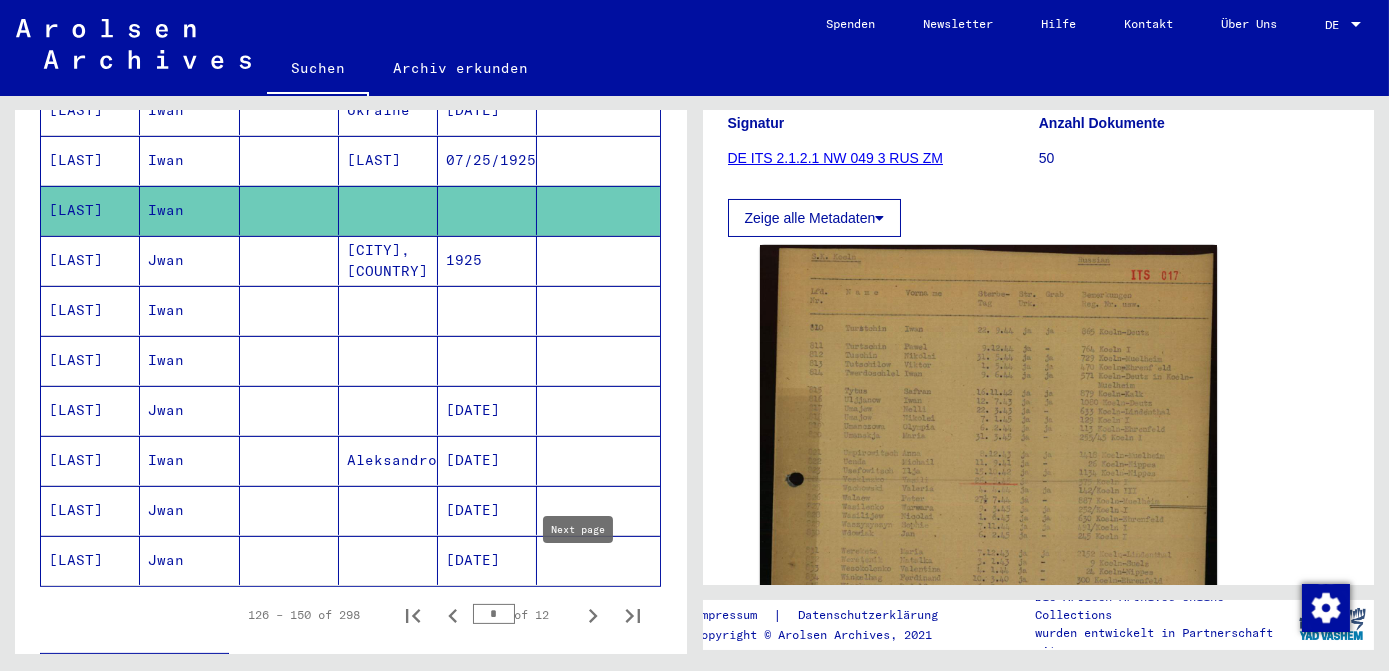 click 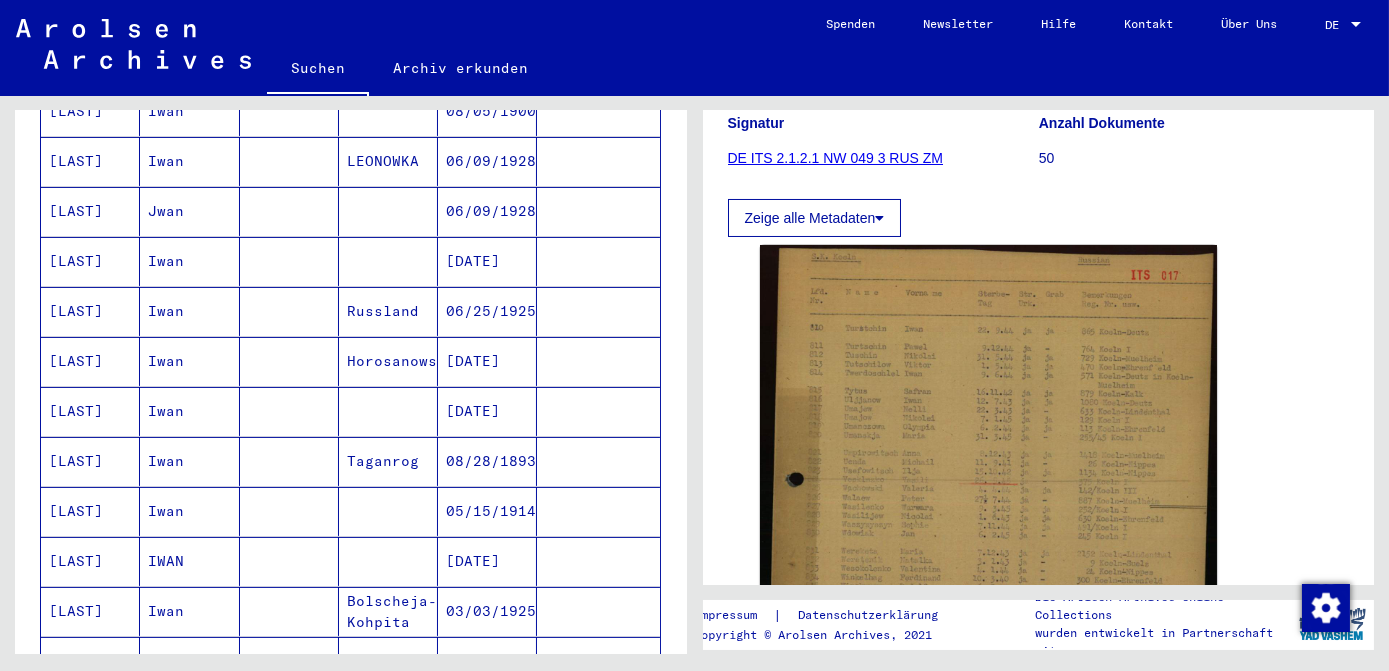 scroll, scrollTop: 1090, scrollLeft: 0, axis: vertical 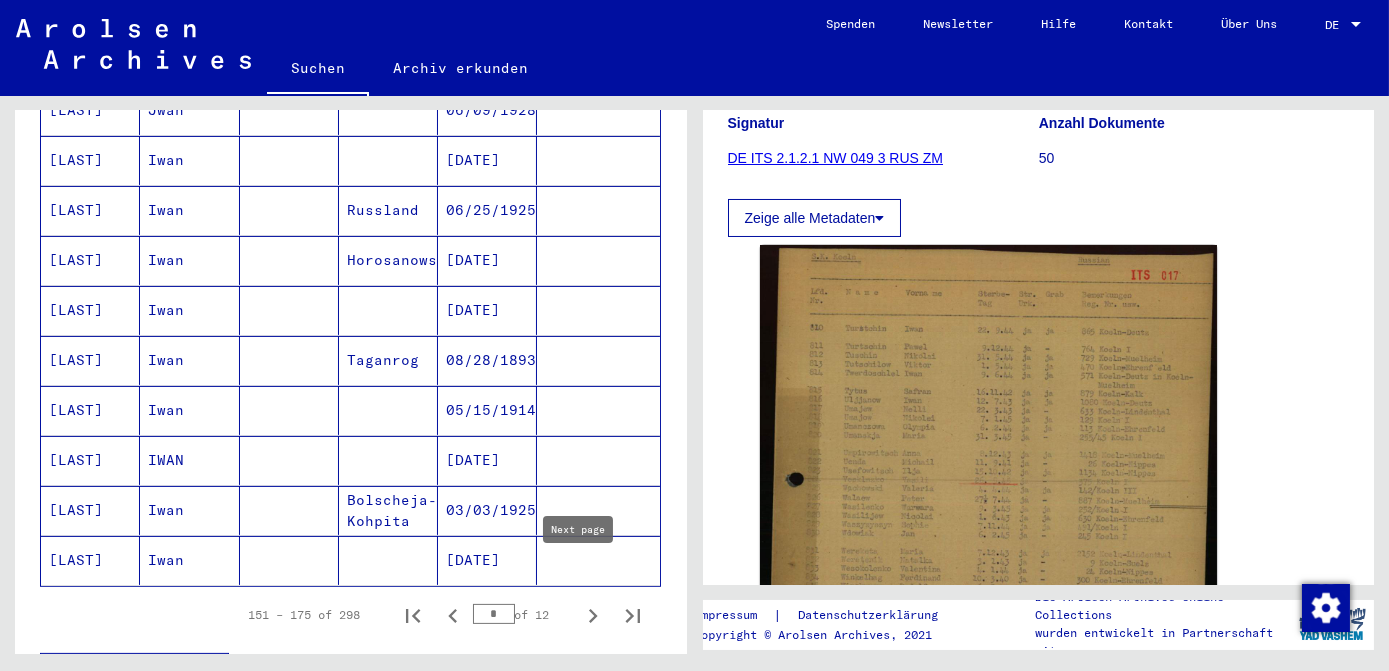 click 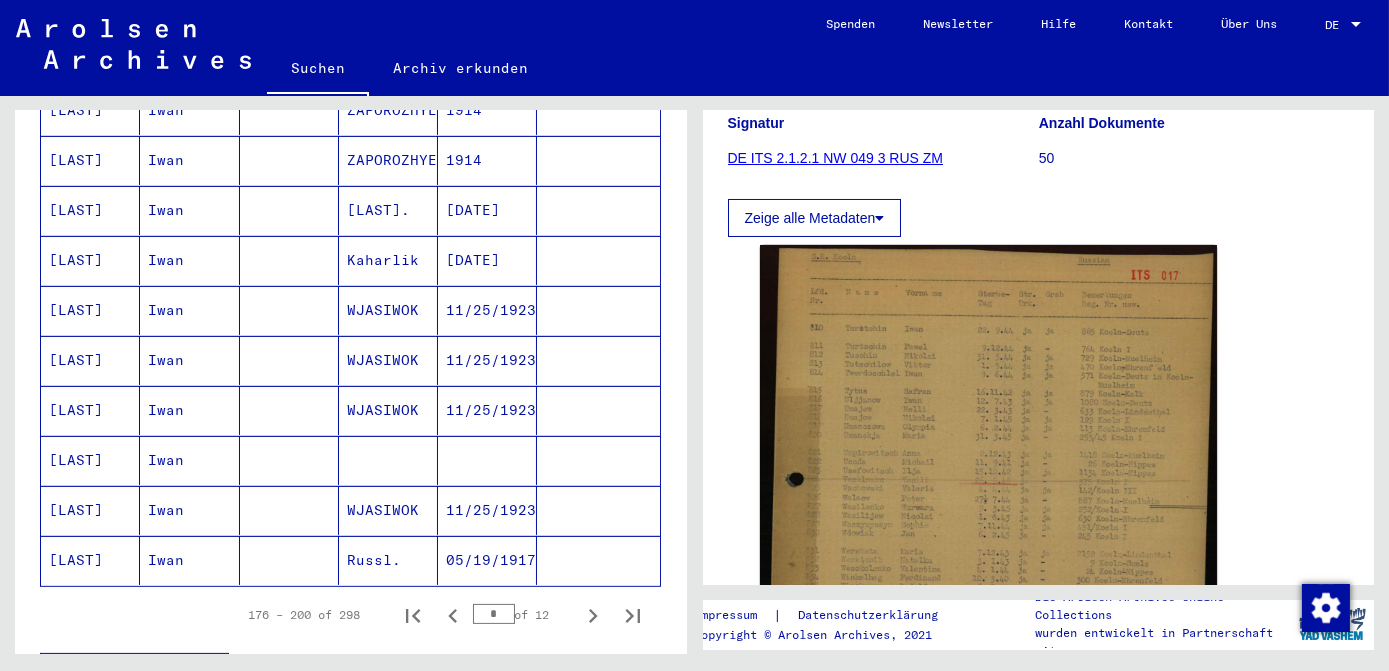 scroll, scrollTop: 1181, scrollLeft: 0, axis: vertical 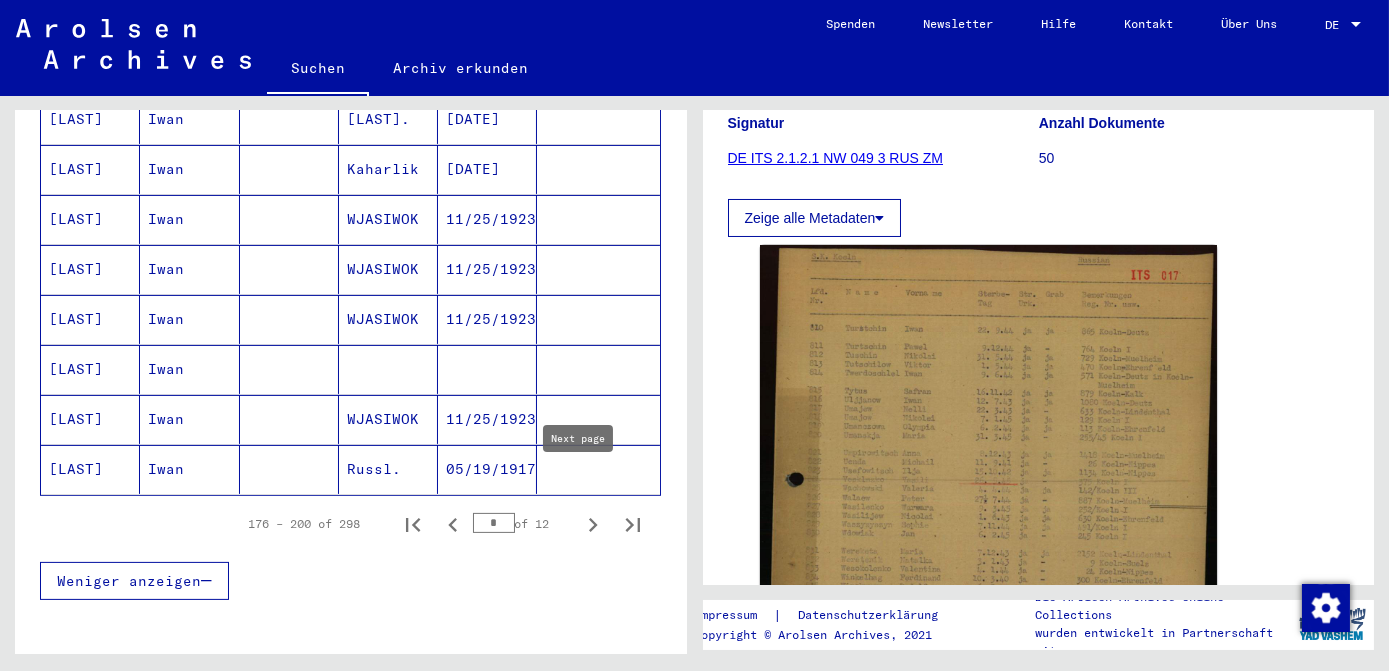 click 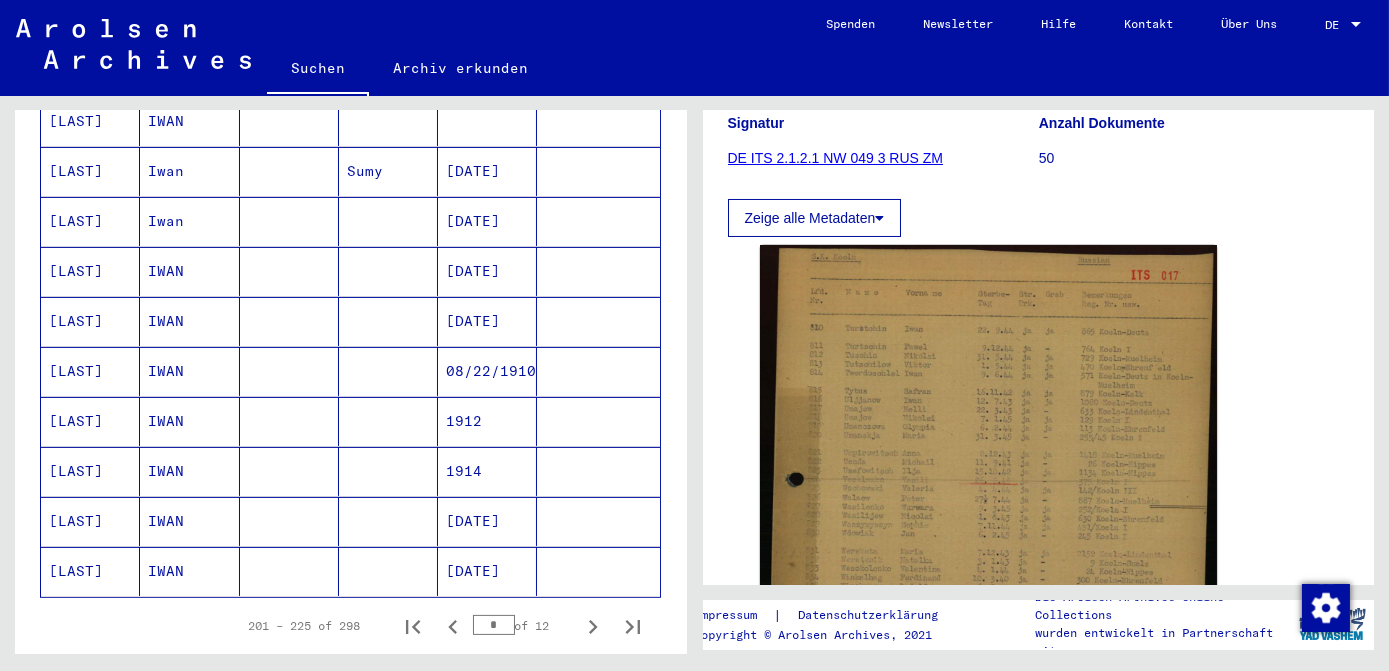 scroll, scrollTop: 1181, scrollLeft: 0, axis: vertical 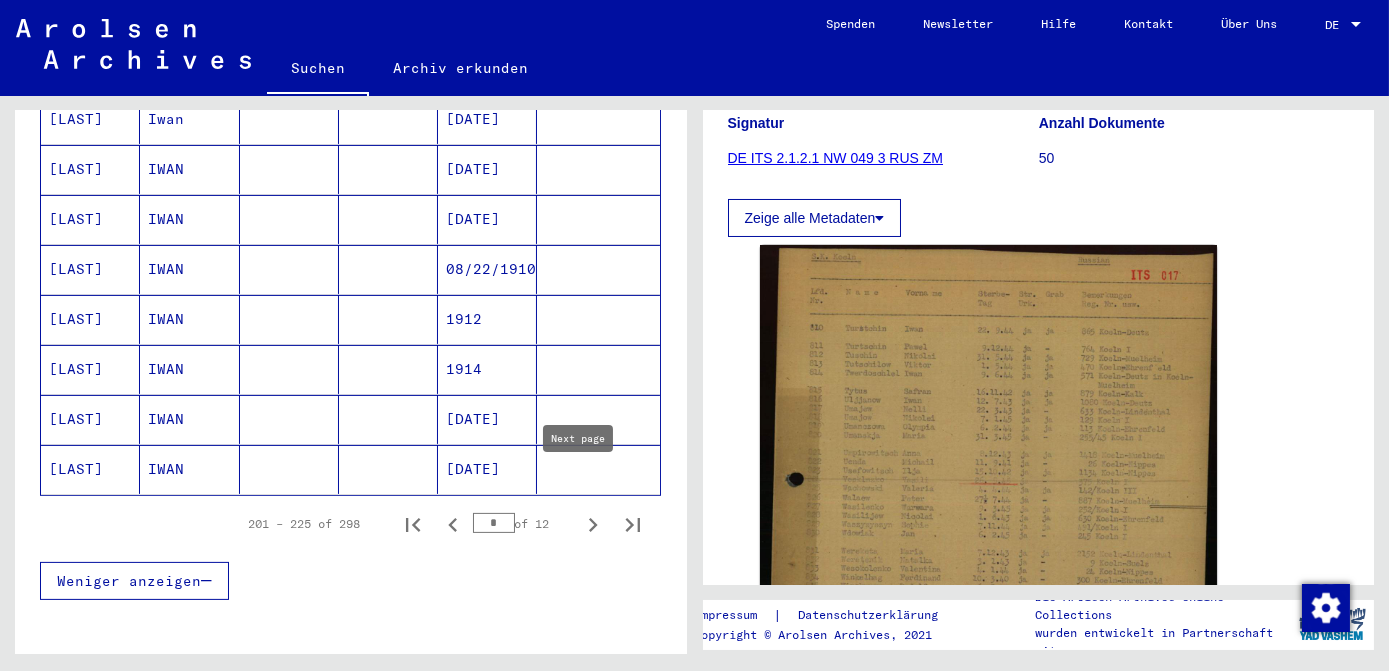 click 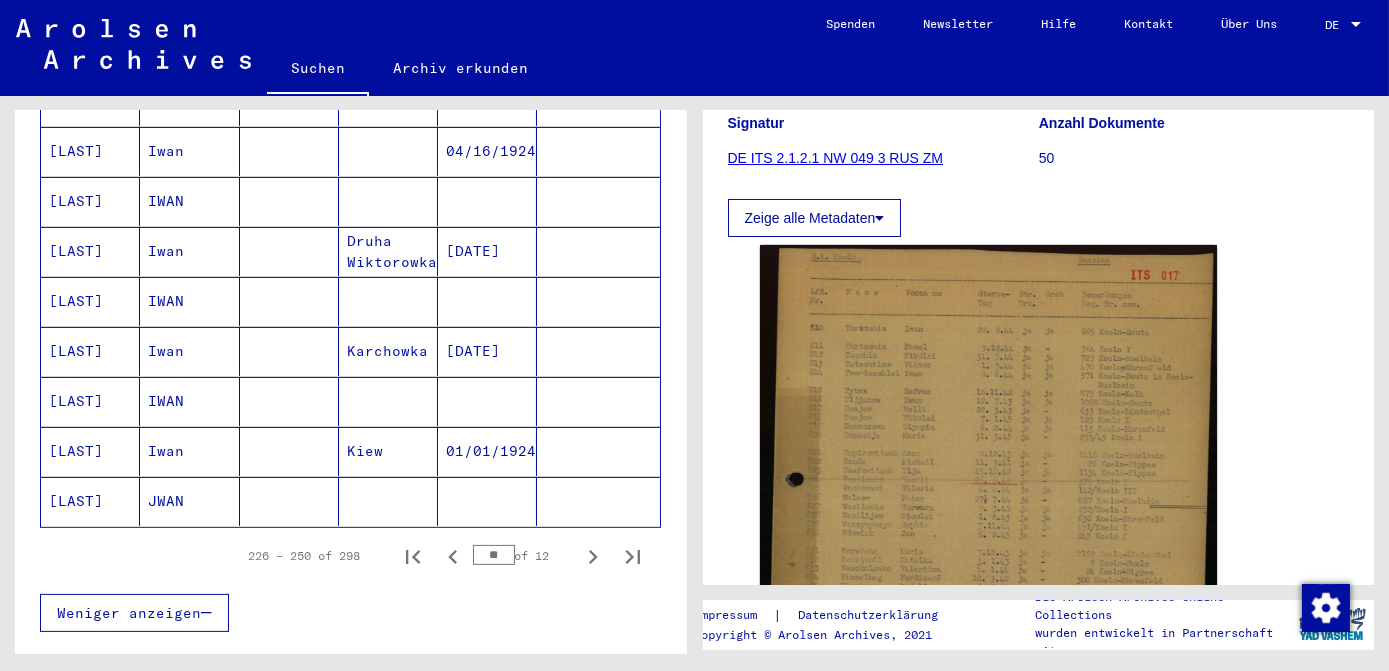 scroll, scrollTop: 1454, scrollLeft: 0, axis: vertical 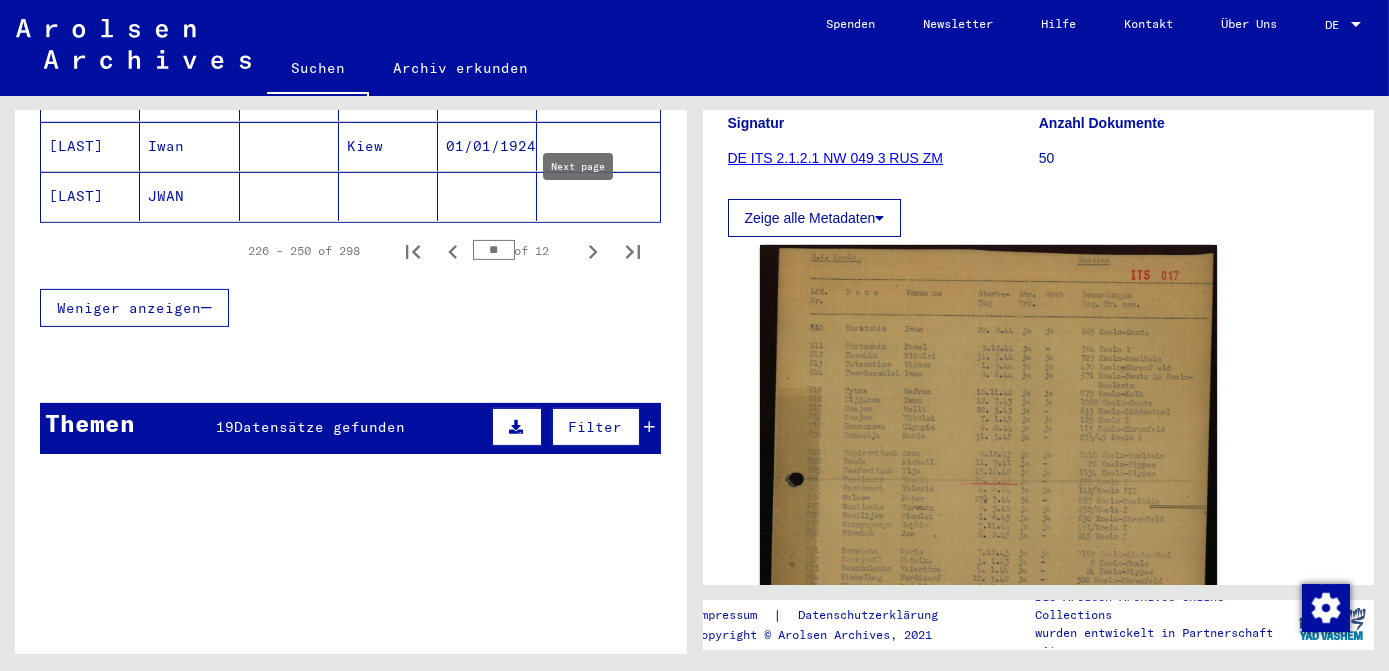 click 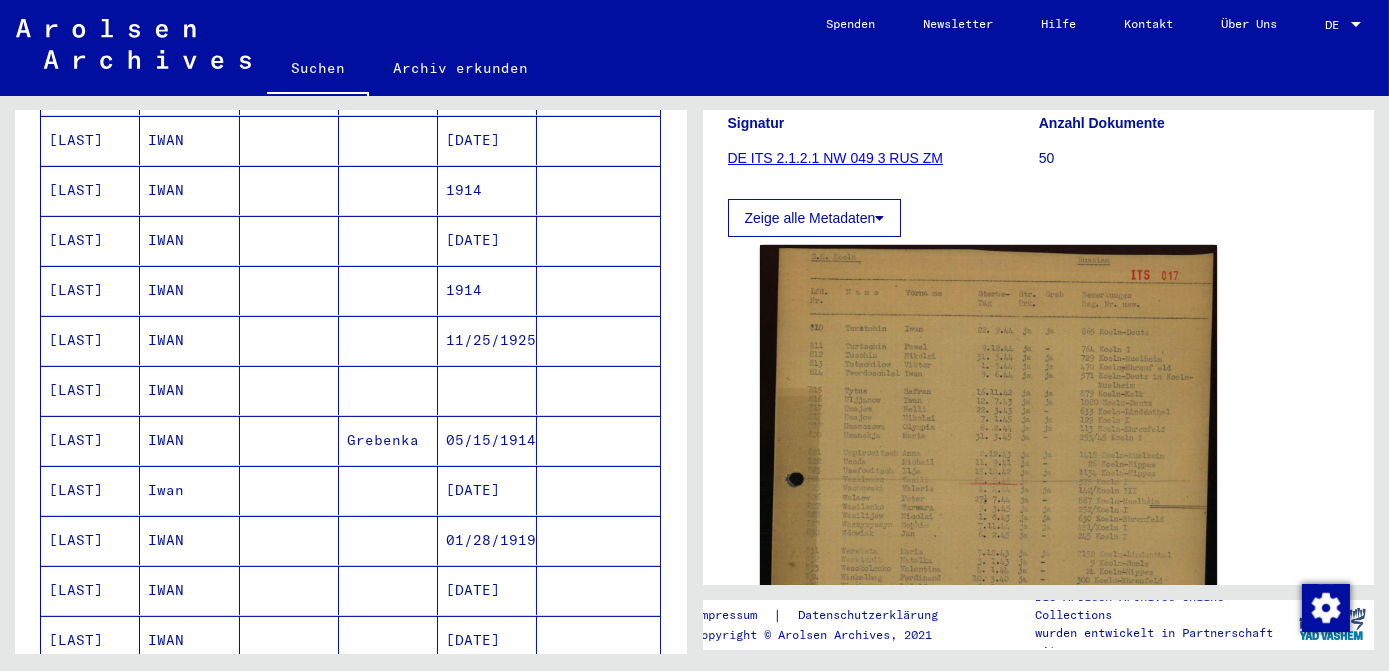 scroll, scrollTop: 272, scrollLeft: 0, axis: vertical 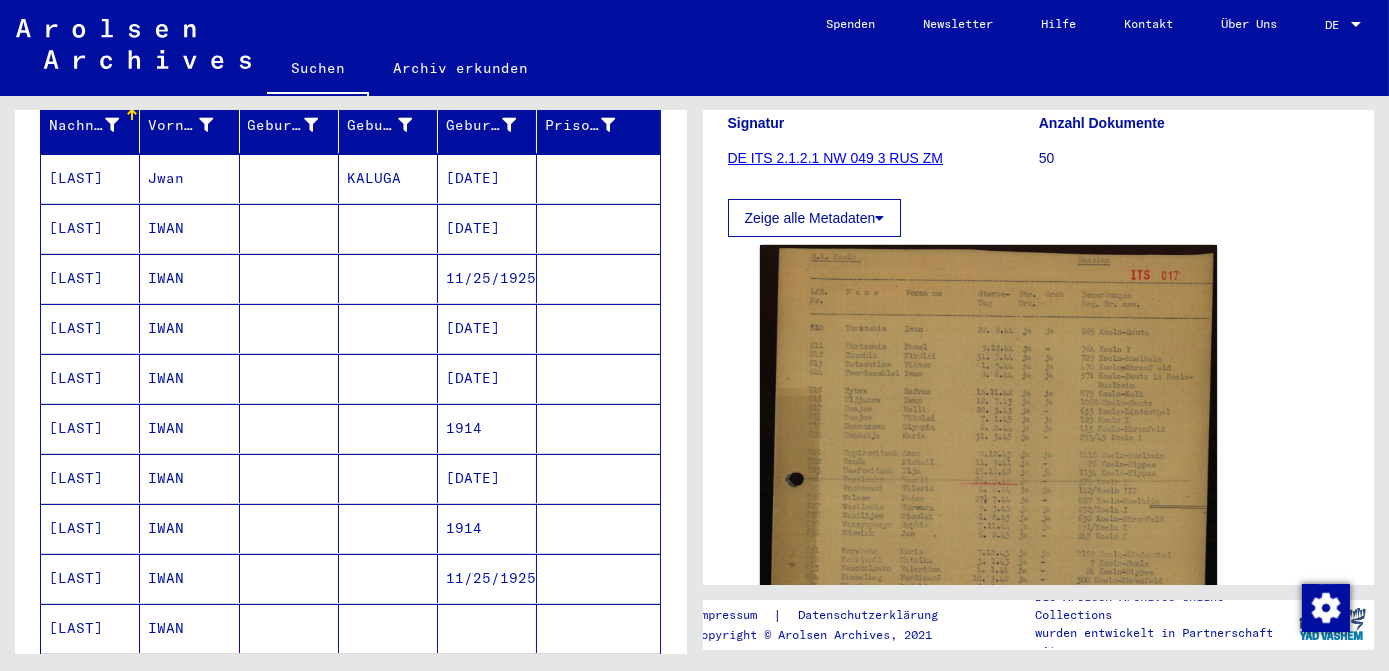 click on "[DATE]" at bounding box center [487, 278] 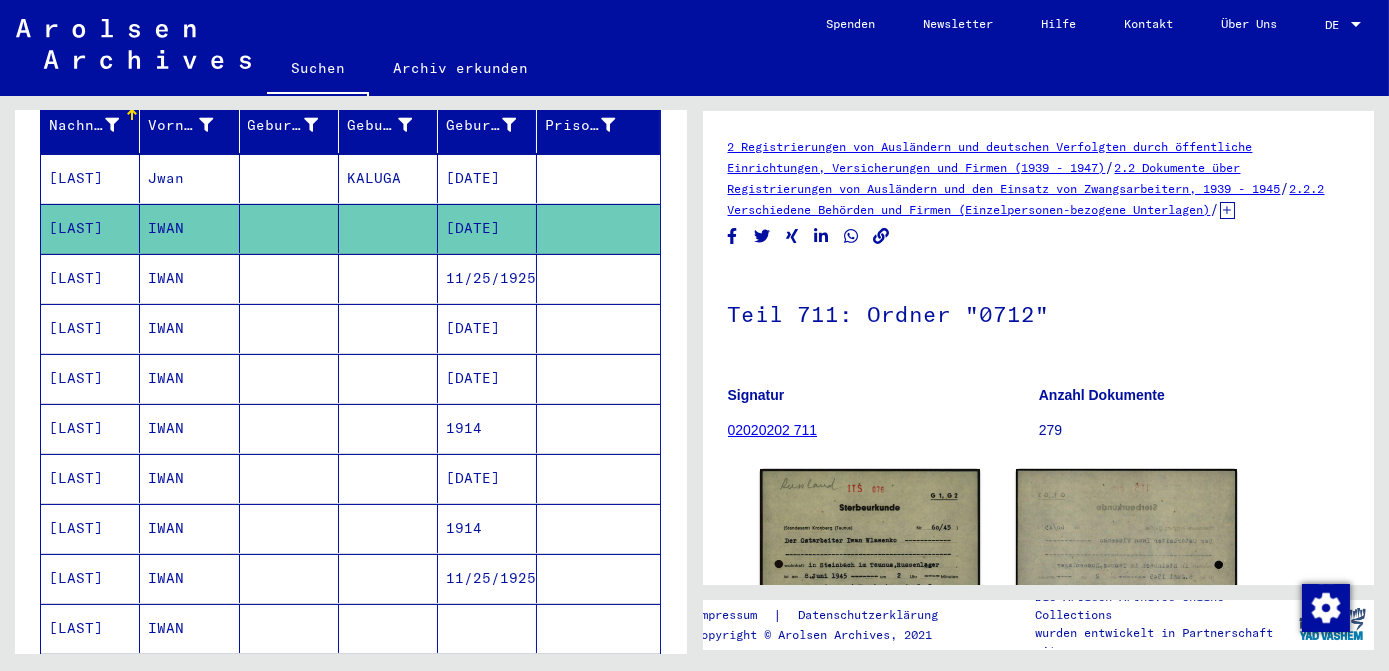 scroll, scrollTop: 272, scrollLeft: 0, axis: vertical 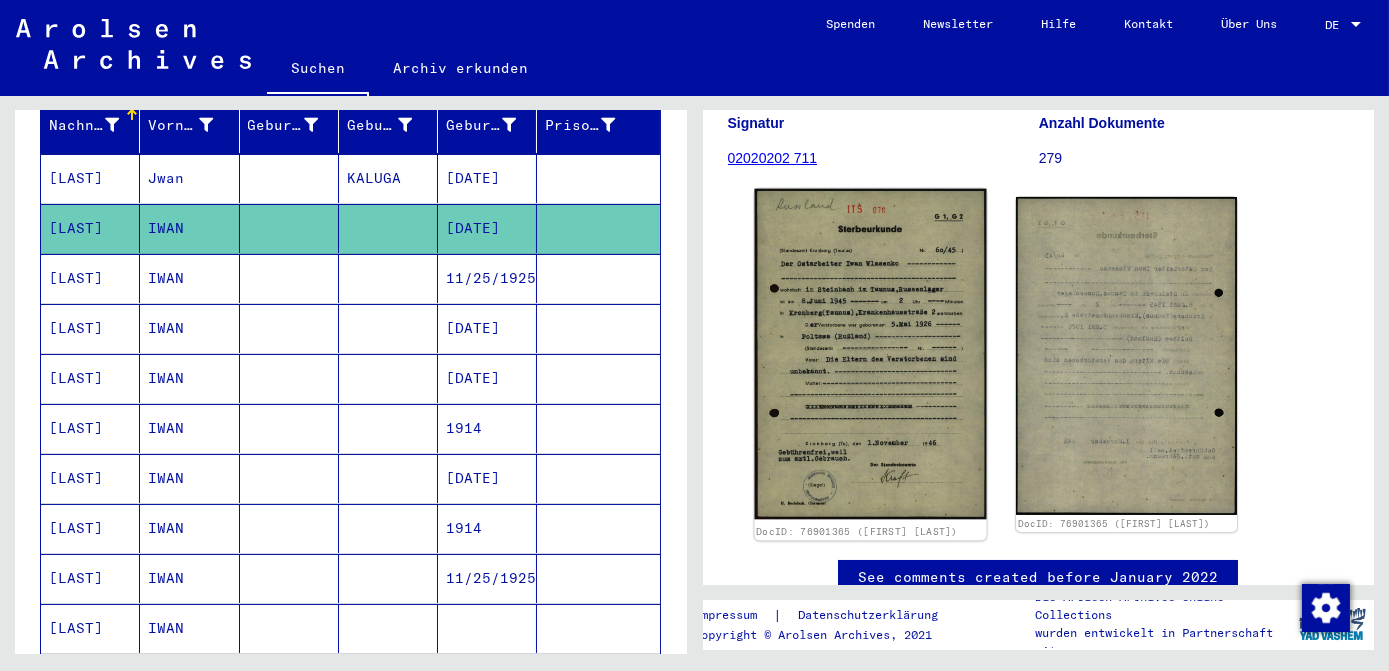 click 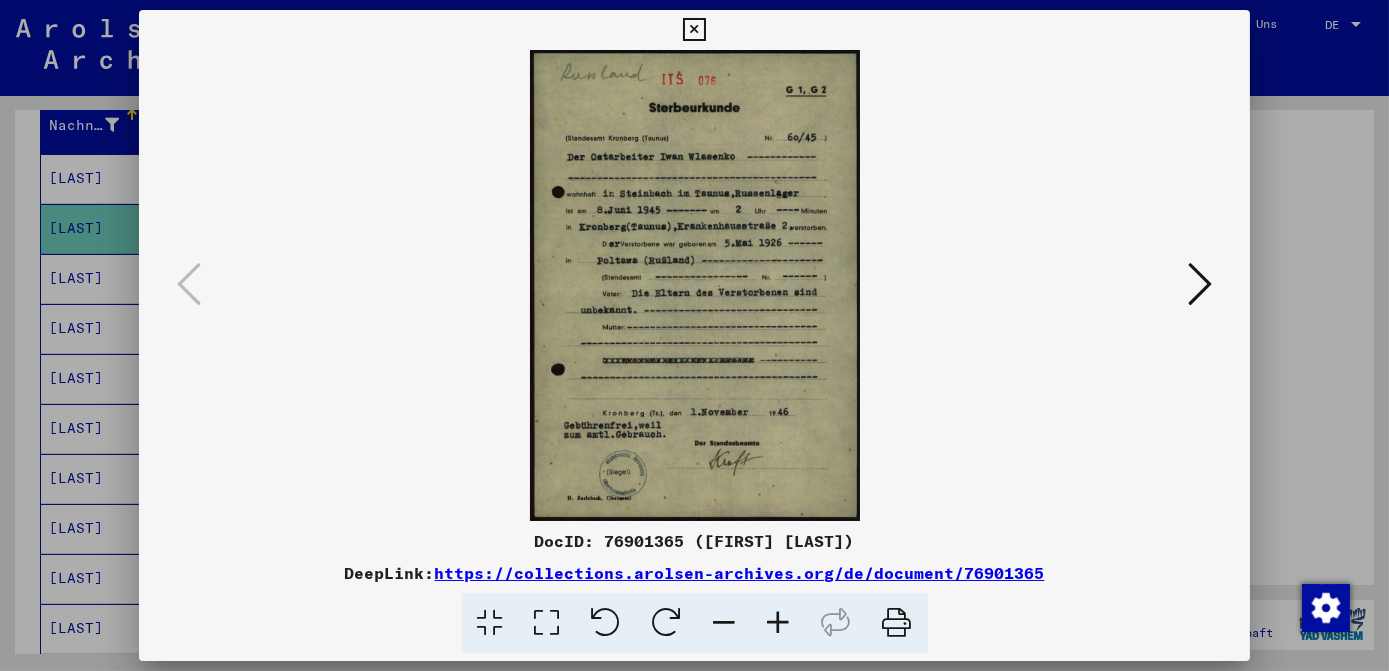 click at bounding box center [547, 623] 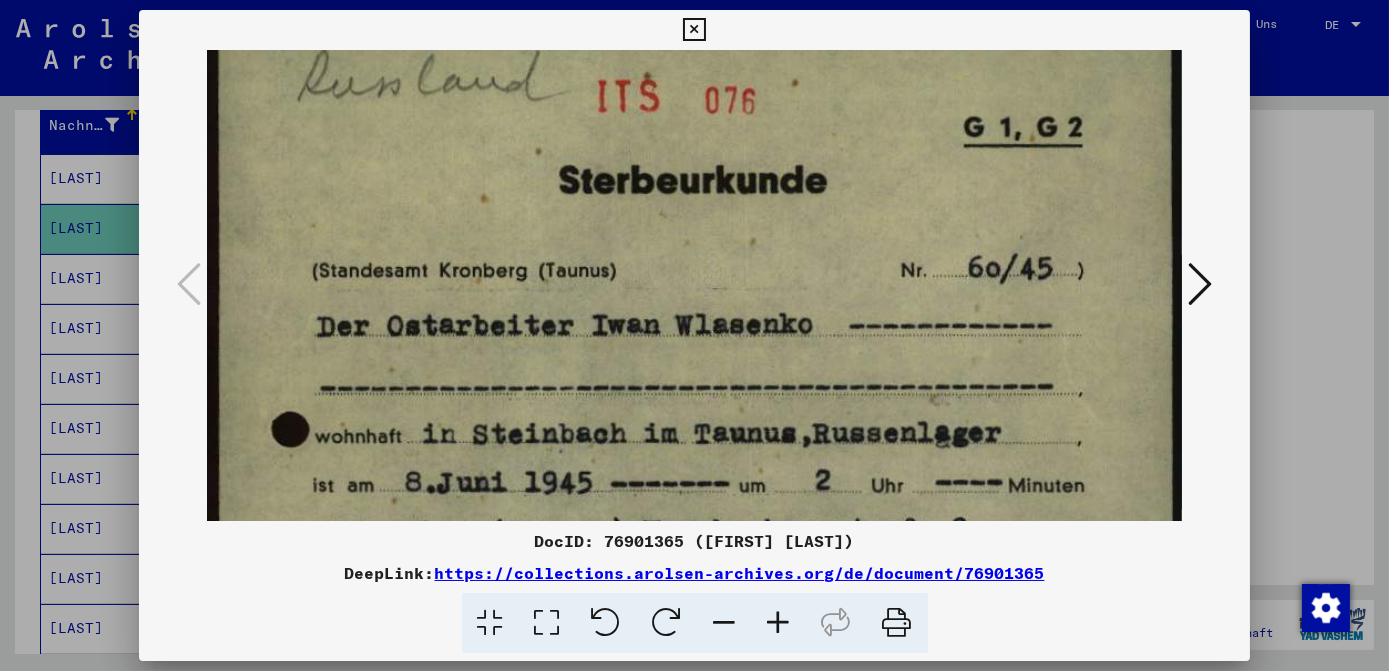 scroll, scrollTop: 64, scrollLeft: 0, axis: vertical 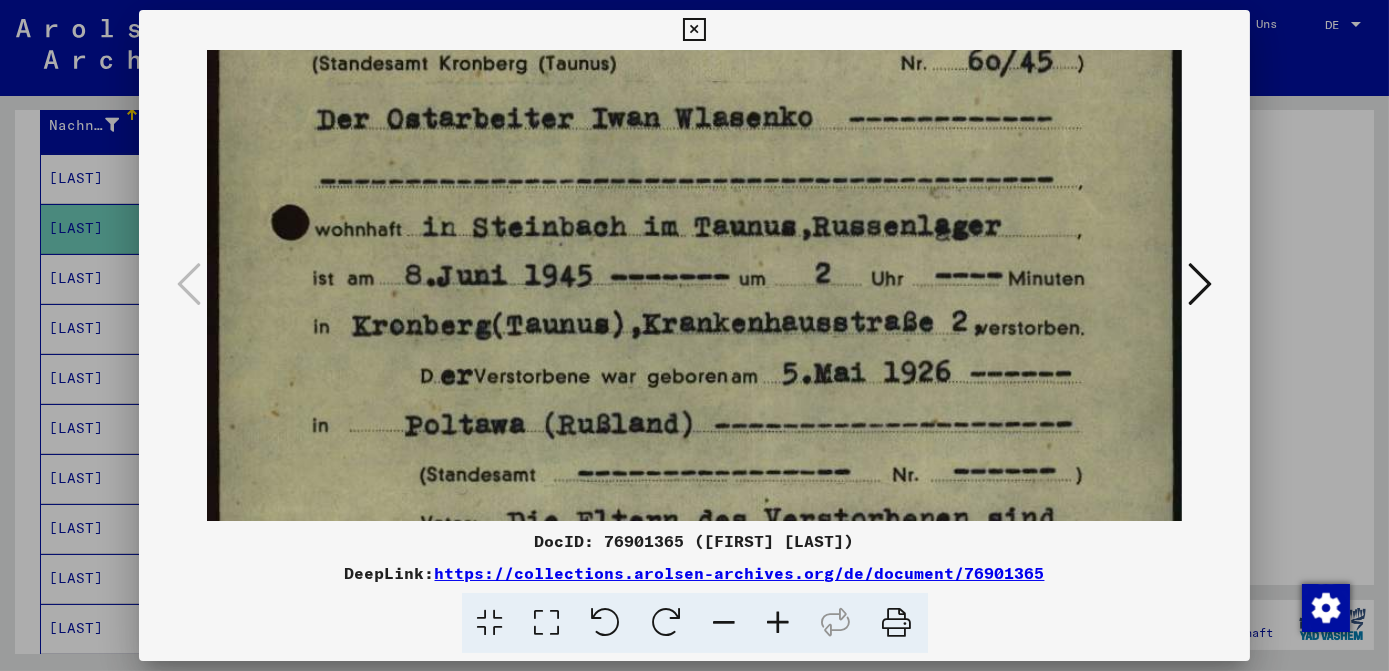 drag, startPoint x: 794, startPoint y: 433, endPoint x: 834, endPoint y: 188, distance: 248.24384 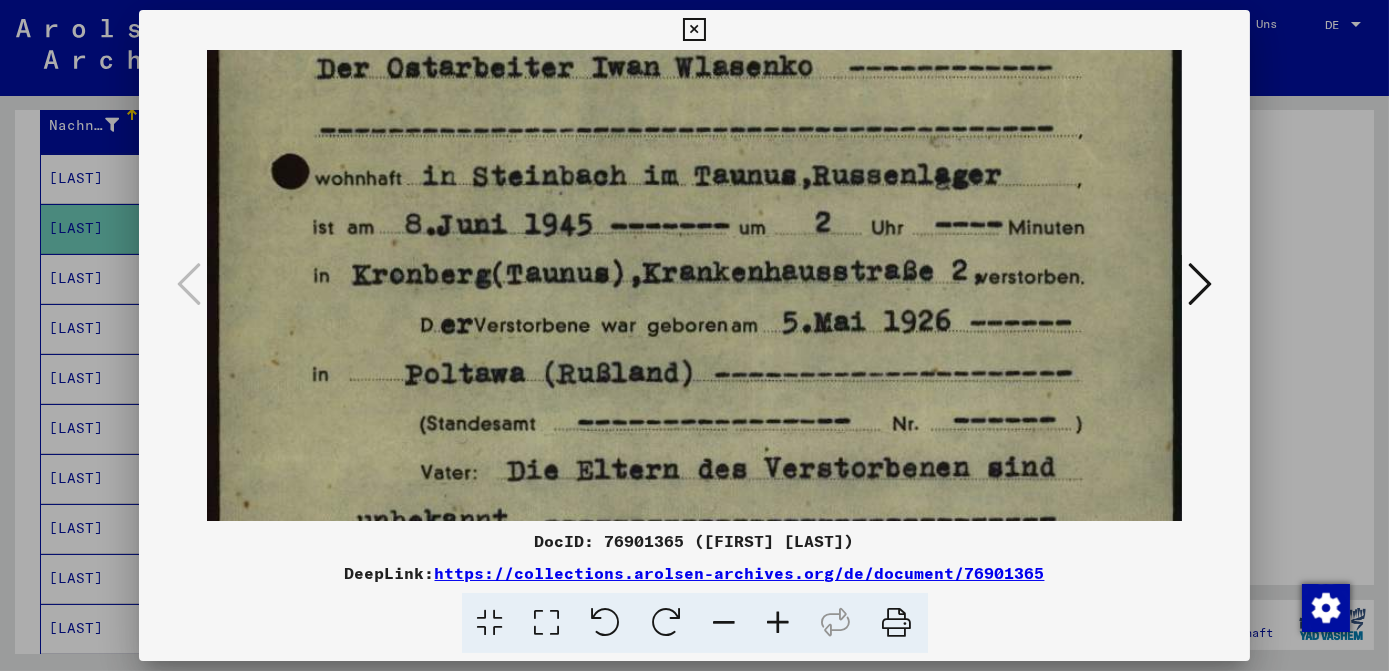 drag, startPoint x: 938, startPoint y: 233, endPoint x: 941, endPoint y: 212, distance: 21.213203 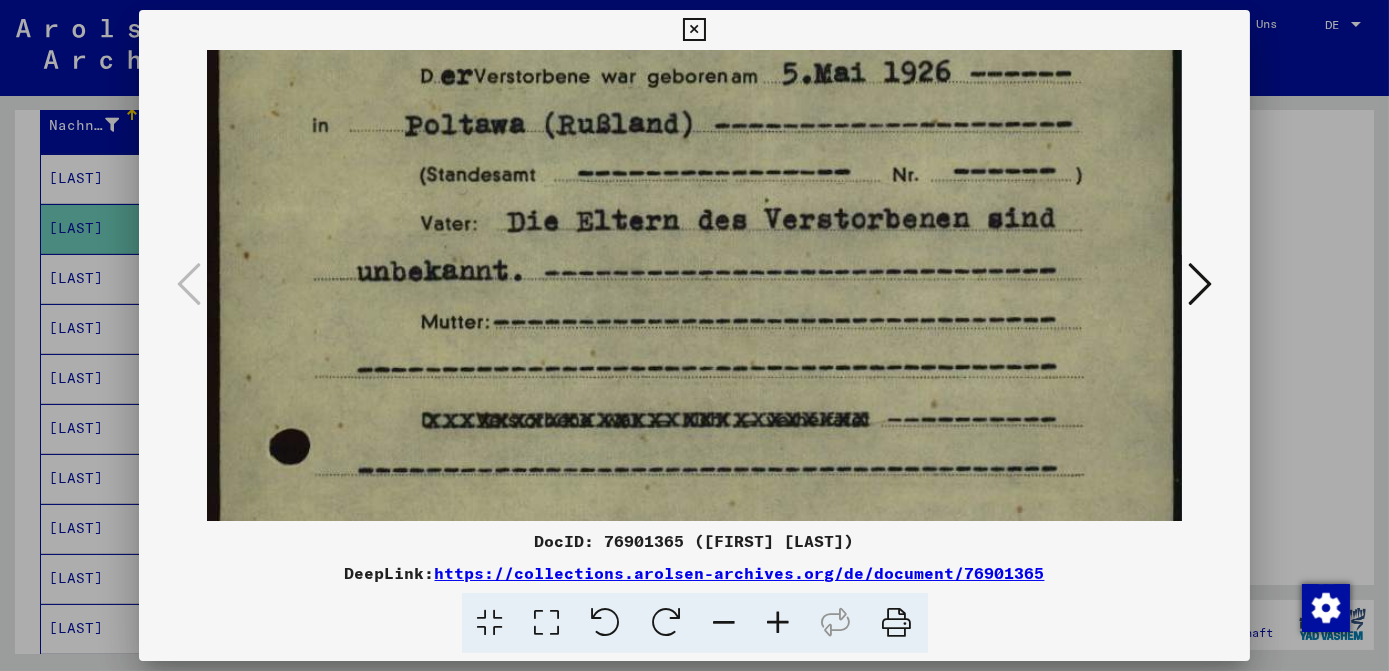 drag, startPoint x: 934, startPoint y: 391, endPoint x: 941, endPoint y: 167, distance: 224.10934 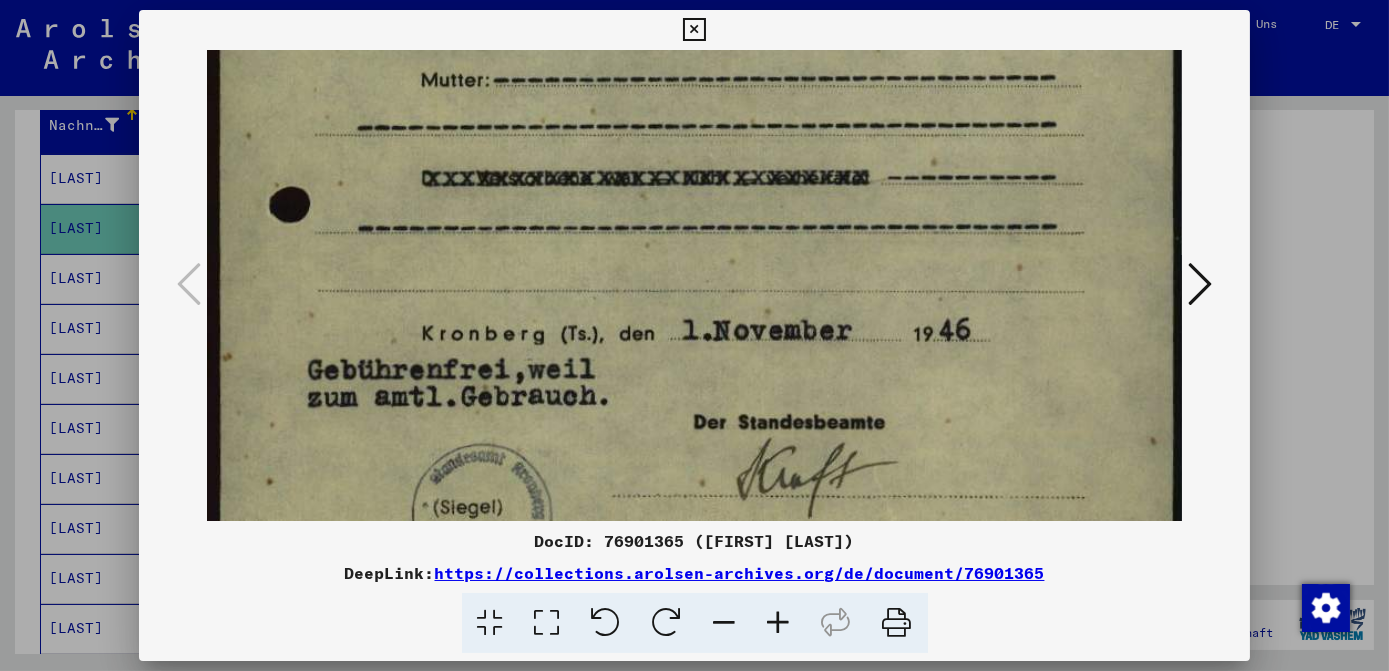 drag, startPoint x: 960, startPoint y: 270, endPoint x: 960, endPoint y: 155, distance: 115 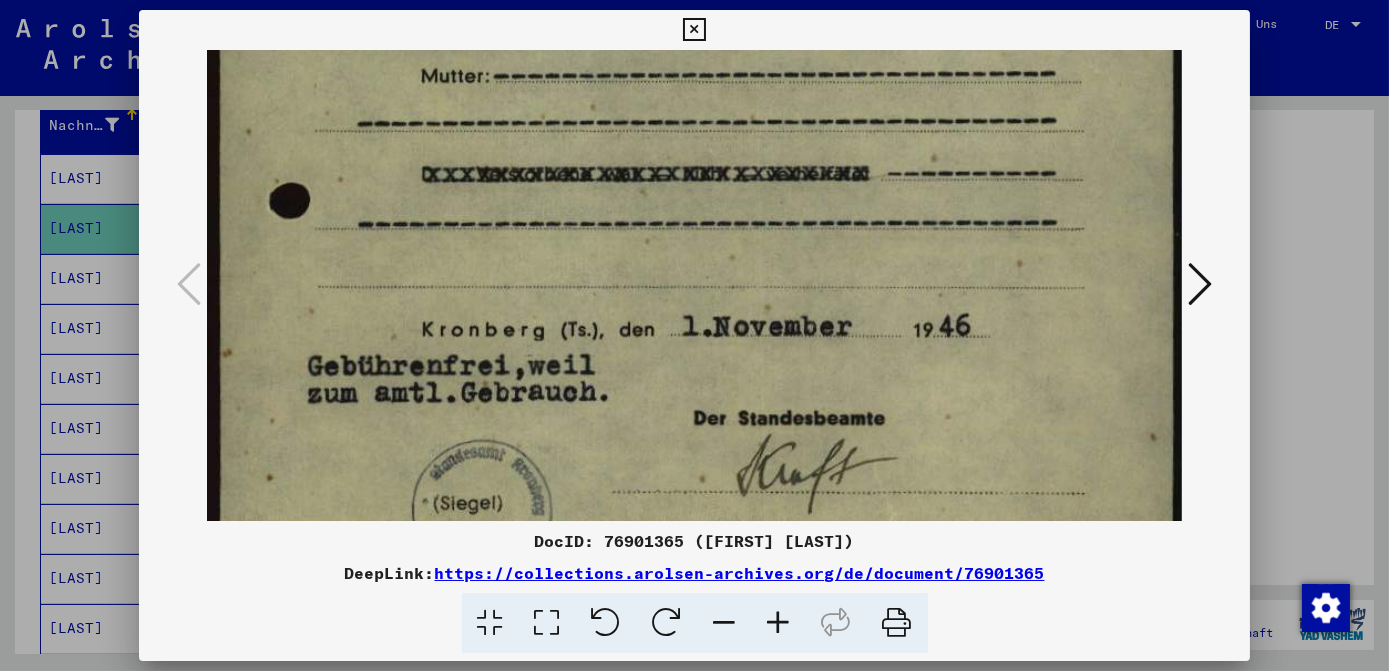click at bounding box center (694, -47) 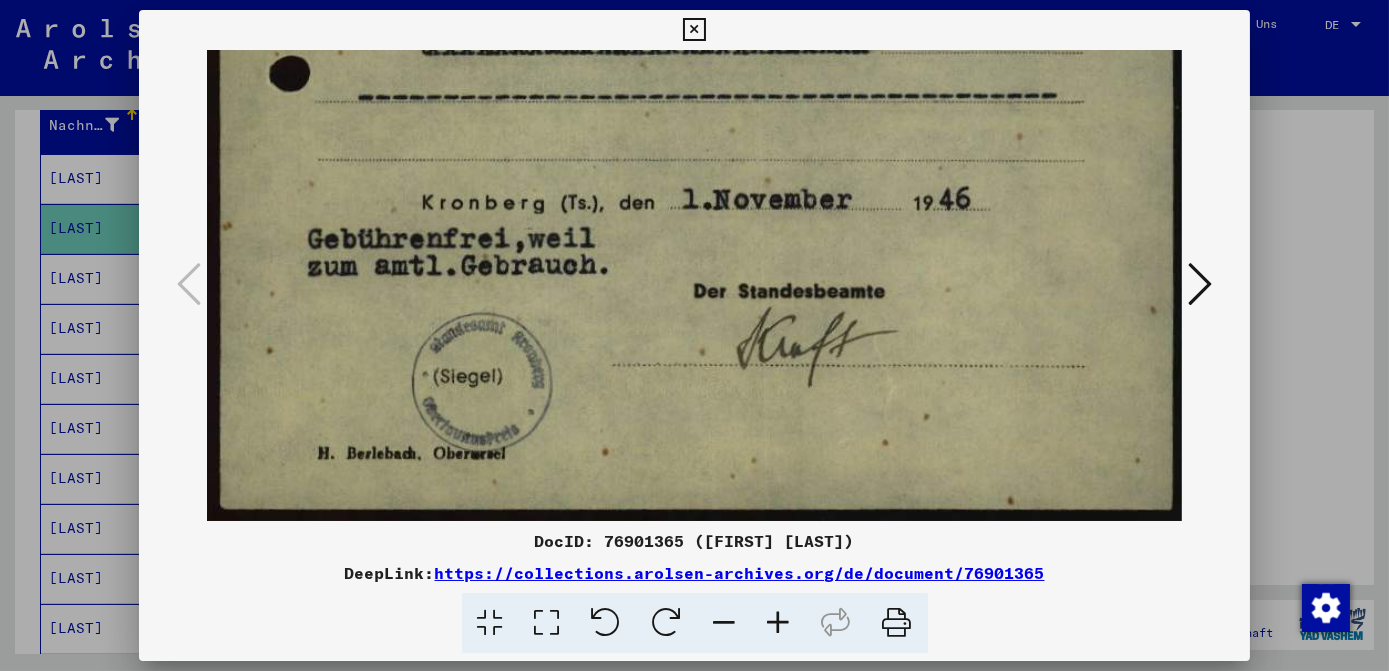 drag, startPoint x: 985, startPoint y: 373, endPoint x: 993, endPoint y: 164, distance: 209.15306 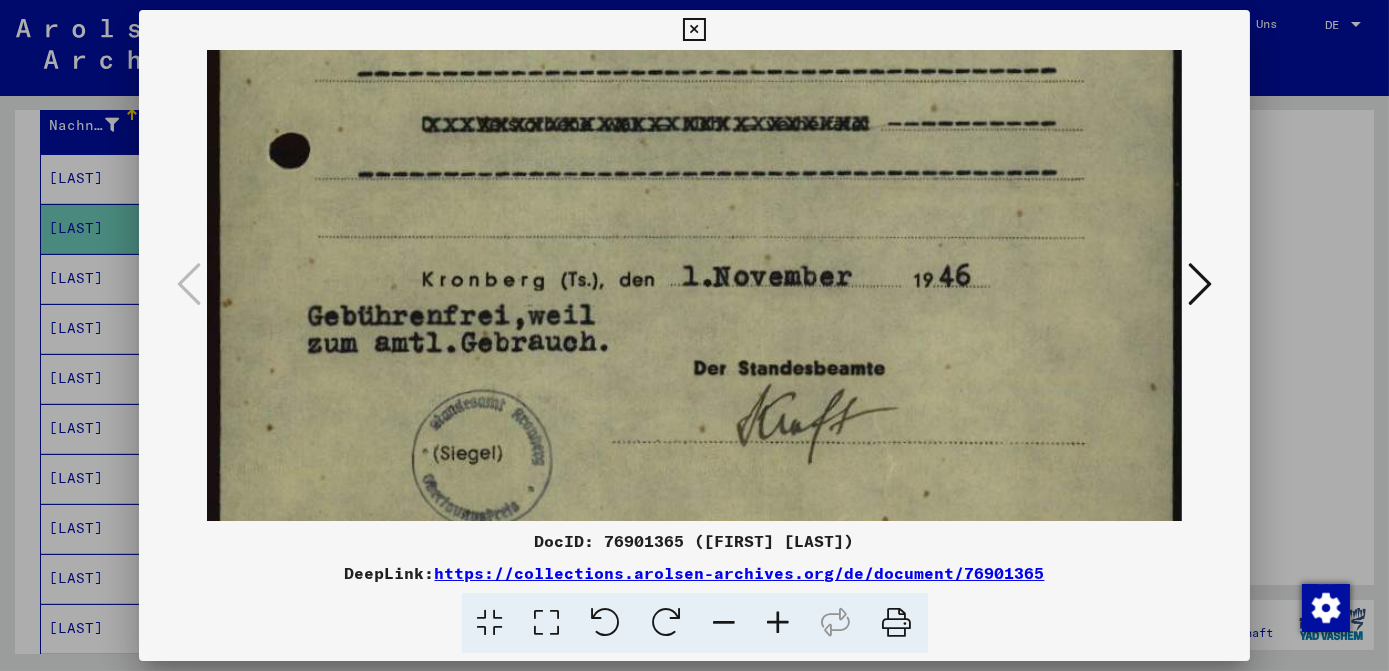 drag, startPoint x: 990, startPoint y: 164, endPoint x: 988, endPoint y: 248, distance: 84.0238 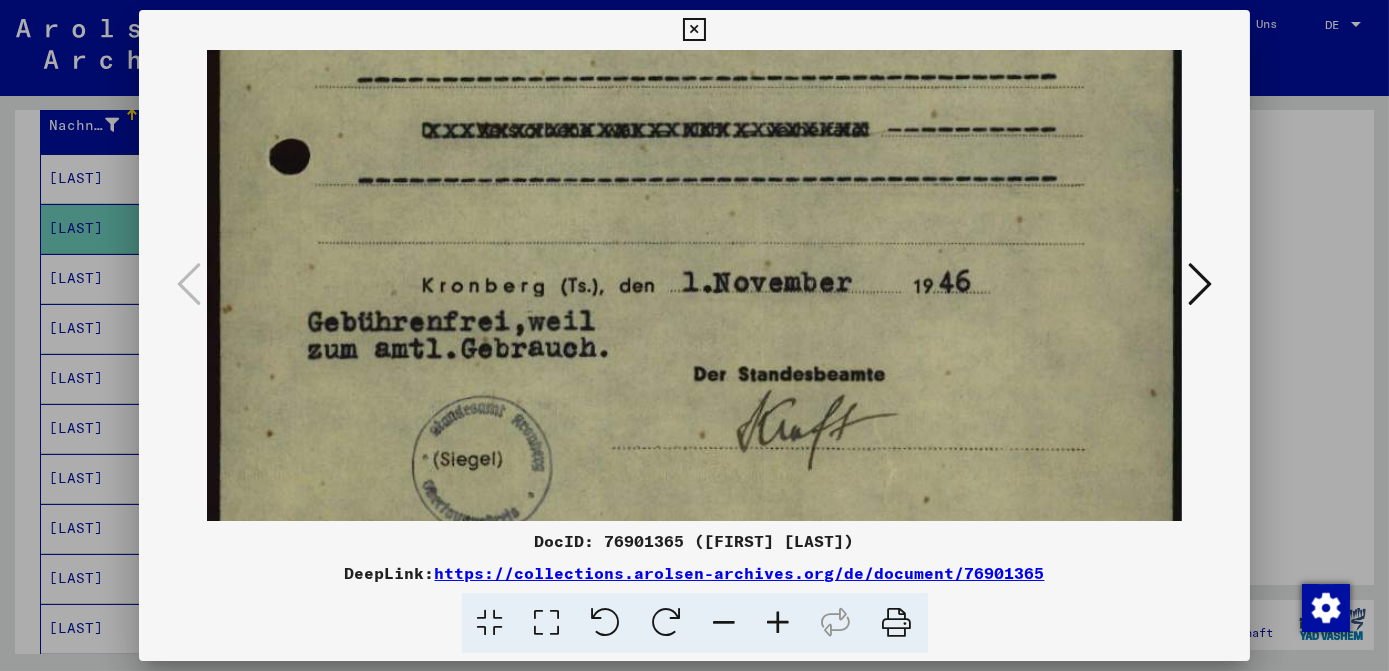 click on "https://collections.arolsen-archives.org/de/document/76901365" at bounding box center (740, 573) 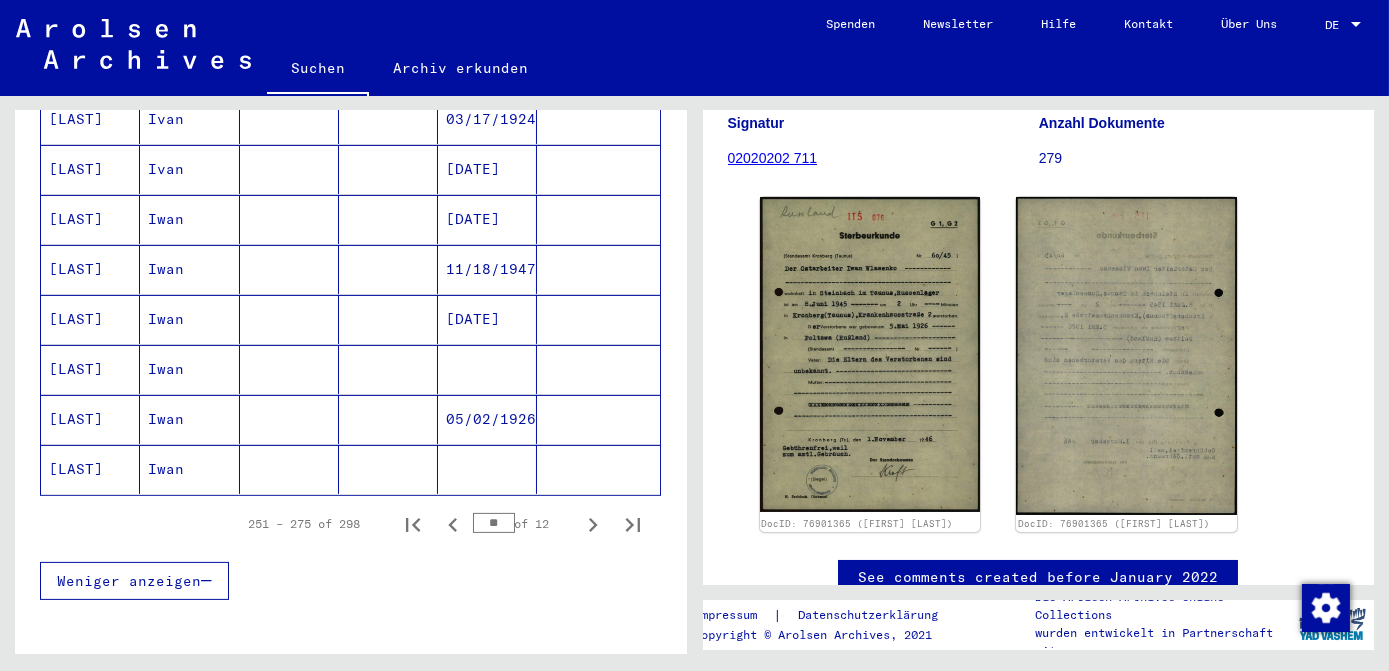 scroll, scrollTop: 1181, scrollLeft: 0, axis: vertical 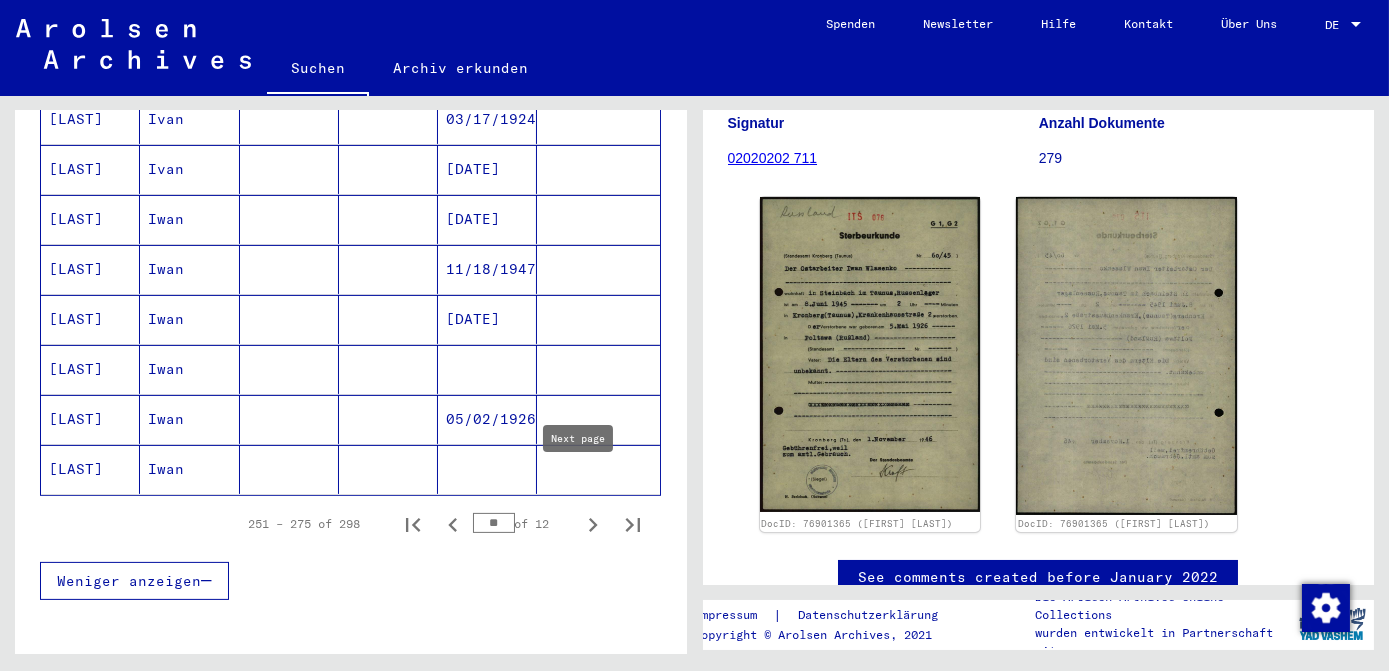 click 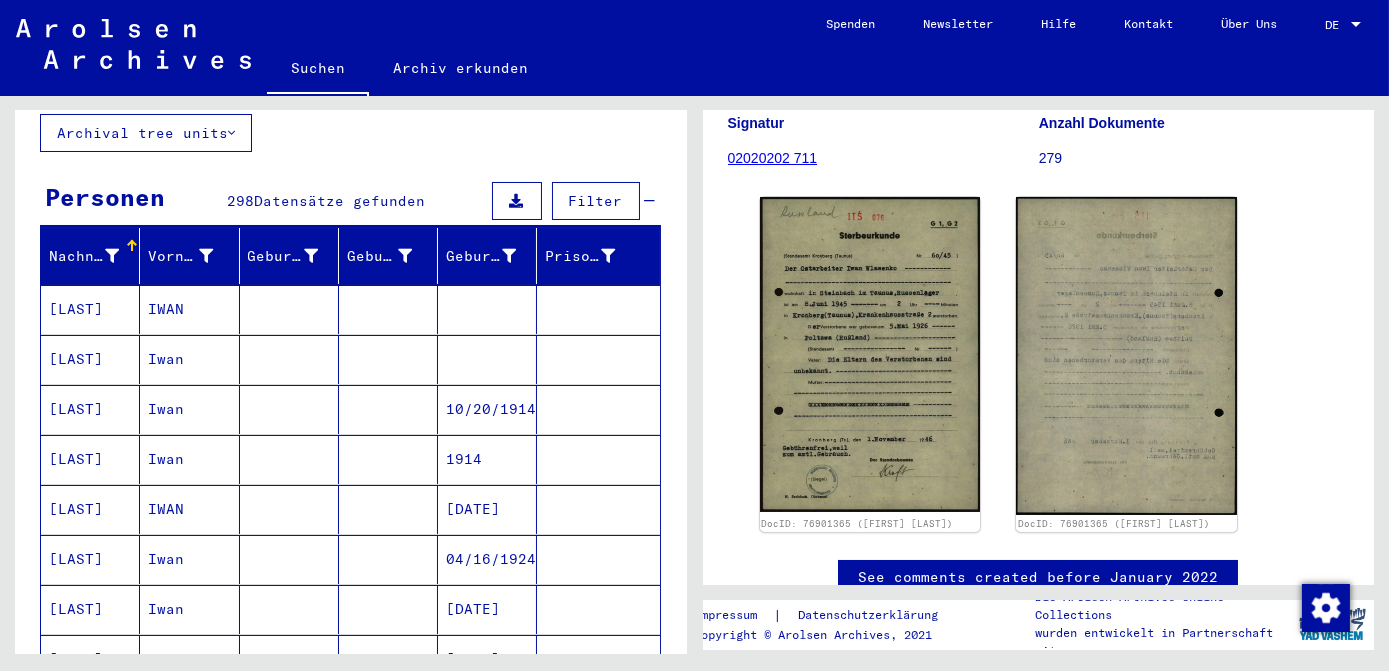 scroll, scrollTop: 0, scrollLeft: 0, axis: both 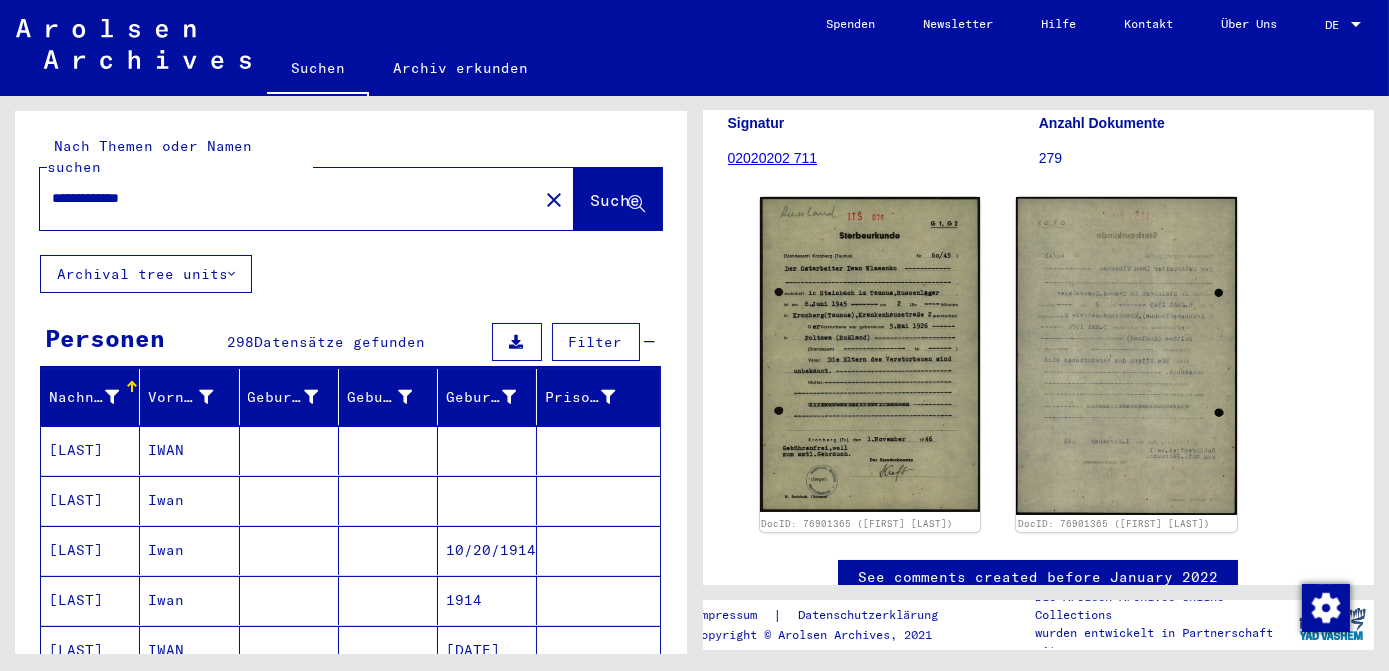 drag, startPoint x: 510, startPoint y: 177, endPoint x: 307, endPoint y: 176, distance: 203.00246 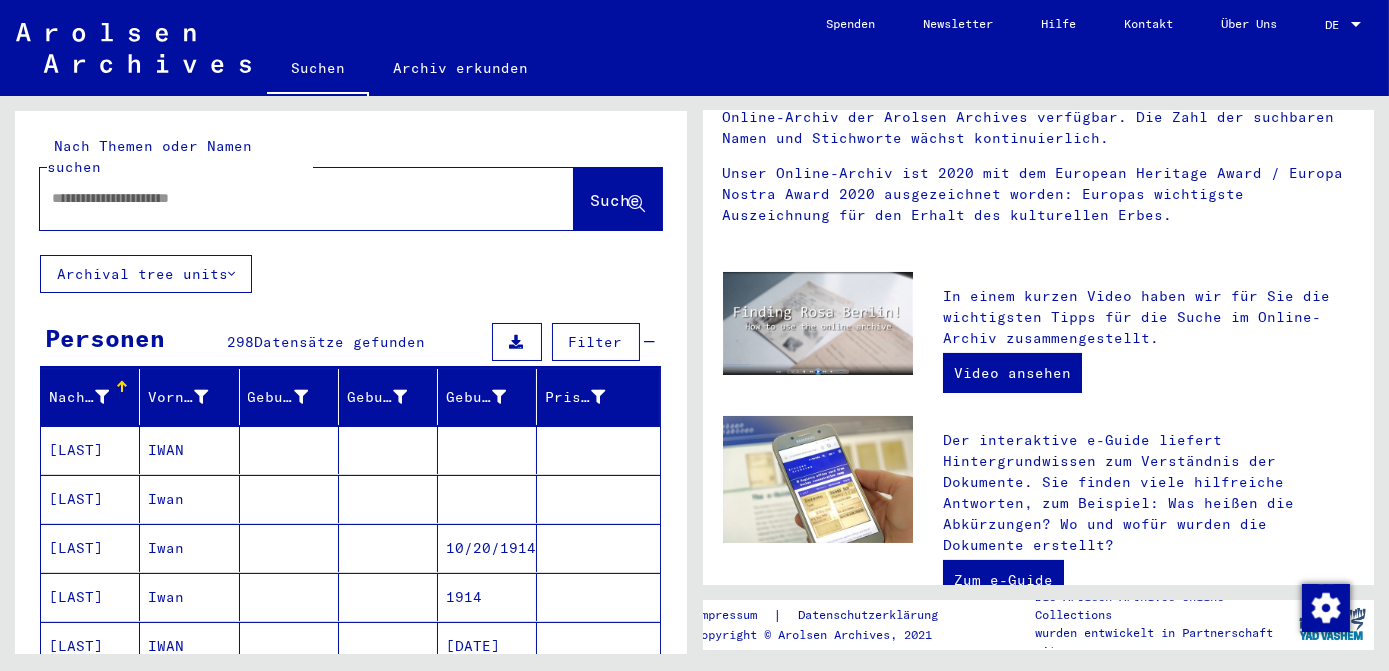 scroll, scrollTop: 0, scrollLeft: 0, axis: both 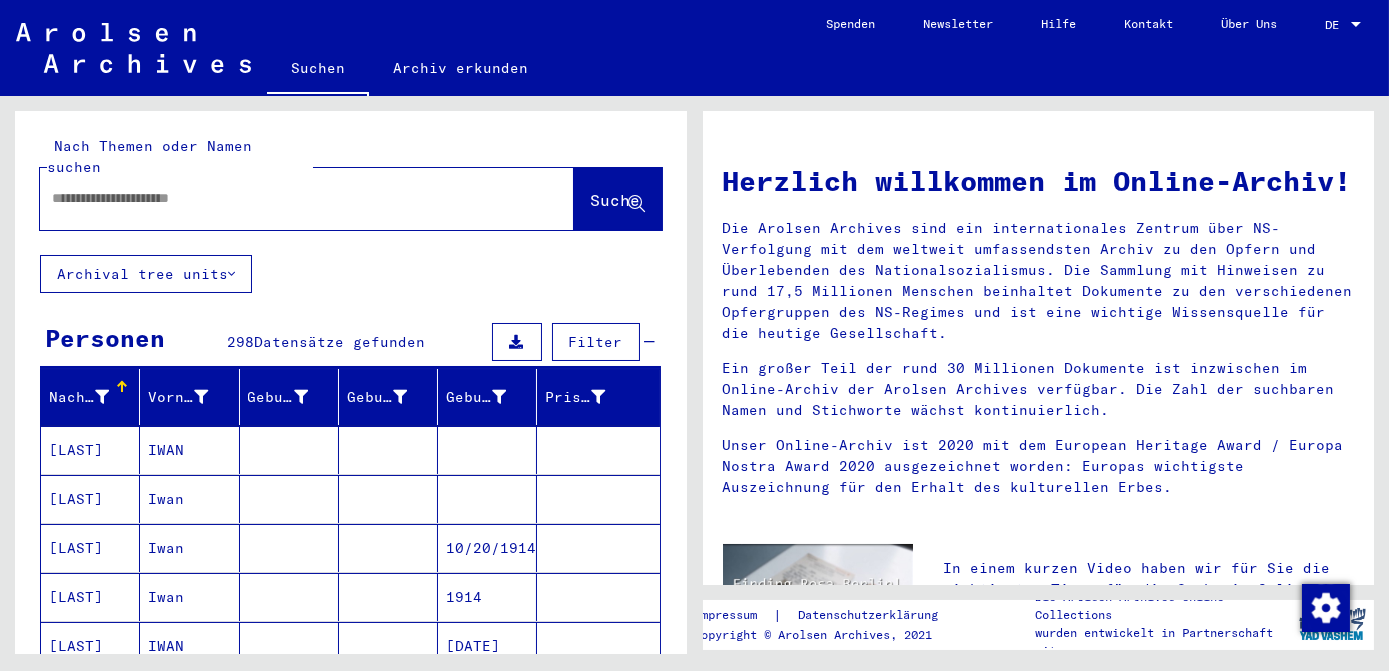 click at bounding box center [283, 198] 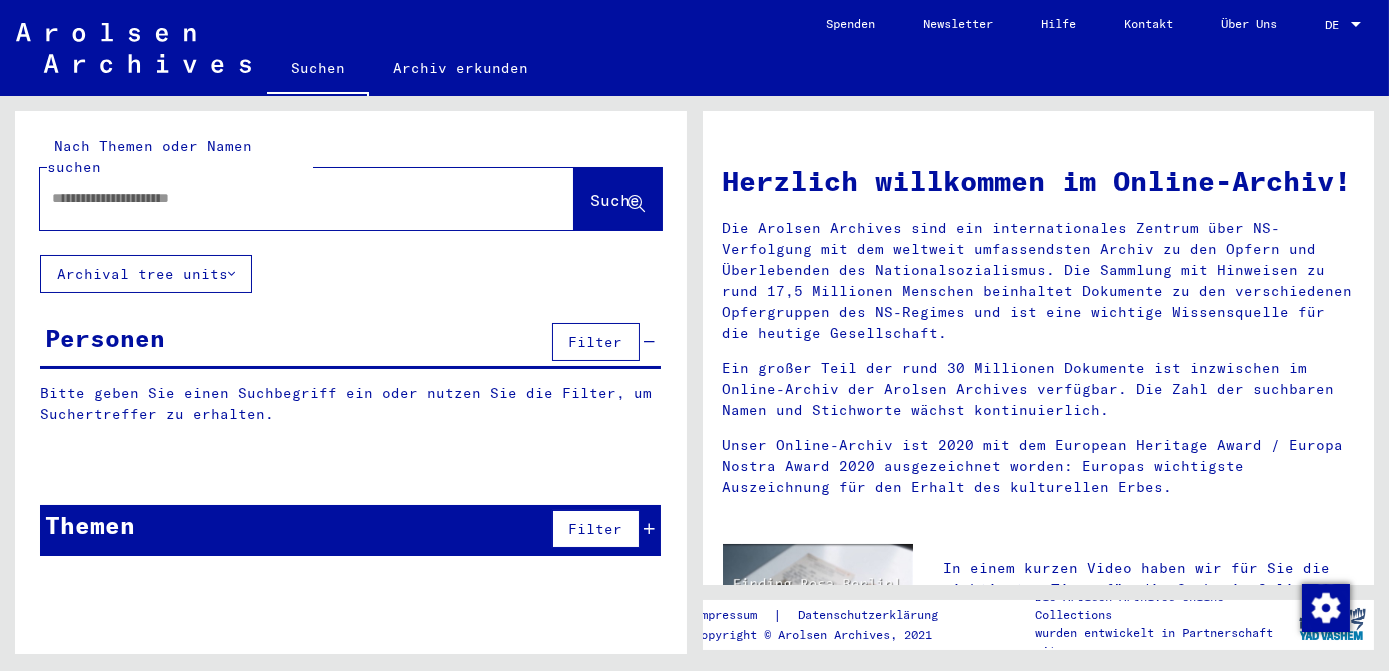 paste on "**********" 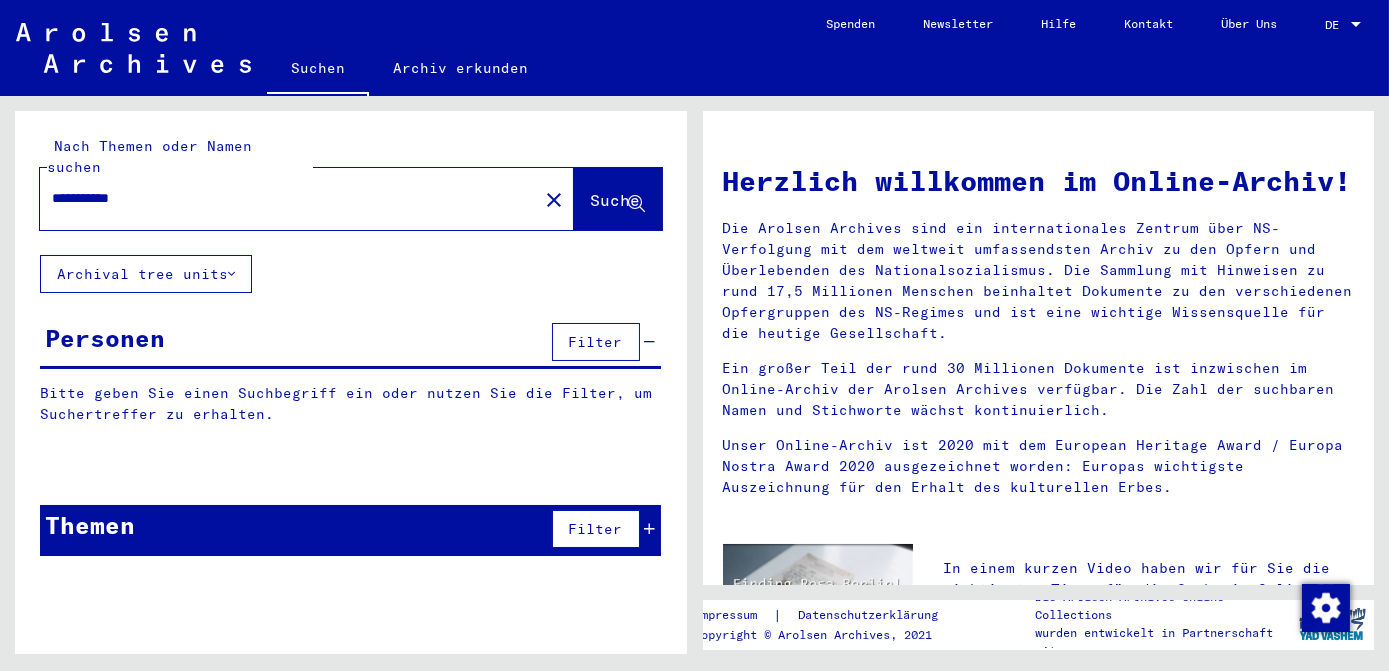 click on "**********" at bounding box center [283, 198] 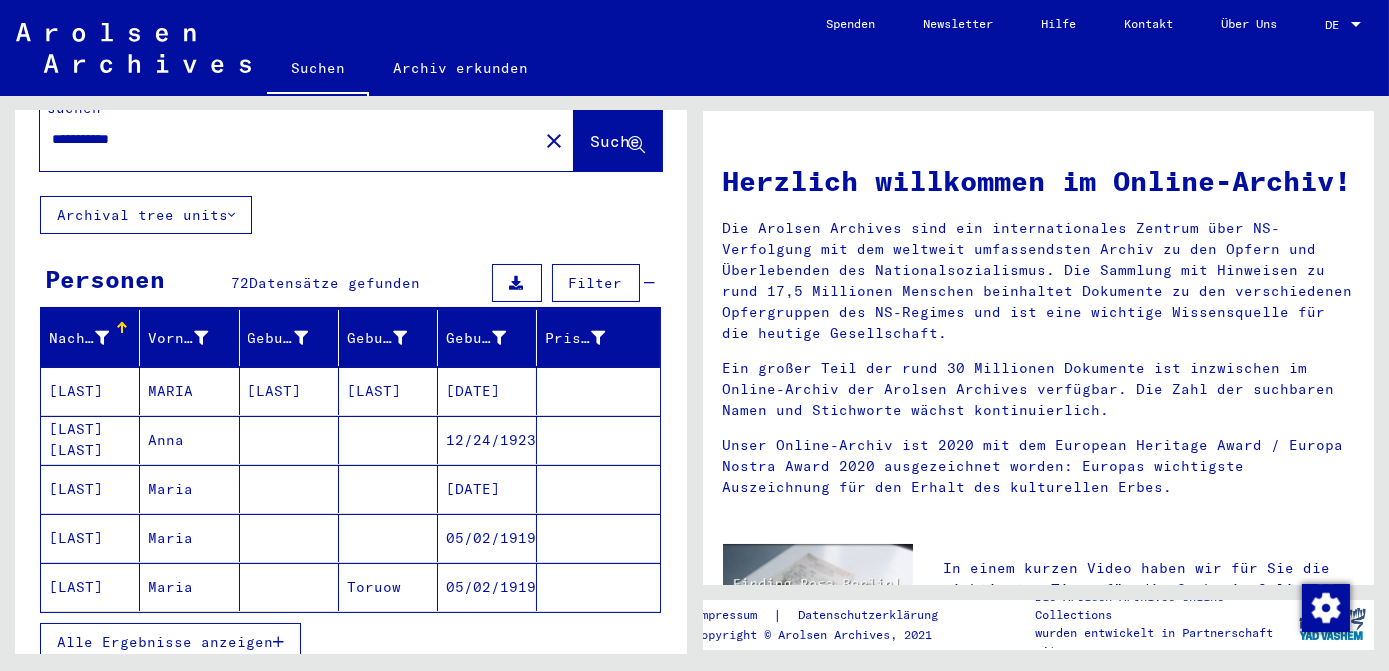 scroll, scrollTop: 90, scrollLeft: 0, axis: vertical 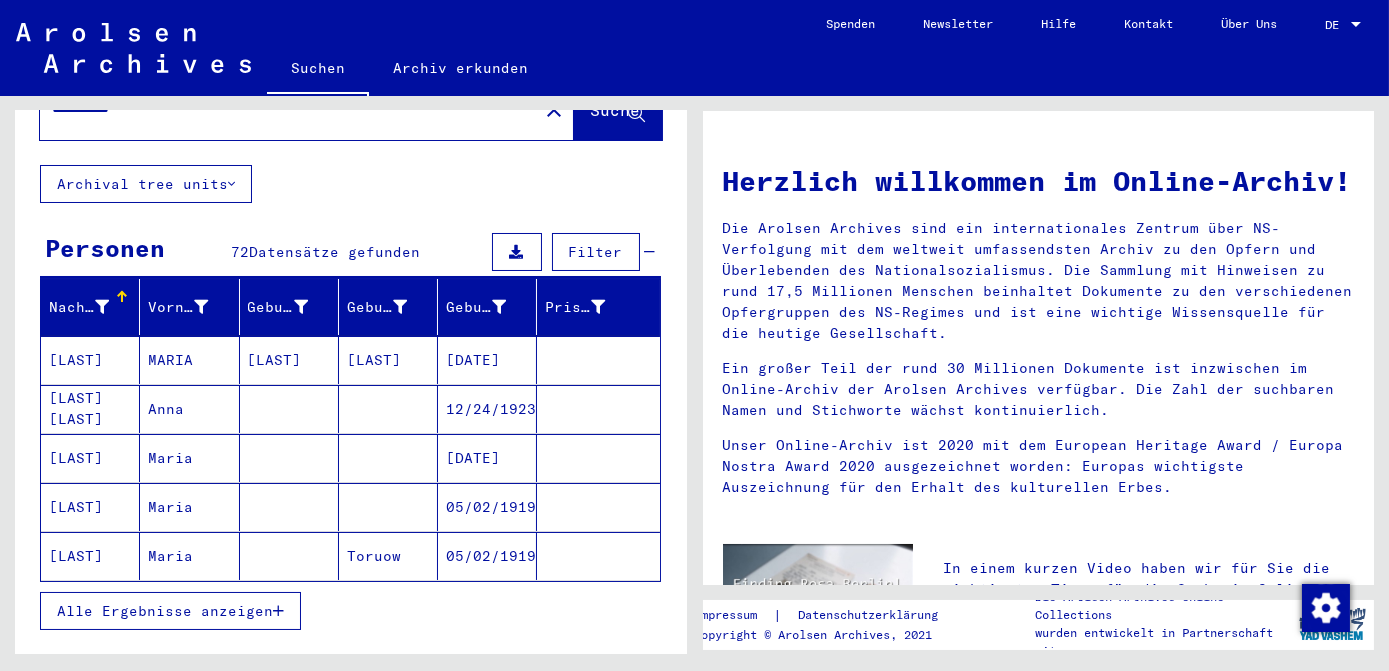 click on "Alle Ergebnisse anzeigen" at bounding box center (165, 611) 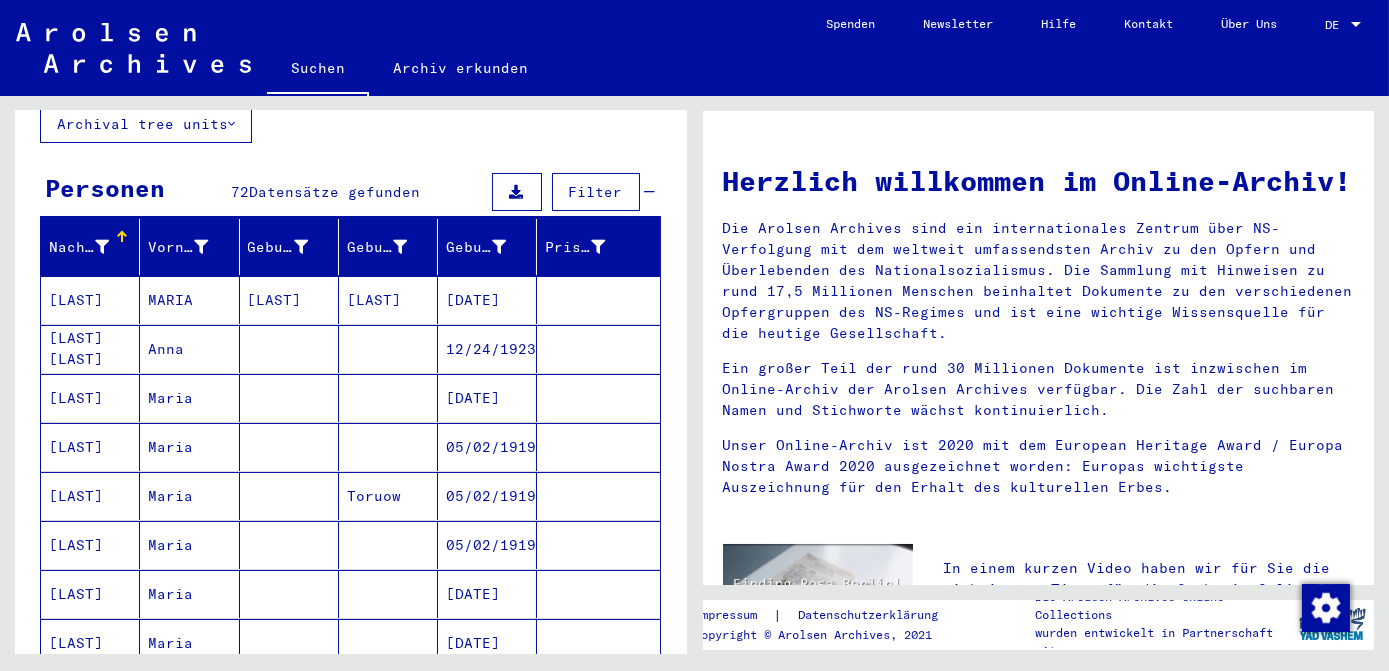 scroll, scrollTop: 181, scrollLeft: 0, axis: vertical 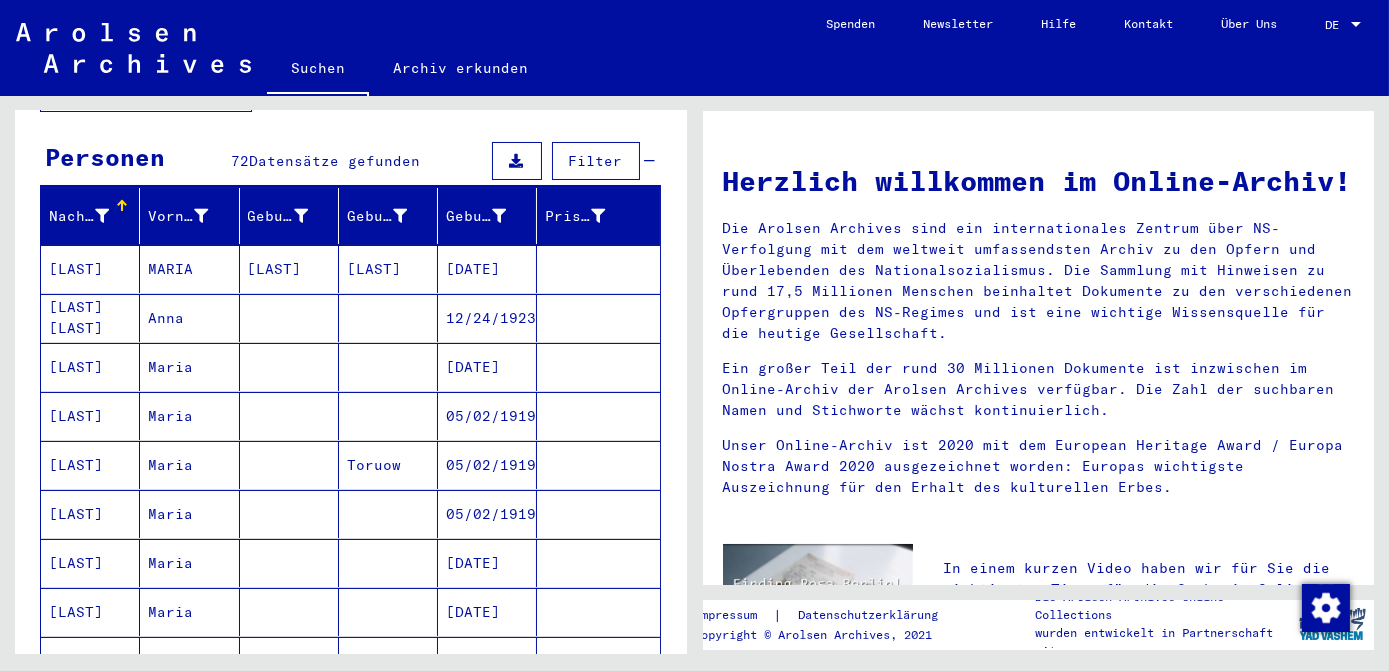 click on "[DATE]" at bounding box center [487, 416] 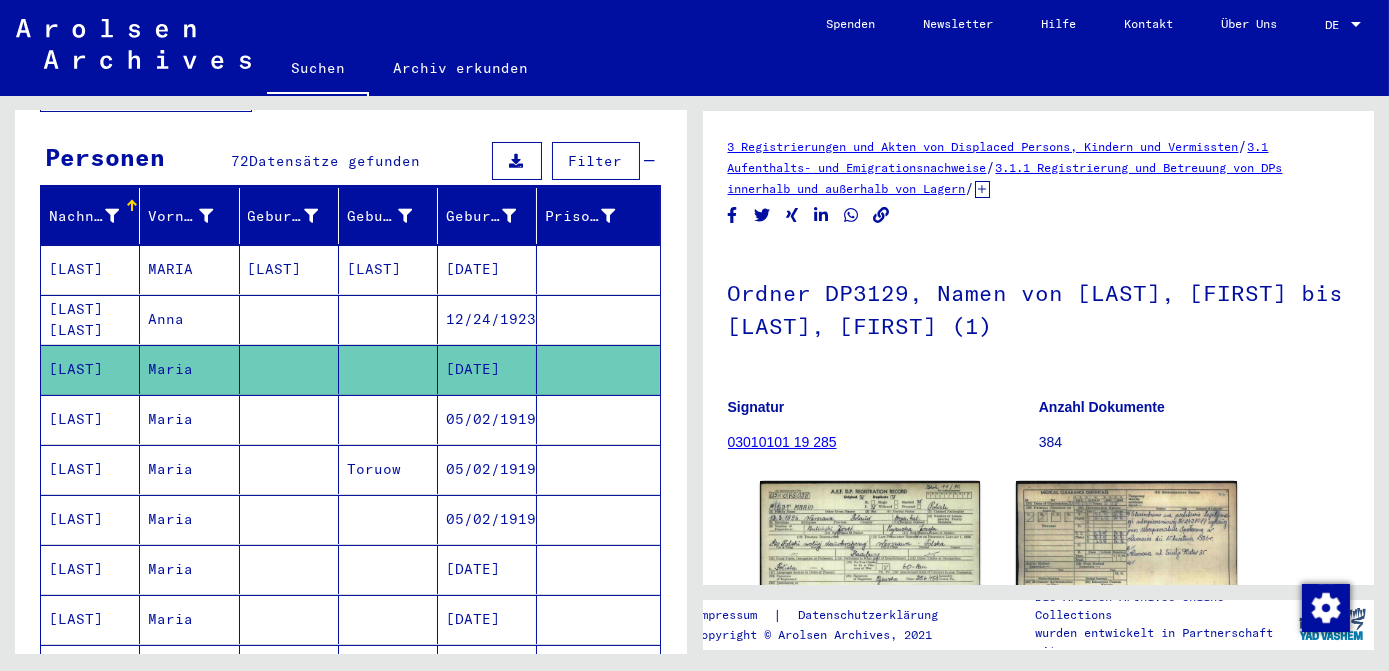 scroll, scrollTop: 181, scrollLeft: 0, axis: vertical 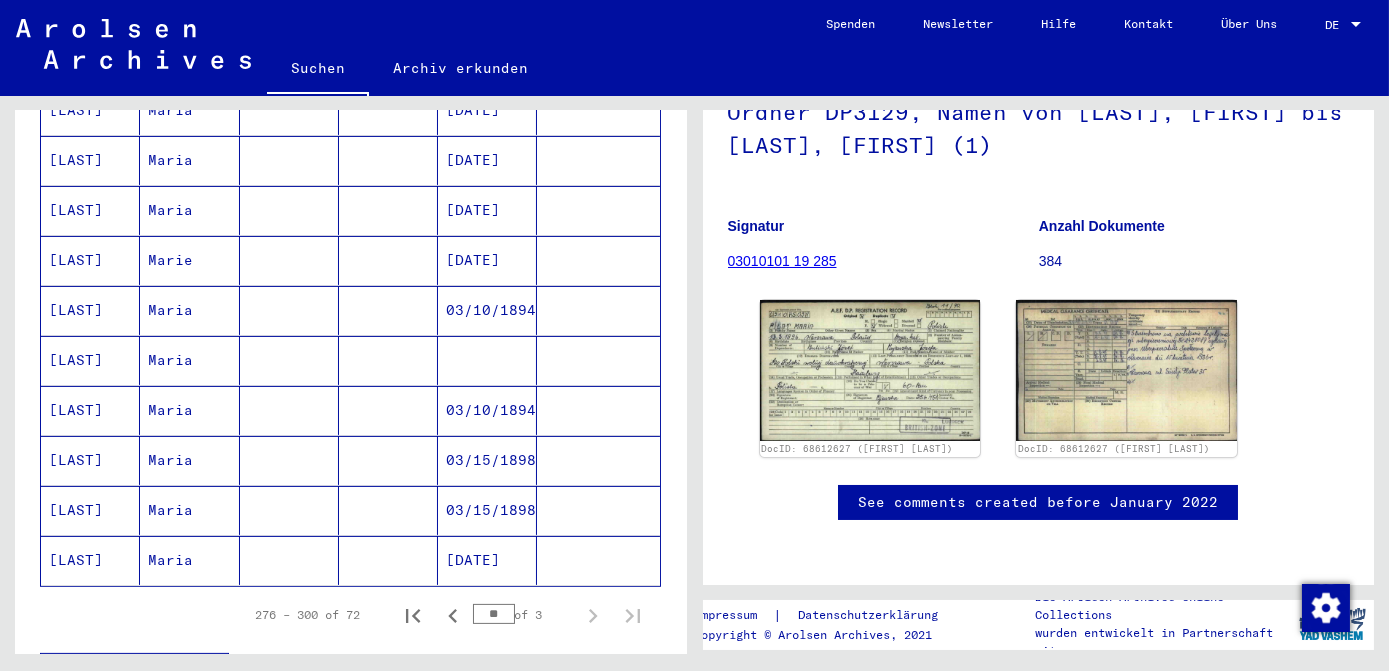 click on "03/15/1898" at bounding box center [487, 510] 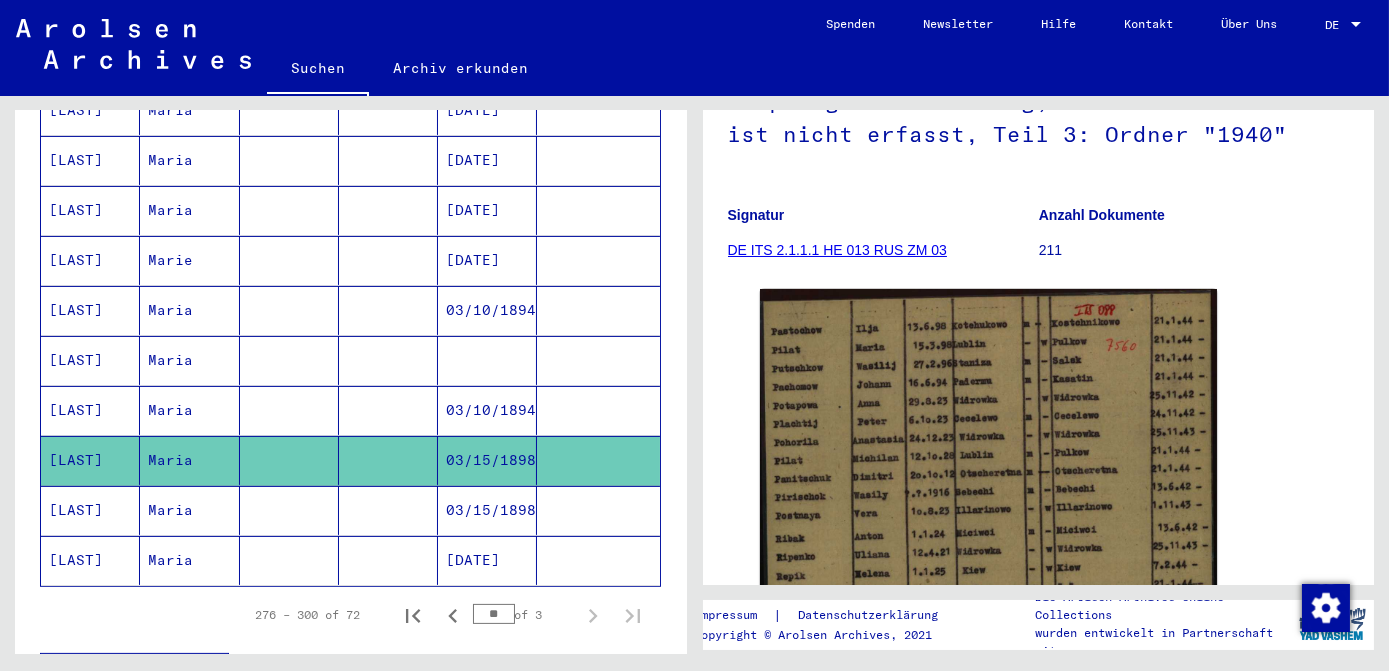 scroll, scrollTop: 272, scrollLeft: 0, axis: vertical 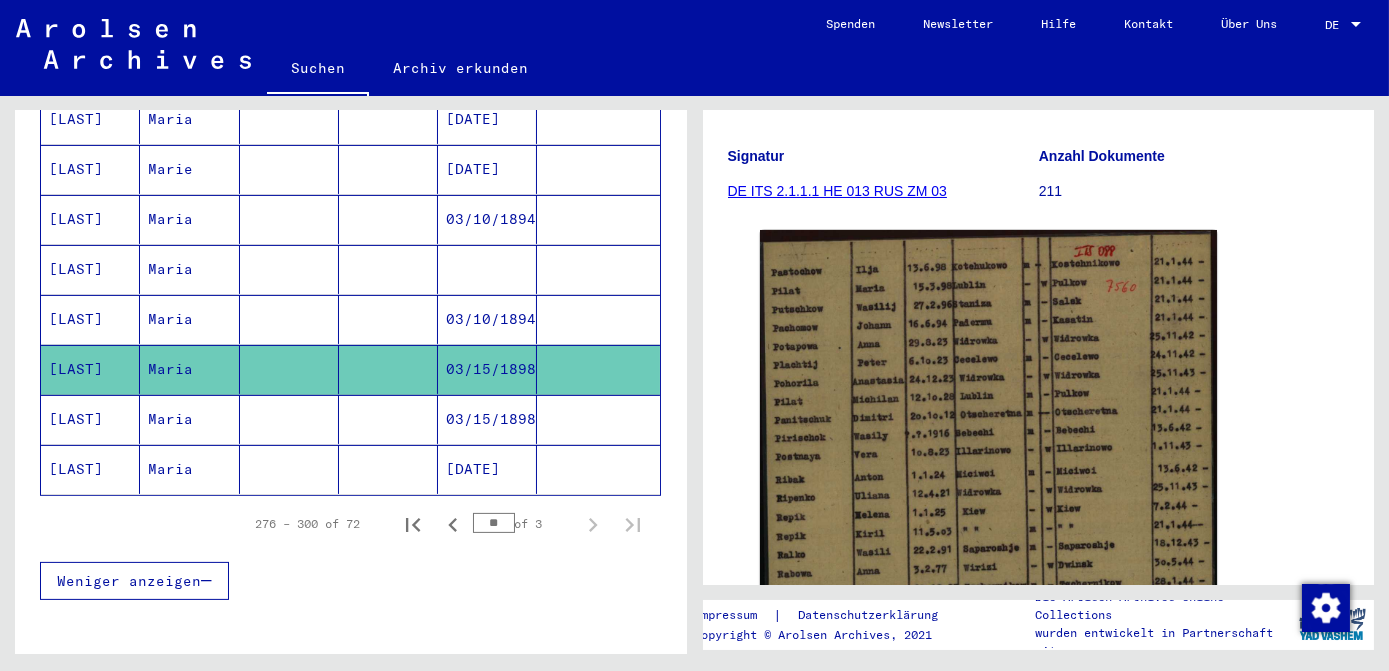 click on "03/15/1898" at bounding box center [487, 469] 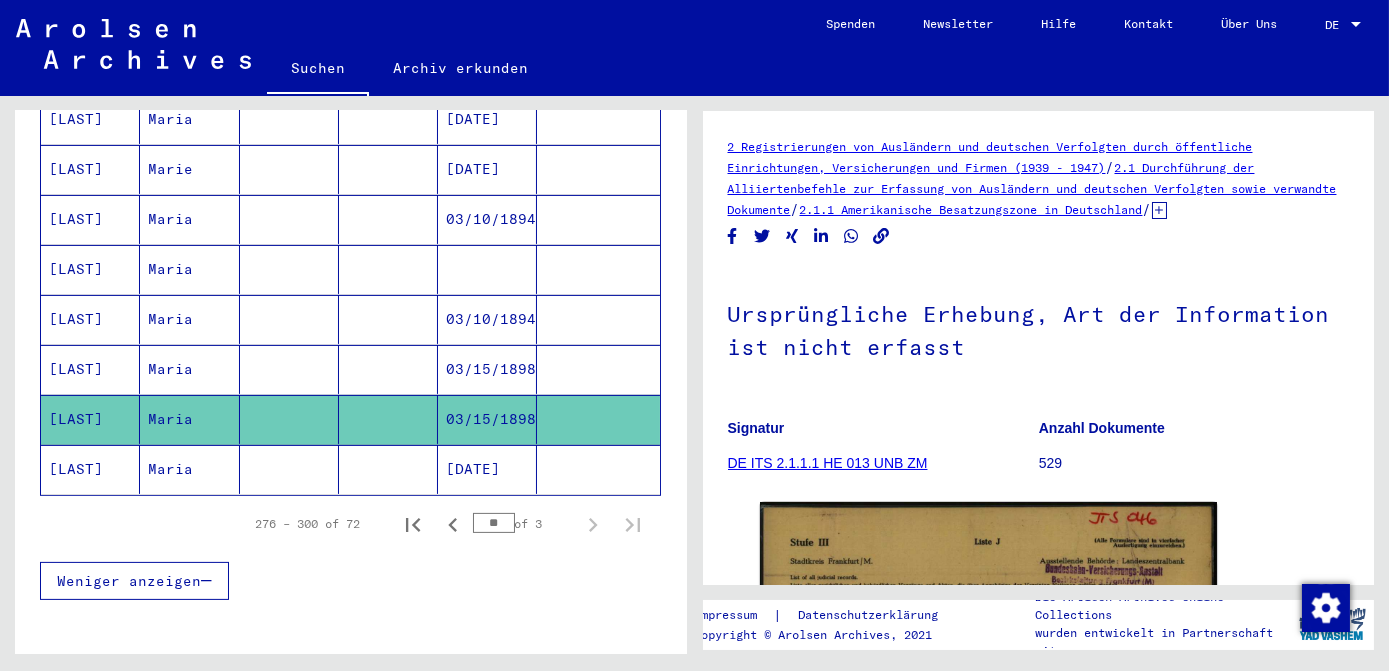 scroll, scrollTop: 363, scrollLeft: 0, axis: vertical 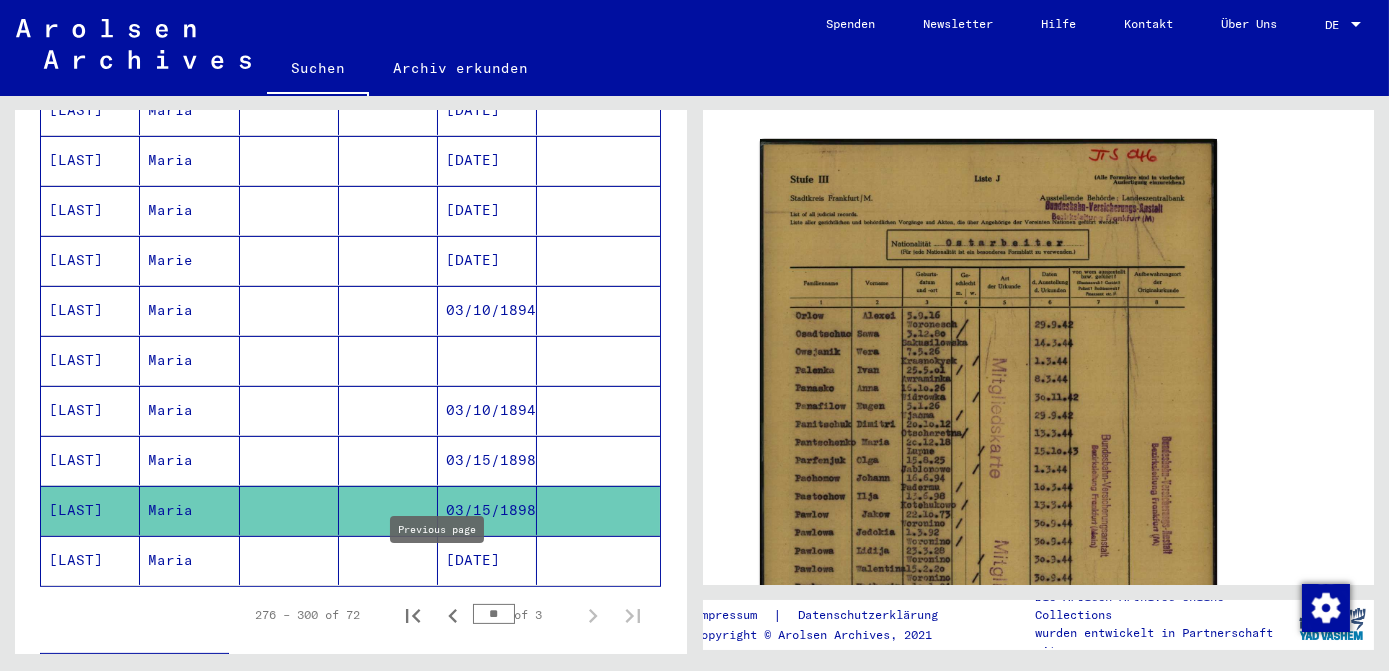 click 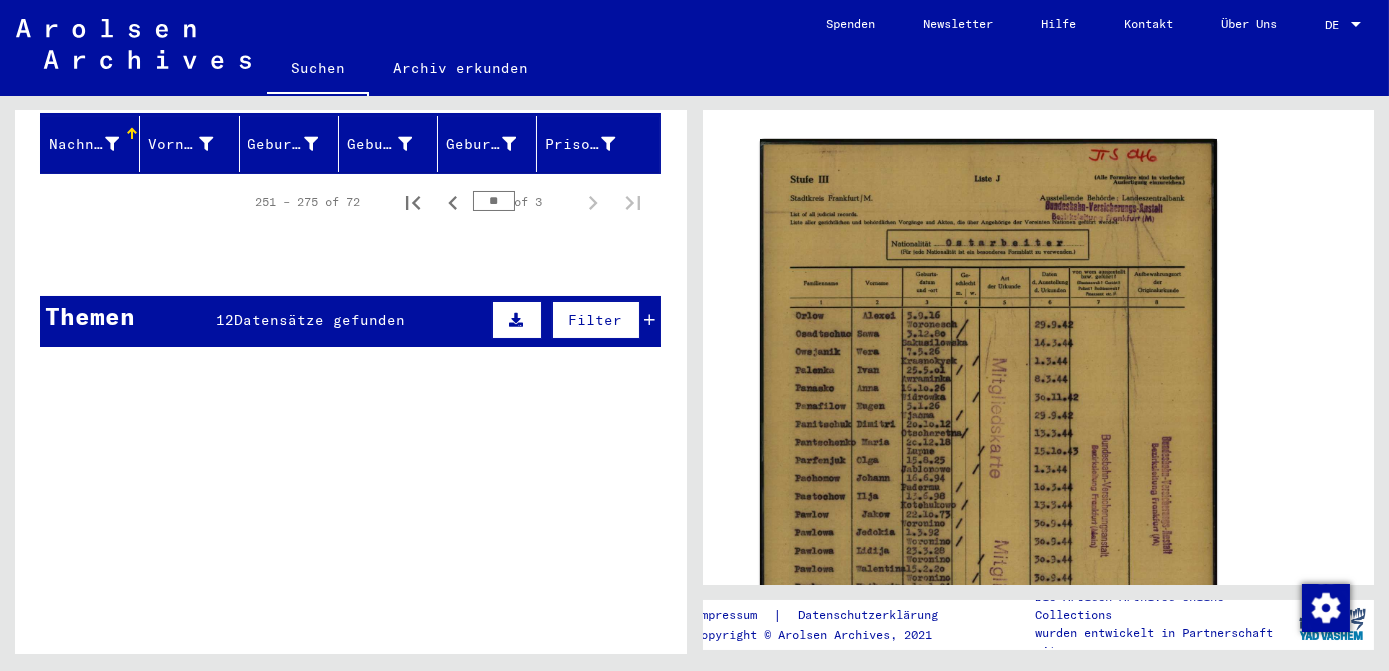 scroll, scrollTop: 4, scrollLeft: 0, axis: vertical 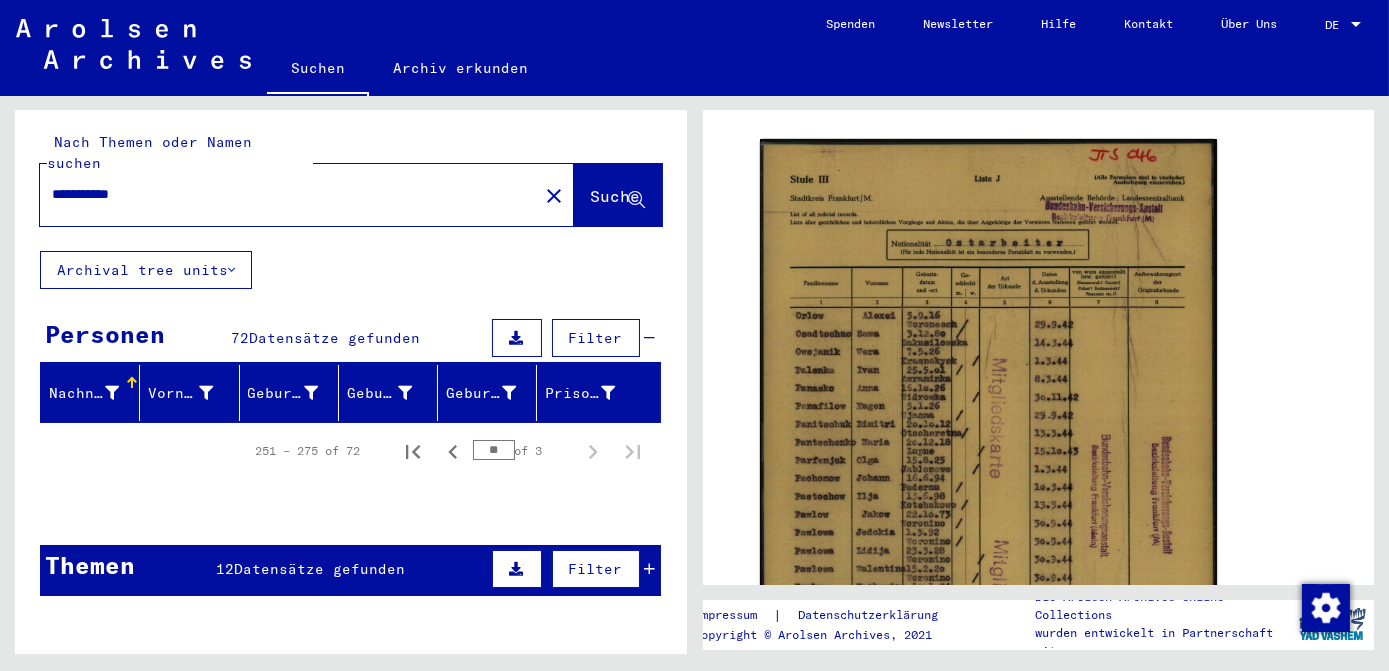 click on "Suche" 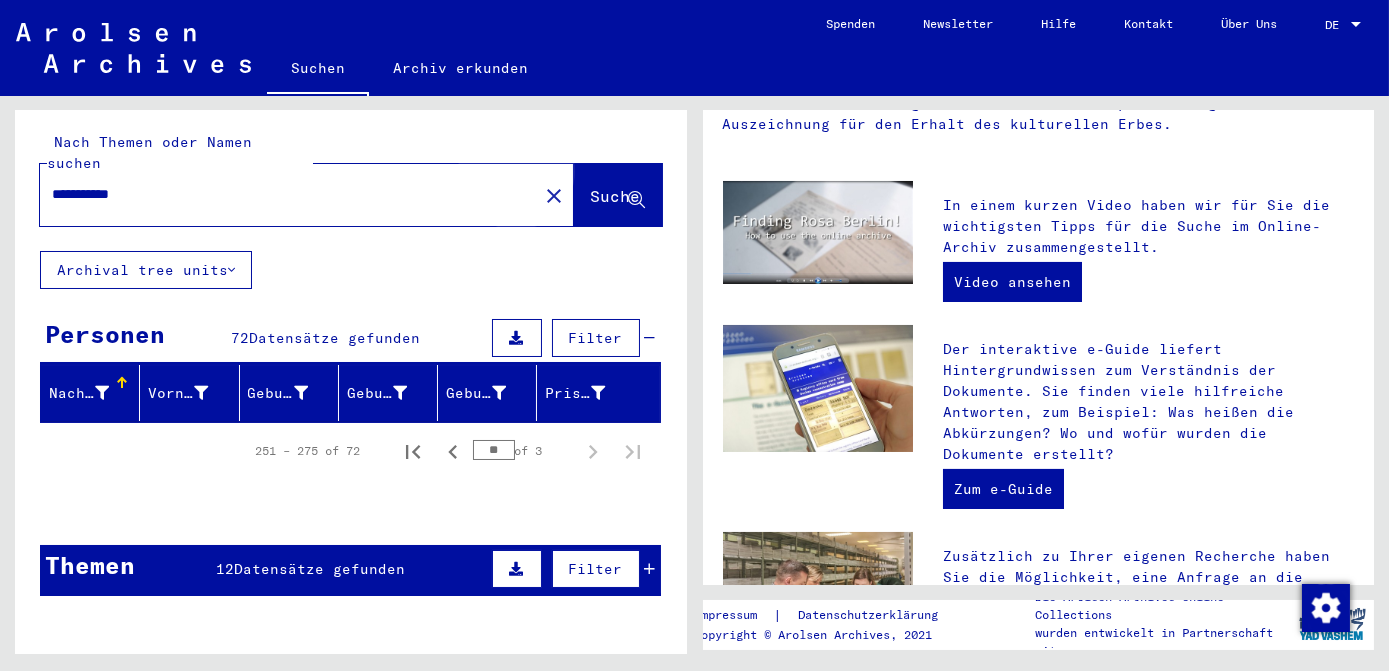 scroll, scrollTop: 0, scrollLeft: 0, axis: both 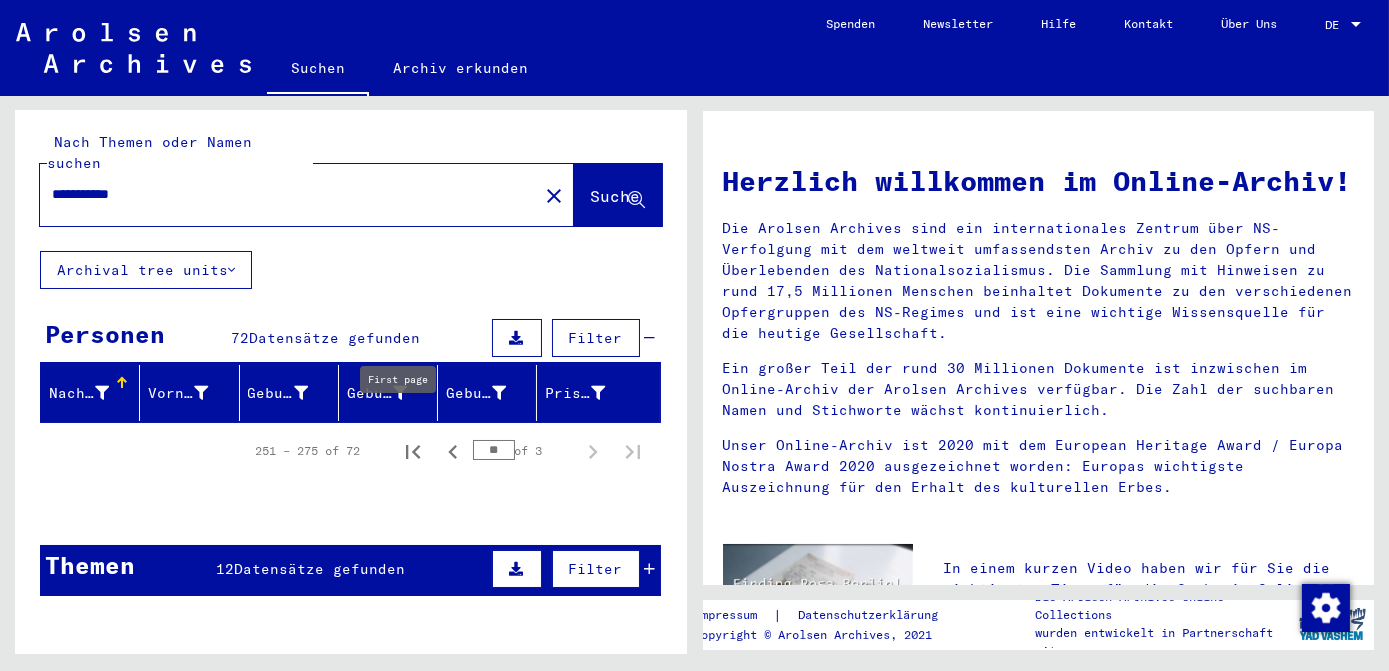 click 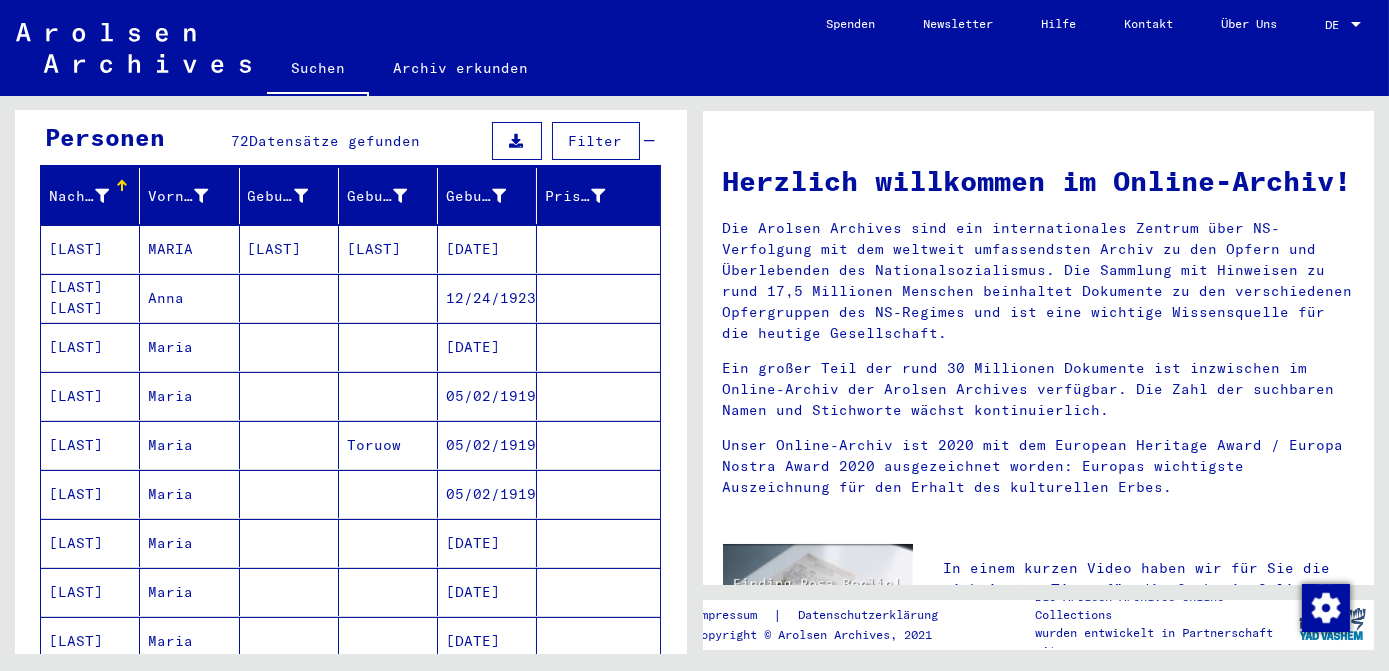 scroll, scrollTop: 0, scrollLeft: 0, axis: both 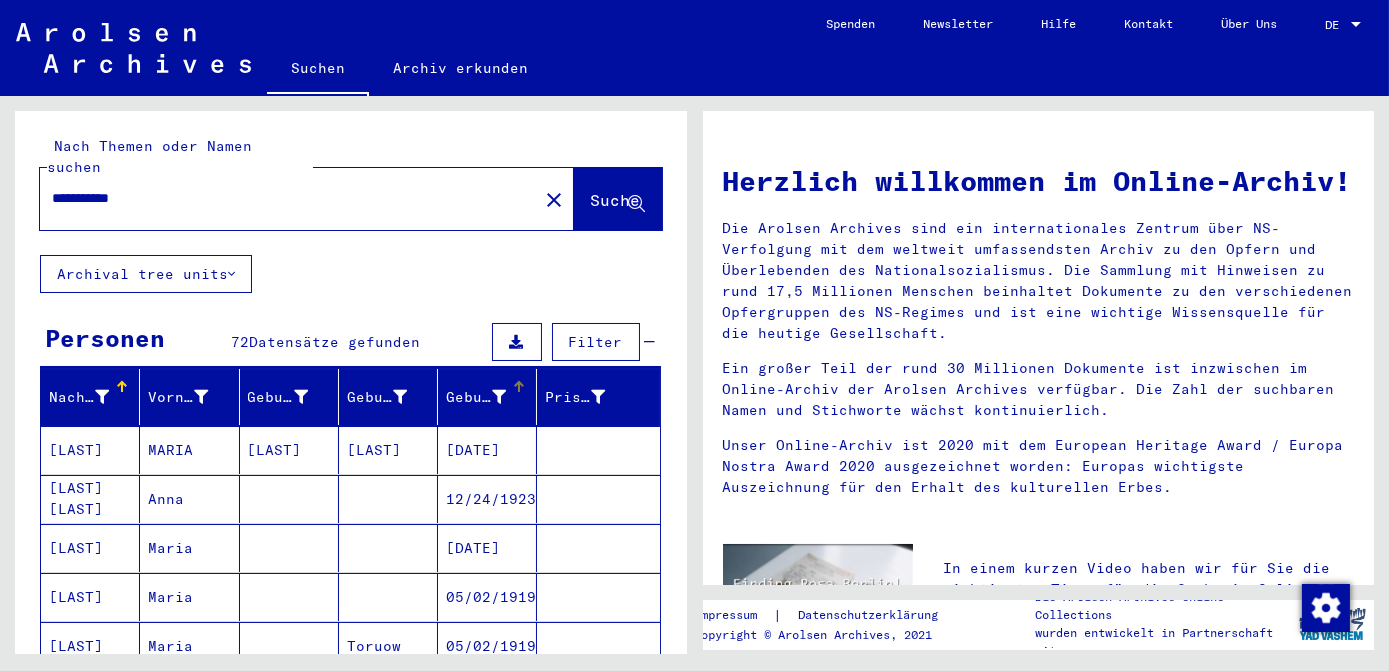 click at bounding box center (499, 397) 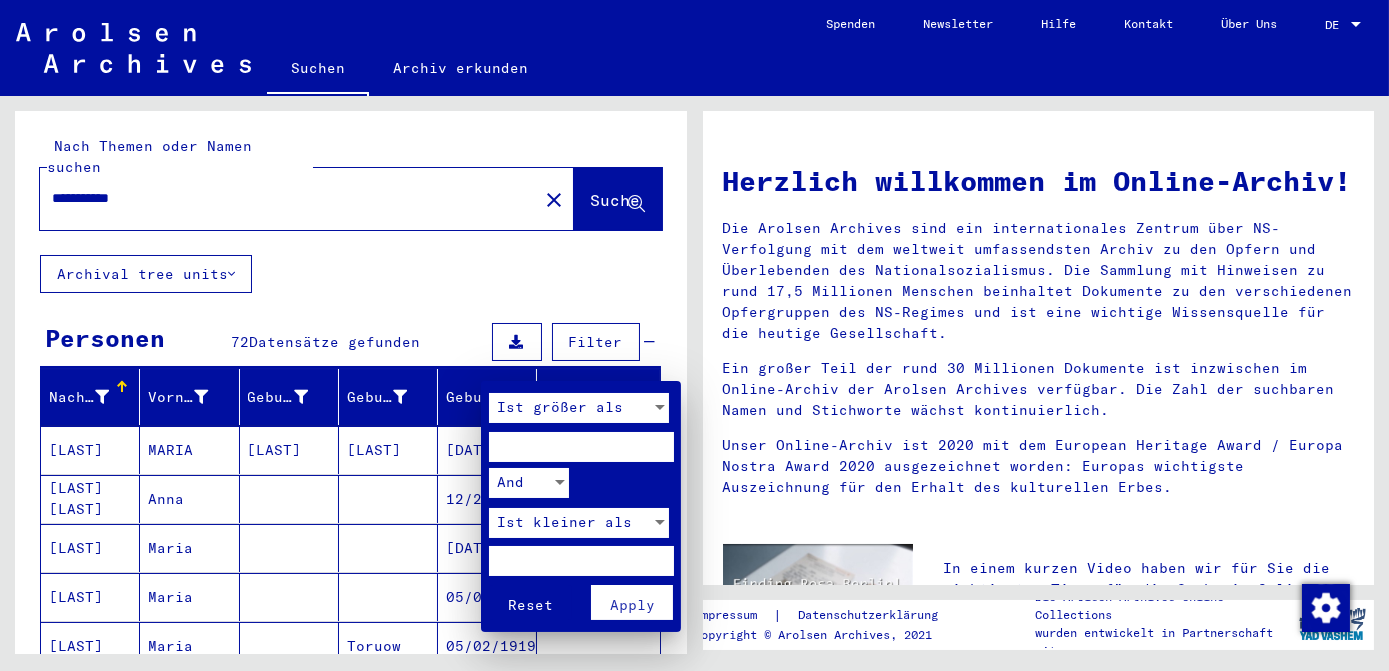 click at bounding box center (660, 407) 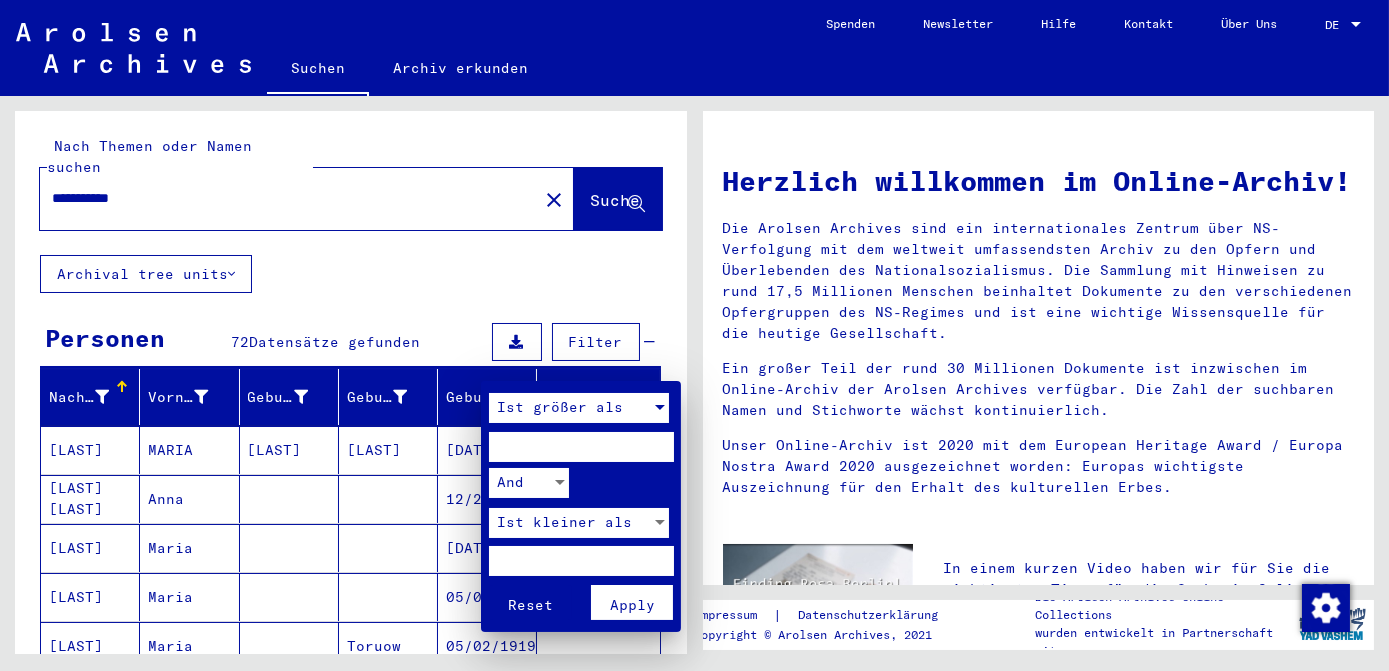 click at bounding box center [660, 407] 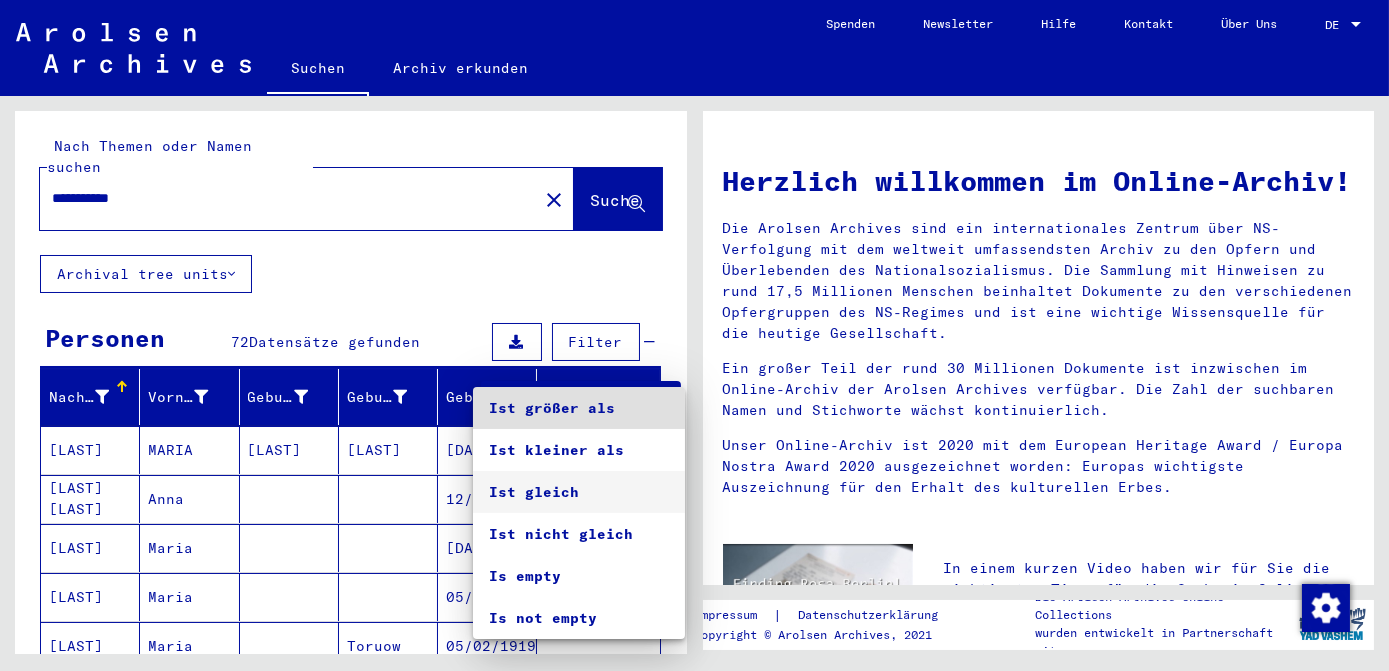 click on "Ist gleich" at bounding box center [579, 492] 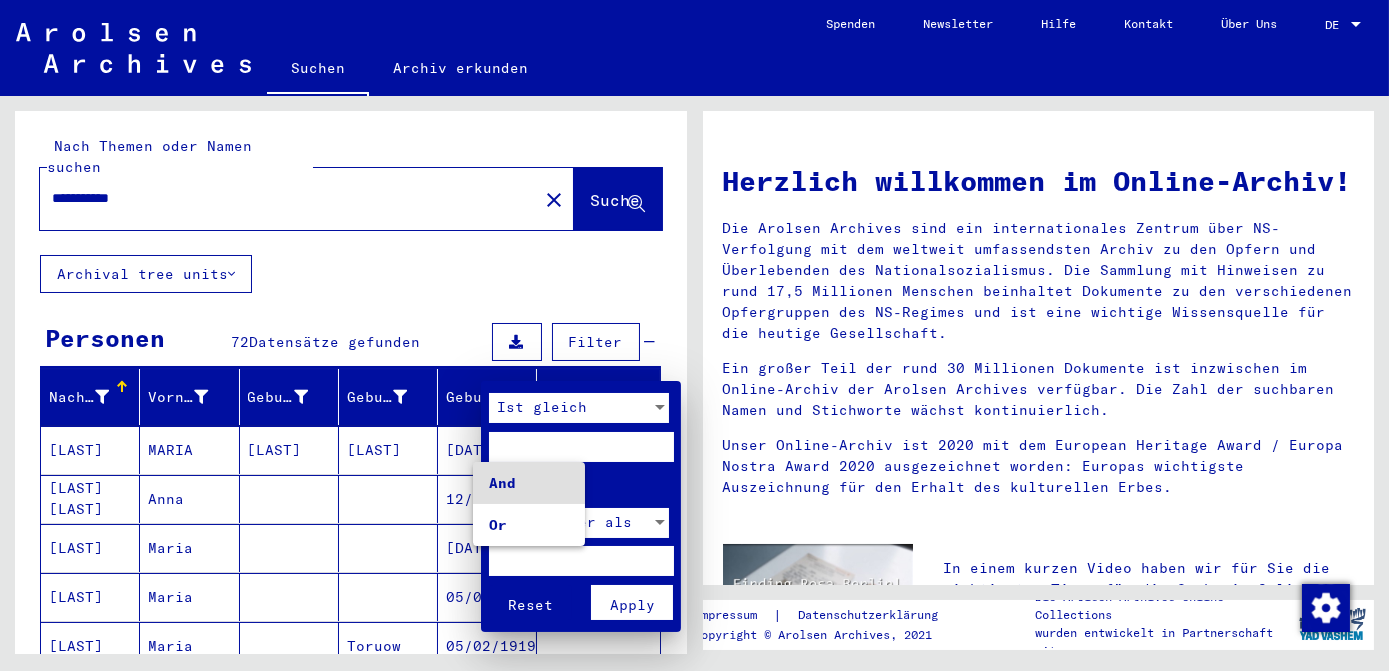 click at bounding box center (694, 335) 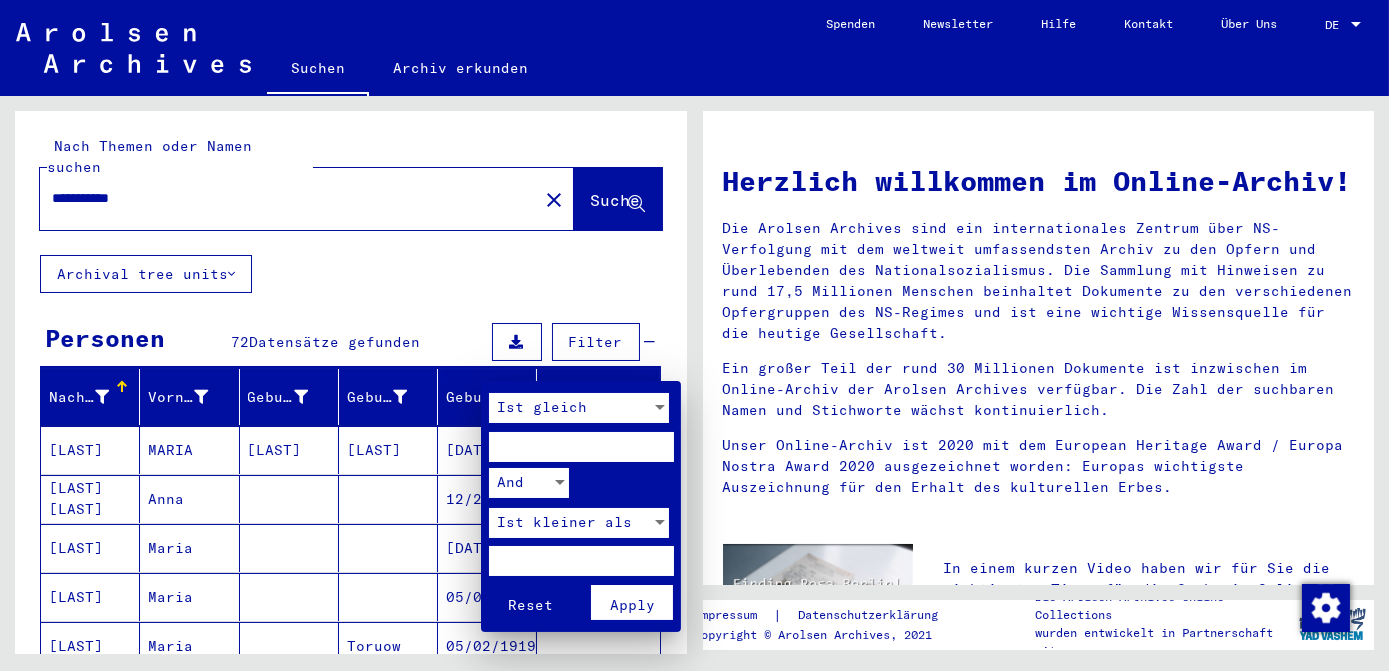 click at bounding box center (581, 447) 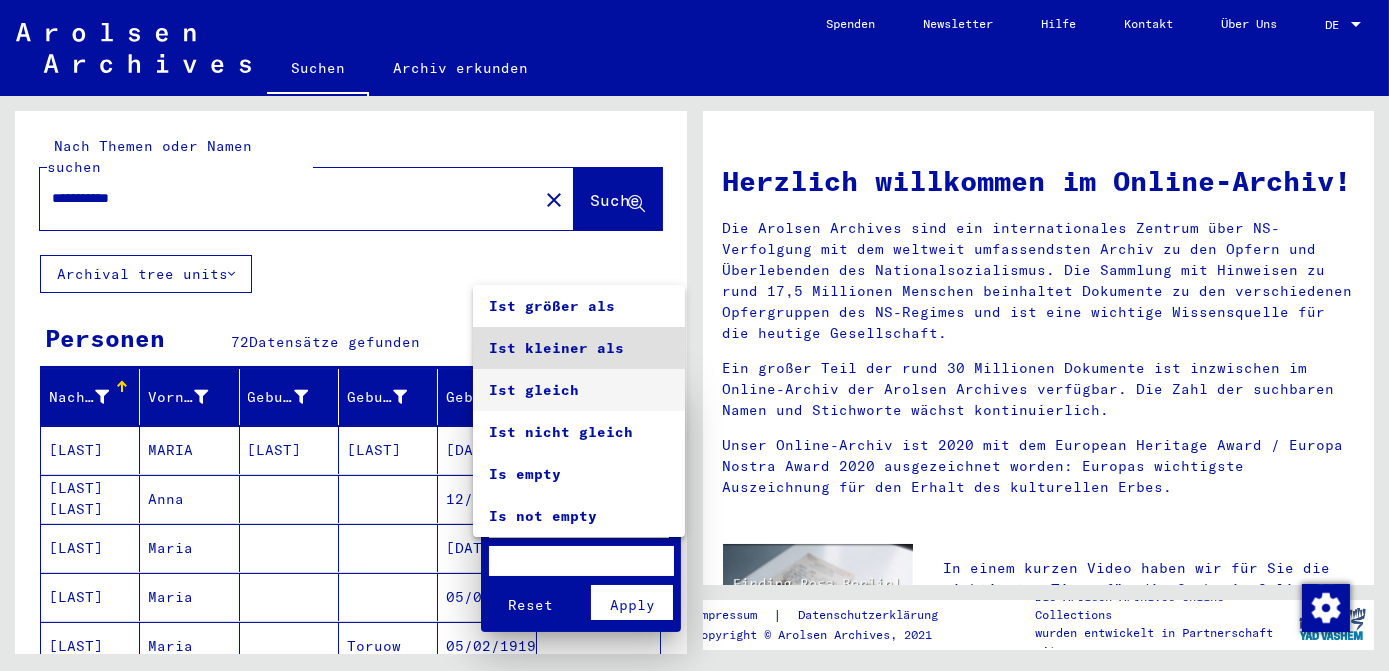 click on "Ist gleich" at bounding box center [579, 390] 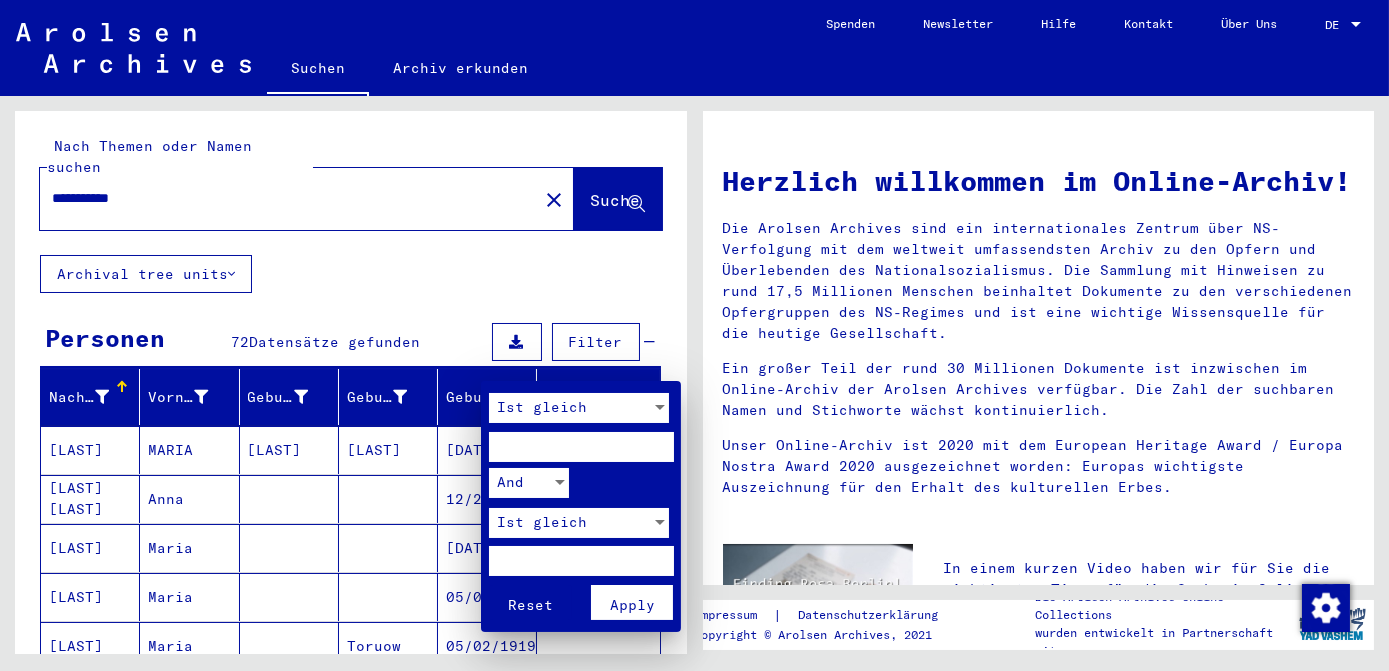 click at bounding box center [581, 561] 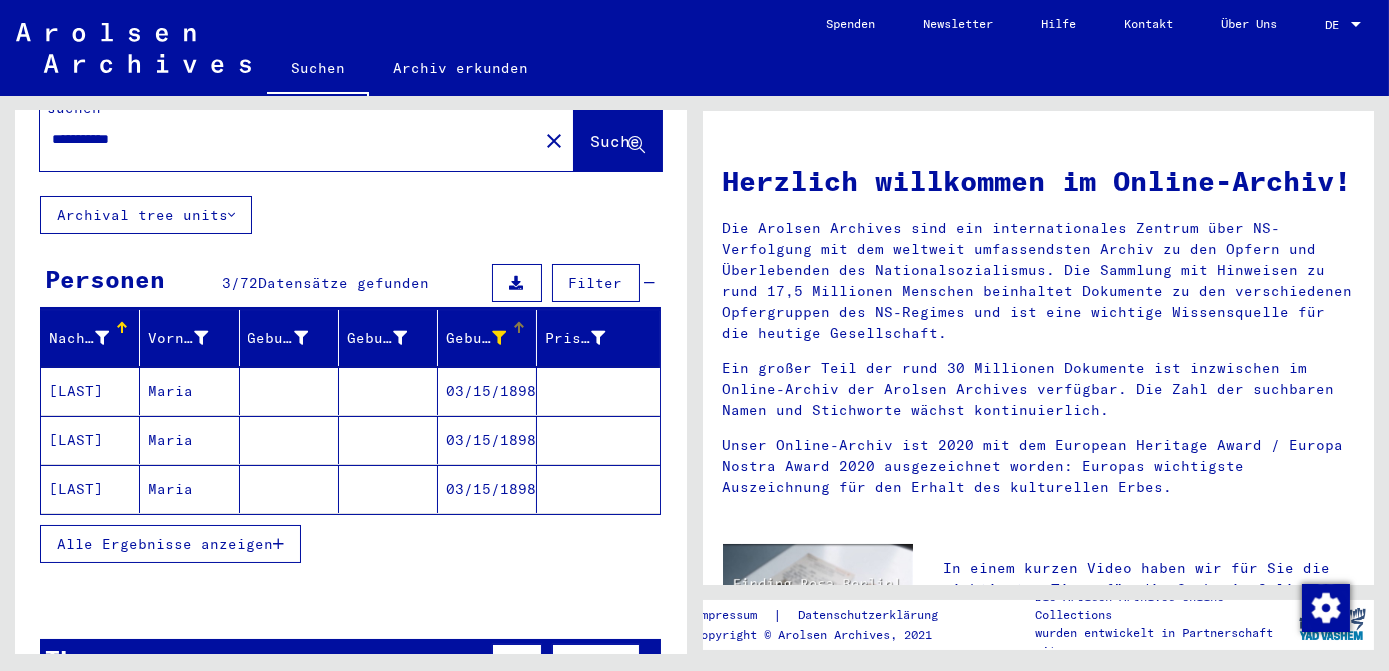 scroll, scrollTop: 90, scrollLeft: 0, axis: vertical 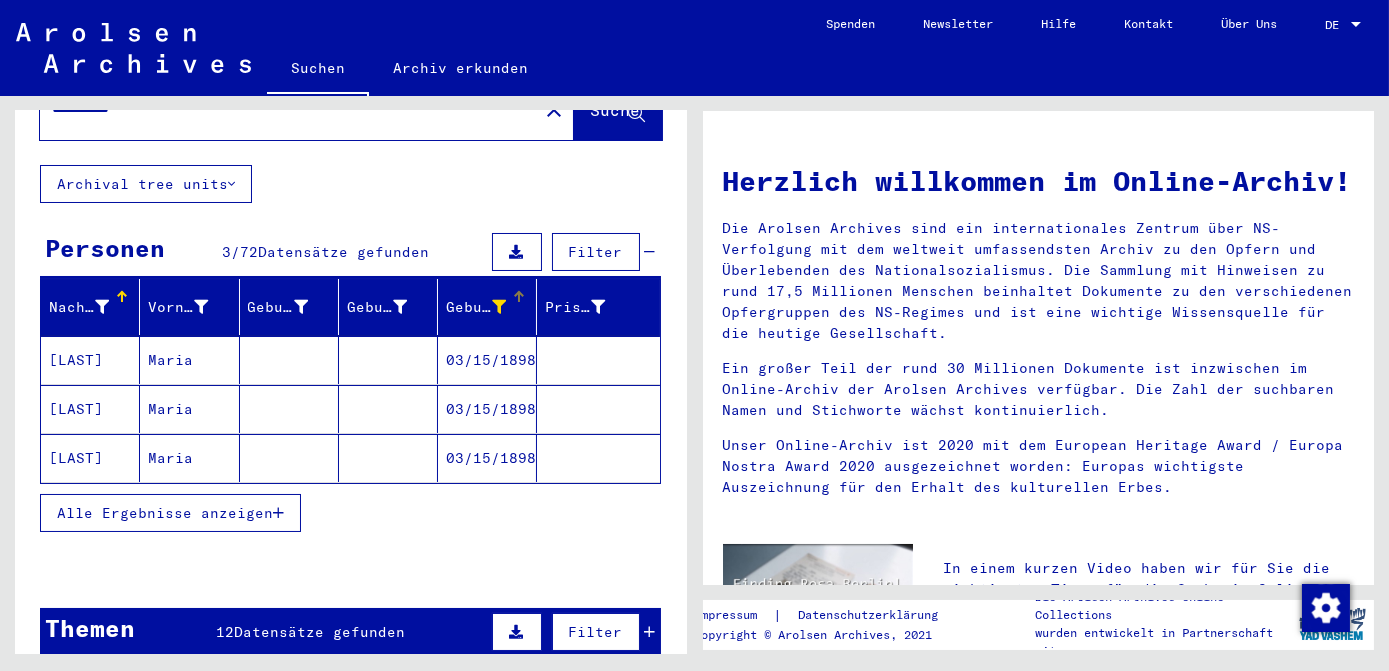 click on "Alle Ergebnisse anzeigen" at bounding box center [165, 513] 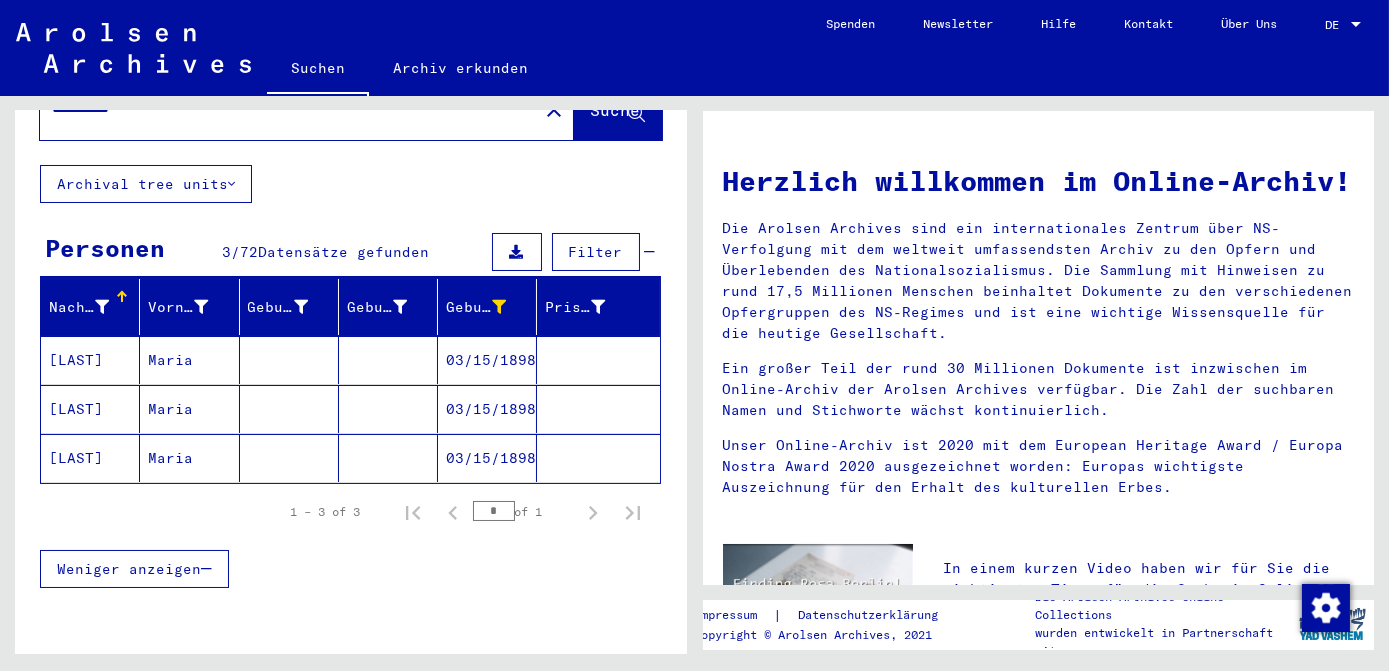 click on "03/15/1898" 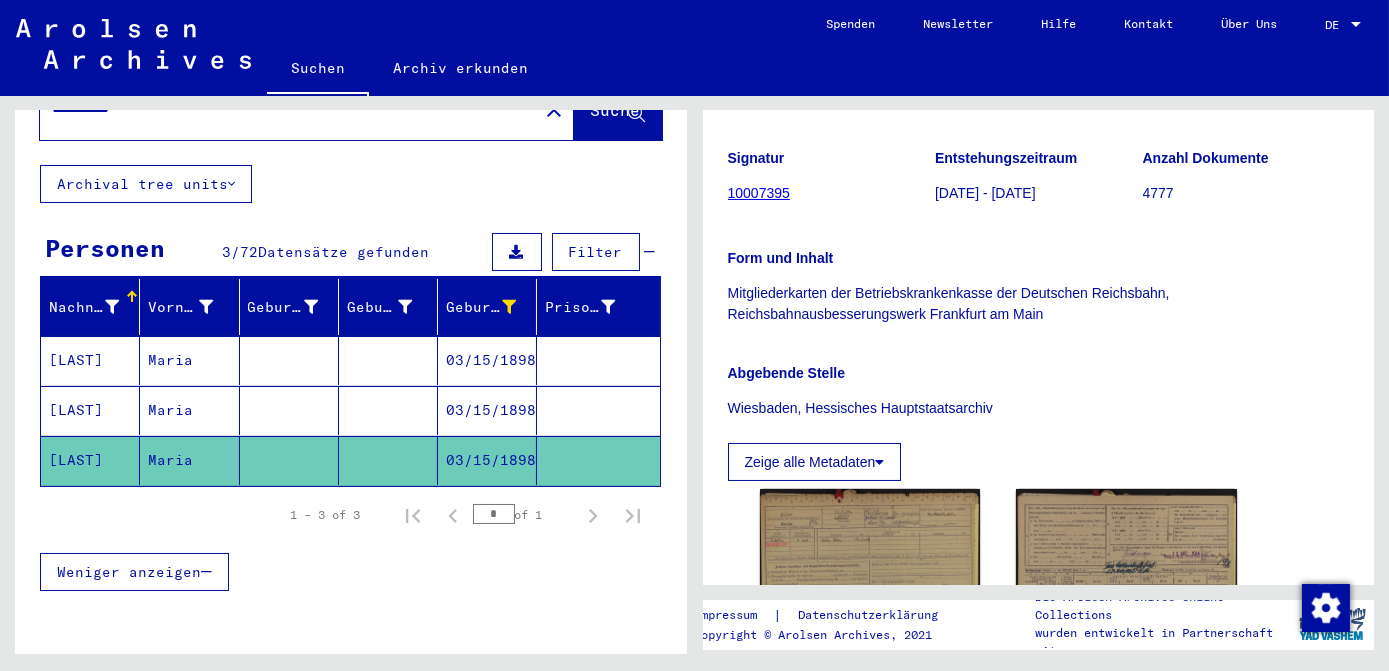 scroll, scrollTop: 454, scrollLeft: 0, axis: vertical 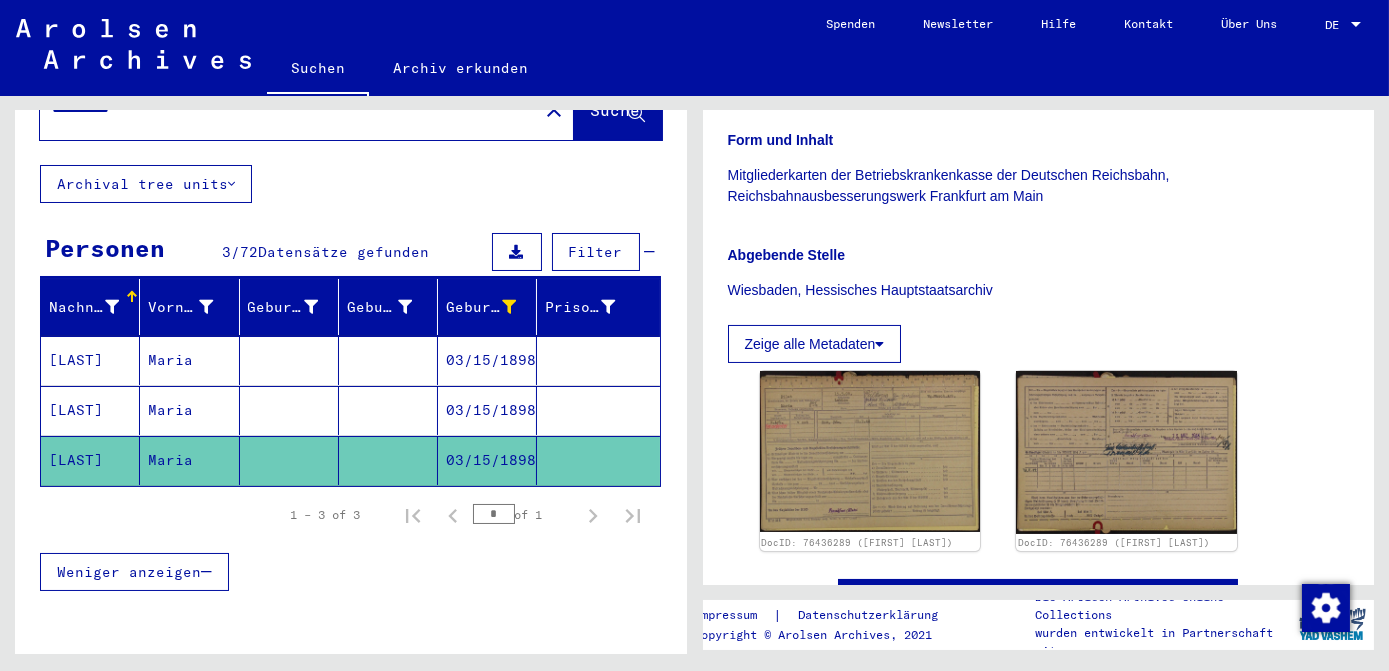 click on "03/15/1898" at bounding box center [487, 460] 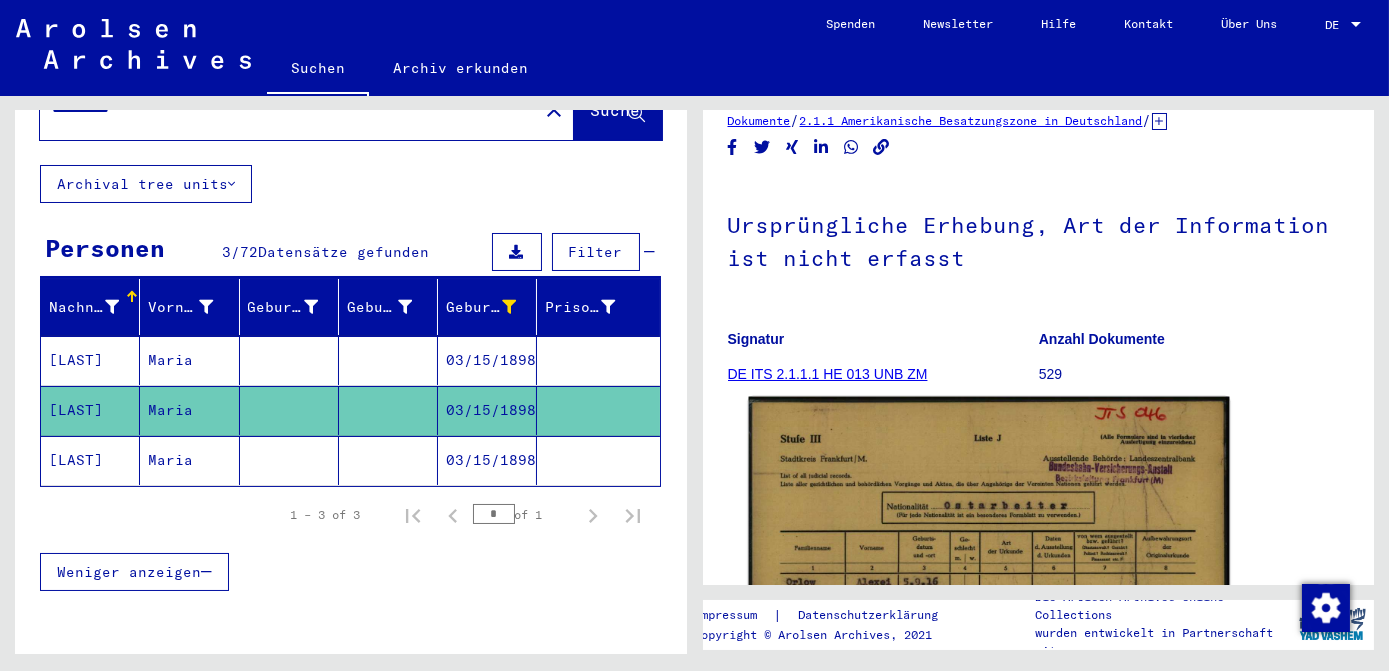 scroll, scrollTop: 272, scrollLeft: 0, axis: vertical 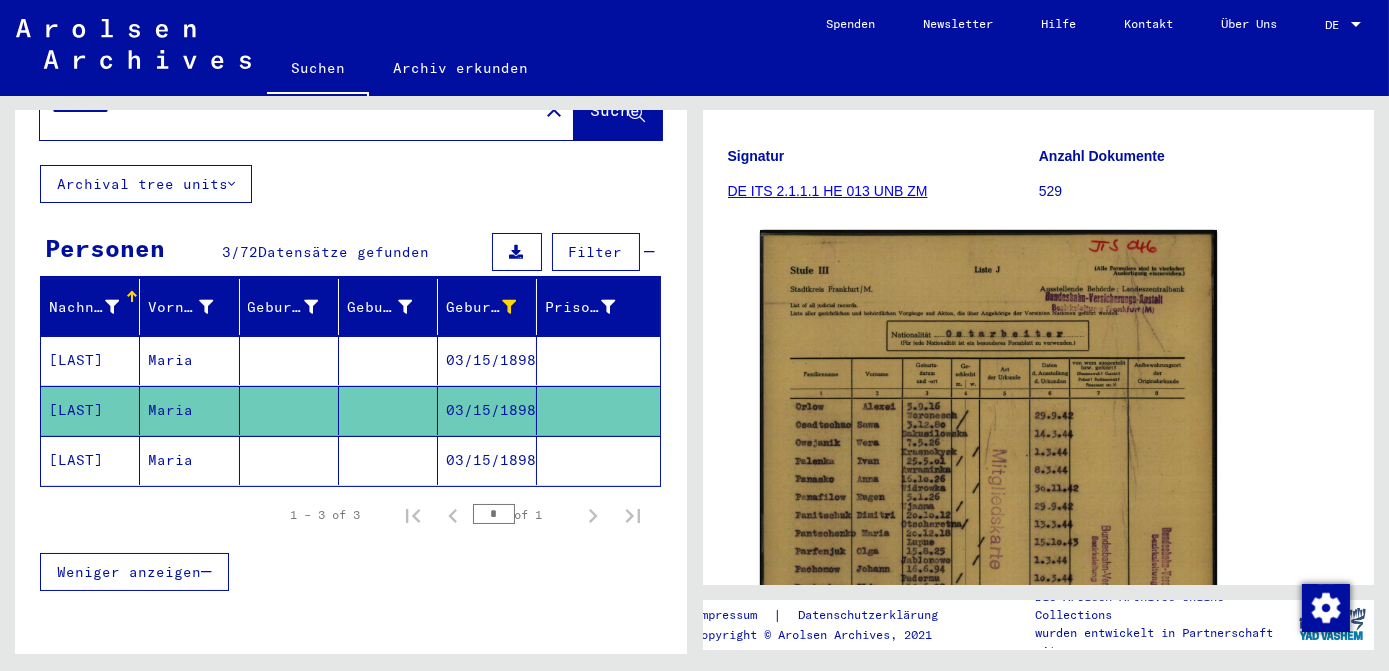 click on "03/15/1898" at bounding box center [487, 410] 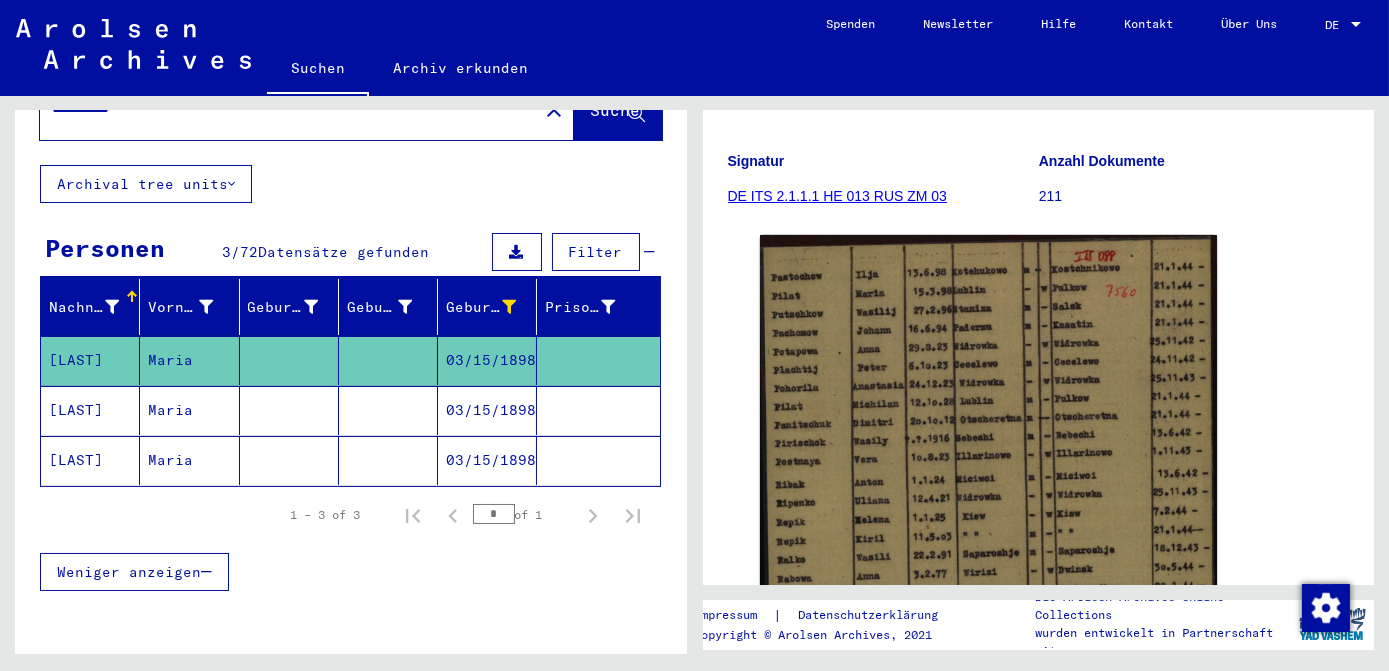 scroll, scrollTop: 272, scrollLeft: 0, axis: vertical 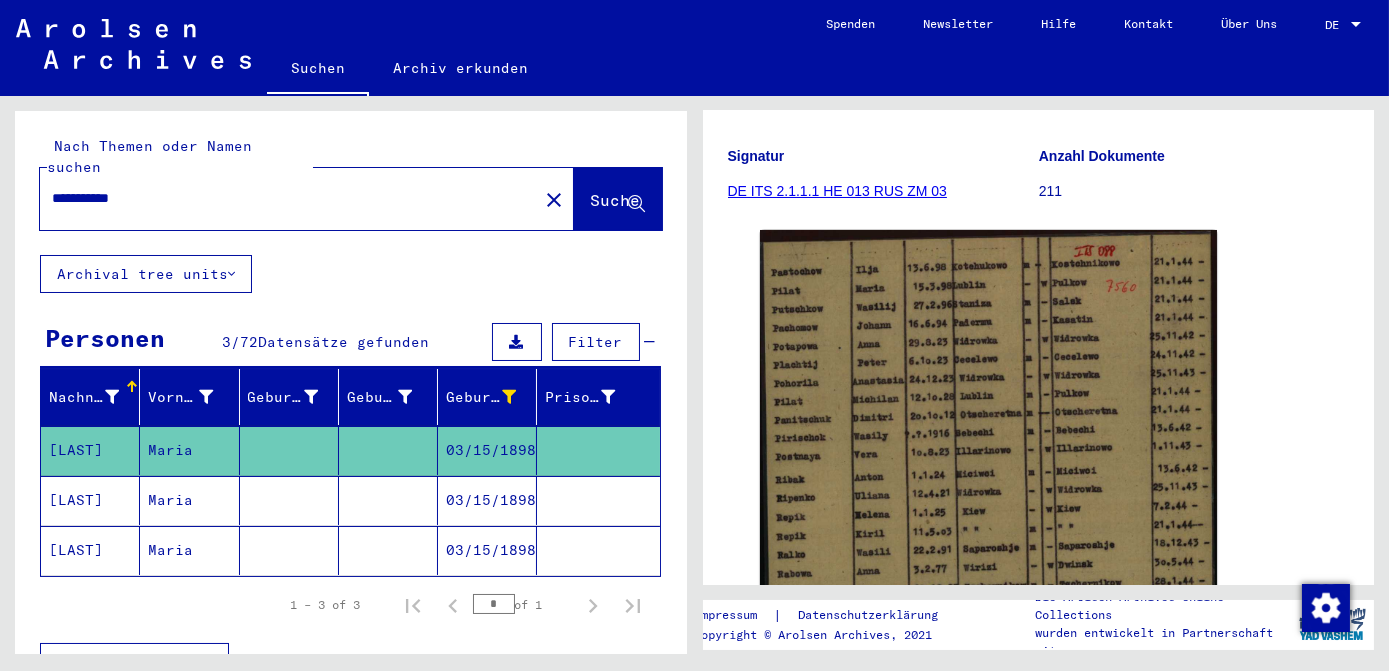 click on "close" 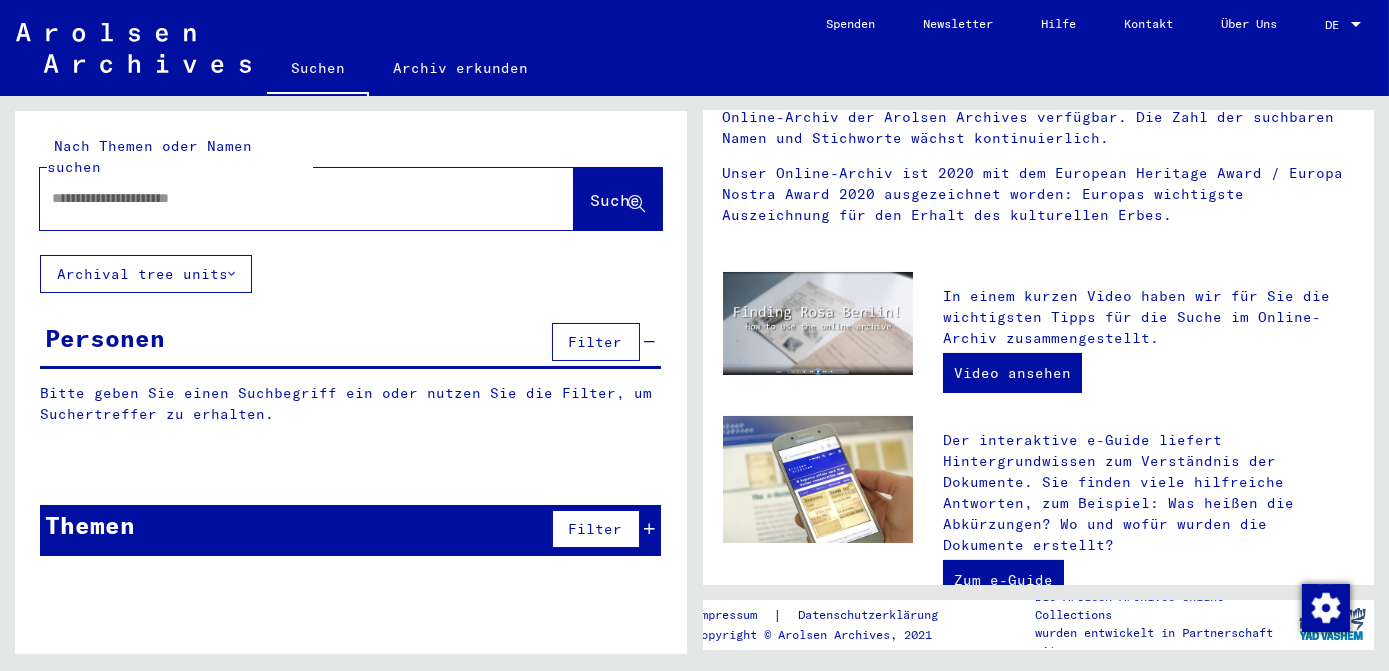 scroll, scrollTop: 0, scrollLeft: 0, axis: both 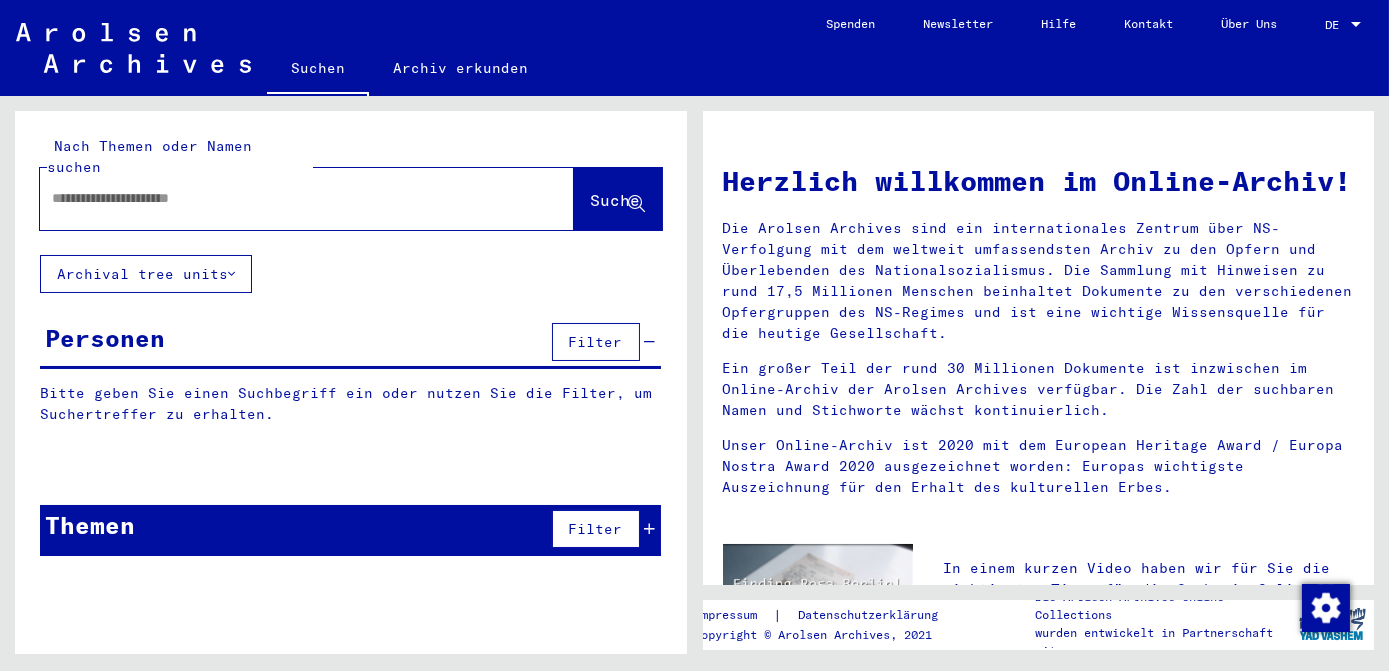 click at bounding box center [283, 198] 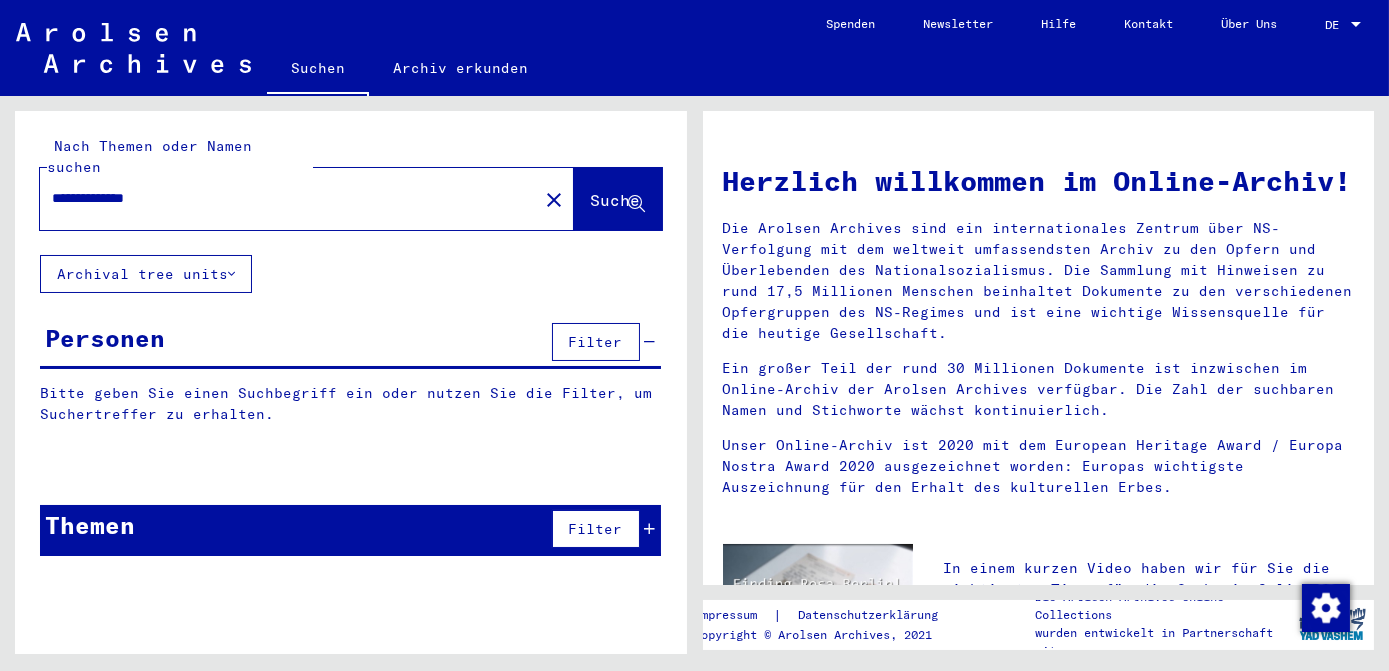 click on "**********" at bounding box center (283, 198) 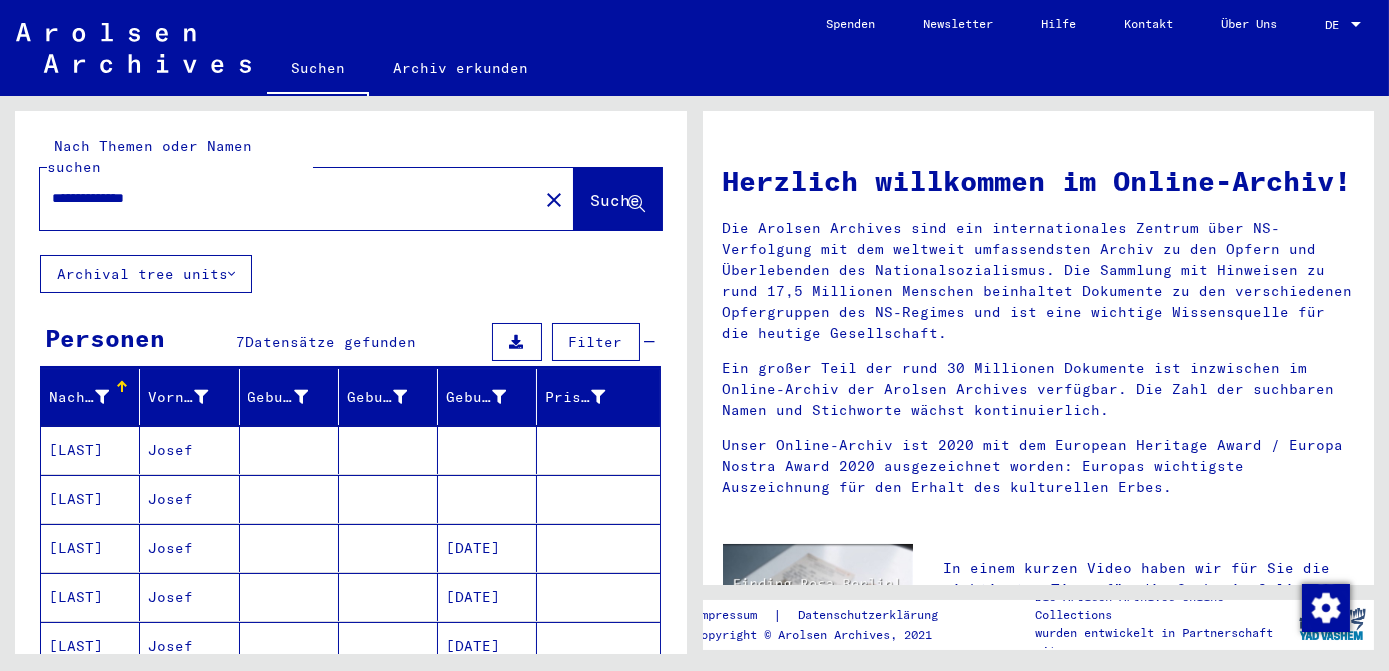 scroll, scrollTop: 90, scrollLeft: 0, axis: vertical 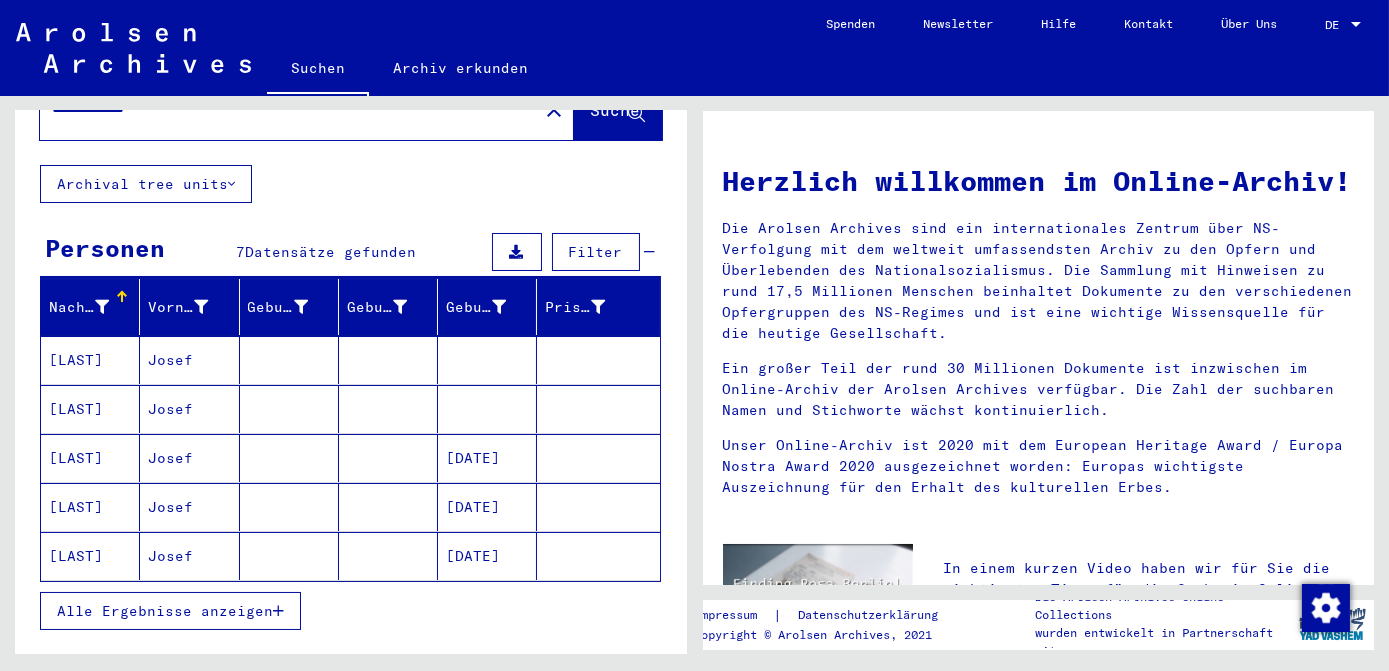 click on "Alle Ergebnisse anzeigen" at bounding box center [165, 611] 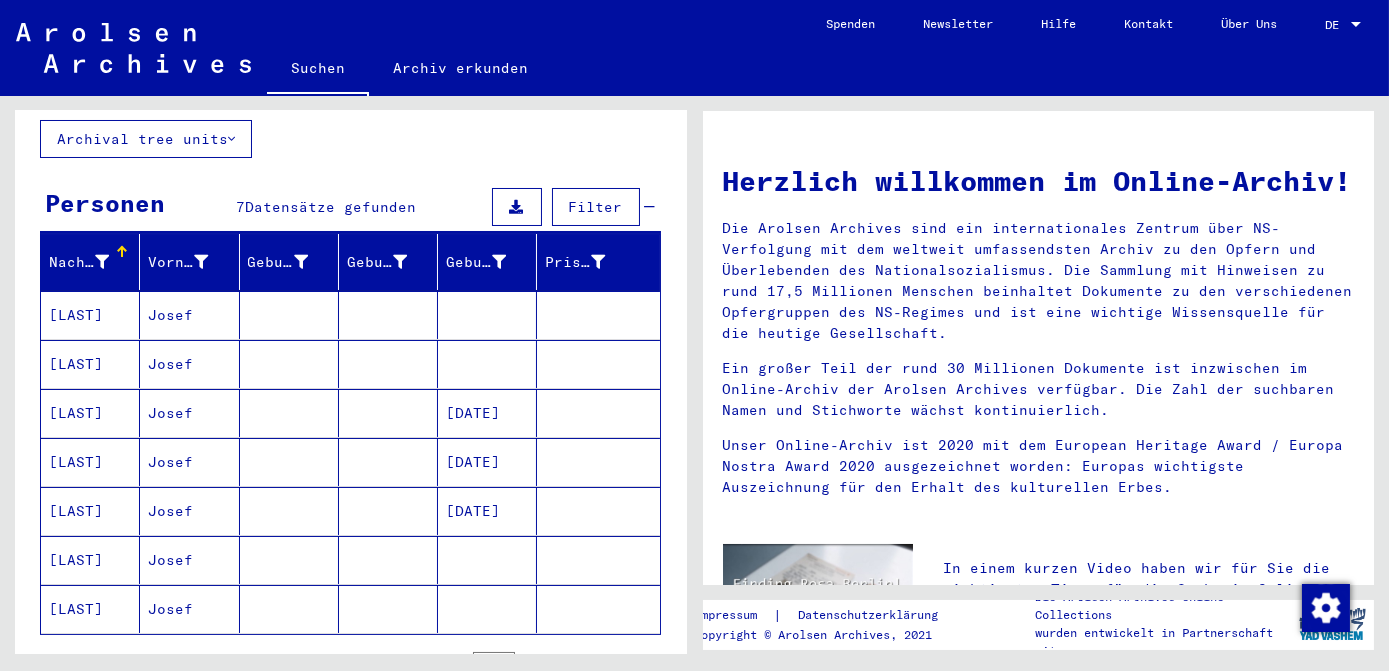 scroll, scrollTop: 90, scrollLeft: 0, axis: vertical 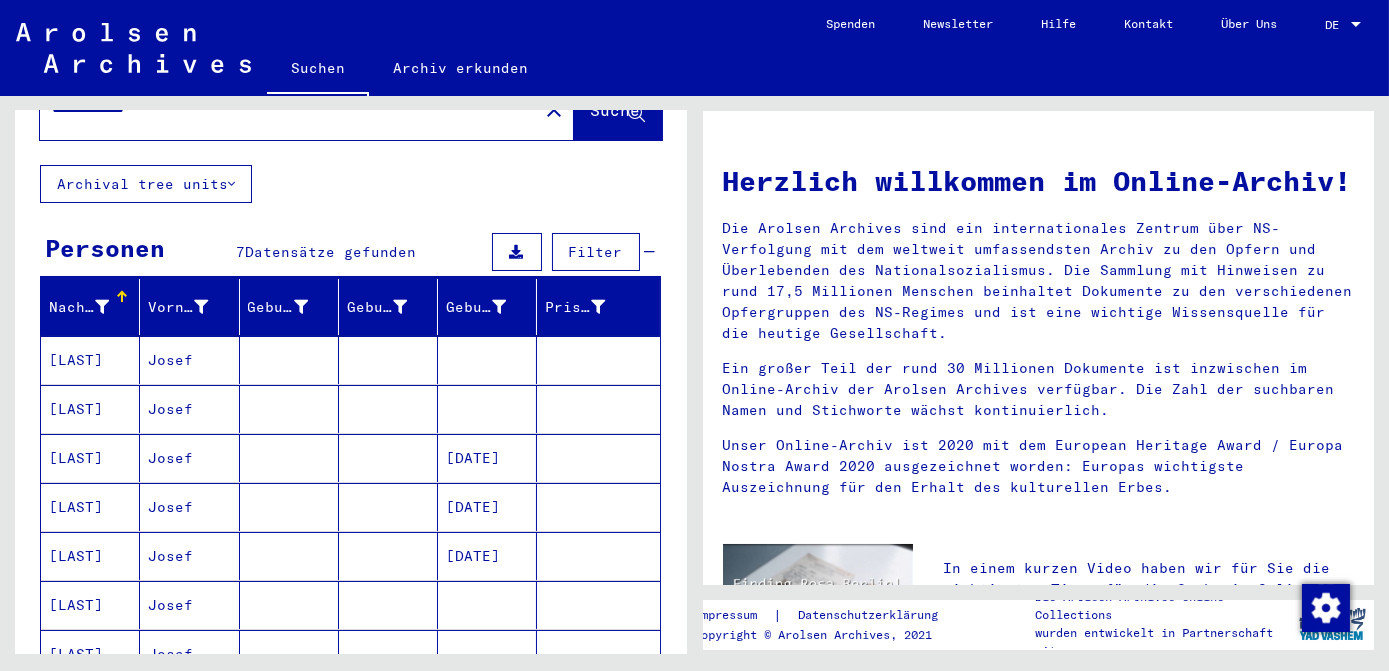 click at bounding box center [487, 409] 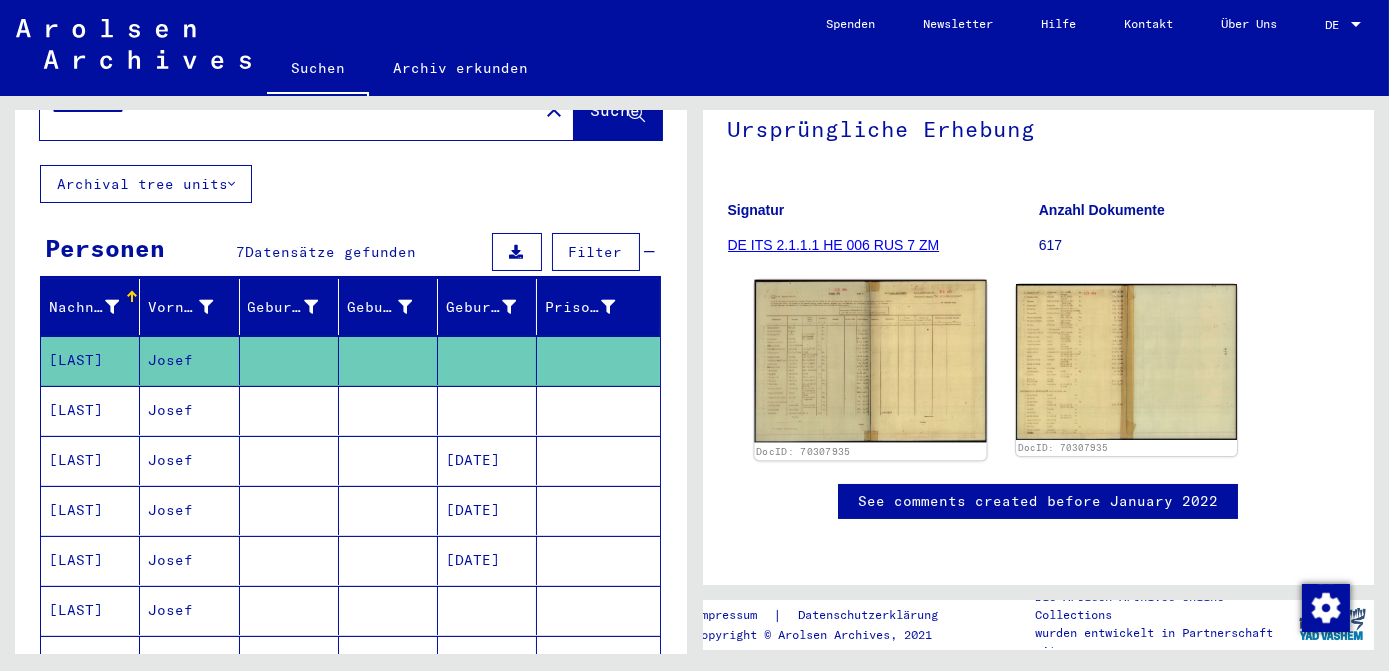 scroll, scrollTop: 31, scrollLeft: 0, axis: vertical 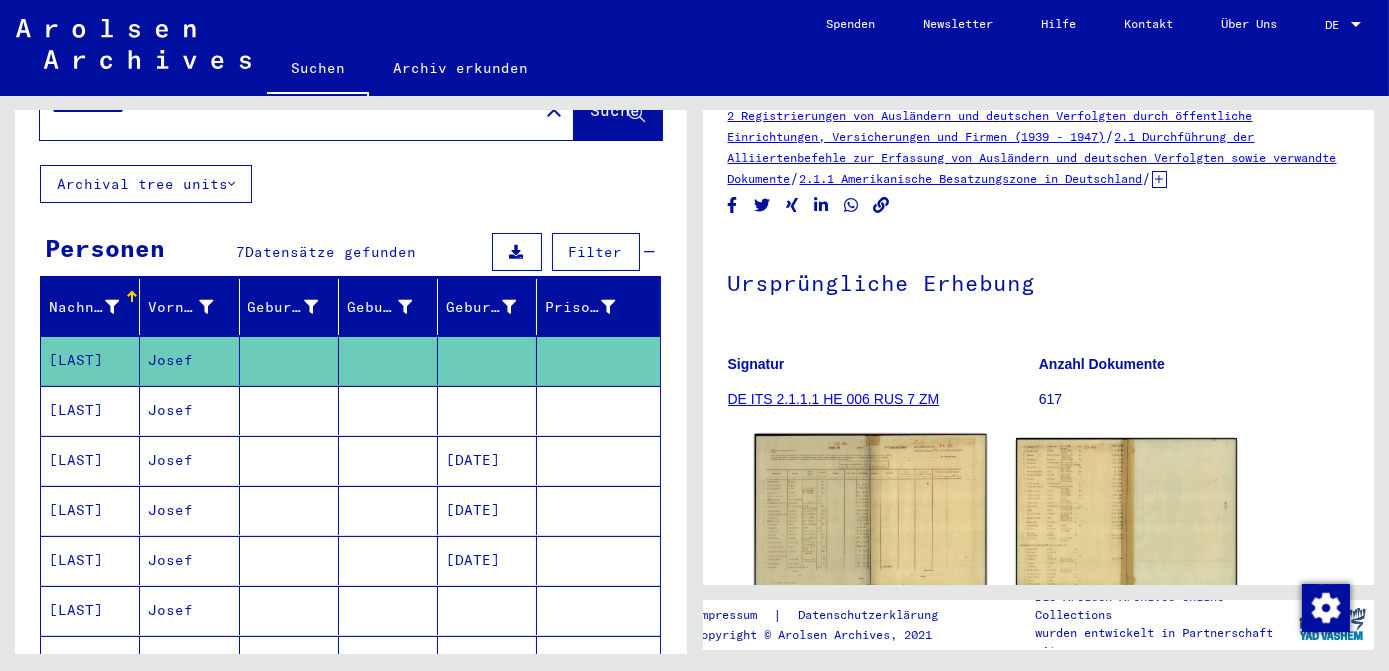 click 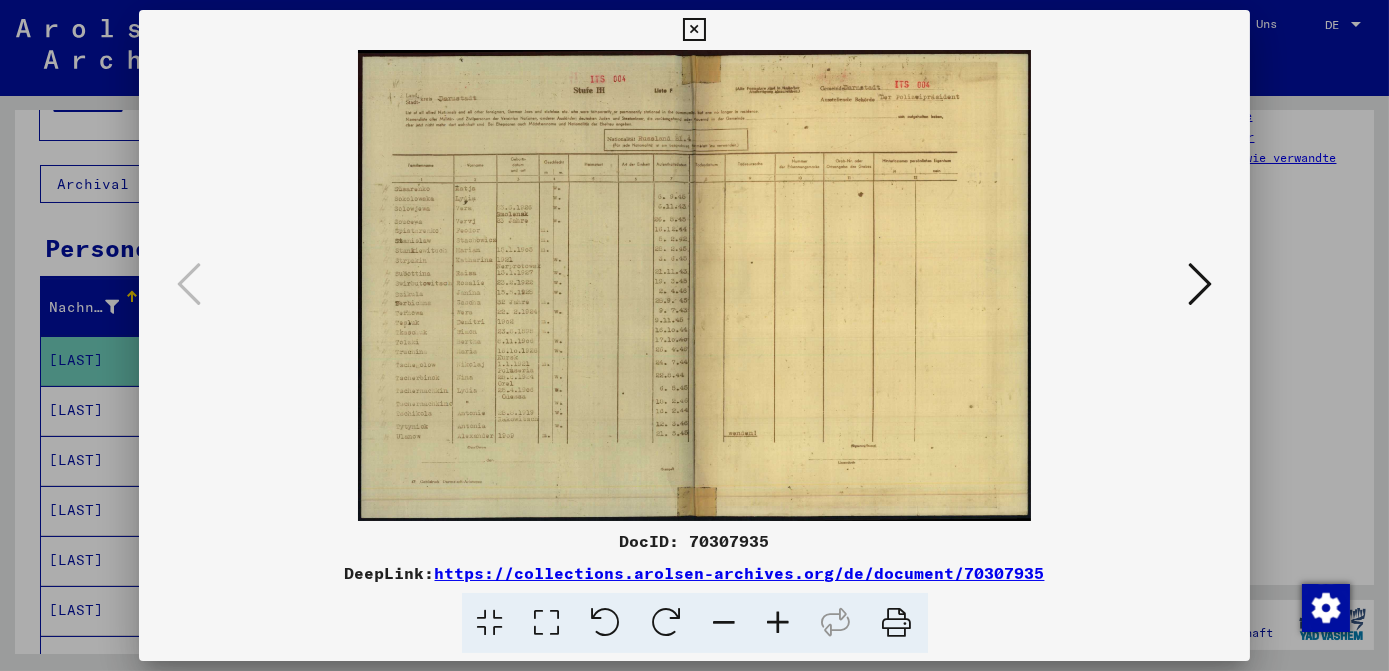 click at bounding box center (547, 623) 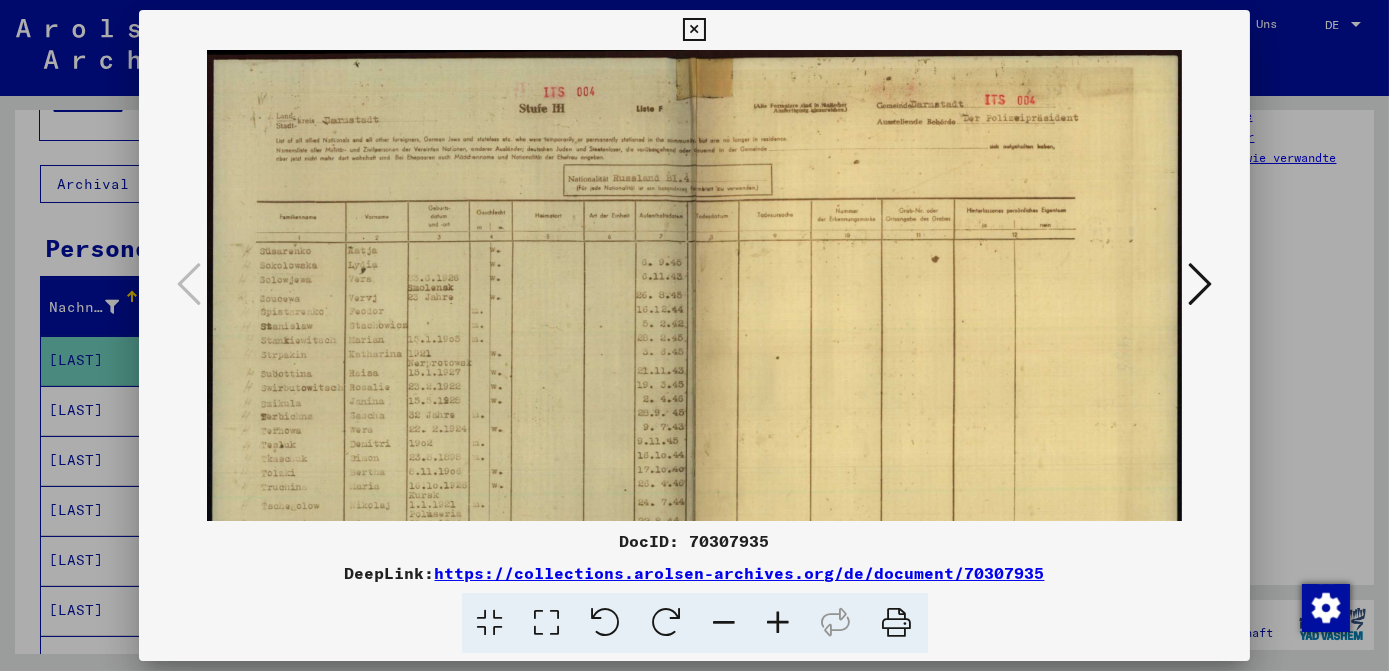 click at bounding box center [694, 30] 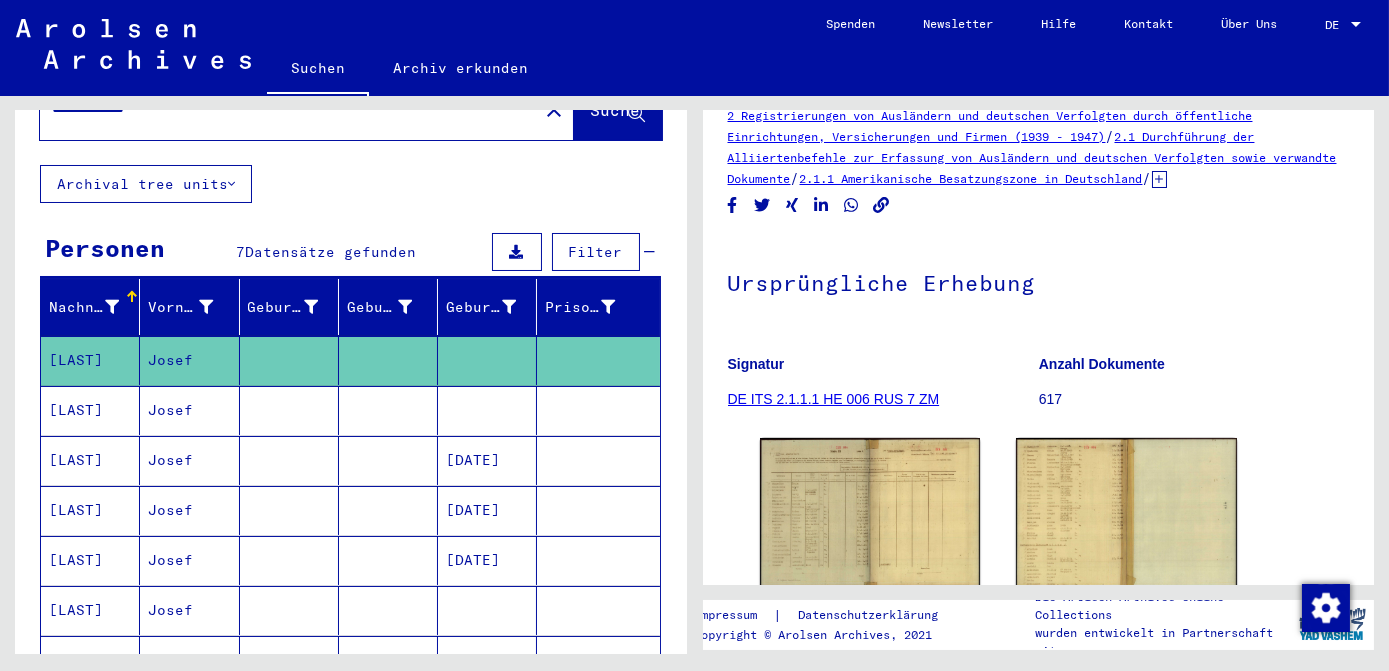 click on "[DATE]" at bounding box center [487, 510] 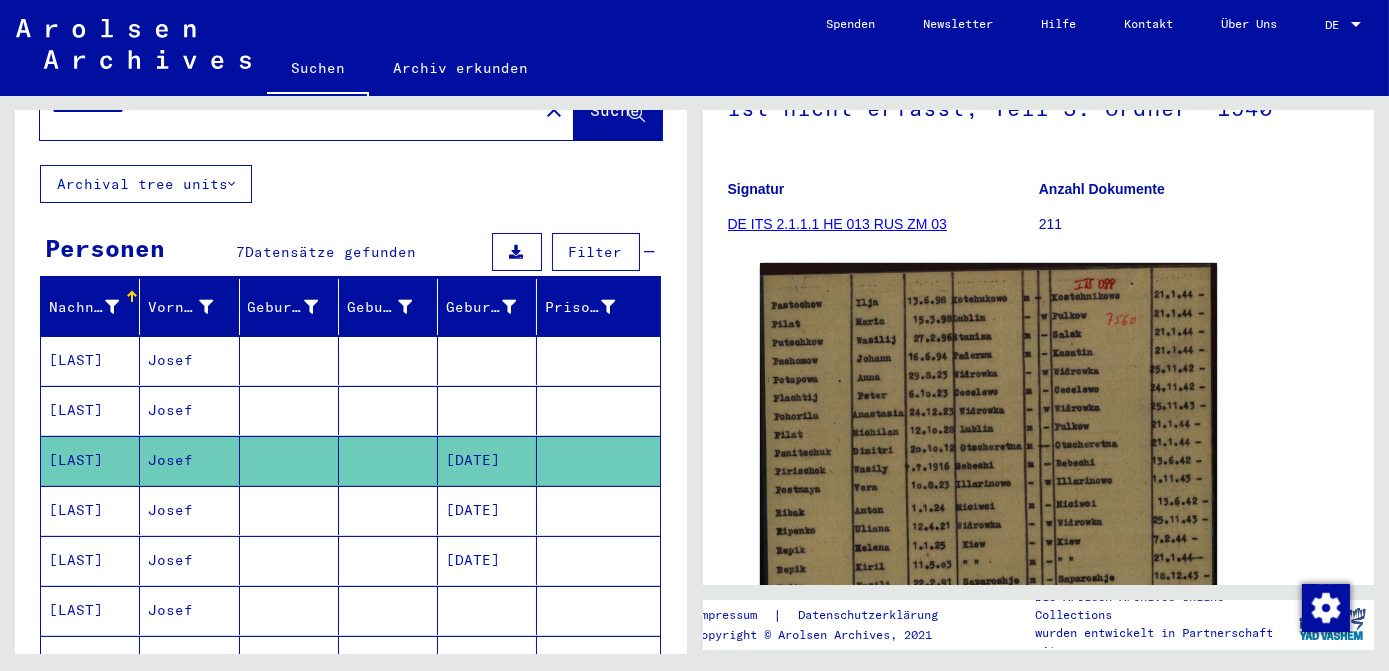 scroll, scrollTop: 272, scrollLeft: 0, axis: vertical 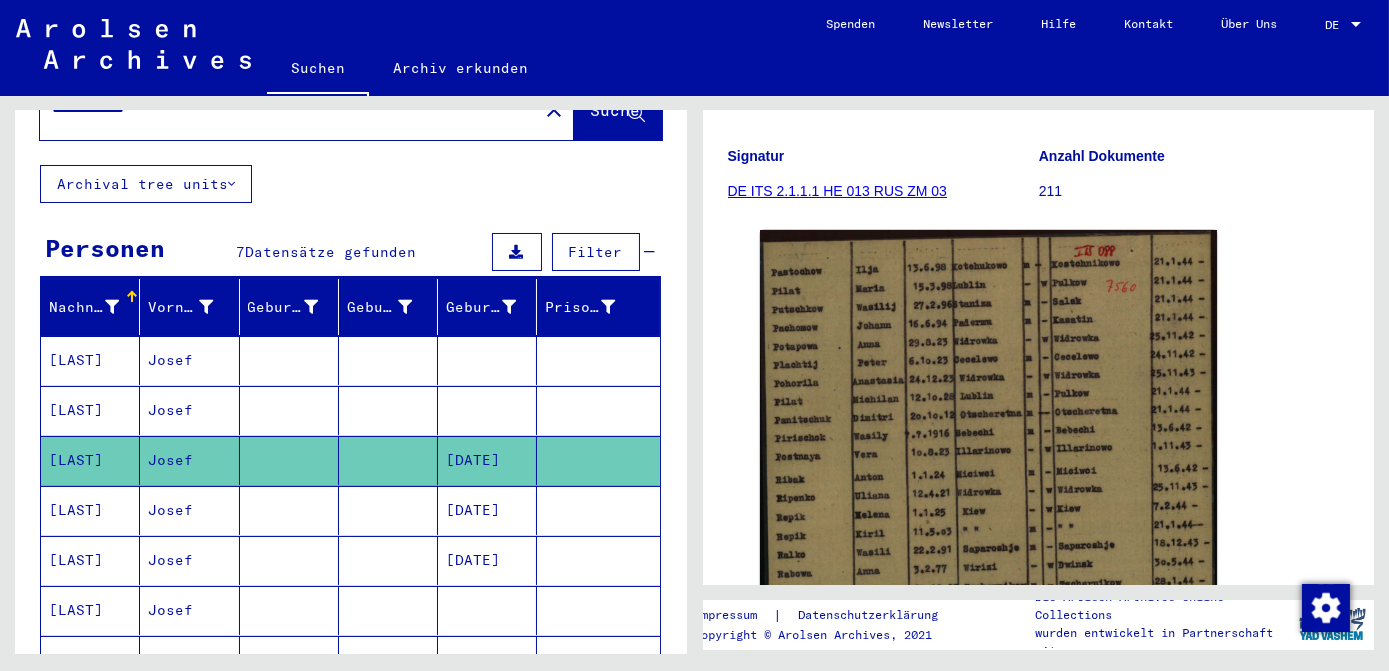 click on "[DATE]" at bounding box center [487, 560] 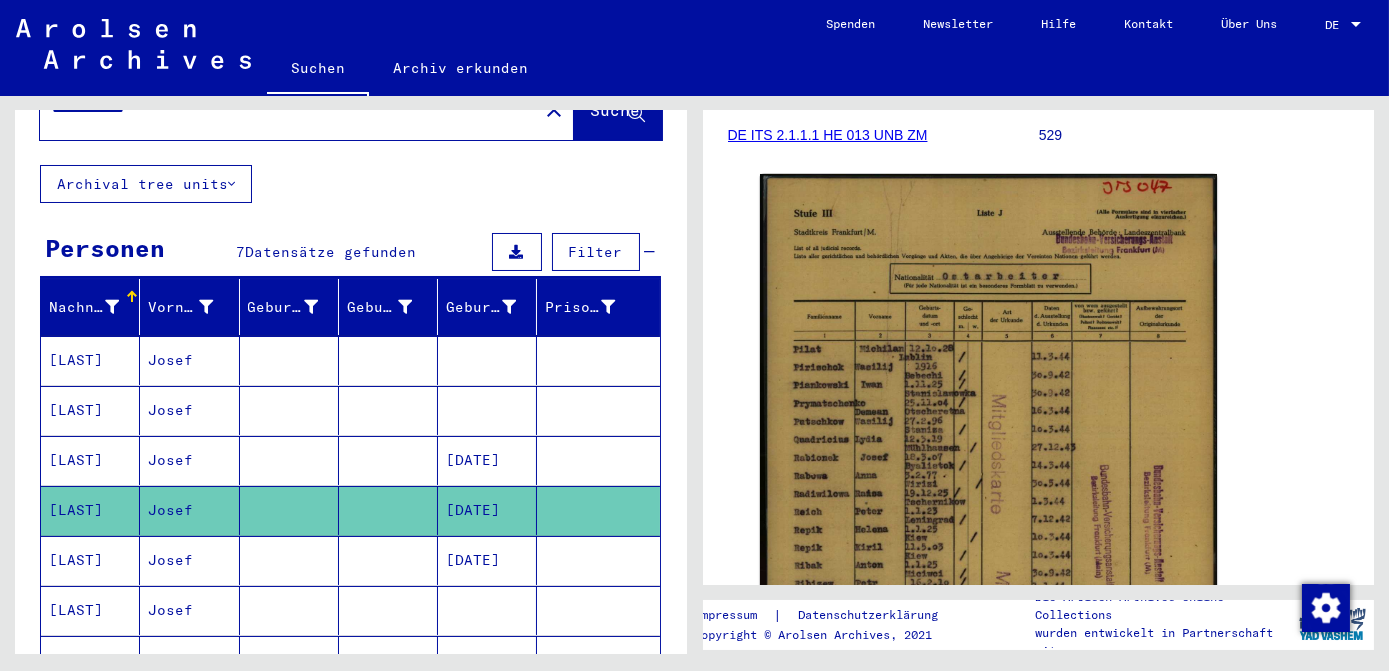 scroll, scrollTop: 363, scrollLeft: 0, axis: vertical 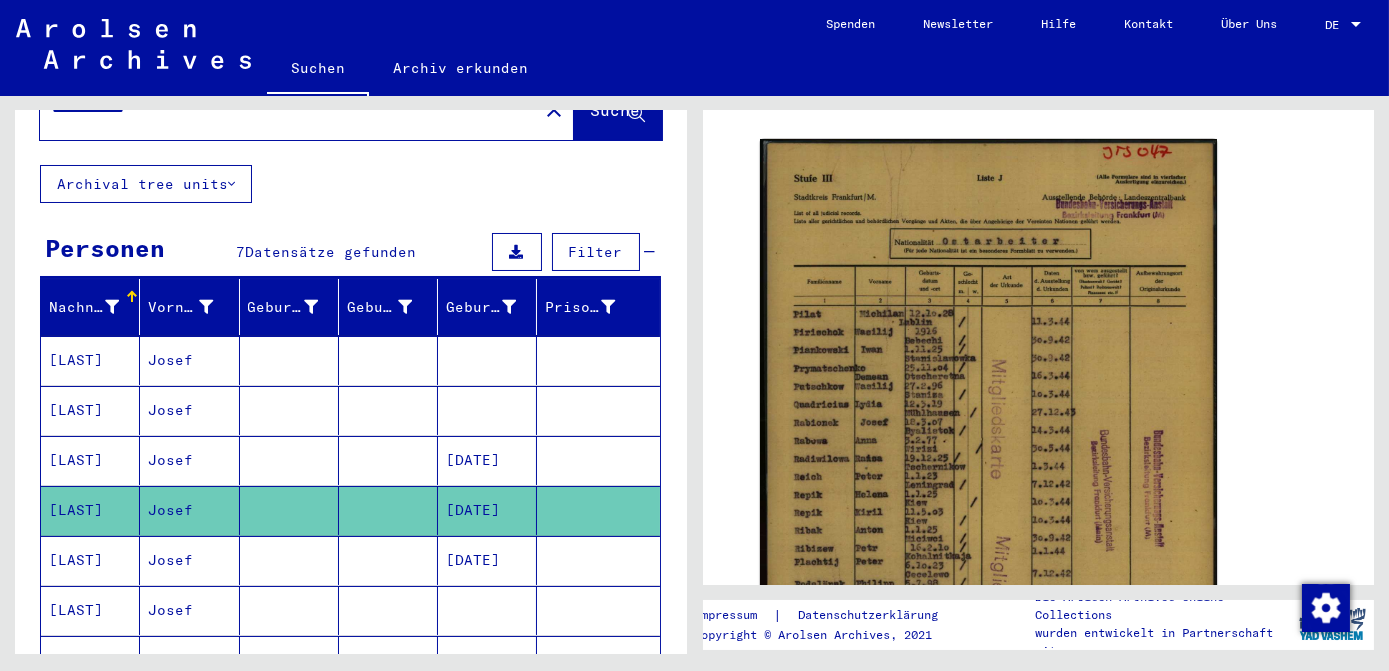 click on "[DATE]" at bounding box center (487, 610) 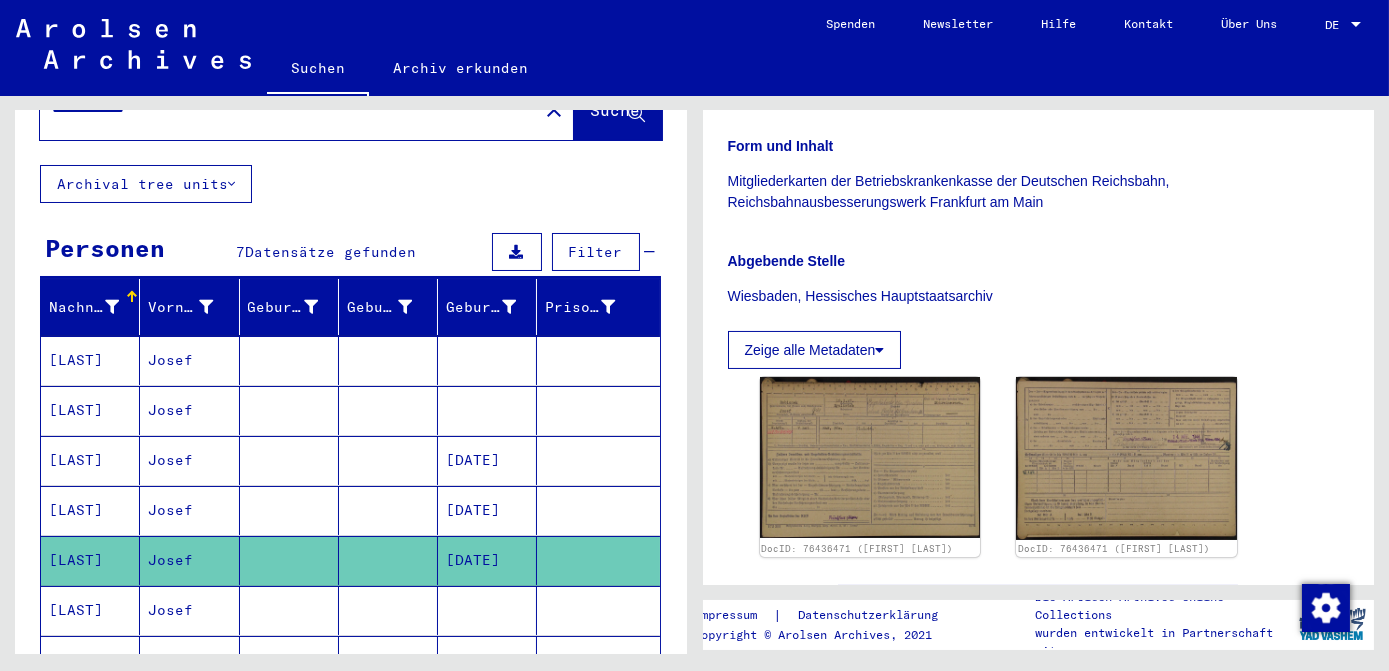 scroll, scrollTop: 454, scrollLeft: 0, axis: vertical 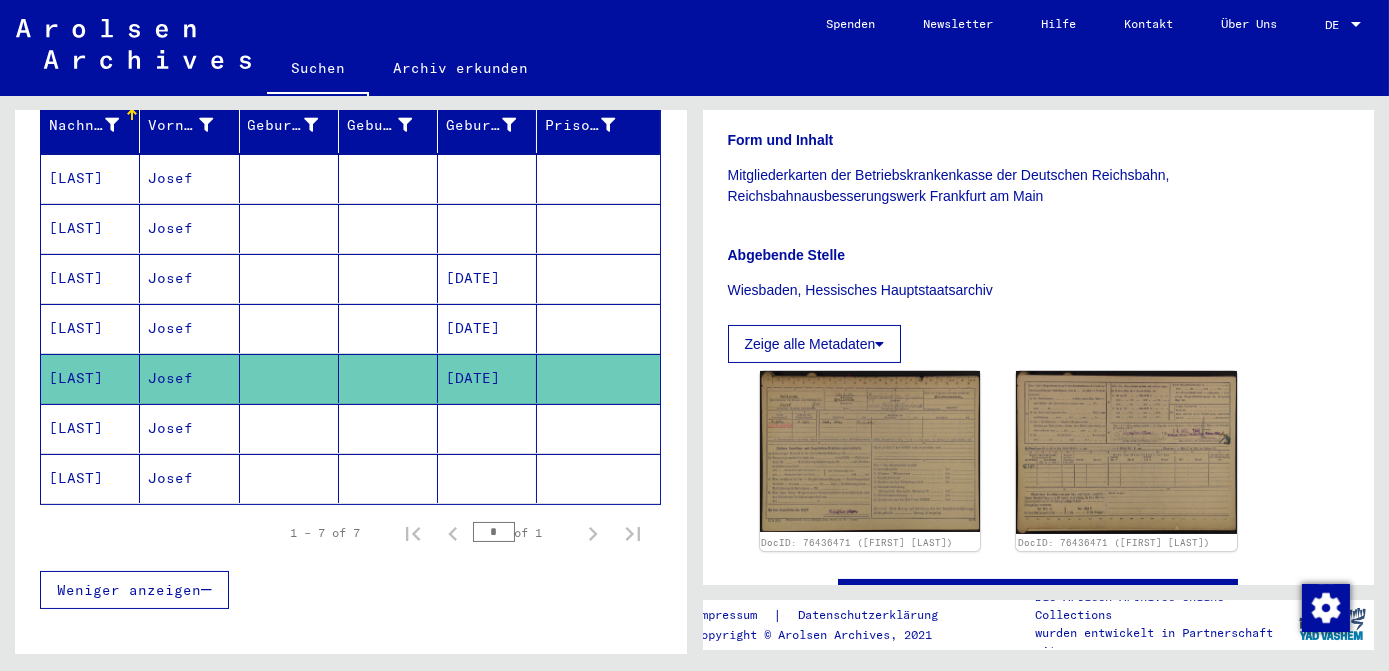 click at bounding box center (487, 478) 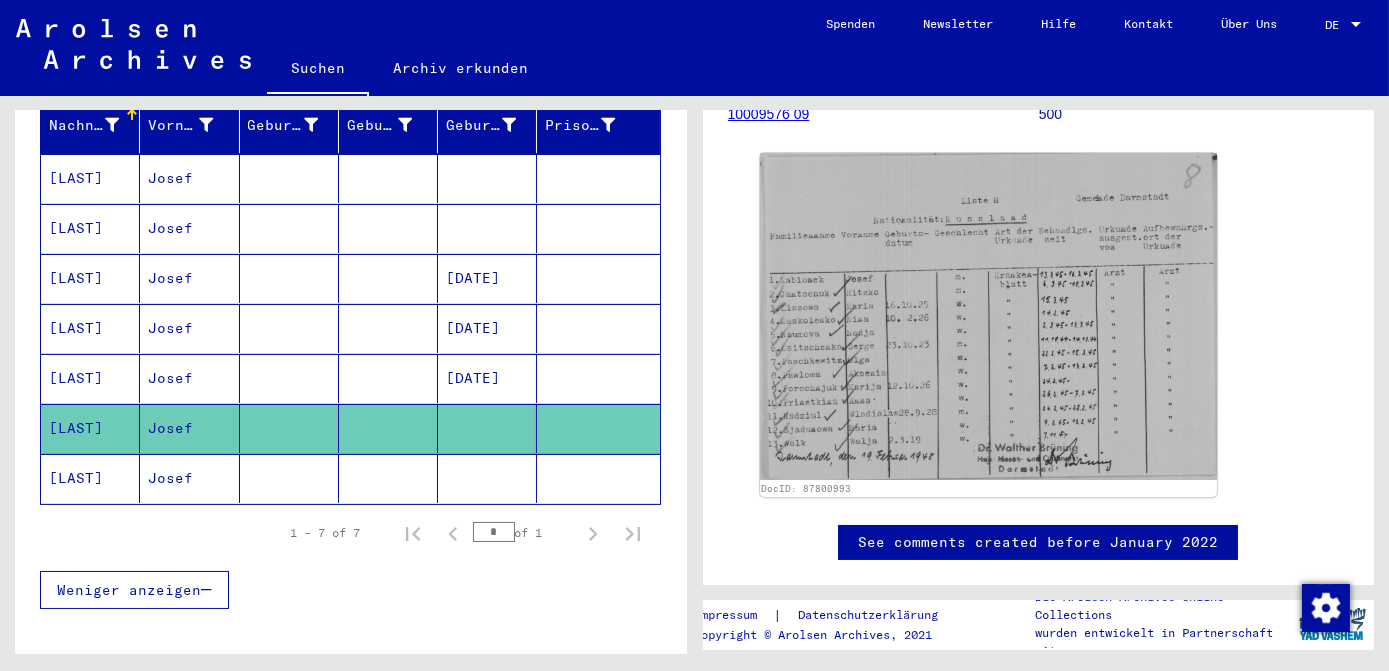 scroll, scrollTop: 0, scrollLeft: 0, axis: both 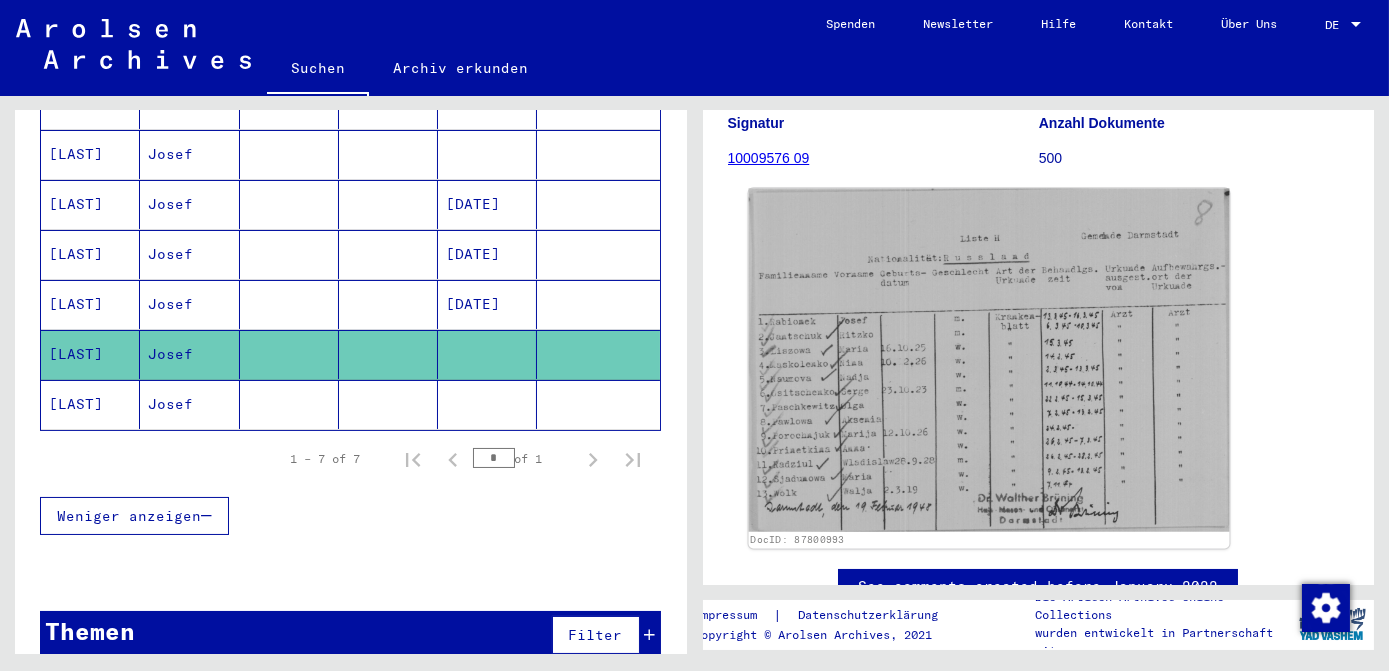 click 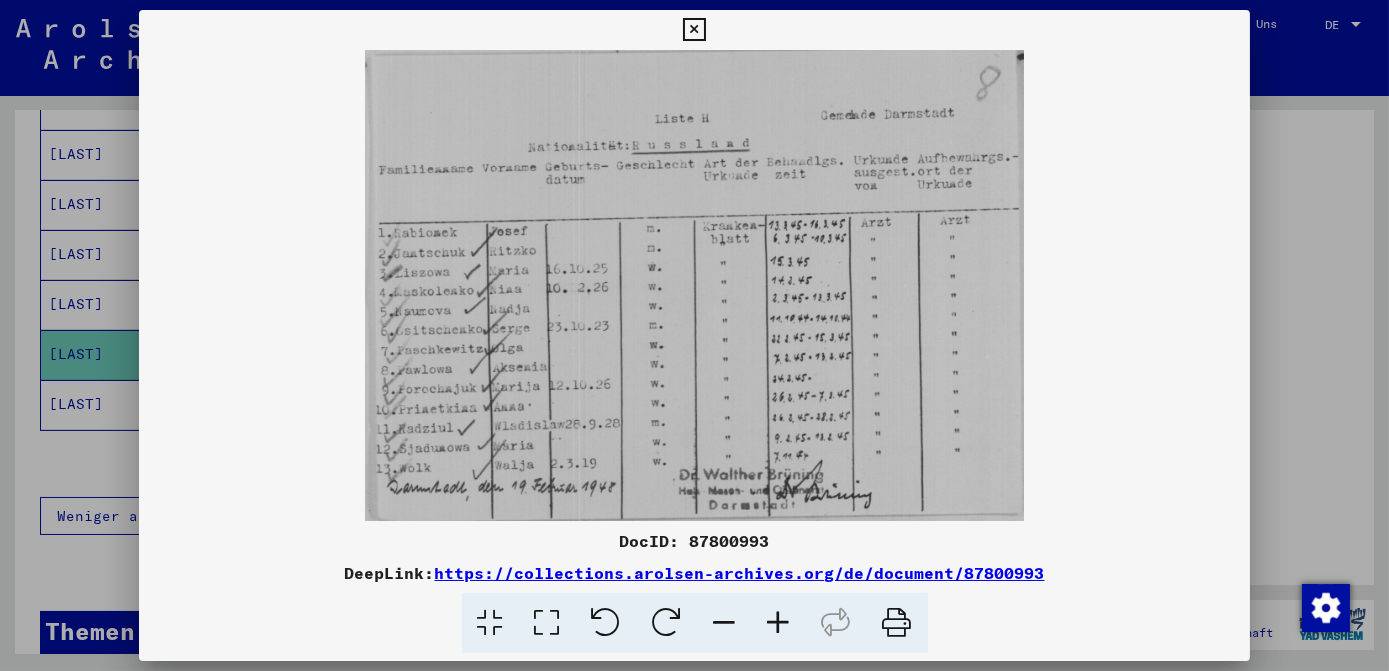 click at bounding box center (547, 623) 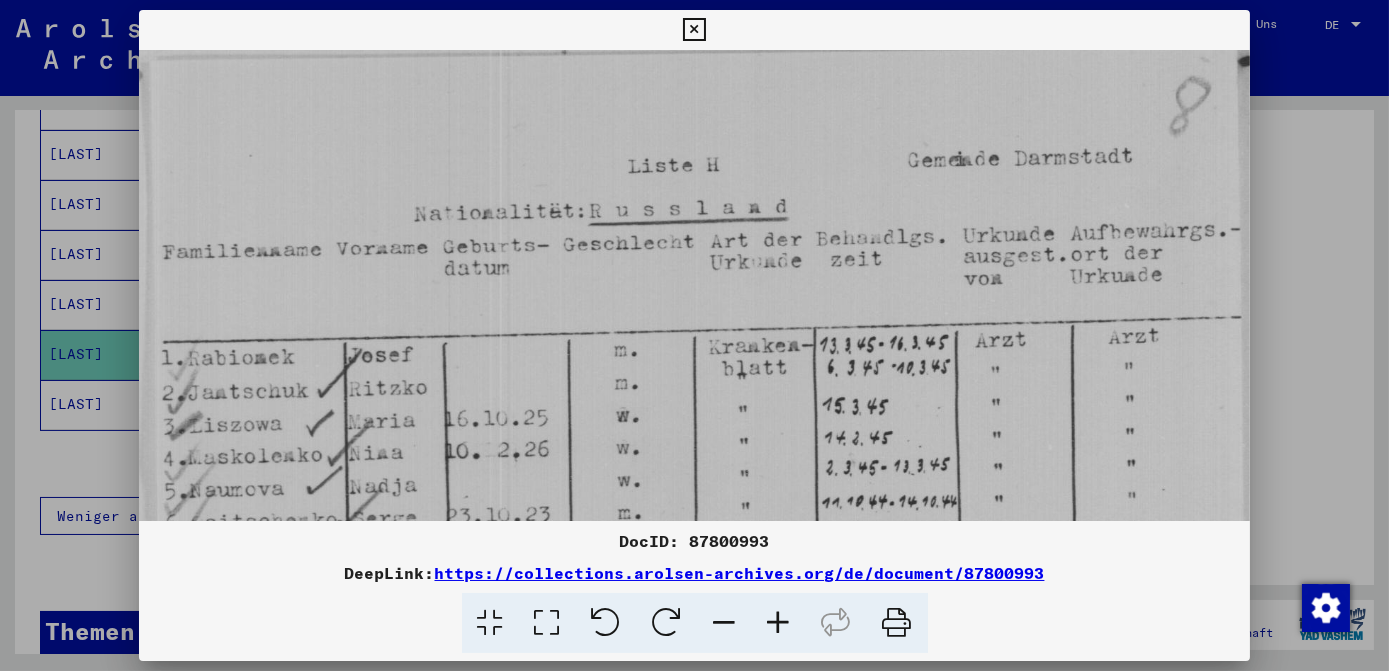 scroll, scrollTop: 1, scrollLeft: 0, axis: vertical 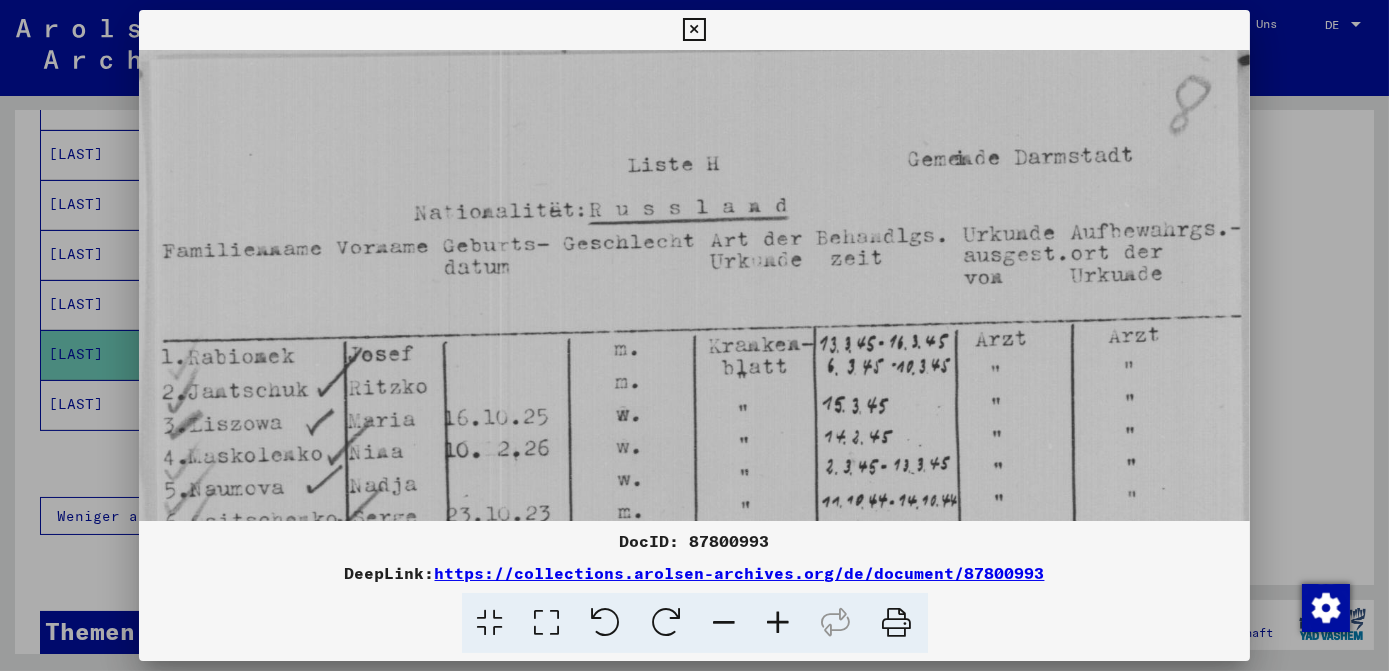 click at bounding box center (694, 446) 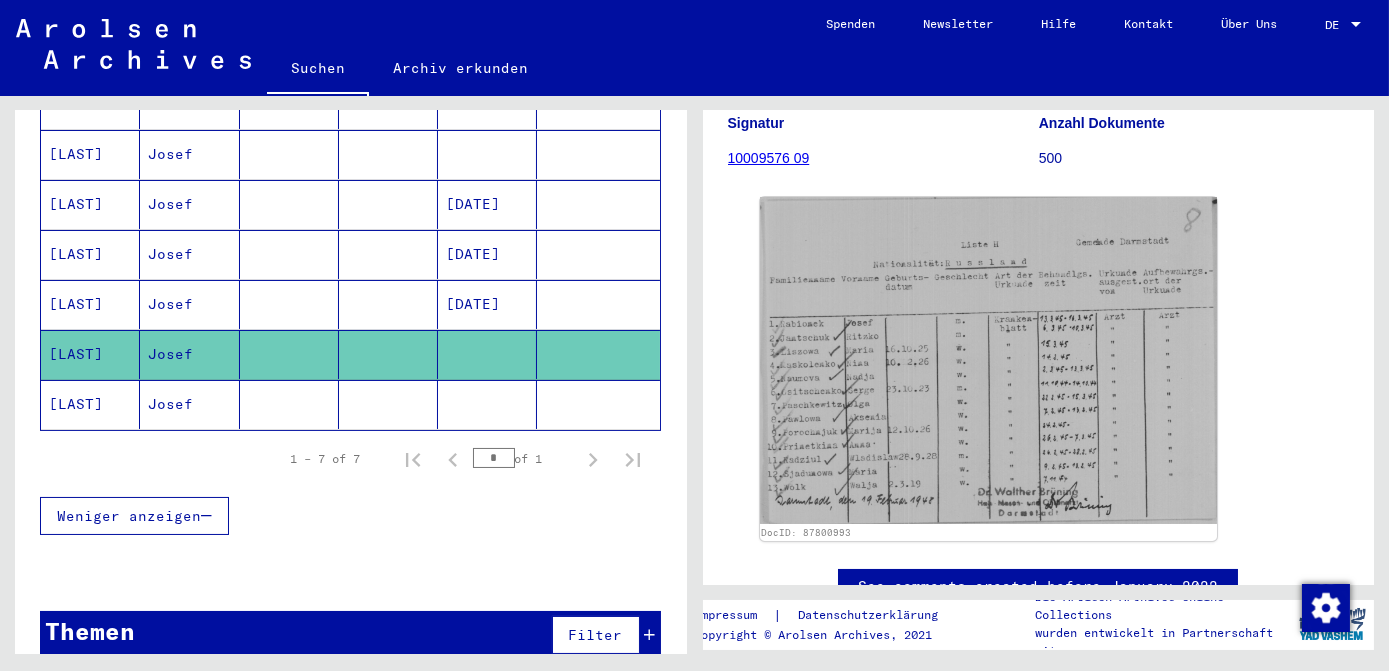 click 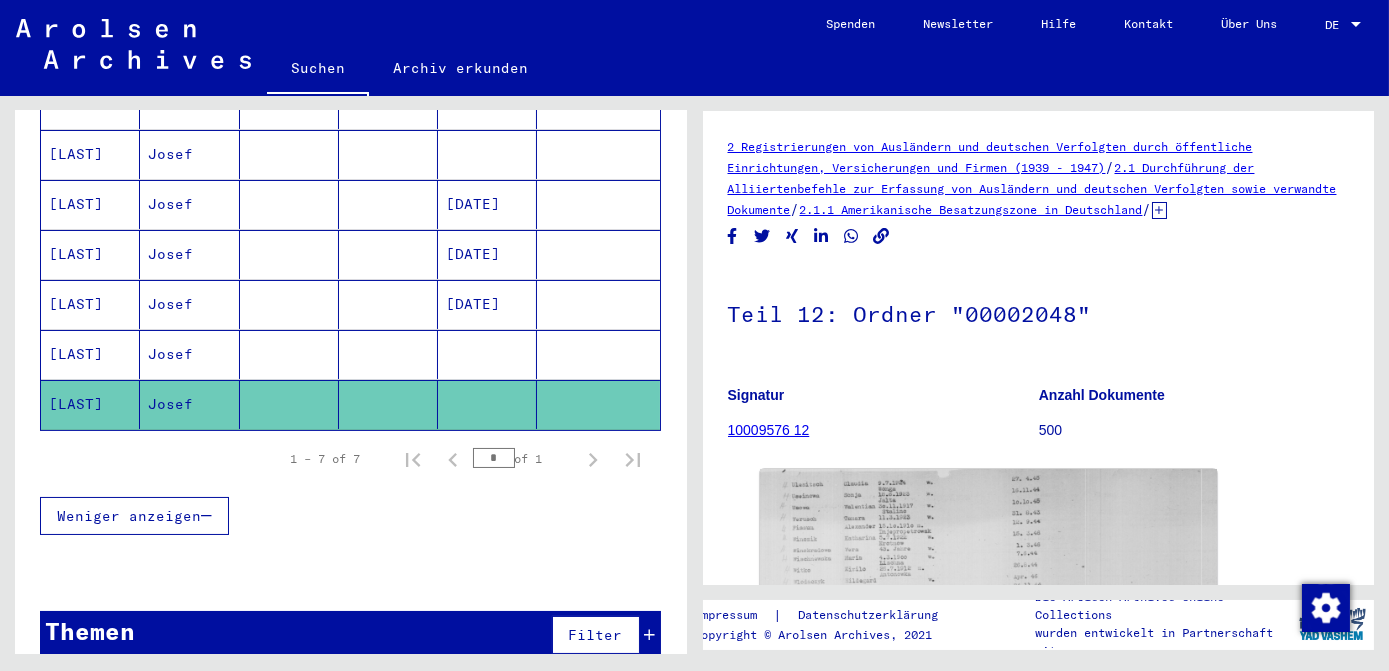 scroll, scrollTop: 181, scrollLeft: 0, axis: vertical 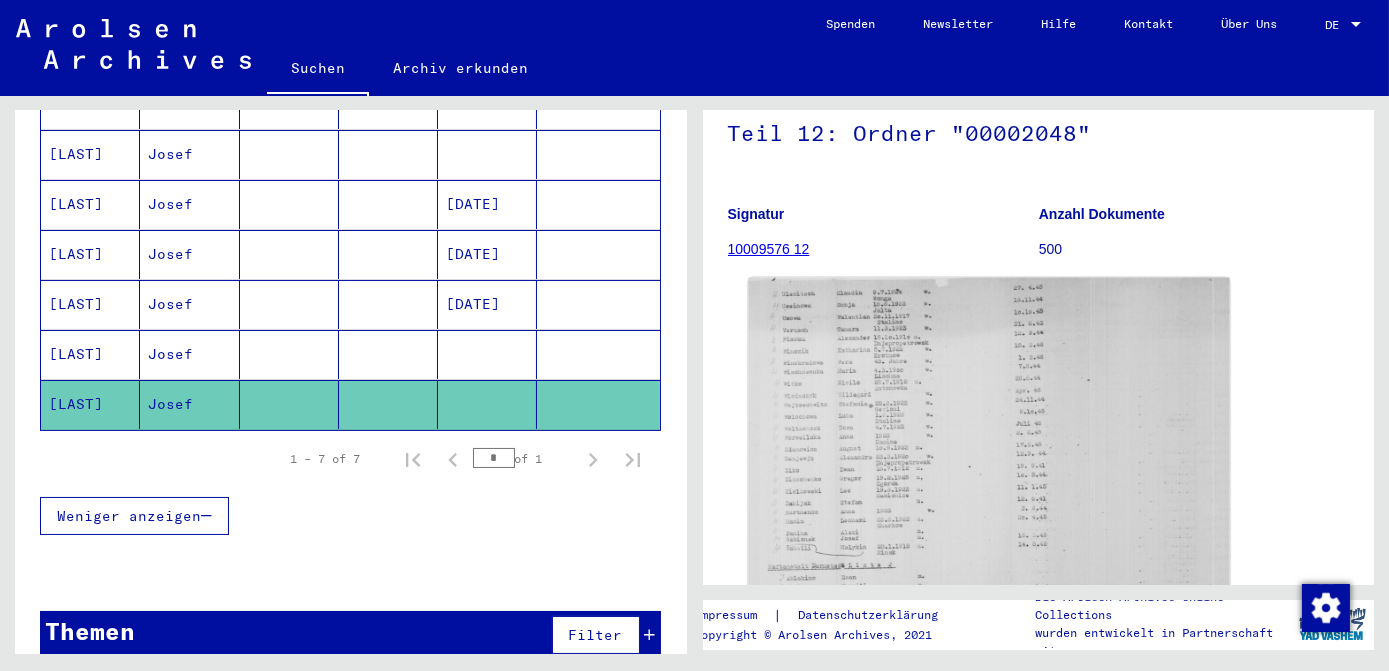 click 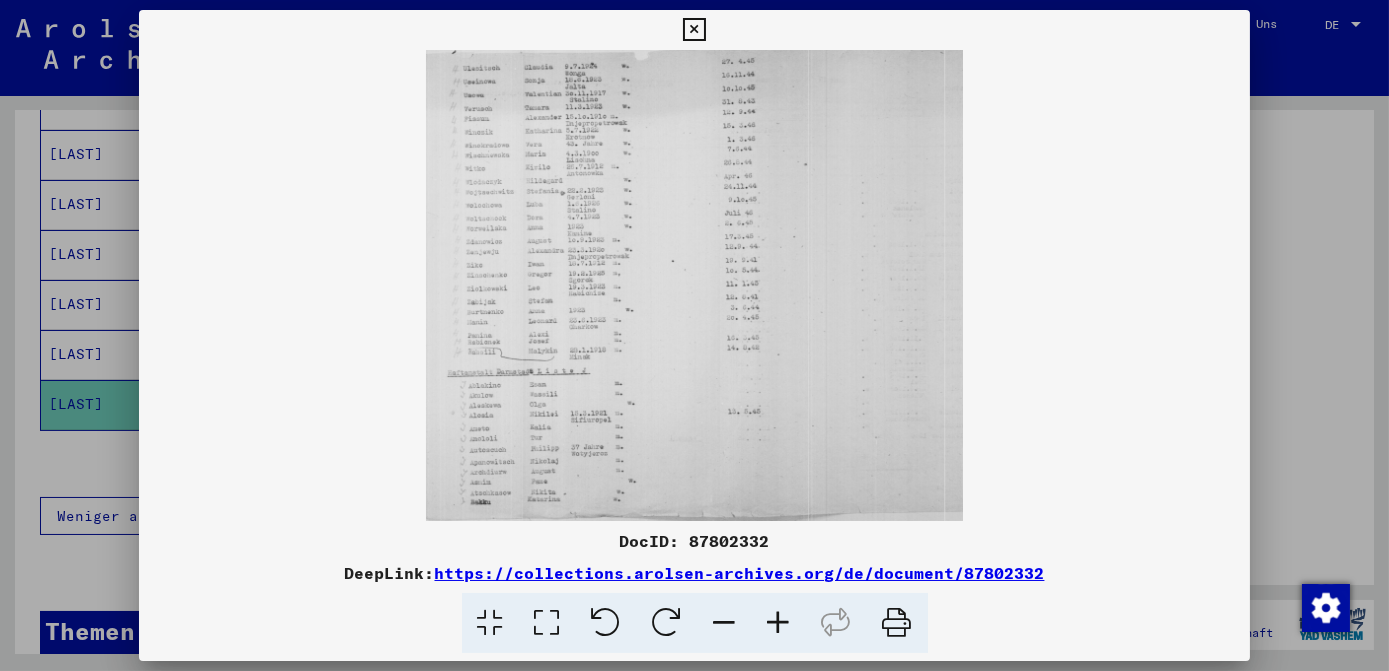 click at bounding box center (547, 623) 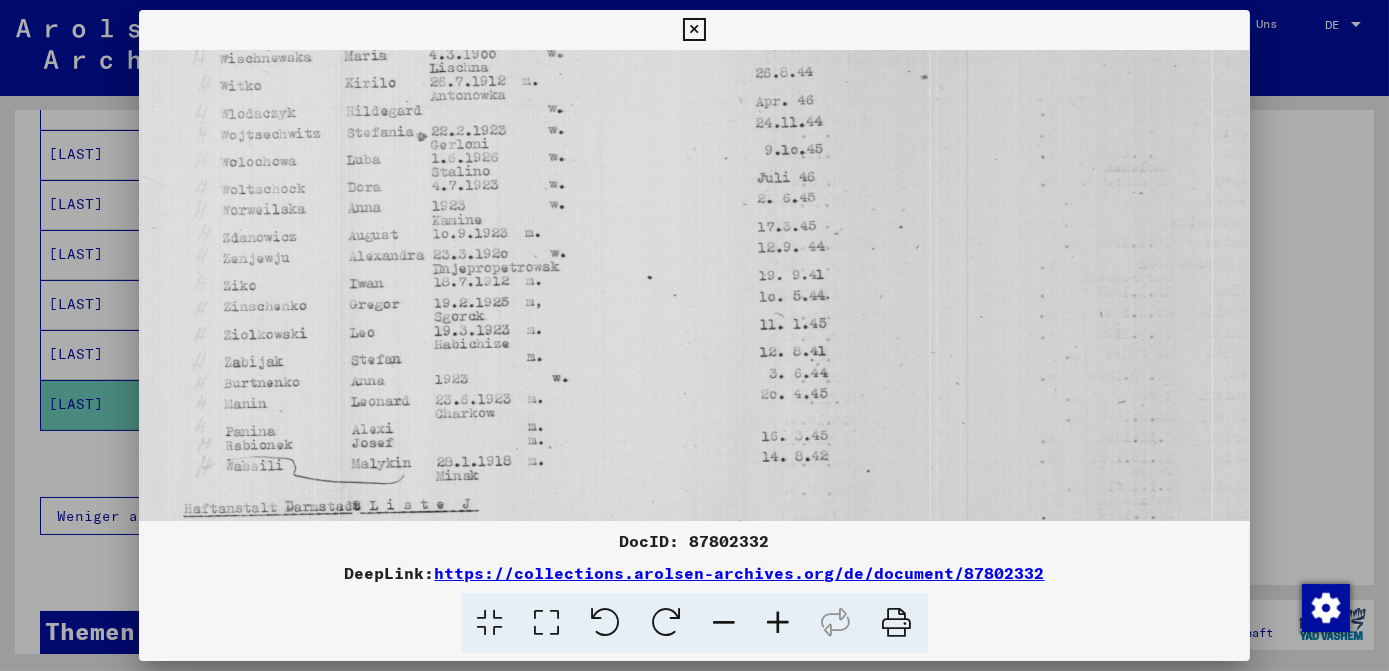 scroll, scrollTop: 213, scrollLeft: 0, axis: vertical 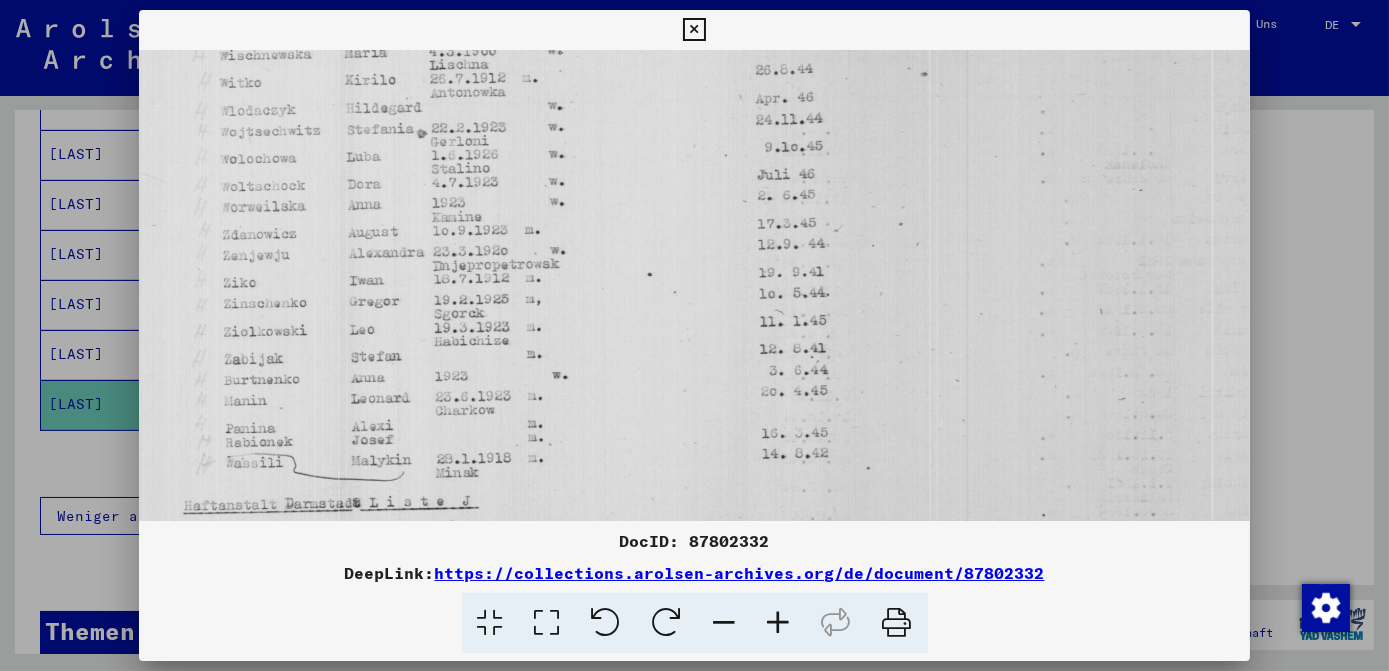 drag, startPoint x: 605, startPoint y: 318, endPoint x: 644, endPoint y: 154, distance: 168.57343 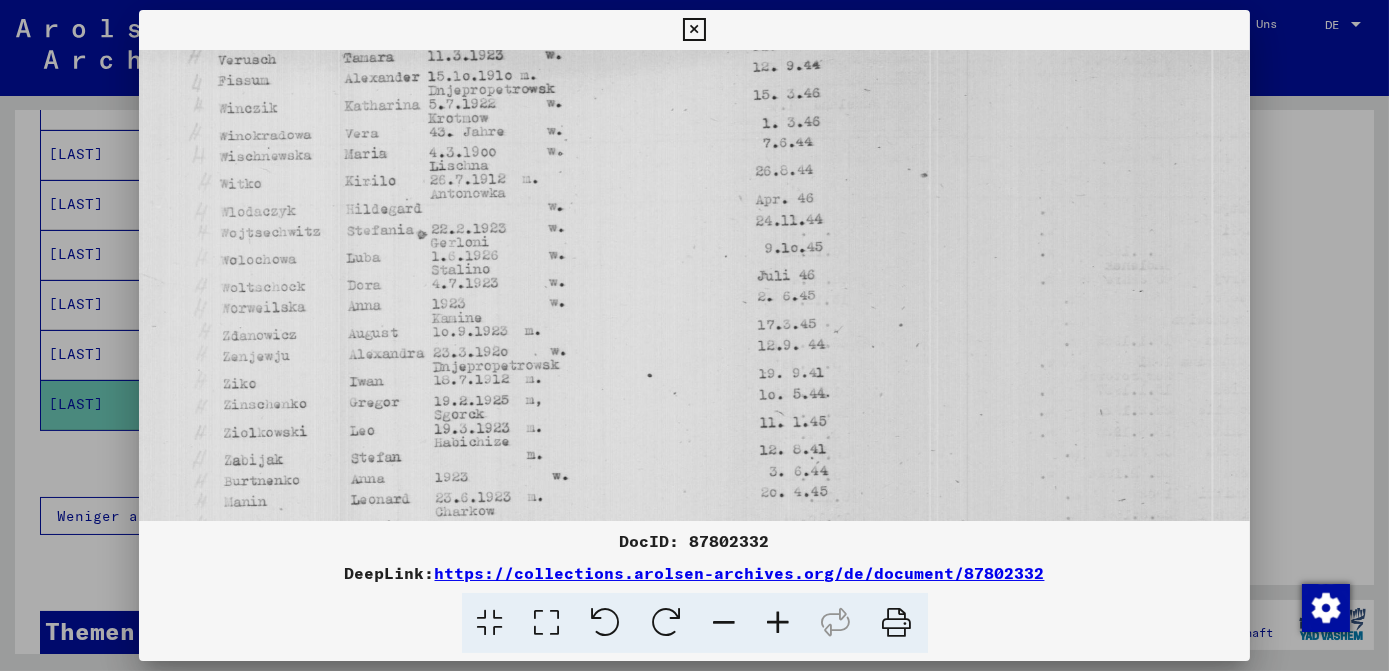 scroll, scrollTop: 3, scrollLeft: 0, axis: vertical 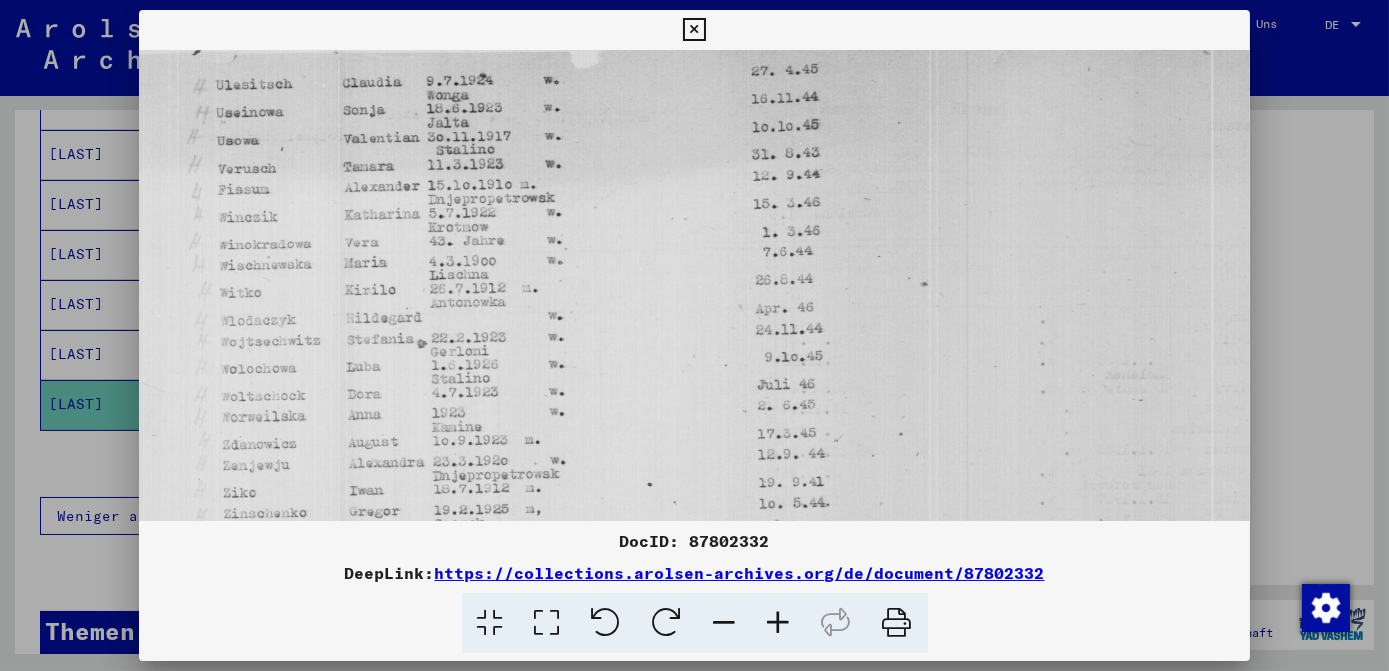 drag, startPoint x: 781, startPoint y: 239, endPoint x: 779, endPoint y: 415, distance: 176.01137 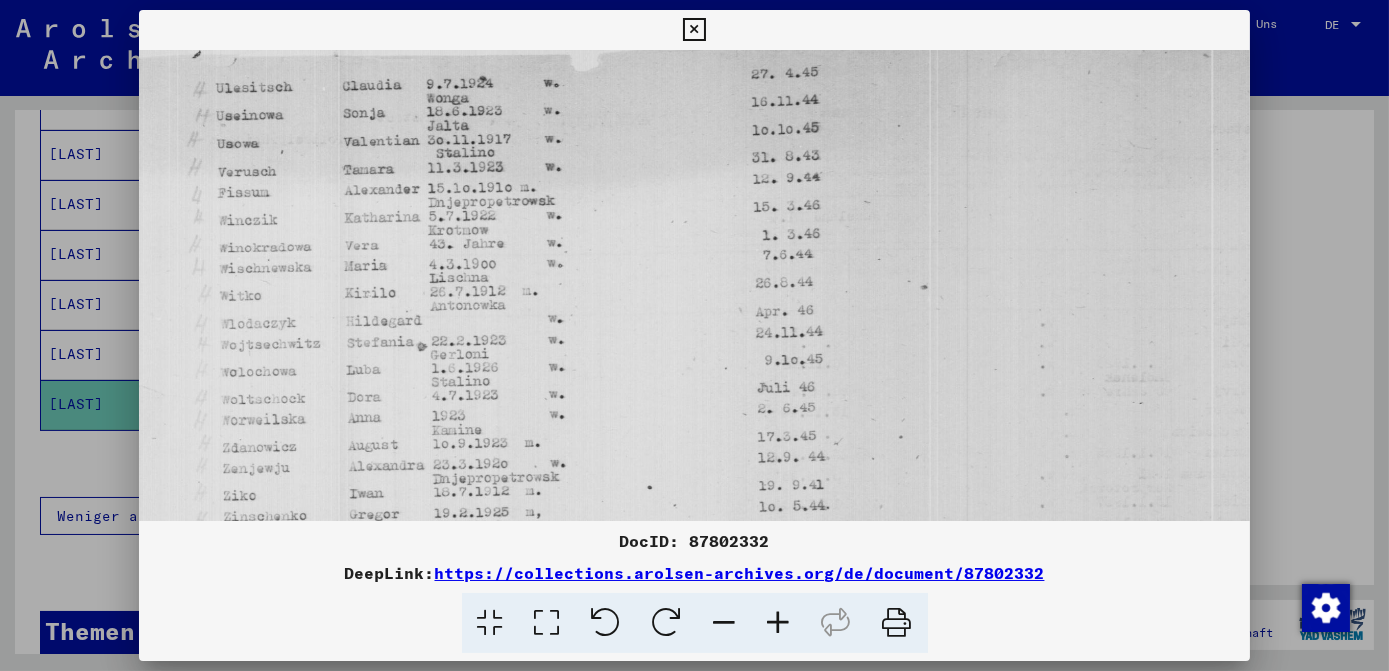 drag, startPoint x: 765, startPoint y: 198, endPoint x: 762, endPoint y: 363, distance: 165.02727 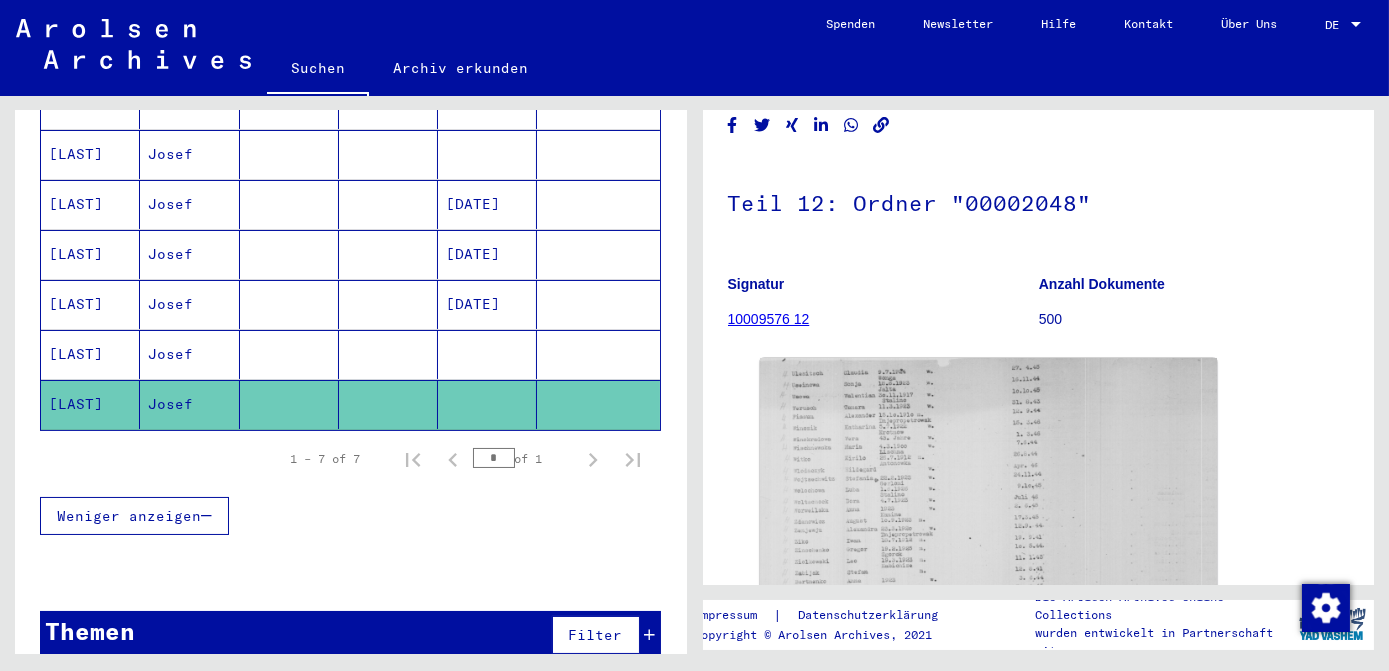 scroll, scrollTop: 0, scrollLeft: 0, axis: both 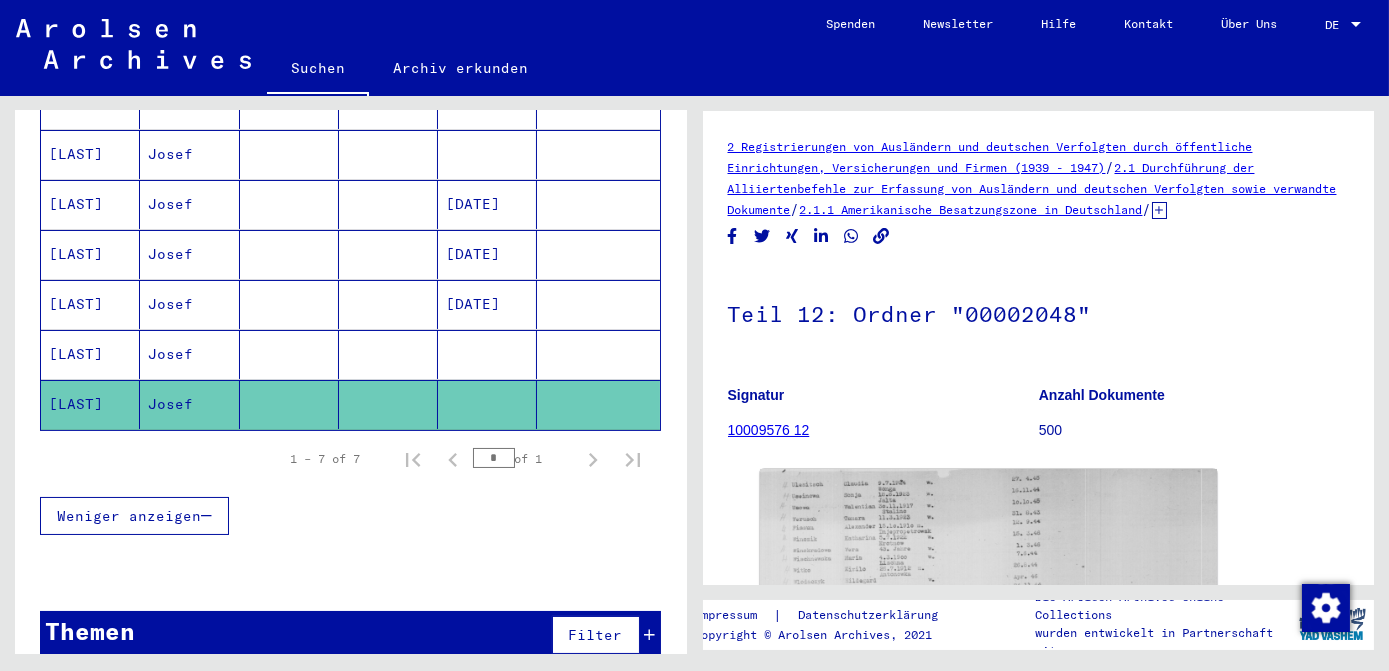 click 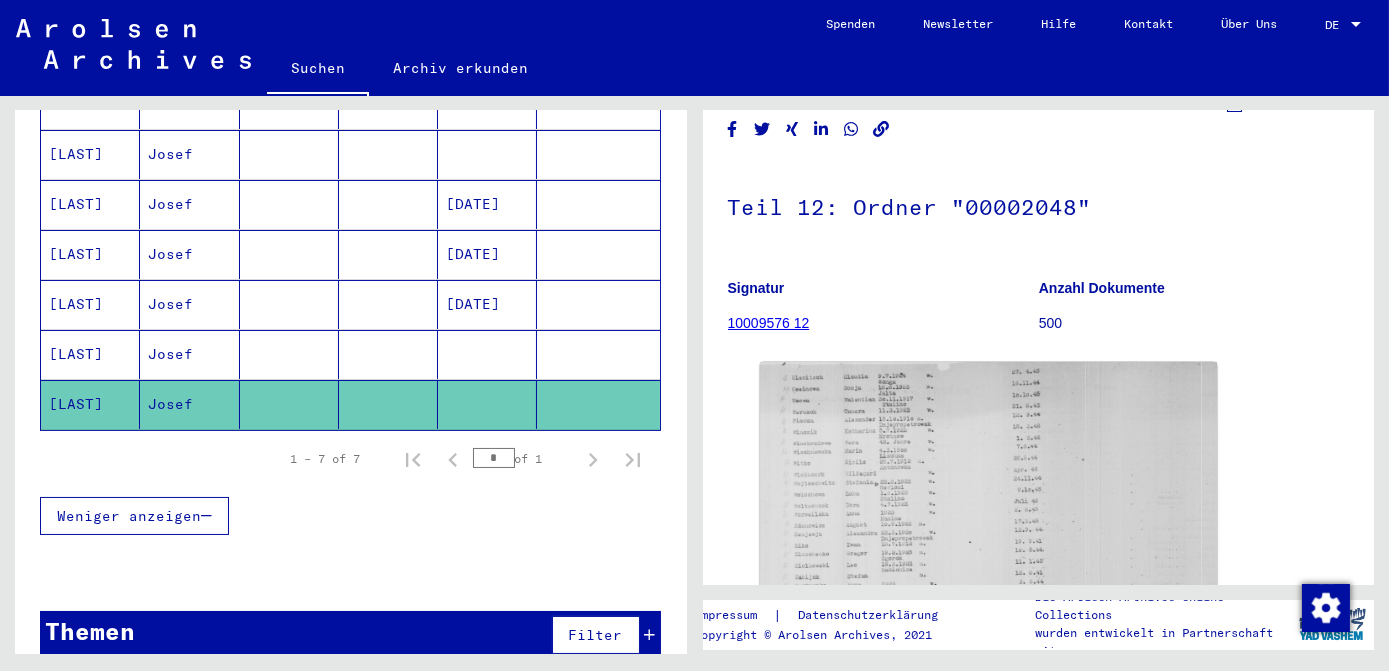 scroll, scrollTop: 363, scrollLeft: 0, axis: vertical 